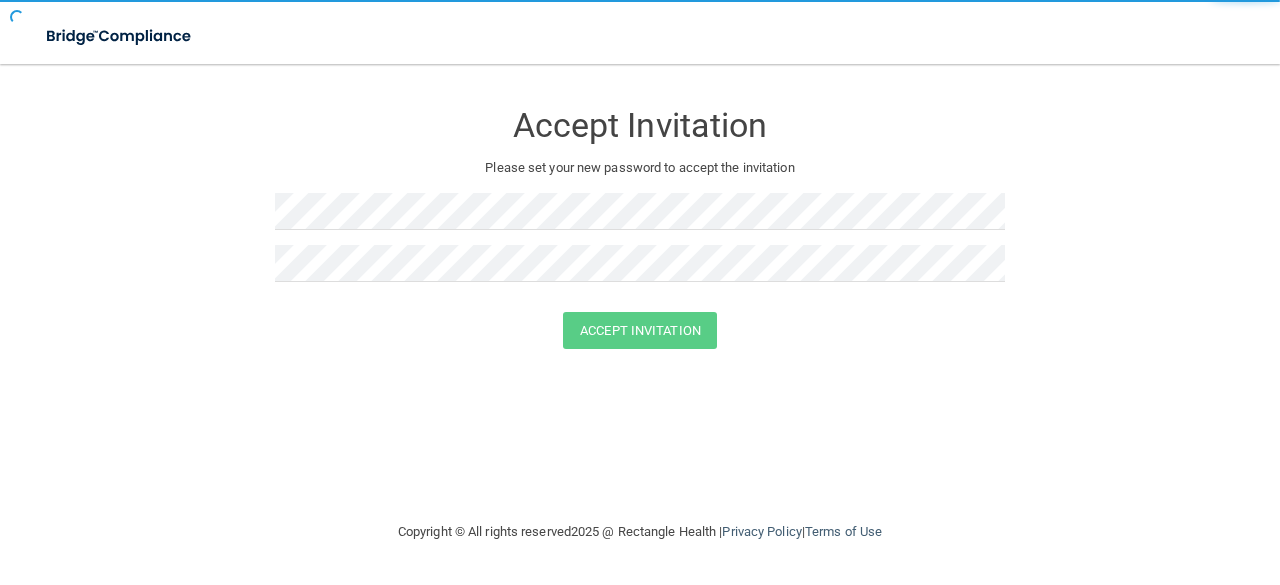 scroll, scrollTop: 0, scrollLeft: 0, axis: both 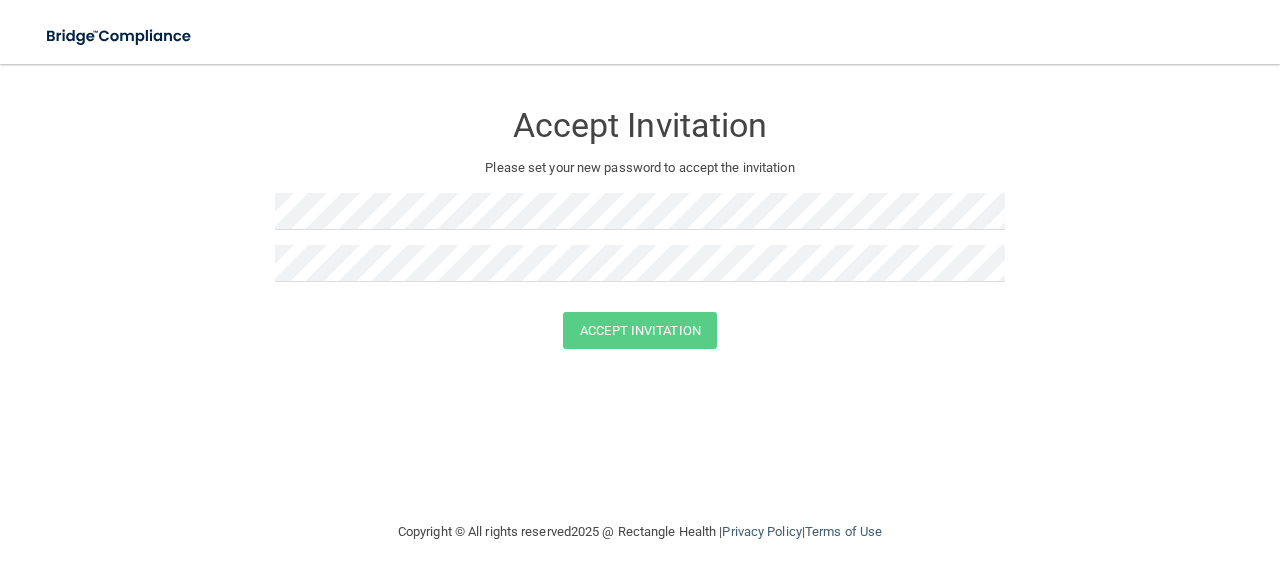 click at bounding box center [640, 219] 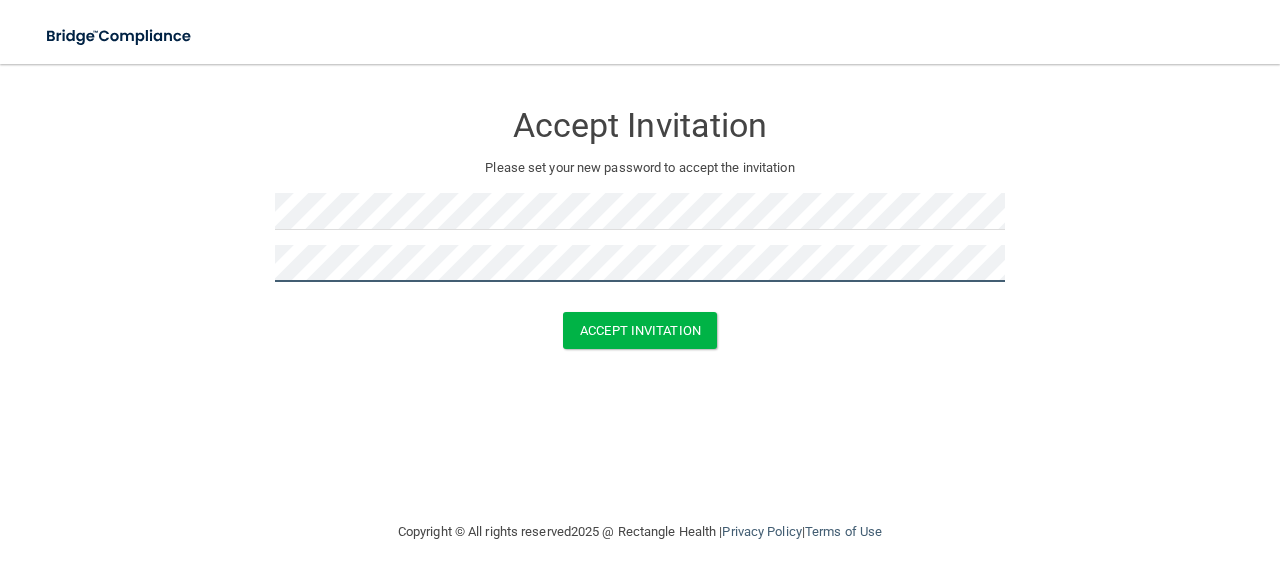 click on "Accept Invitation" at bounding box center (640, 330) 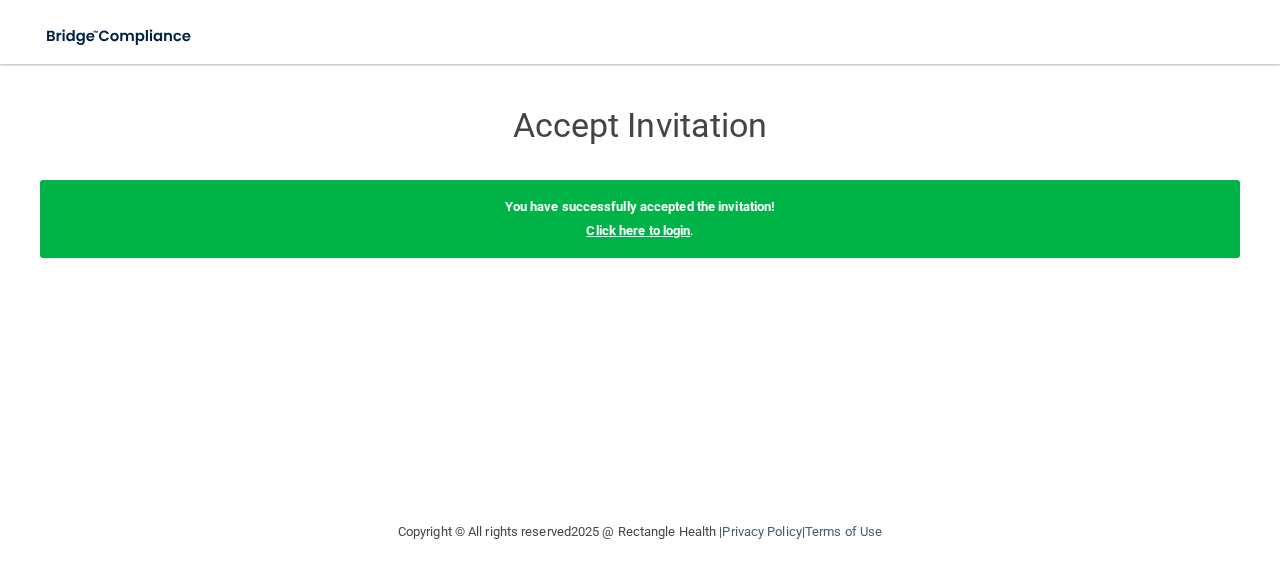 click on "Click here to login" at bounding box center (638, 230) 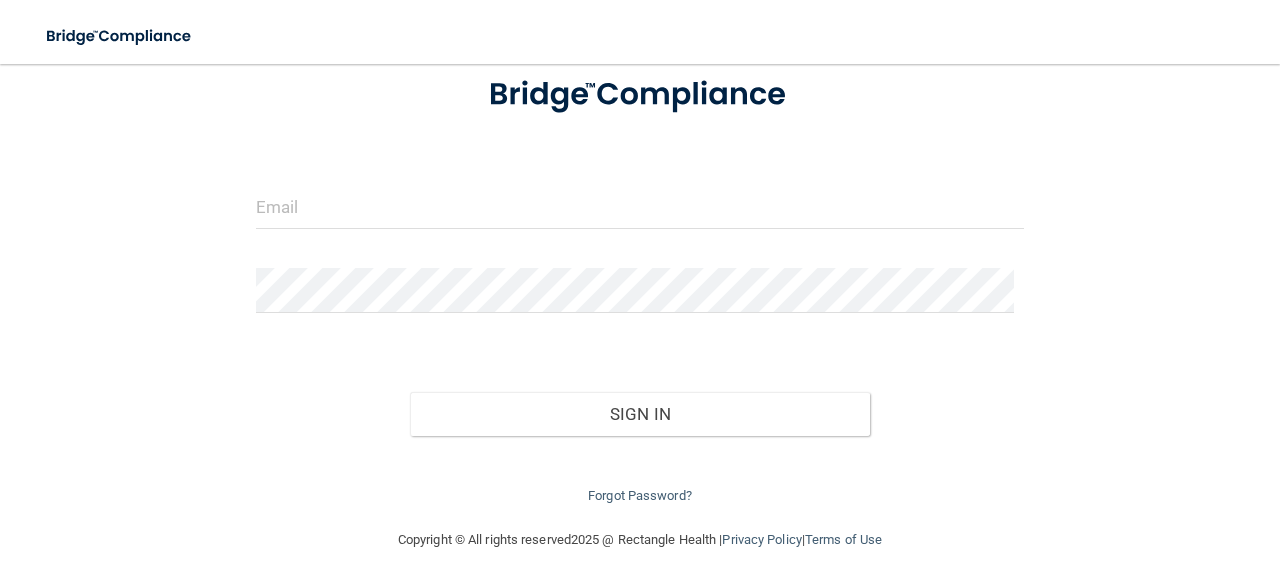 scroll, scrollTop: 131, scrollLeft: 0, axis: vertical 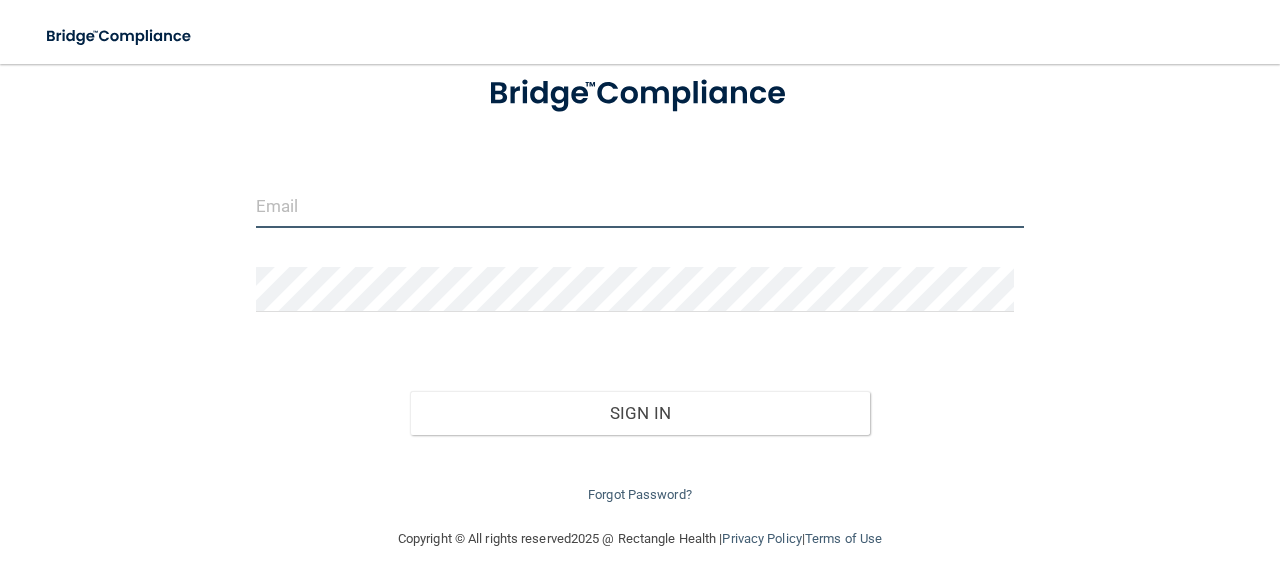 click at bounding box center [640, 205] 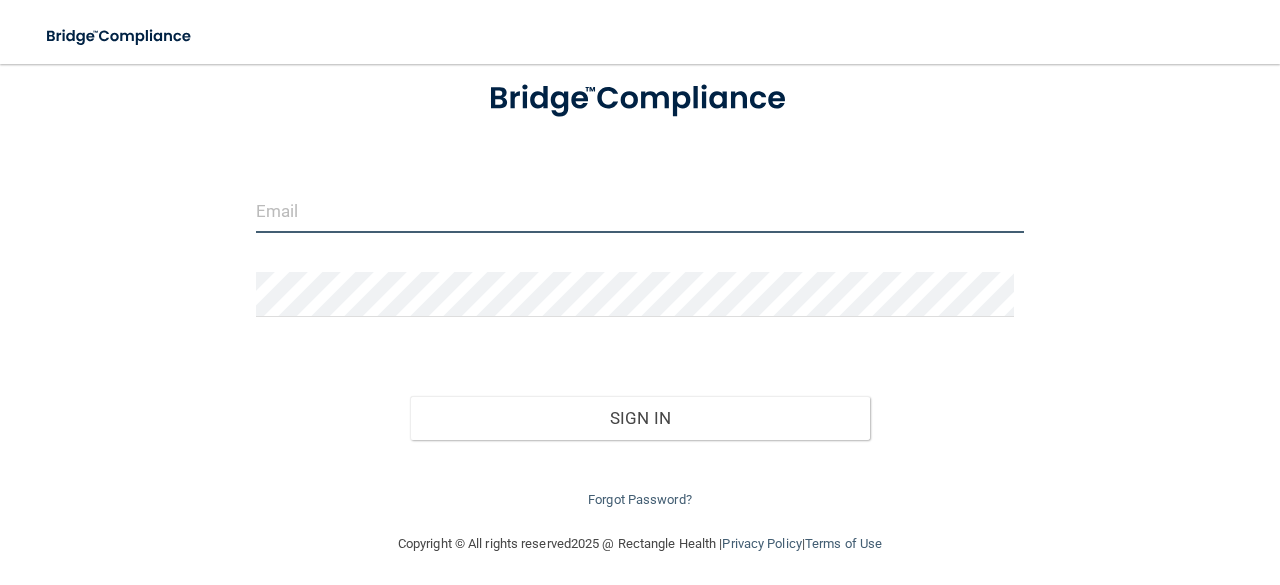 scroll, scrollTop: 131, scrollLeft: 0, axis: vertical 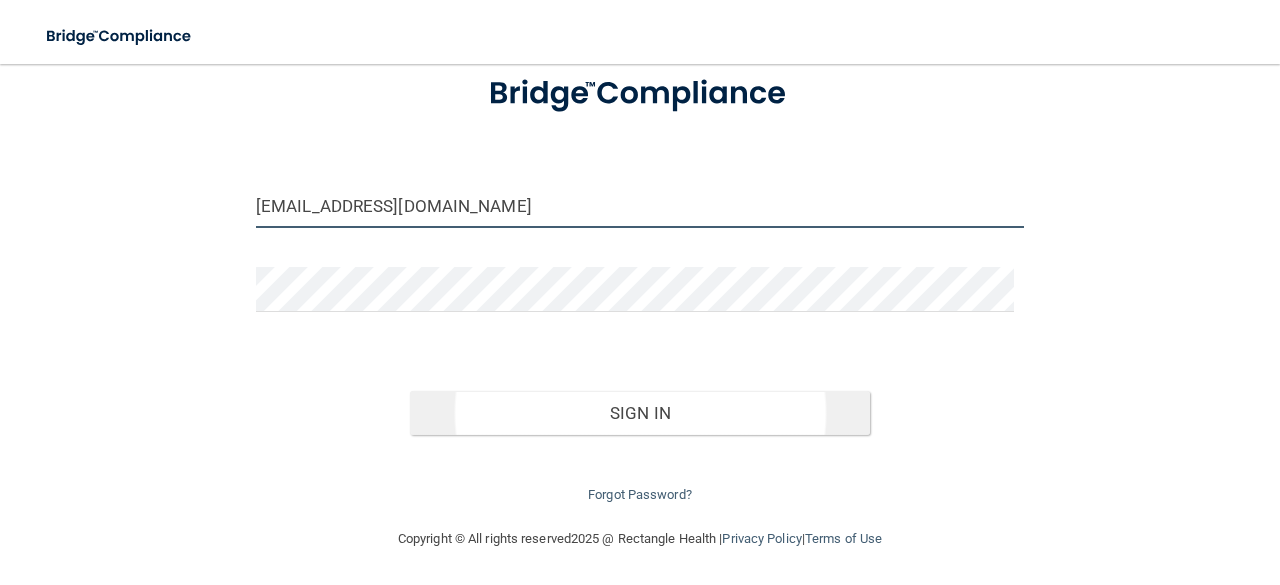 type on "[EMAIL_ADDRESS][DOMAIN_NAME]" 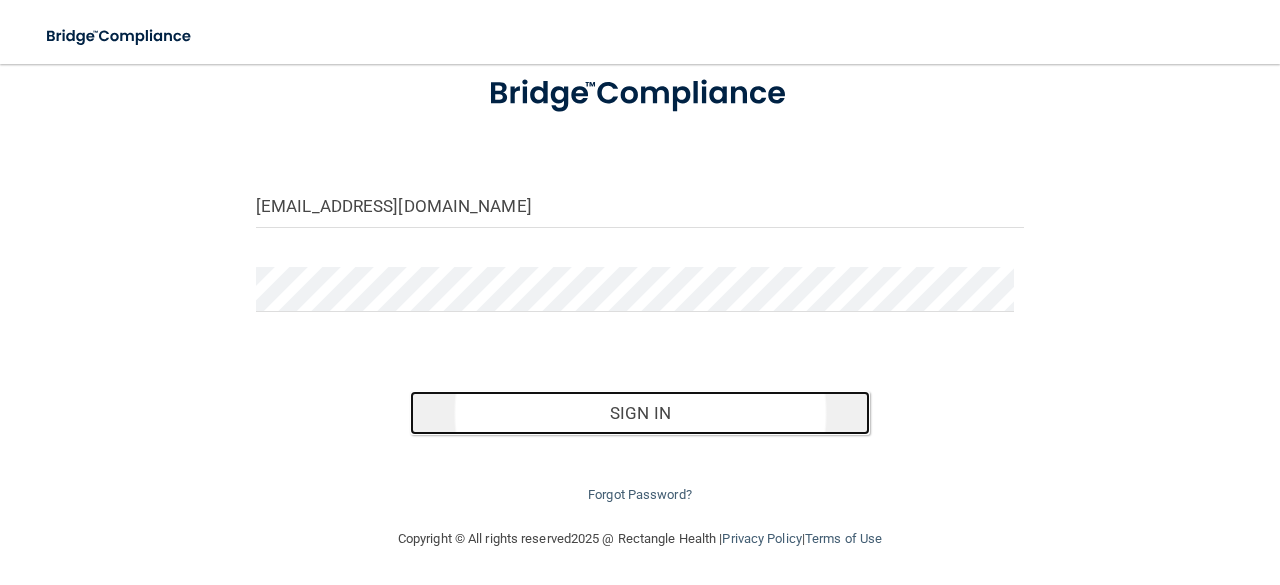 click on "Sign In" at bounding box center [640, 413] 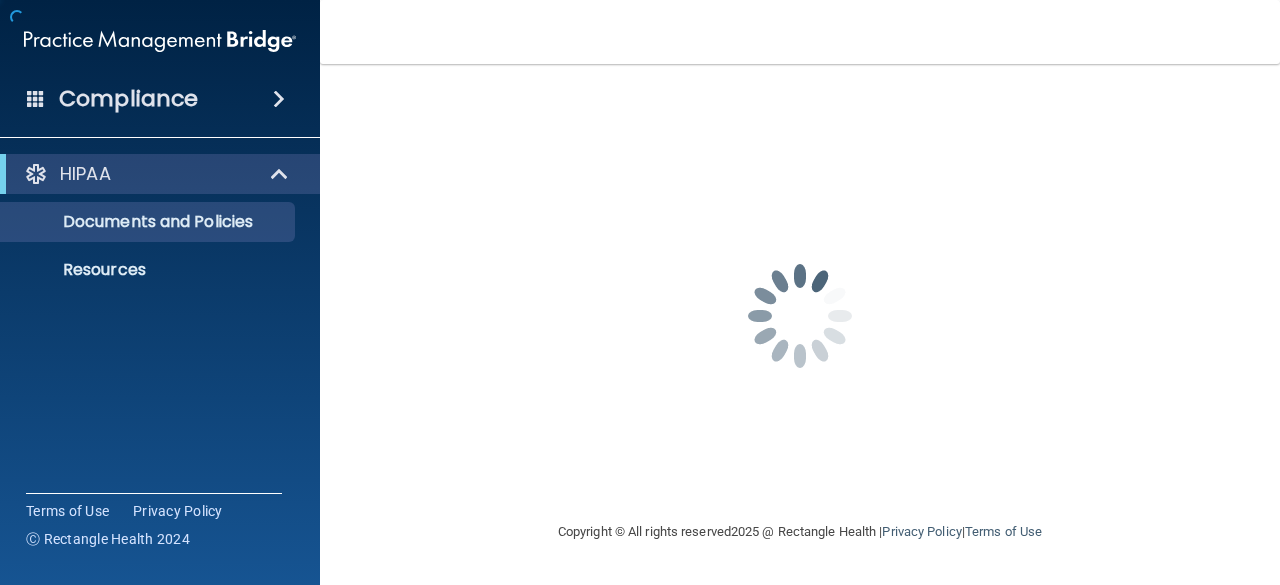 scroll, scrollTop: 0, scrollLeft: 0, axis: both 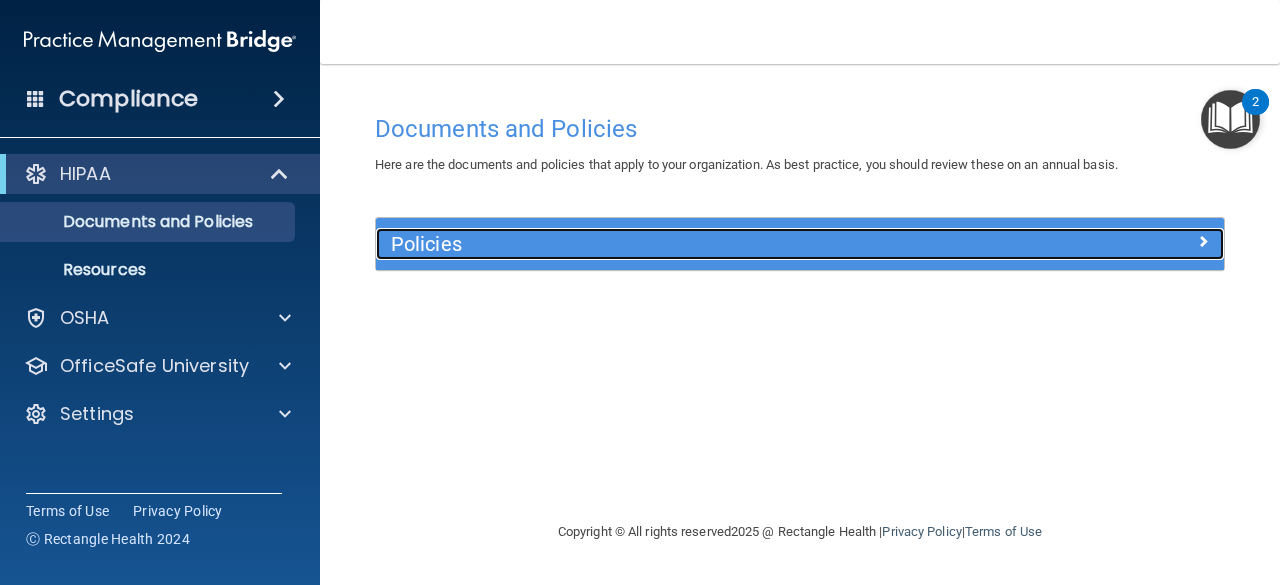 click at bounding box center (1118, 240) 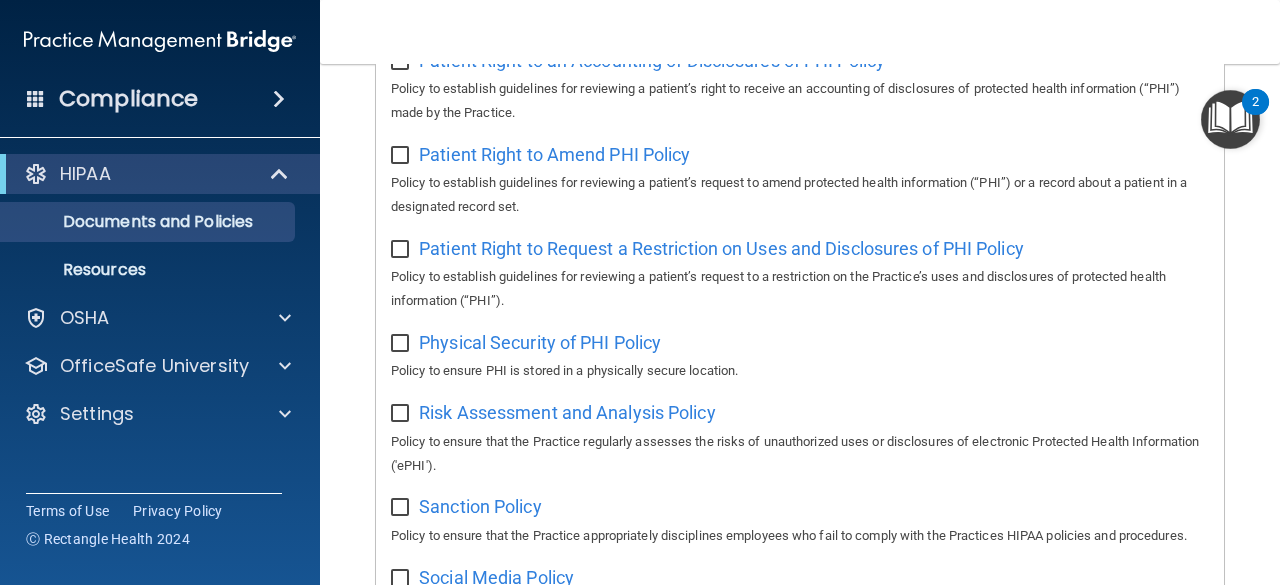 scroll, scrollTop: 1200, scrollLeft: 0, axis: vertical 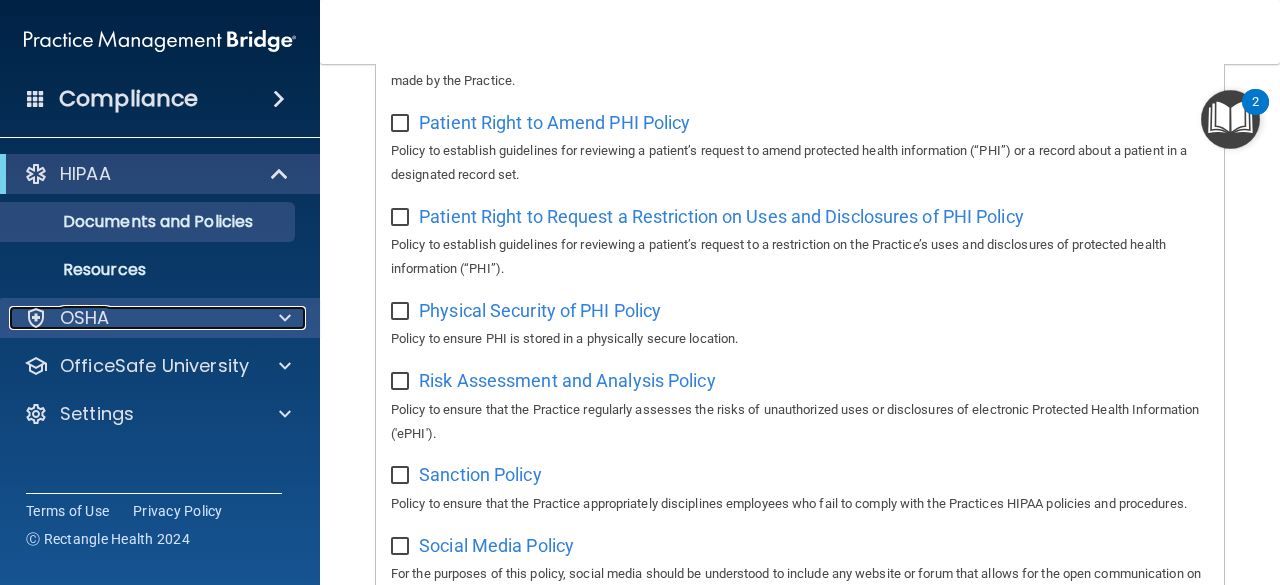 click at bounding box center (282, 318) 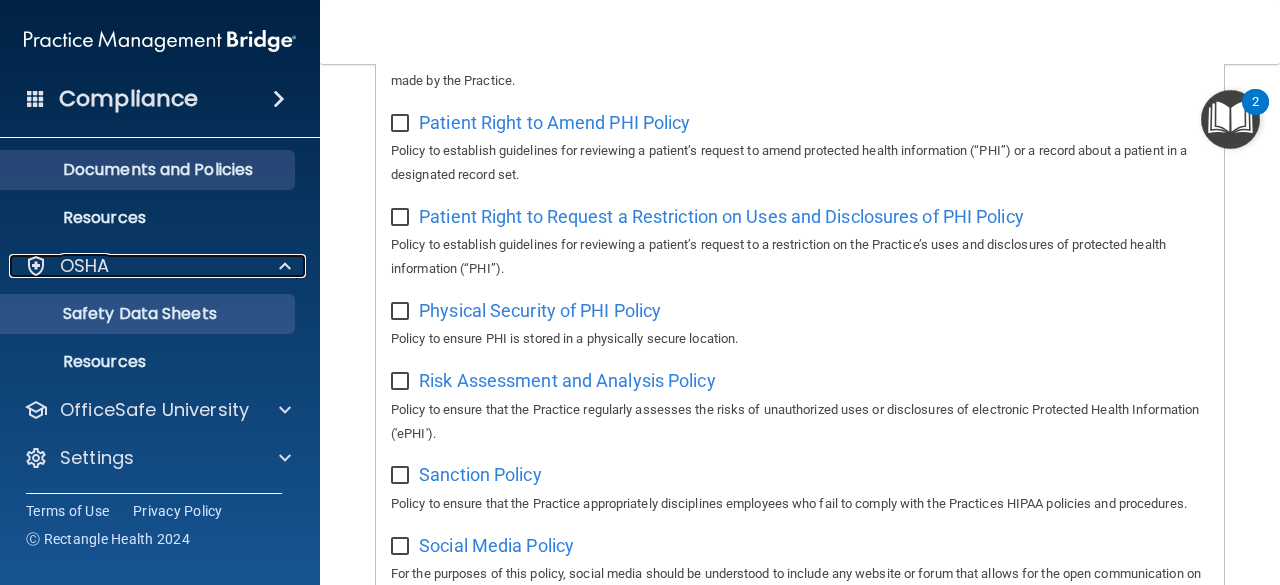 scroll, scrollTop: 0, scrollLeft: 0, axis: both 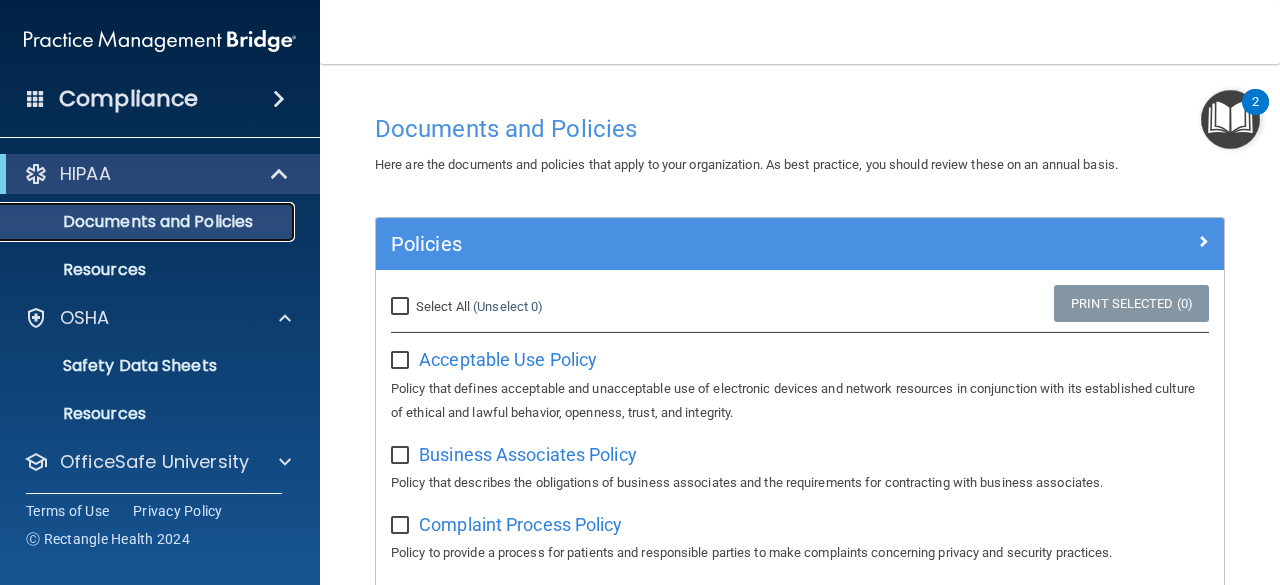 click on "Documents and Policies" at bounding box center (149, 222) 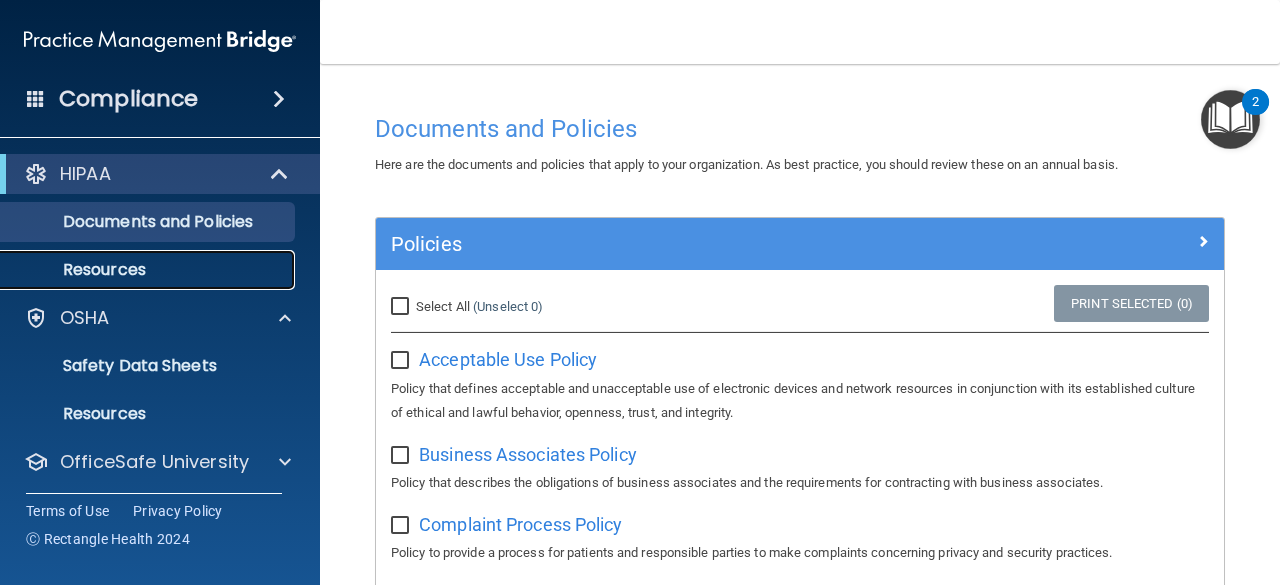 click on "Resources" at bounding box center [149, 270] 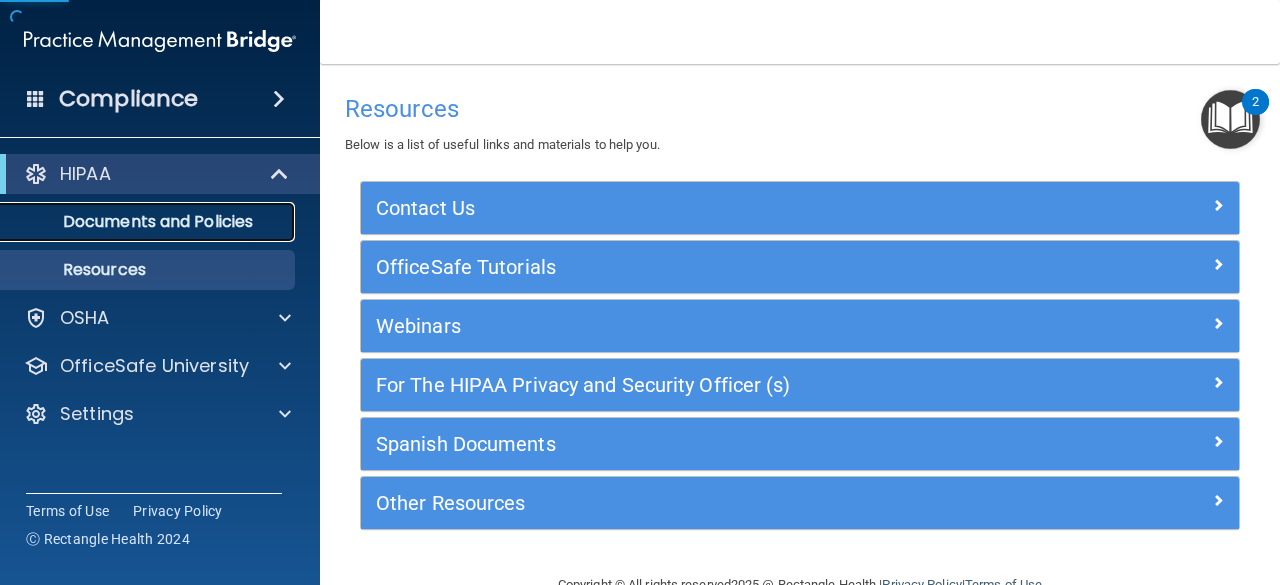 click on "Documents and Policies" at bounding box center [149, 222] 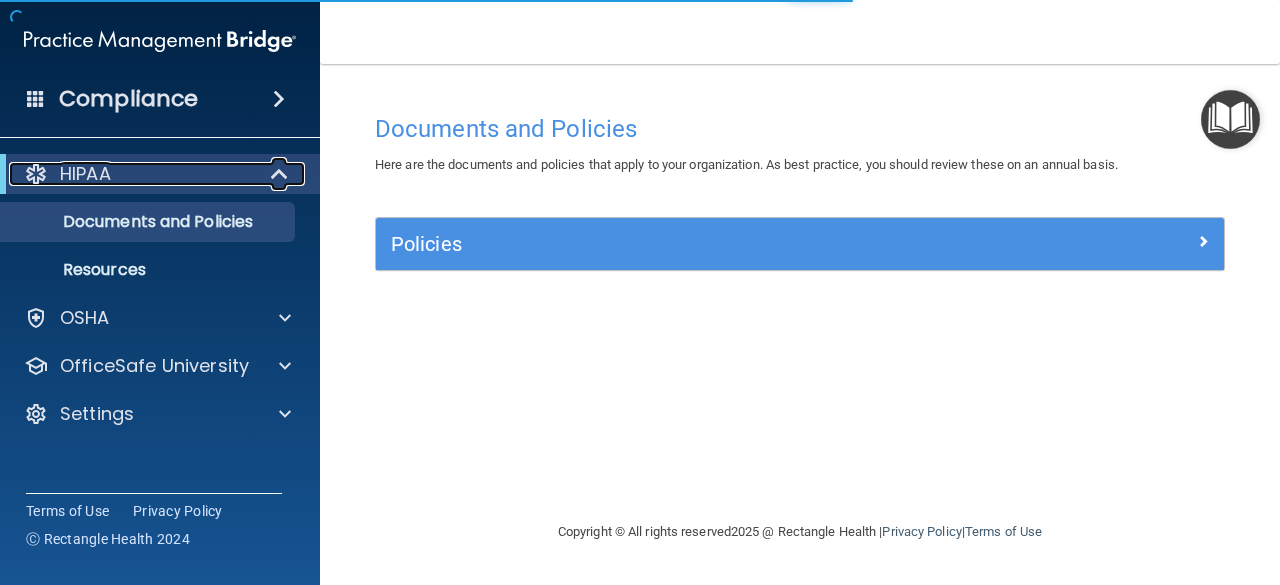 click on "HIPAA" at bounding box center (132, 174) 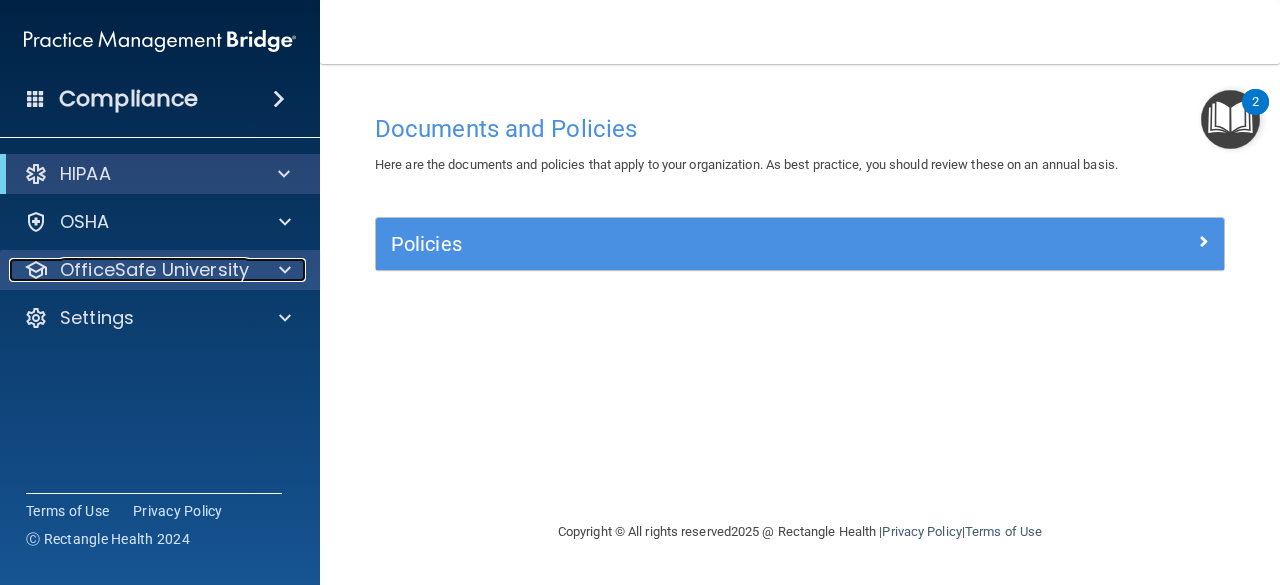 click at bounding box center (285, 270) 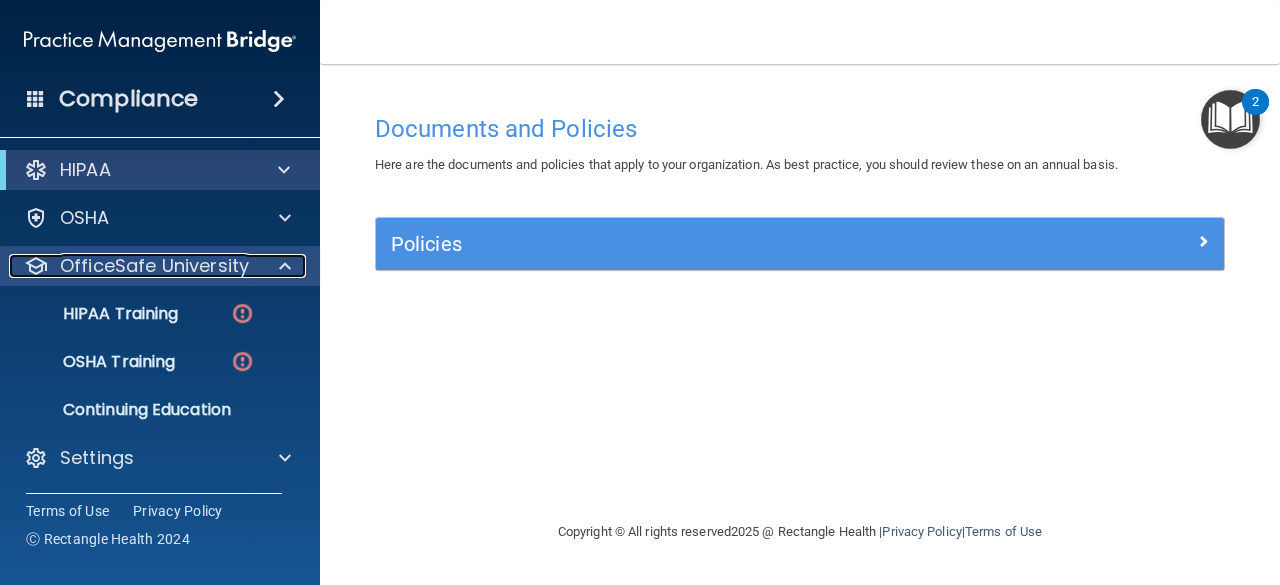 scroll, scrollTop: 4, scrollLeft: 0, axis: vertical 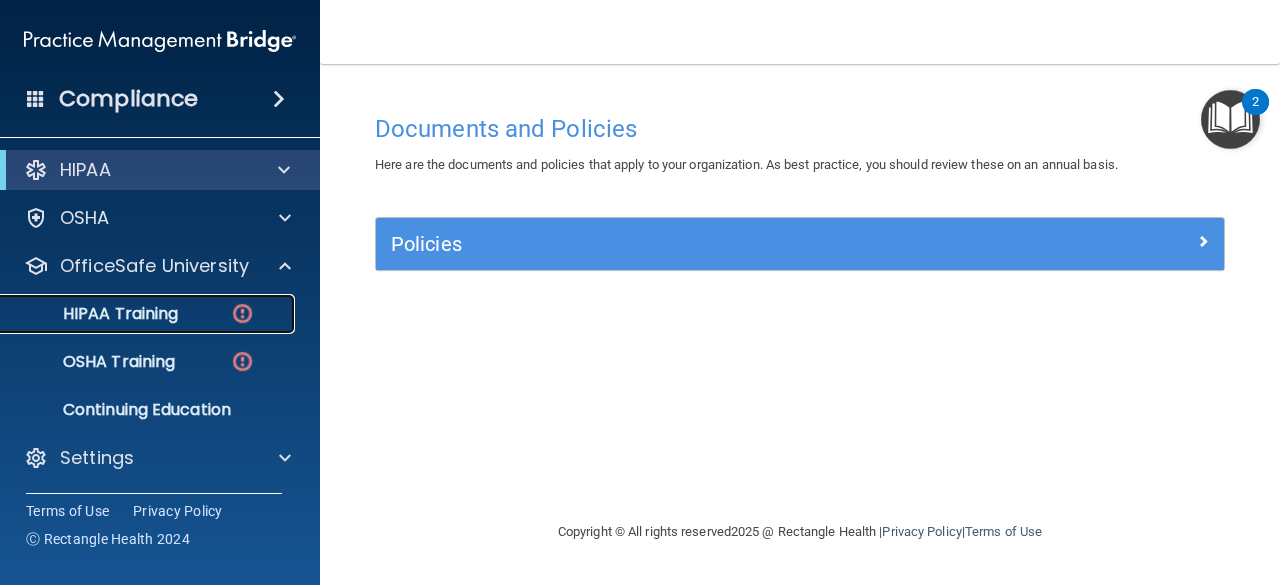click at bounding box center (242, 313) 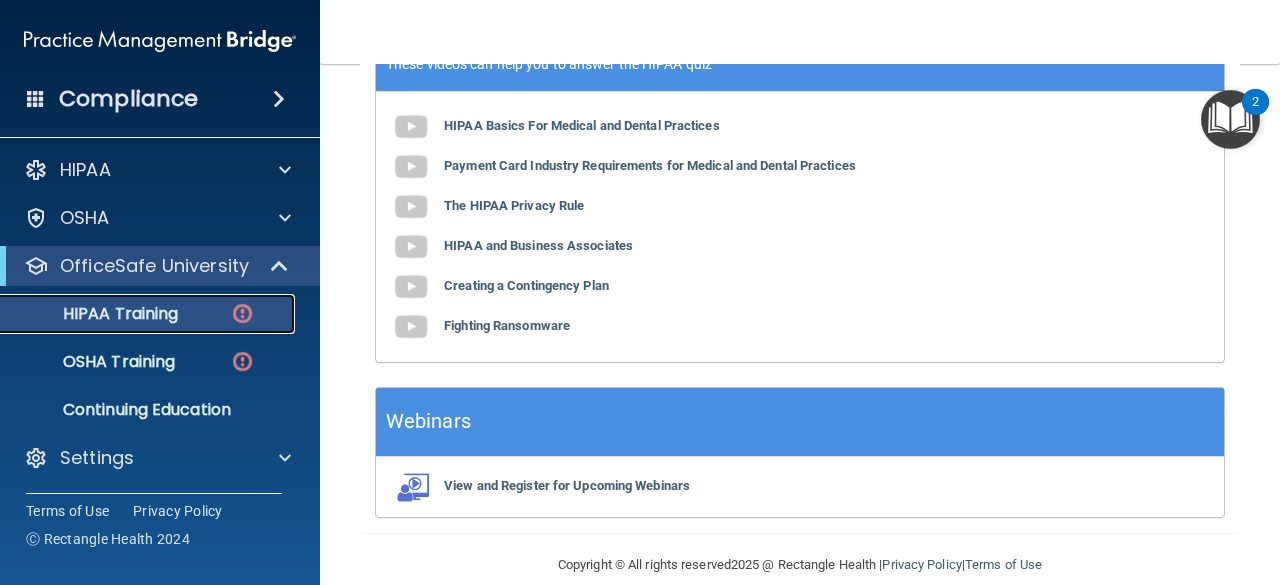 scroll, scrollTop: 868, scrollLeft: 0, axis: vertical 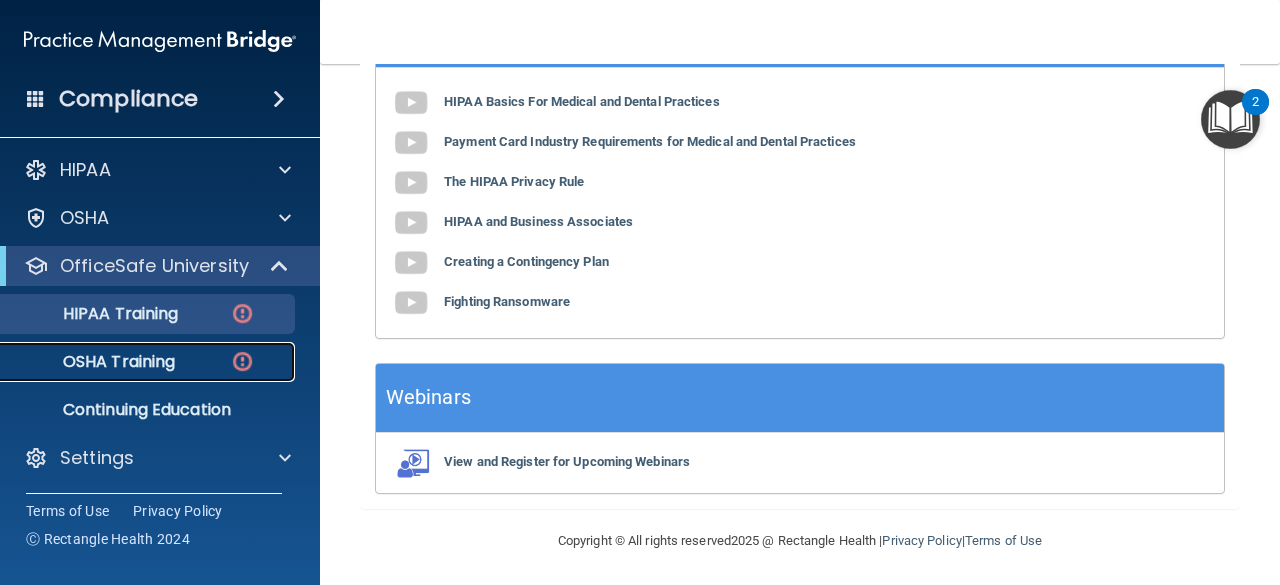 click on "OSHA Training" at bounding box center [137, 362] 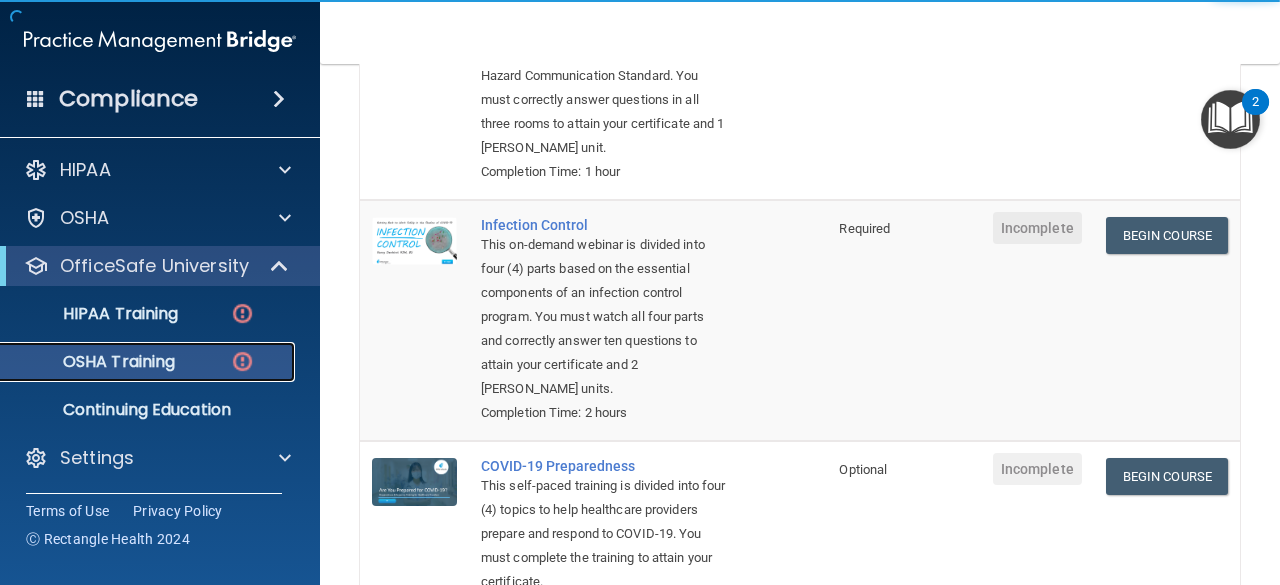 scroll, scrollTop: 716, scrollLeft: 0, axis: vertical 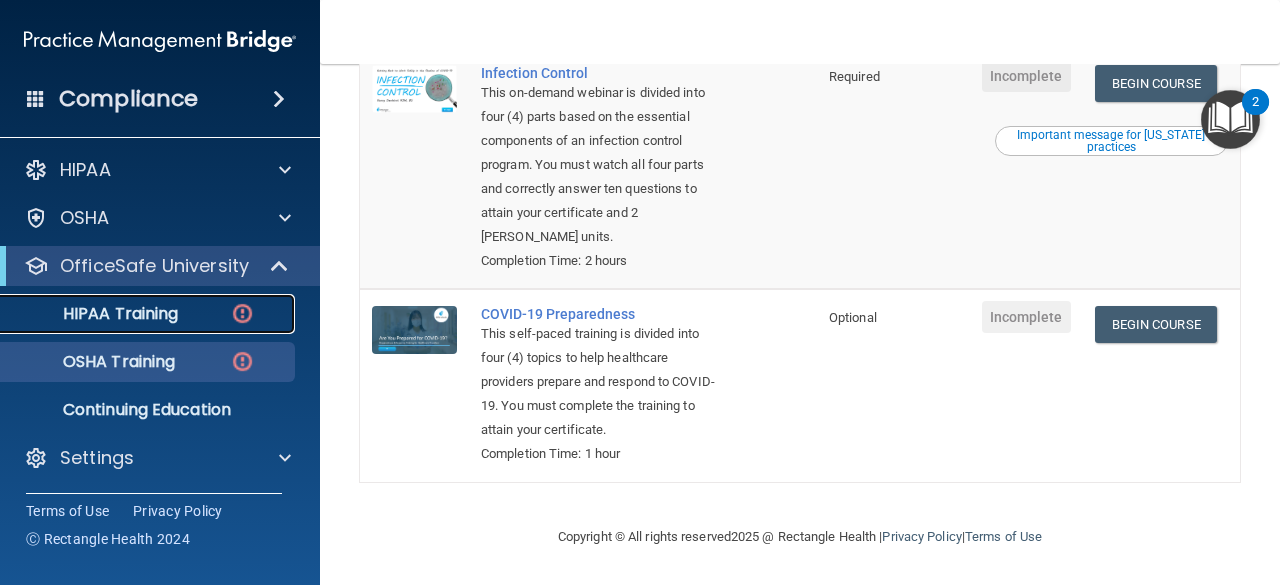 click on "HIPAA Training" at bounding box center (137, 314) 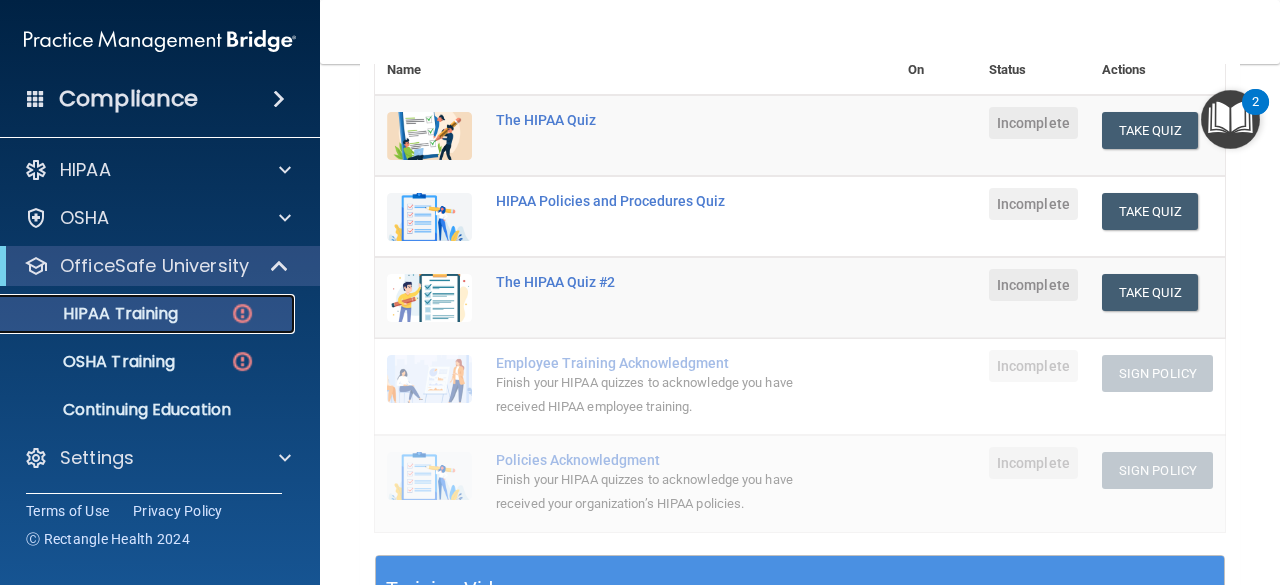 scroll, scrollTop: 100, scrollLeft: 0, axis: vertical 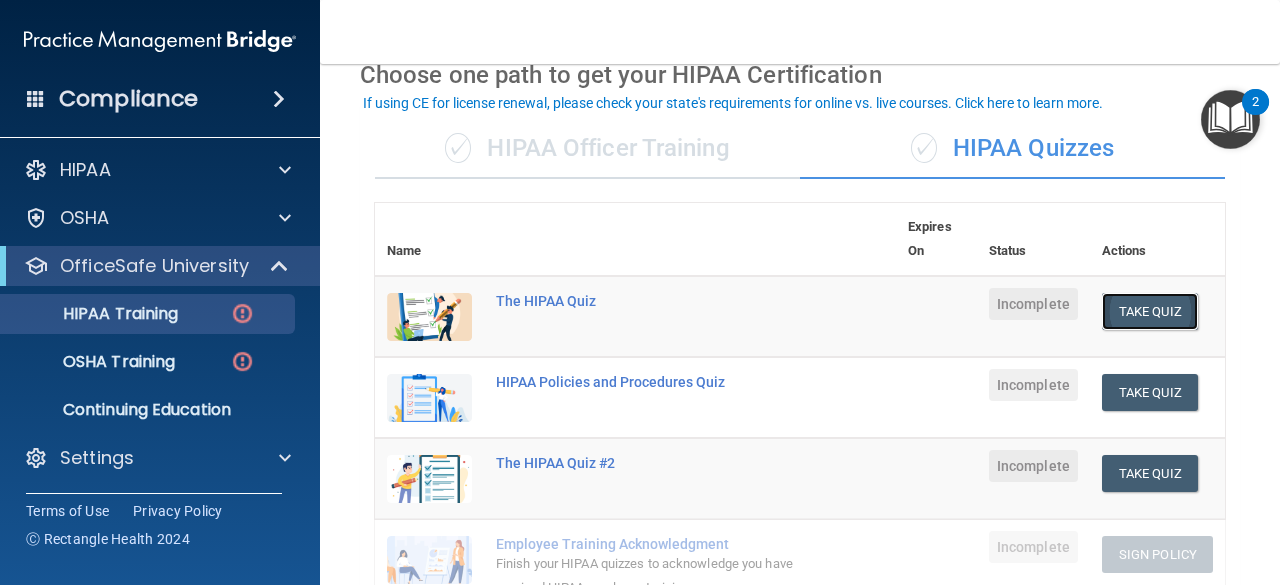 click on "Take Quiz" at bounding box center [1150, 311] 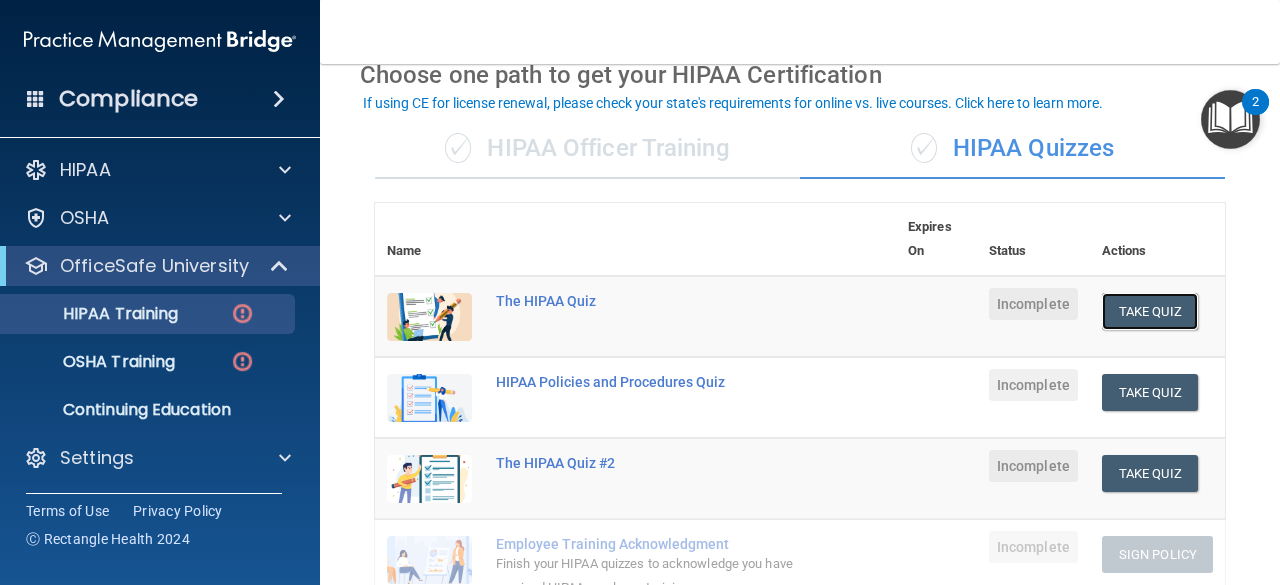 scroll, scrollTop: 0, scrollLeft: 0, axis: both 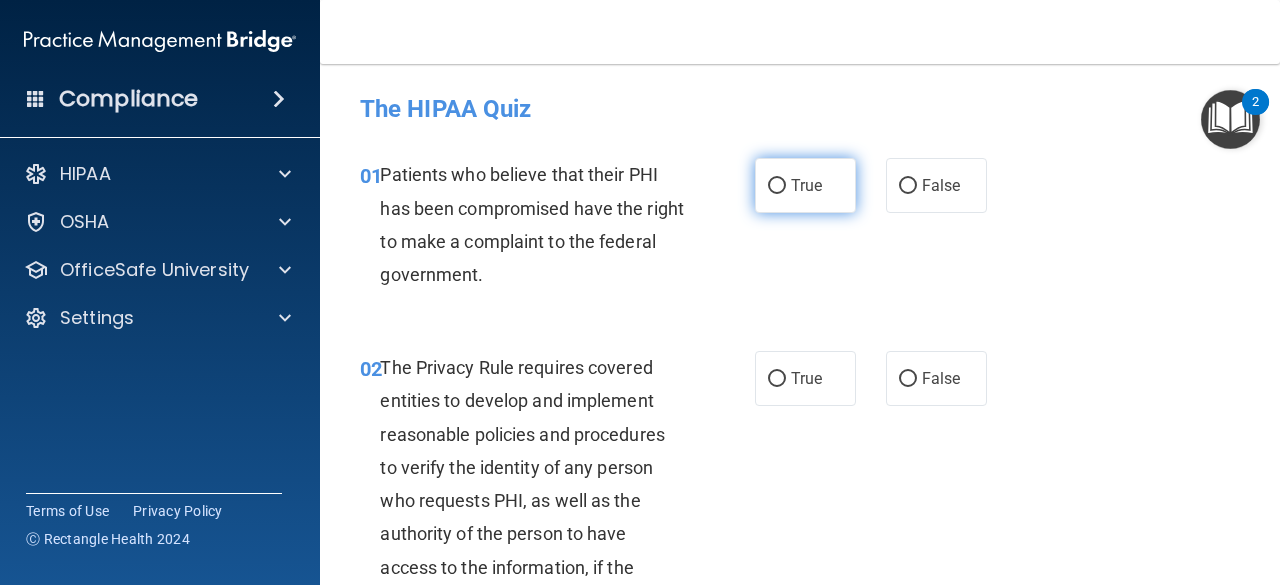 click on "True" at bounding box center (806, 185) 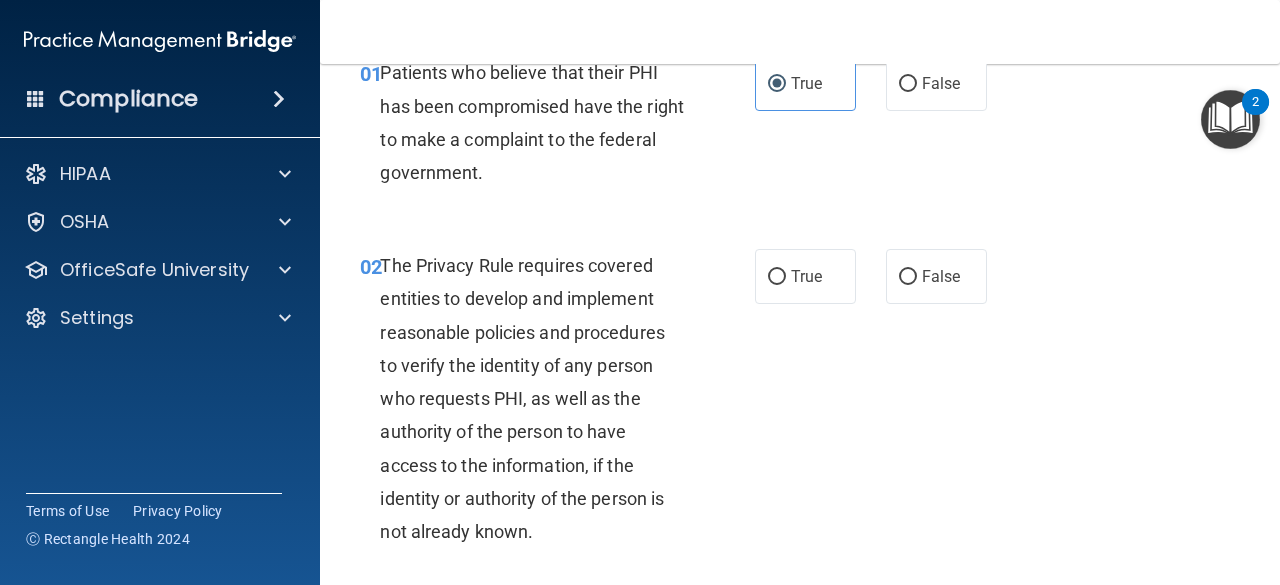 scroll, scrollTop: 100, scrollLeft: 0, axis: vertical 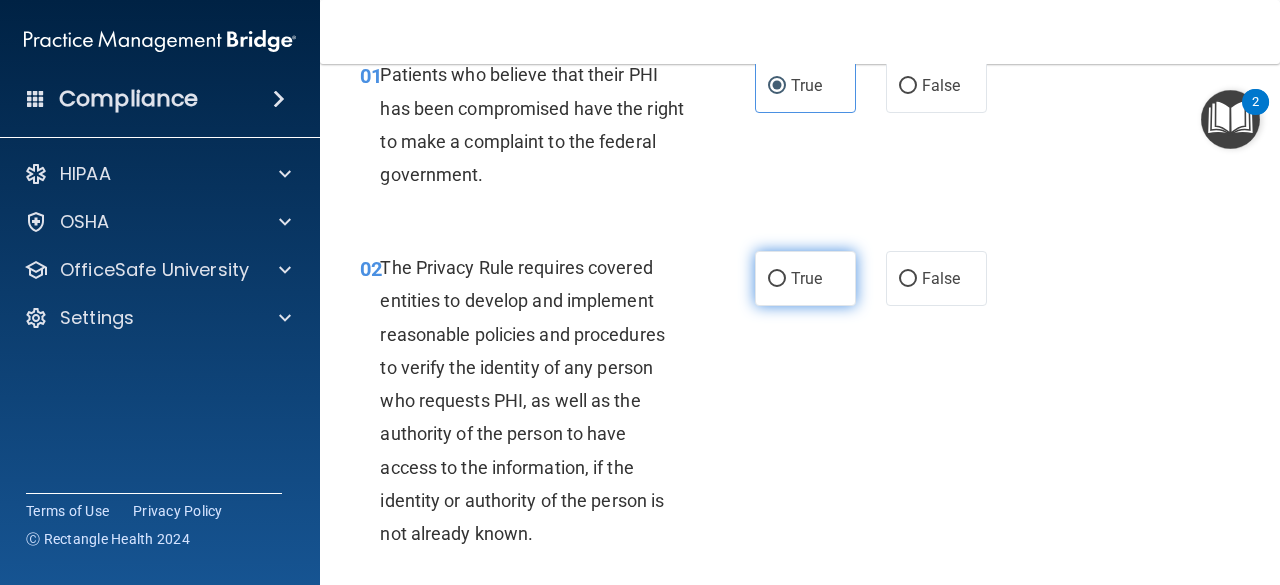 click on "True" at bounding box center (777, 279) 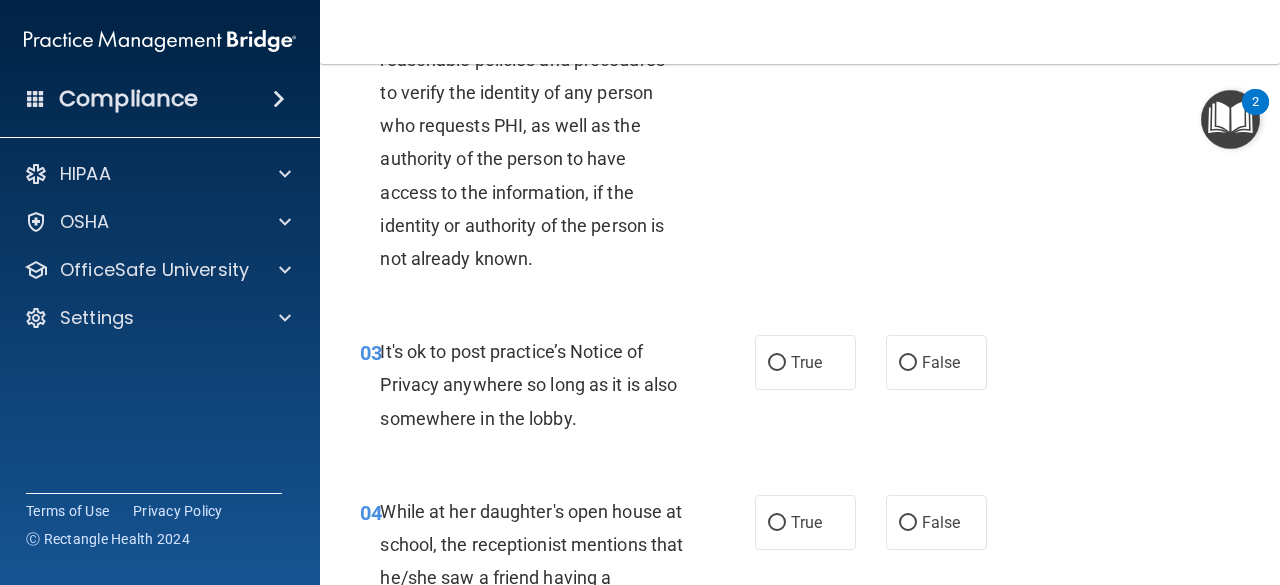 scroll, scrollTop: 400, scrollLeft: 0, axis: vertical 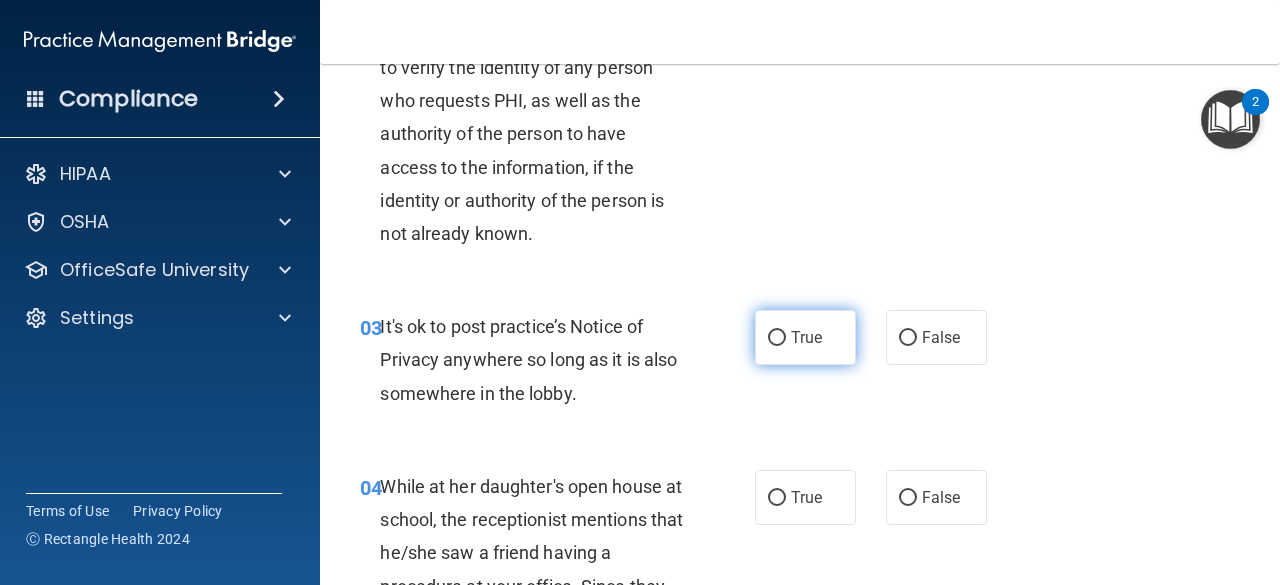 click on "True" at bounding box center (806, 337) 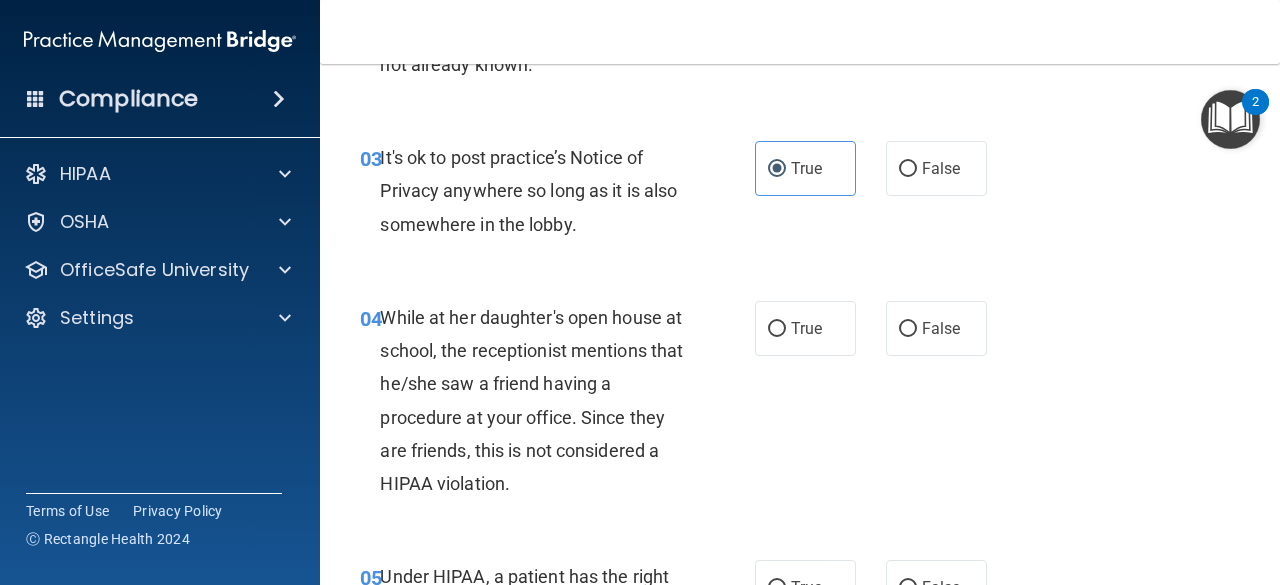 scroll, scrollTop: 600, scrollLeft: 0, axis: vertical 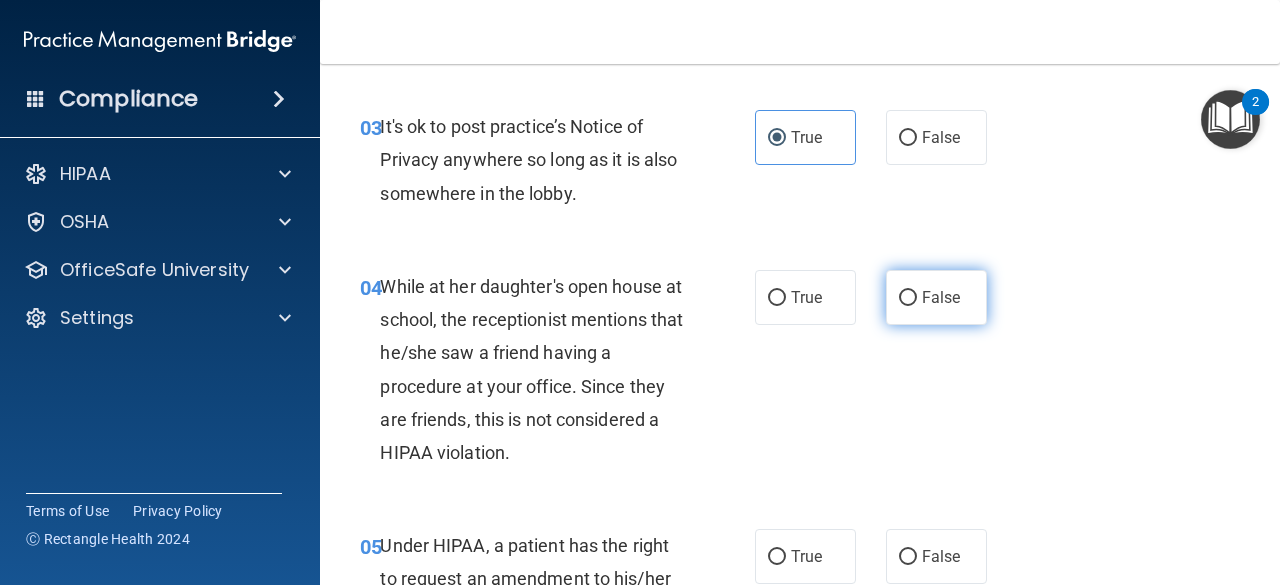 click on "False" at bounding box center (941, 297) 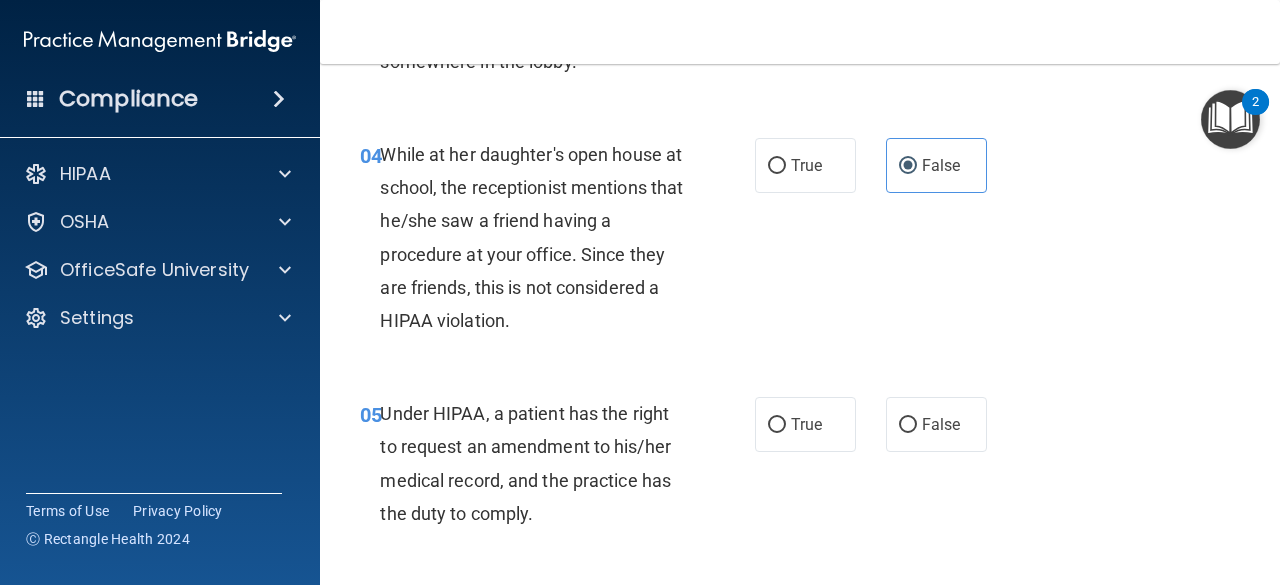 scroll, scrollTop: 900, scrollLeft: 0, axis: vertical 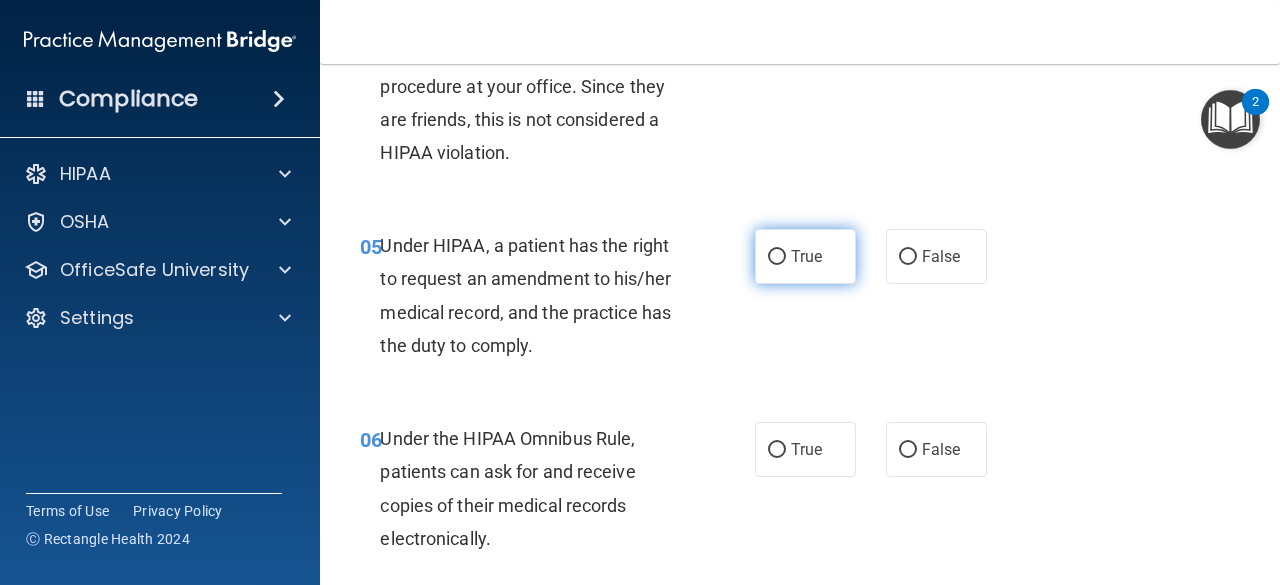 click on "True" at bounding box center (806, 256) 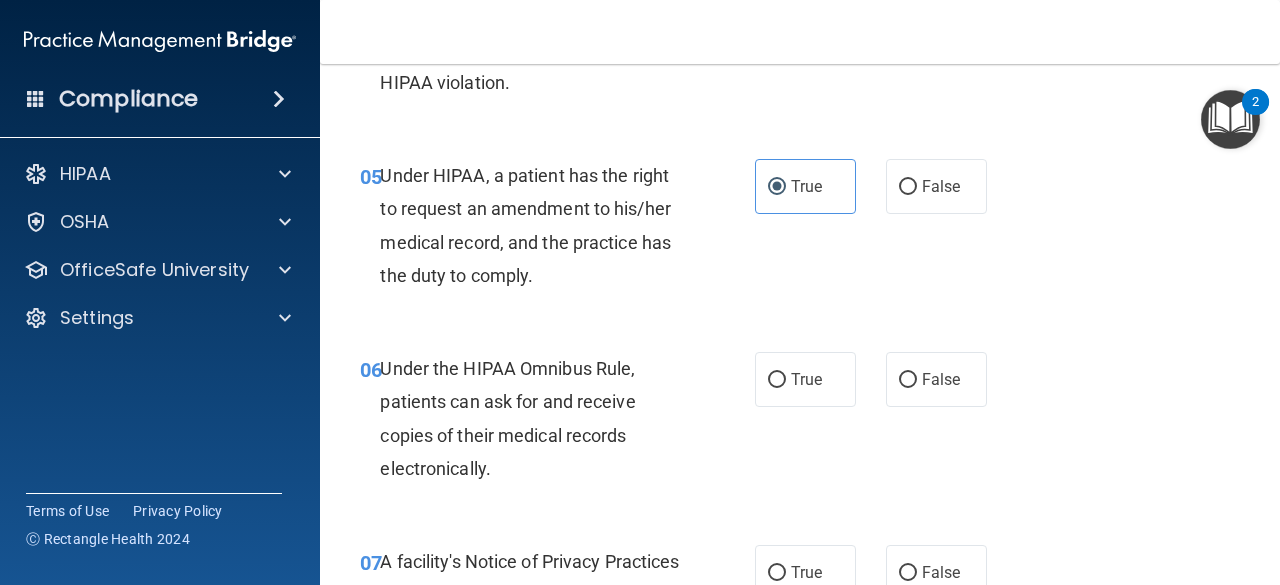 scroll, scrollTop: 1000, scrollLeft: 0, axis: vertical 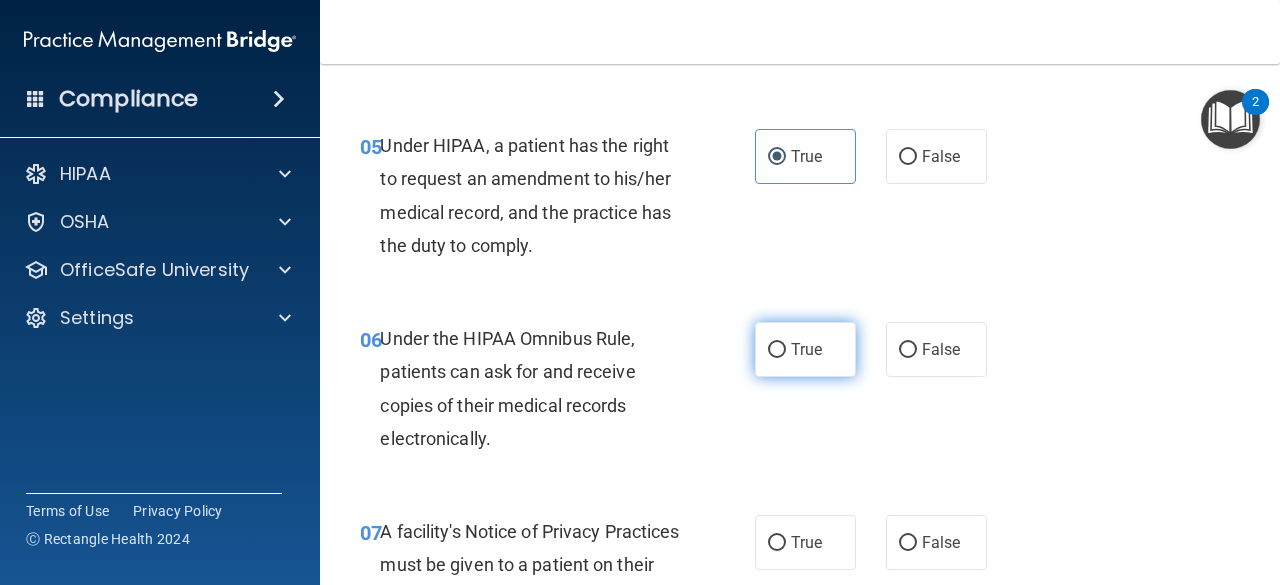 click on "True" at bounding box center (806, 349) 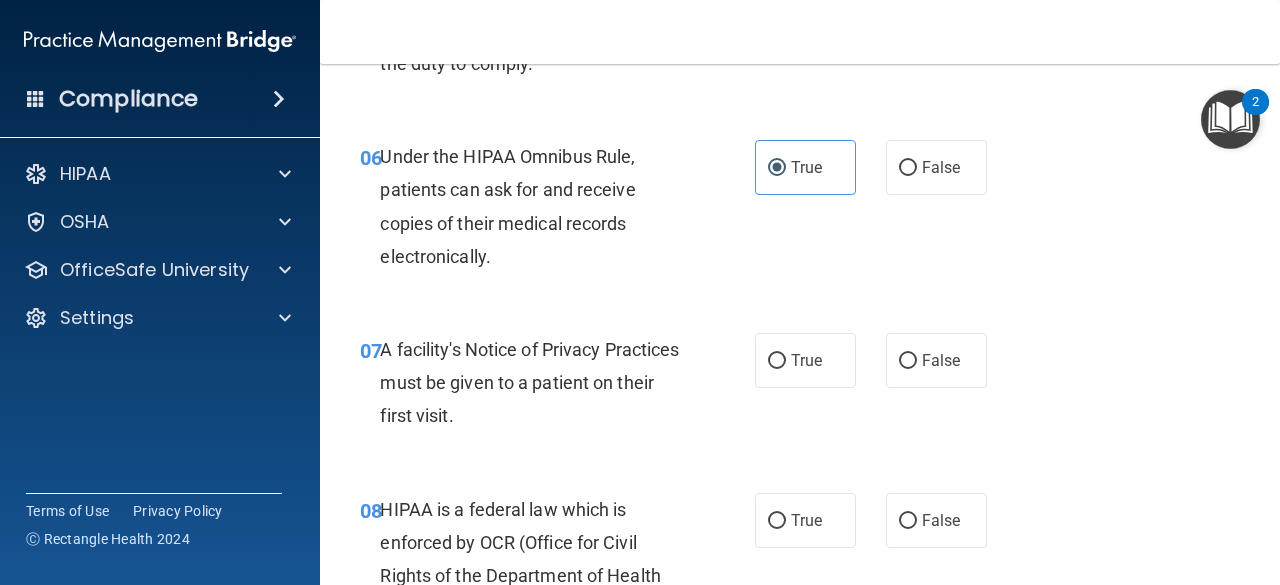 scroll, scrollTop: 1200, scrollLeft: 0, axis: vertical 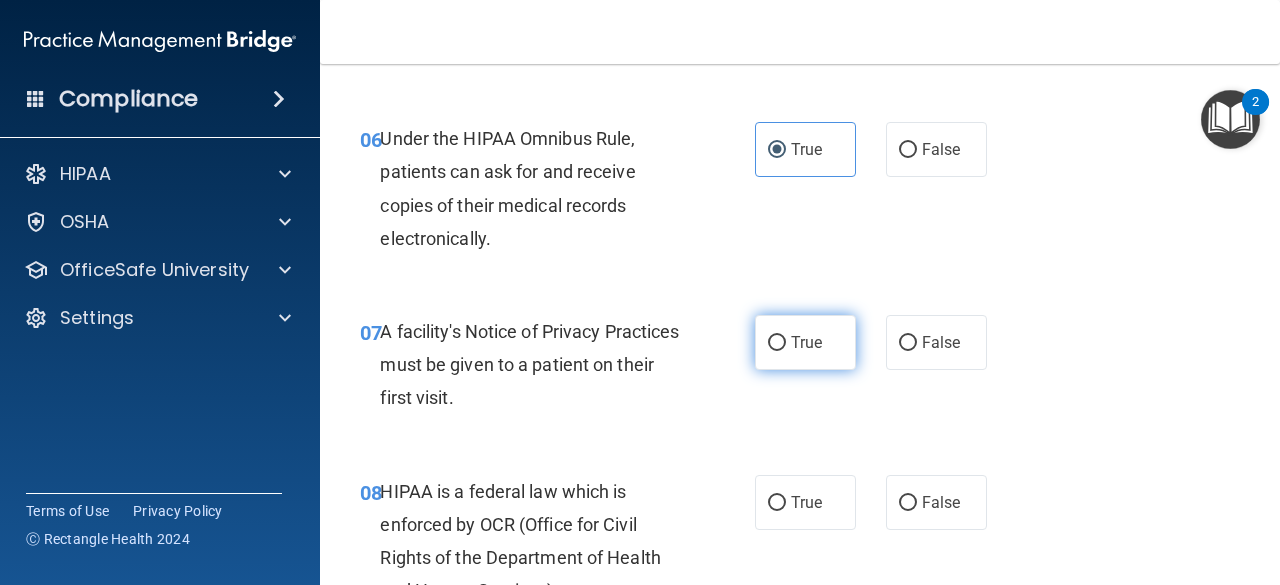 click on "True" at bounding box center (806, 342) 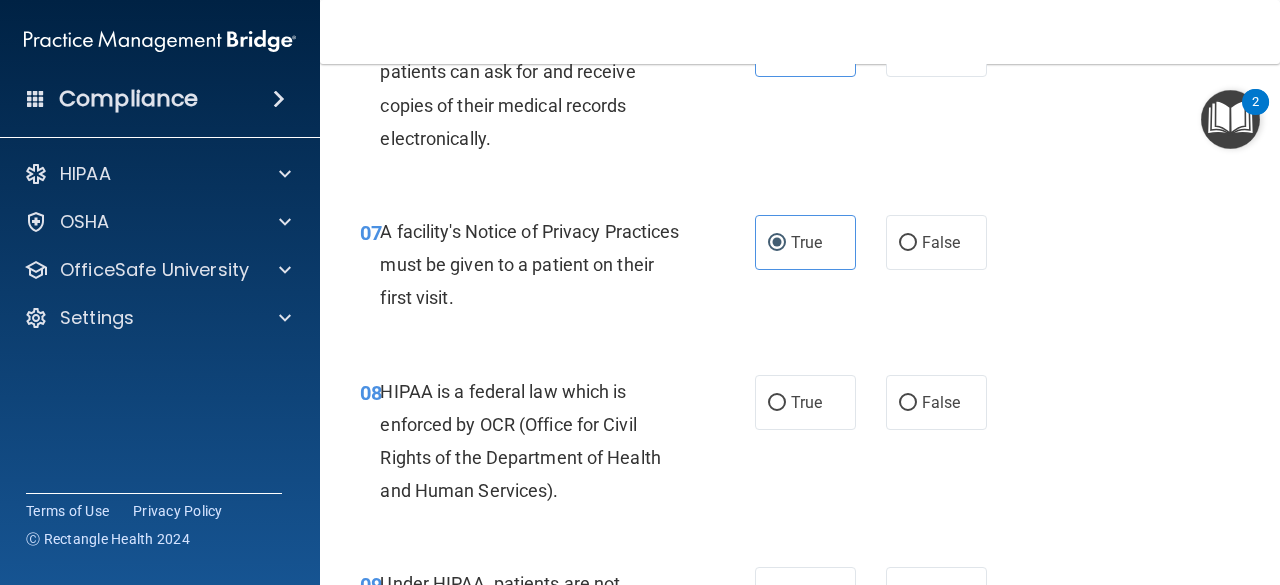 scroll, scrollTop: 1400, scrollLeft: 0, axis: vertical 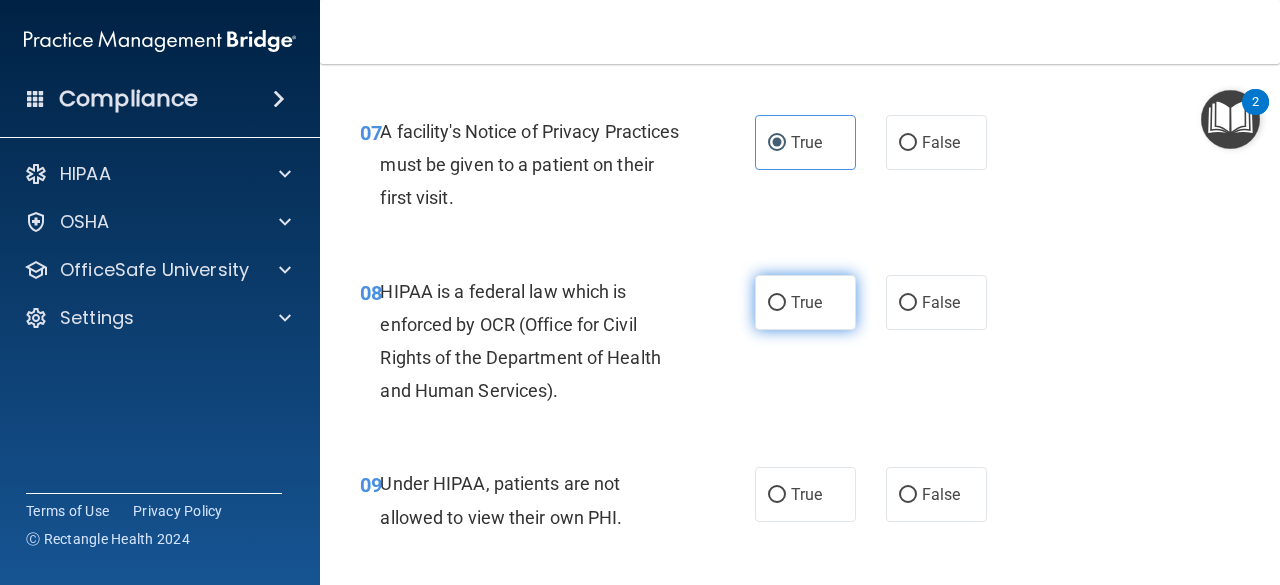 click on "True" at bounding box center (806, 302) 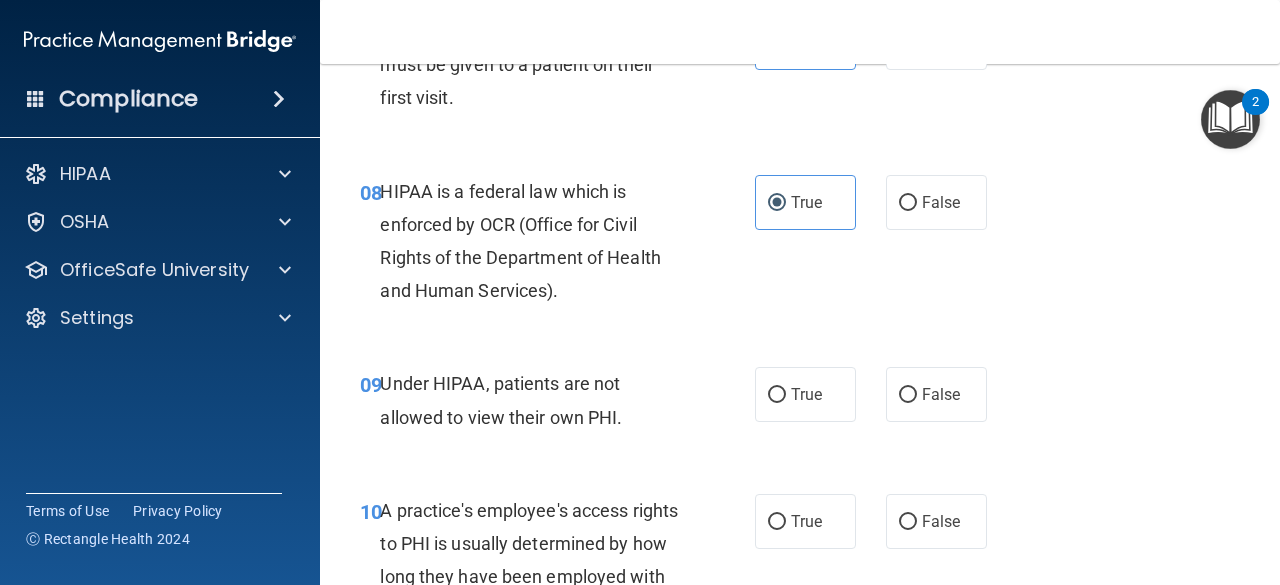 scroll, scrollTop: 1600, scrollLeft: 0, axis: vertical 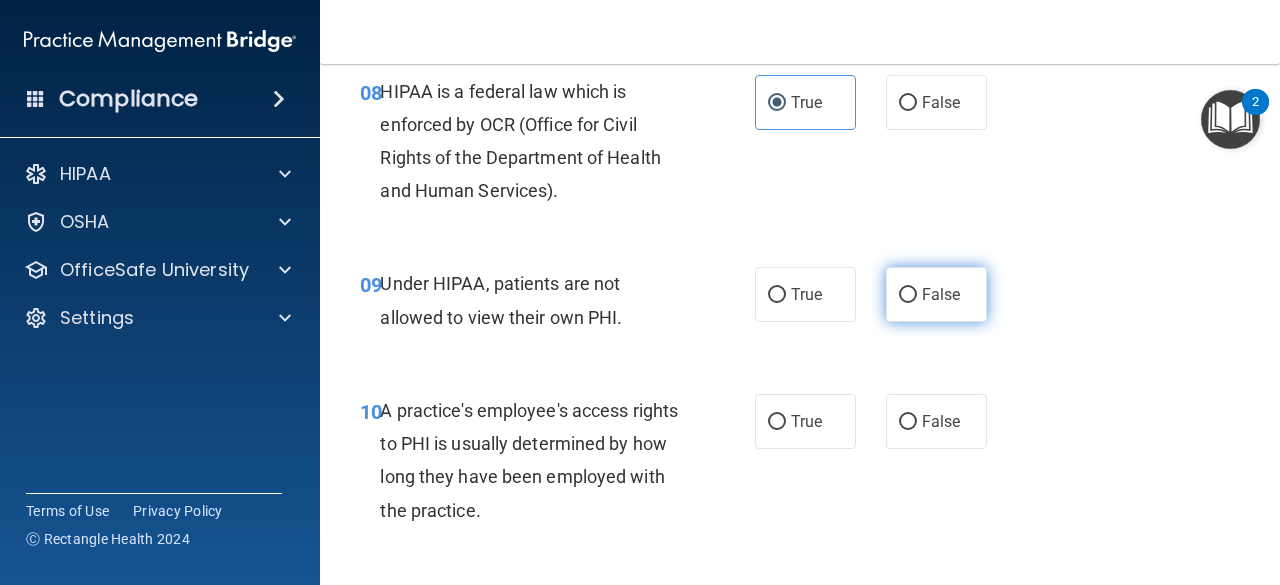 click on "False" at bounding box center (908, 295) 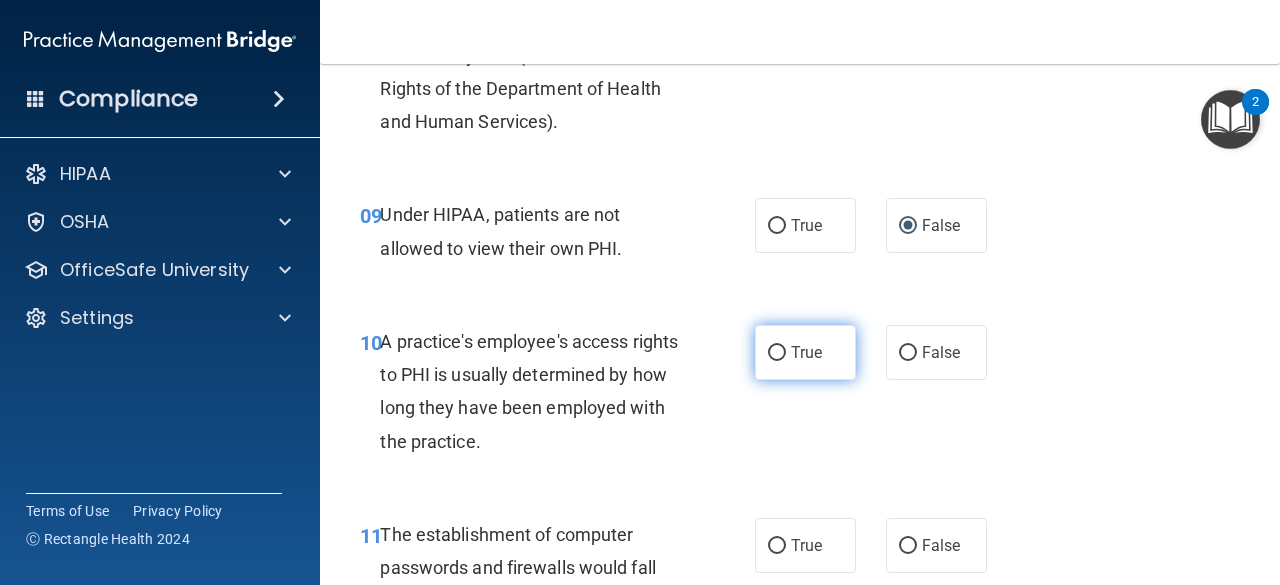 scroll, scrollTop: 1700, scrollLeft: 0, axis: vertical 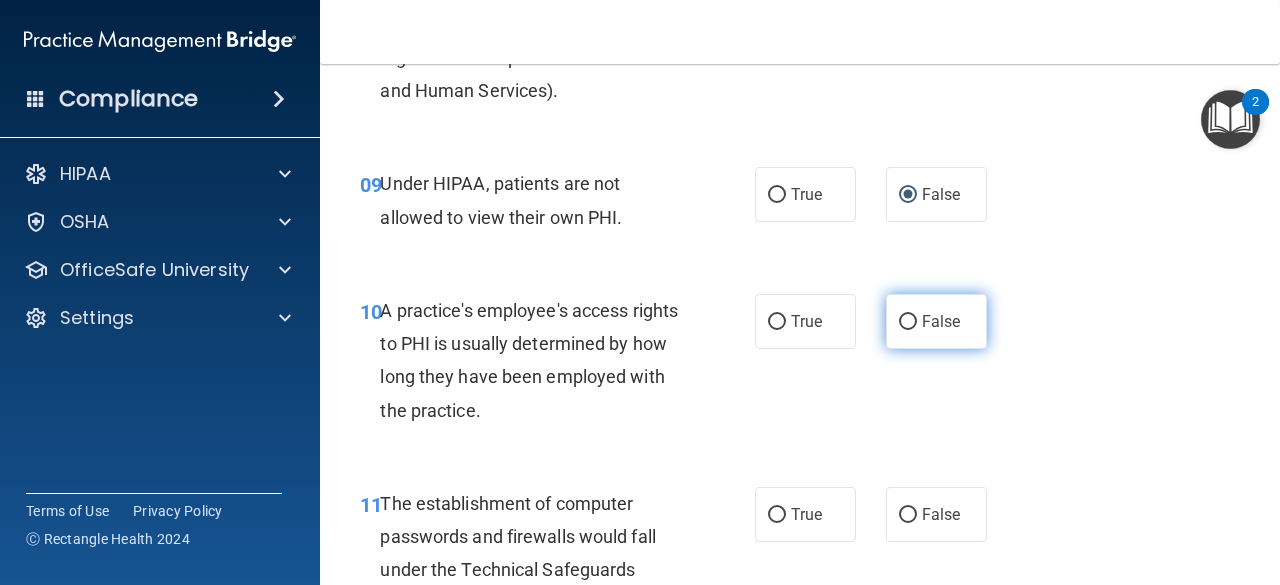 click on "False" at bounding box center (908, 322) 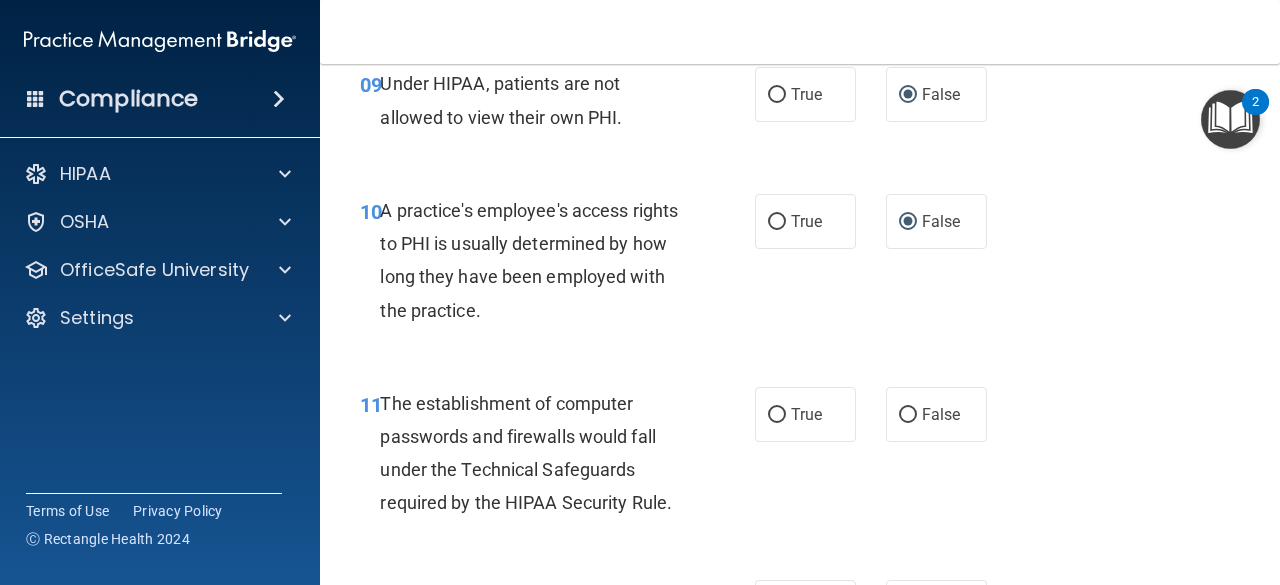 scroll, scrollTop: 1900, scrollLeft: 0, axis: vertical 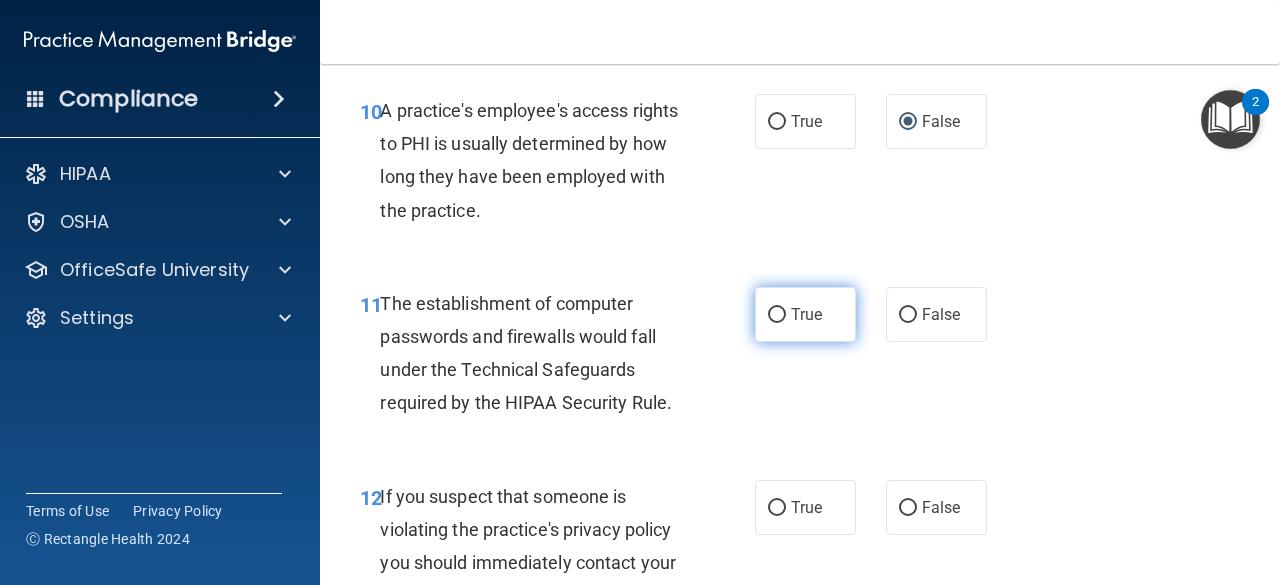 click on "True" at bounding box center (805, 314) 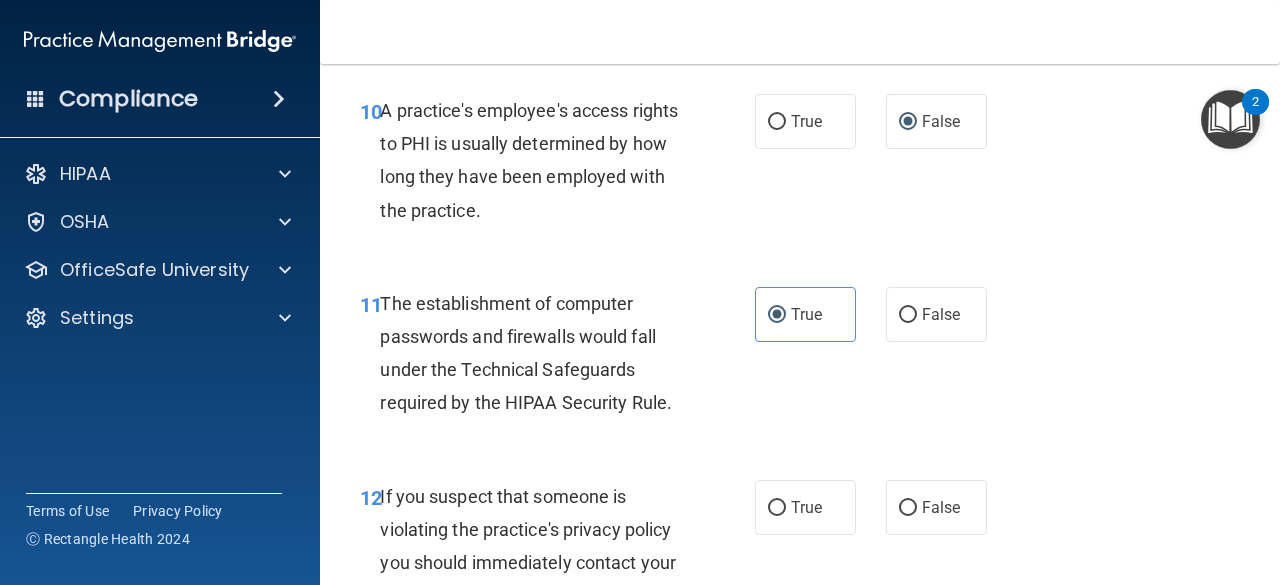 scroll, scrollTop: 2200, scrollLeft: 0, axis: vertical 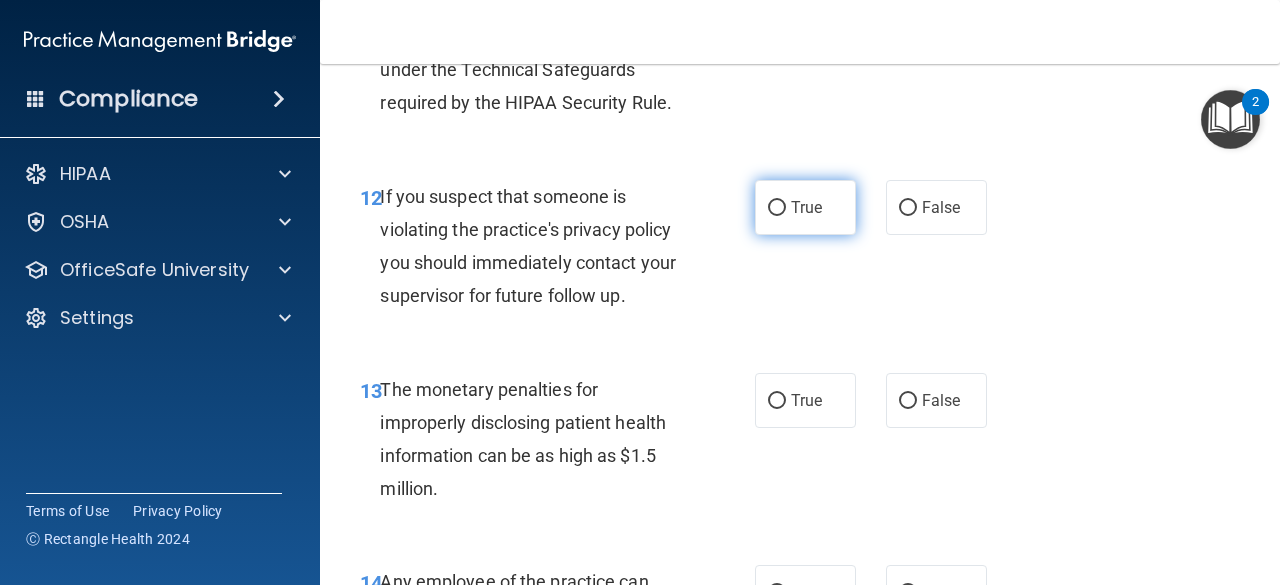 drag, startPoint x: 806, startPoint y: 194, endPoint x: 786, endPoint y: 210, distance: 25.612497 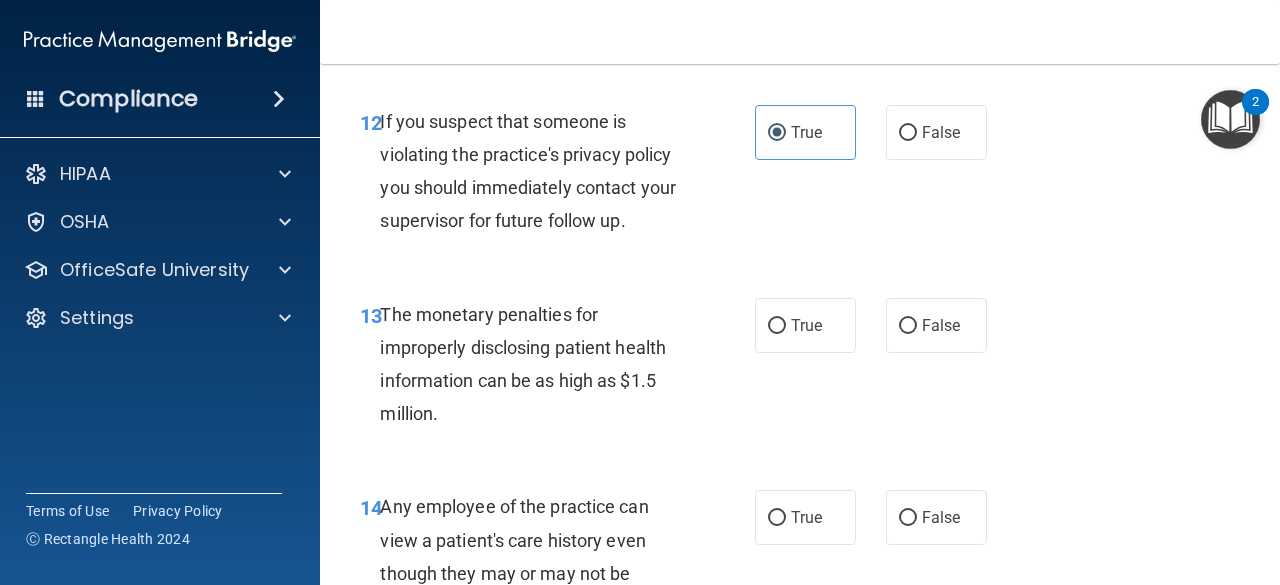 scroll, scrollTop: 2400, scrollLeft: 0, axis: vertical 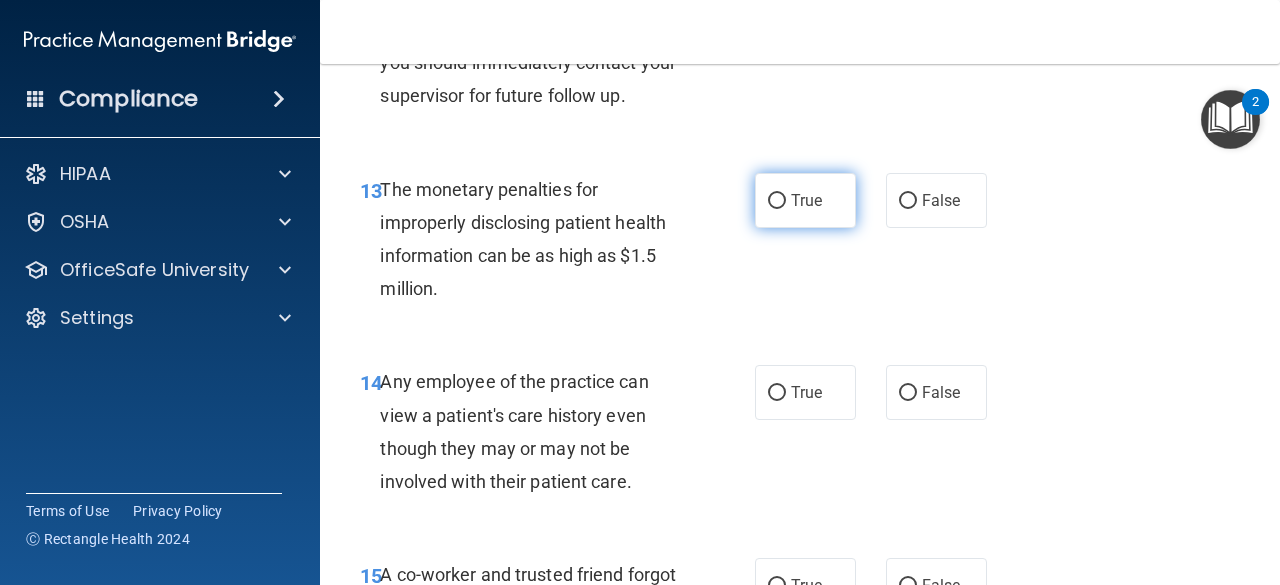 click on "True" at bounding box center [805, 200] 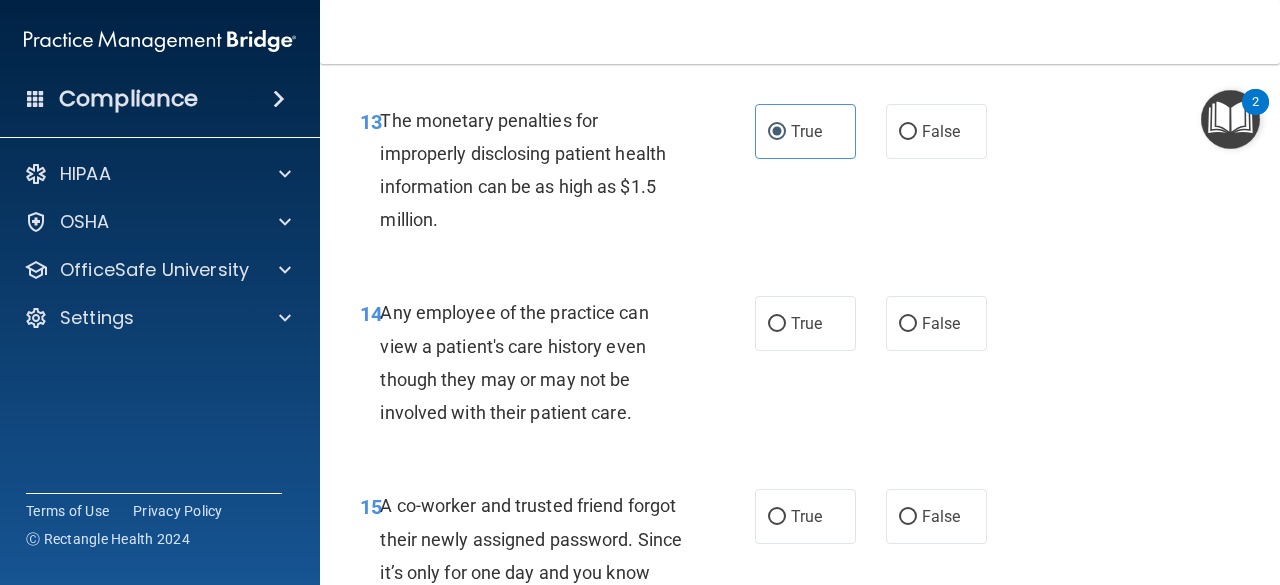 scroll, scrollTop: 2500, scrollLeft: 0, axis: vertical 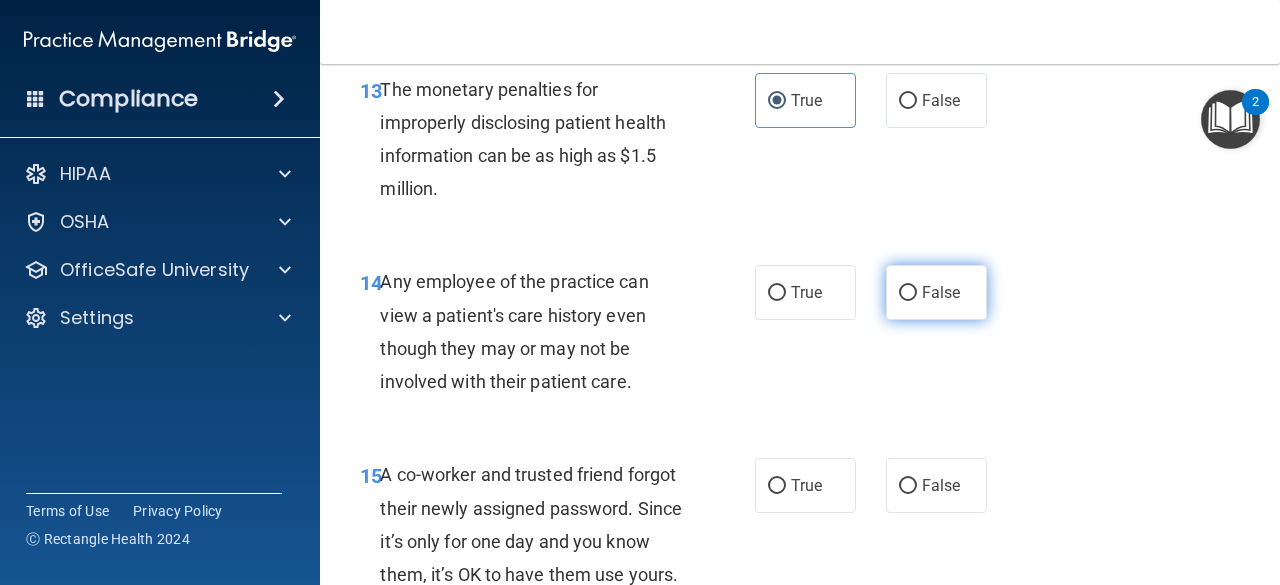 click on "False" at bounding box center [908, 293] 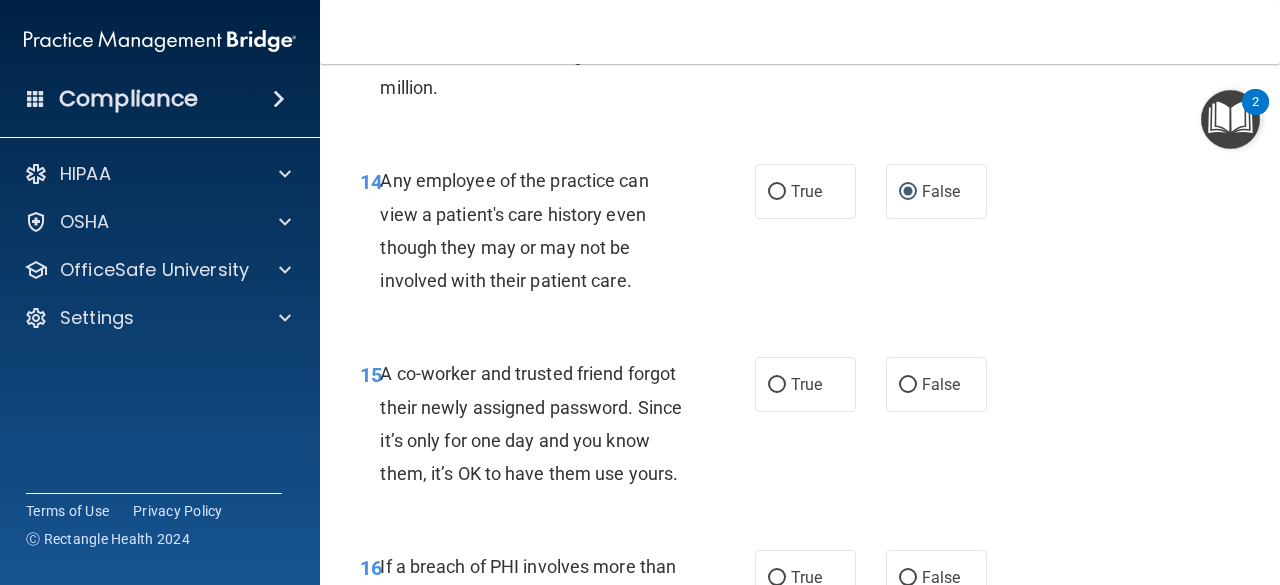 scroll, scrollTop: 2700, scrollLeft: 0, axis: vertical 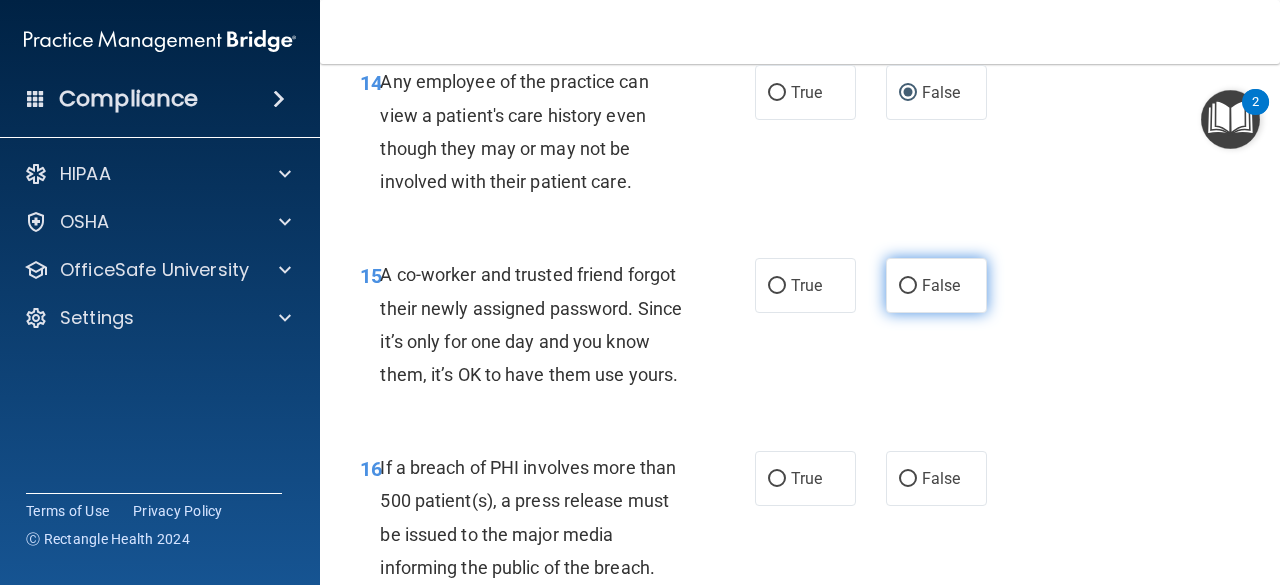 click on "False" at bounding box center [936, 285] 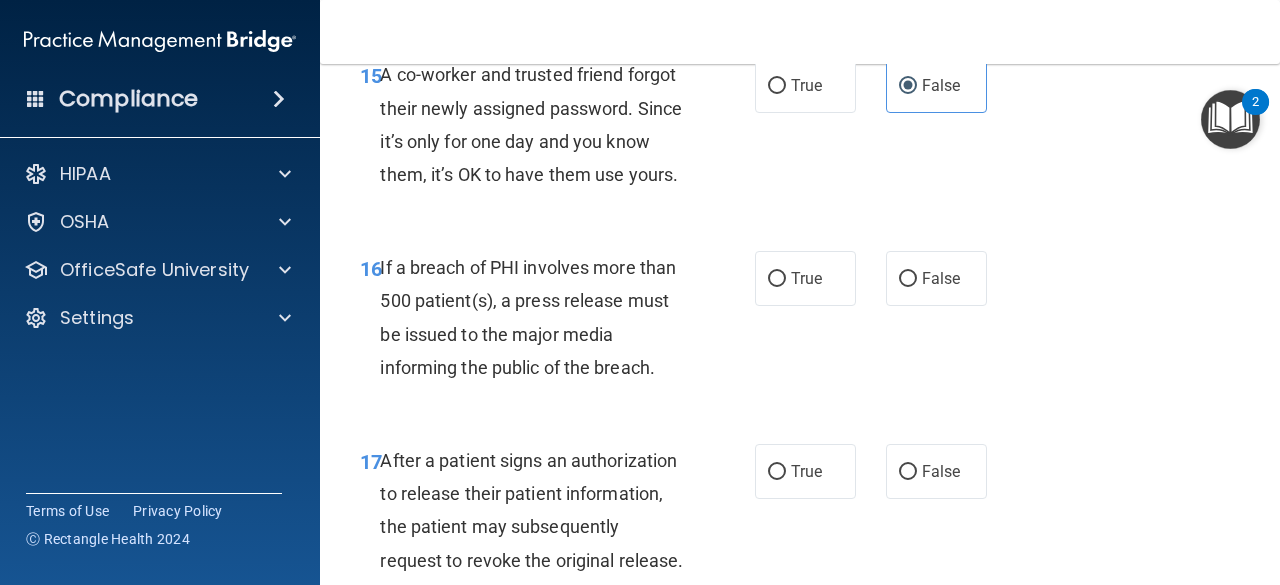 scroll, scrollTop: 3000, scrollLeft: 0, axis: vertical 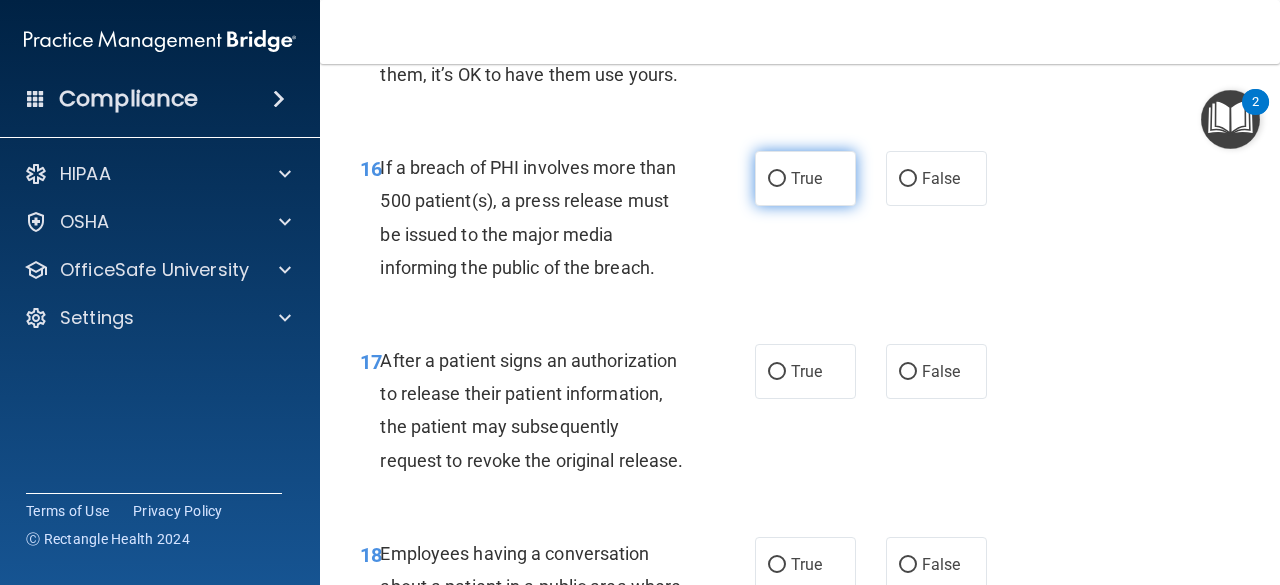 click on "True" at bounding box center [806, 178] 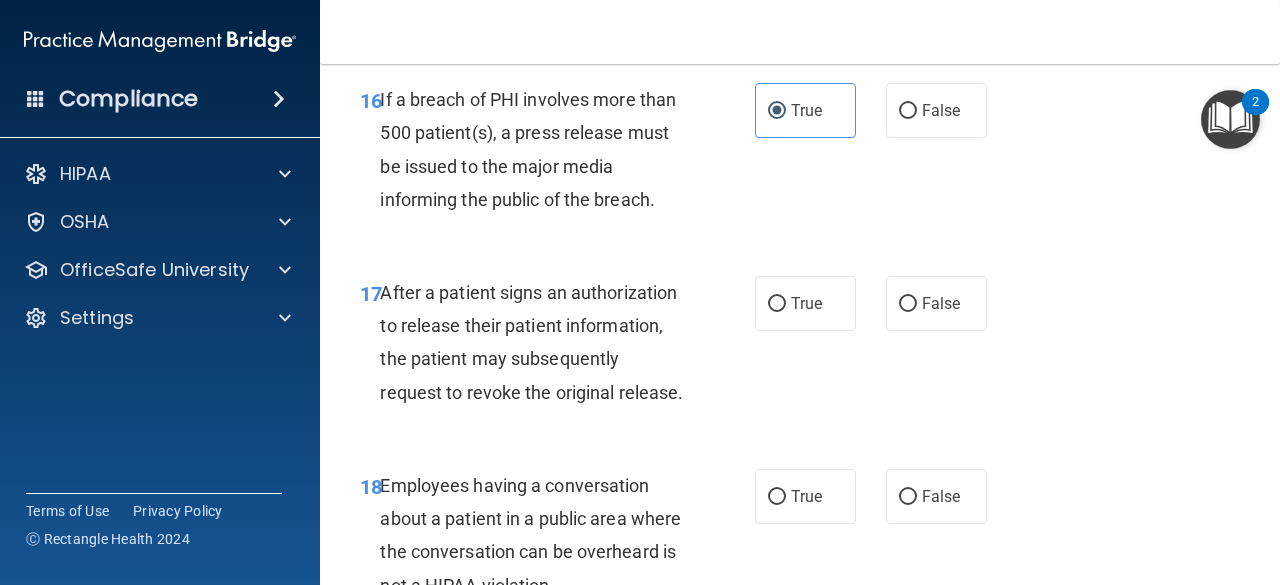 scroll, scrollTop: 3100, scrollLeft: 0, axis: vertical 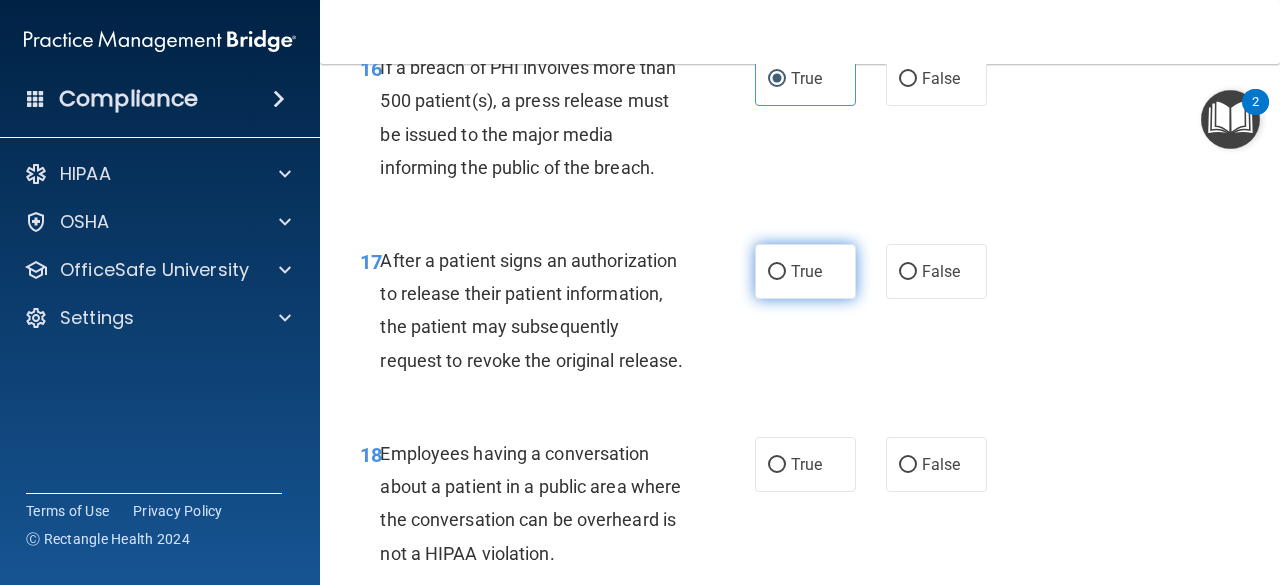 click on "True" at bounding box center (806, 271) 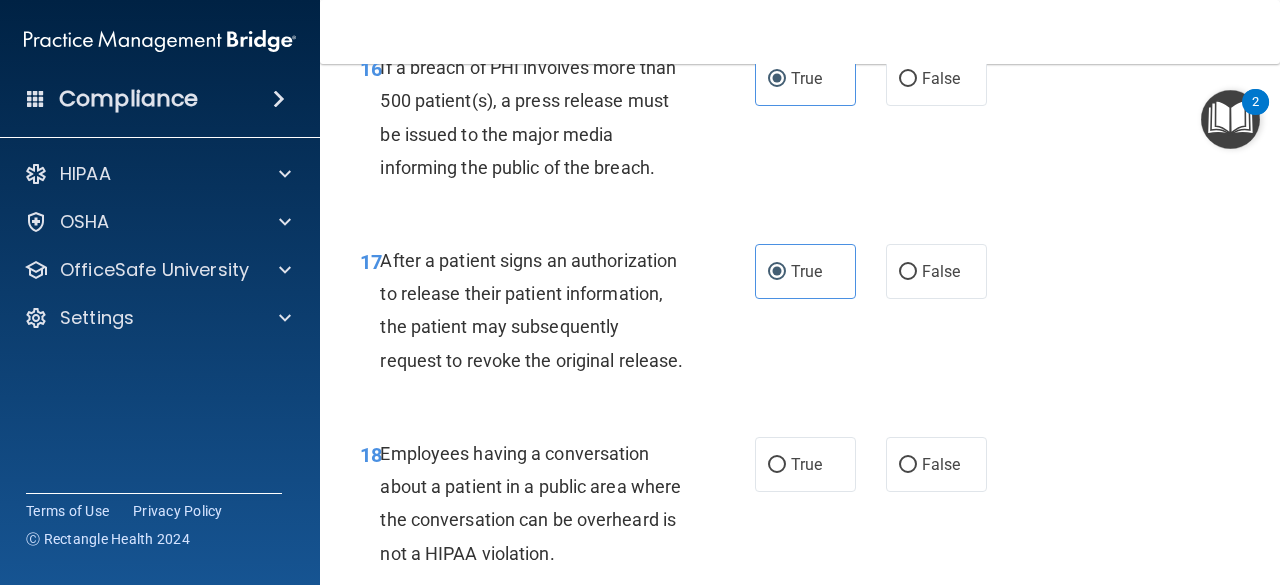 scroll, scrollTop: 3300, scrollLeft: 0, axis: vertical 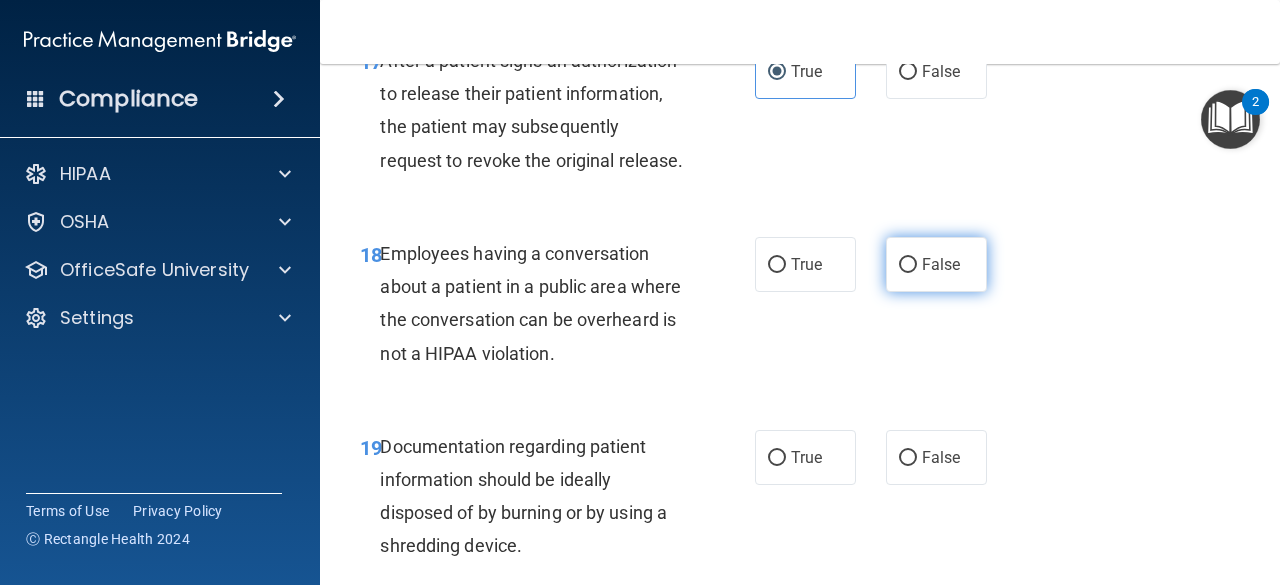 click on "False" at bounding box center (941, 264) 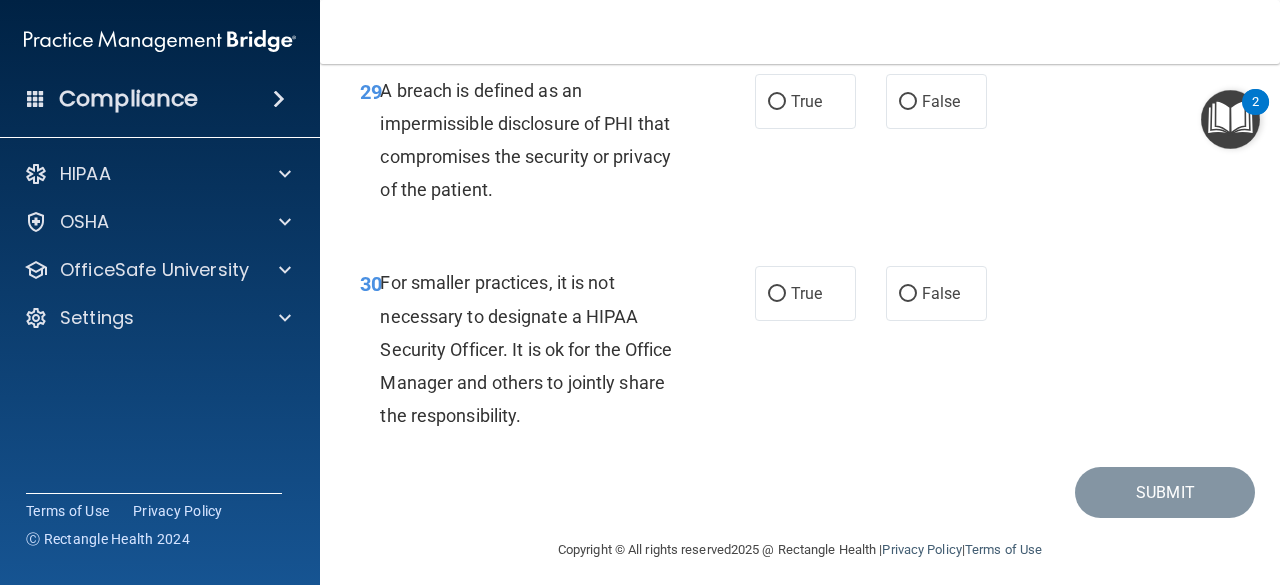 scroll, scrollTop: 5996, scrollLeft: 0, axis: vertical 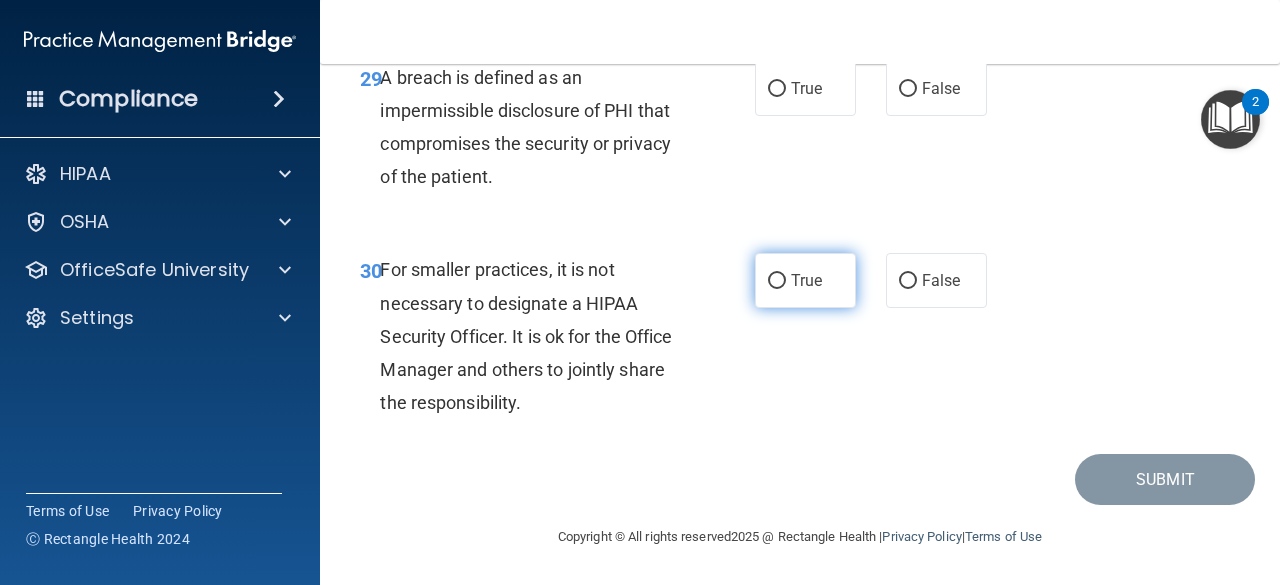 click on "True" at bounding box center [777, 281] 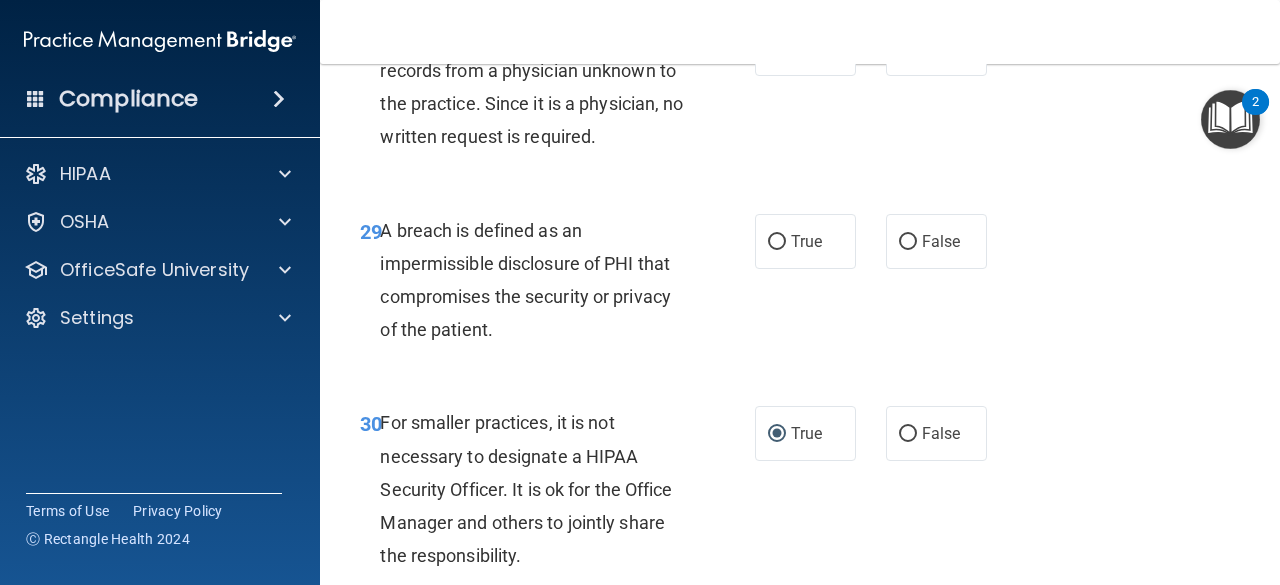 scroll, scrollTop: 5696, scrollLeft: 0, axis: vertical 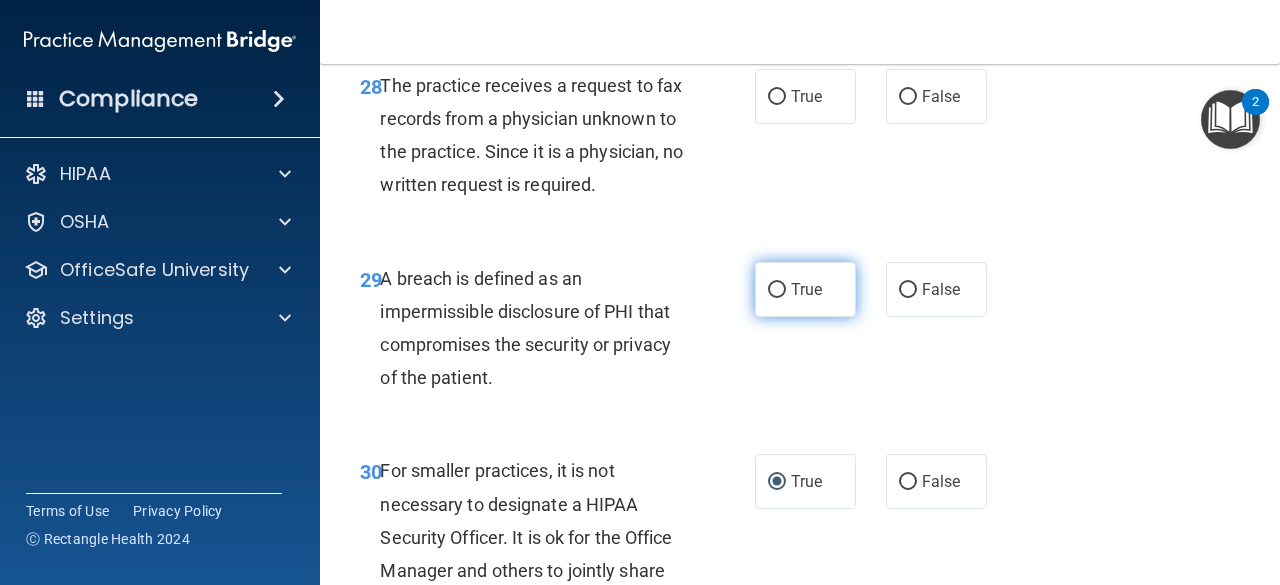 click on "True" at bounding box center [805, 289] 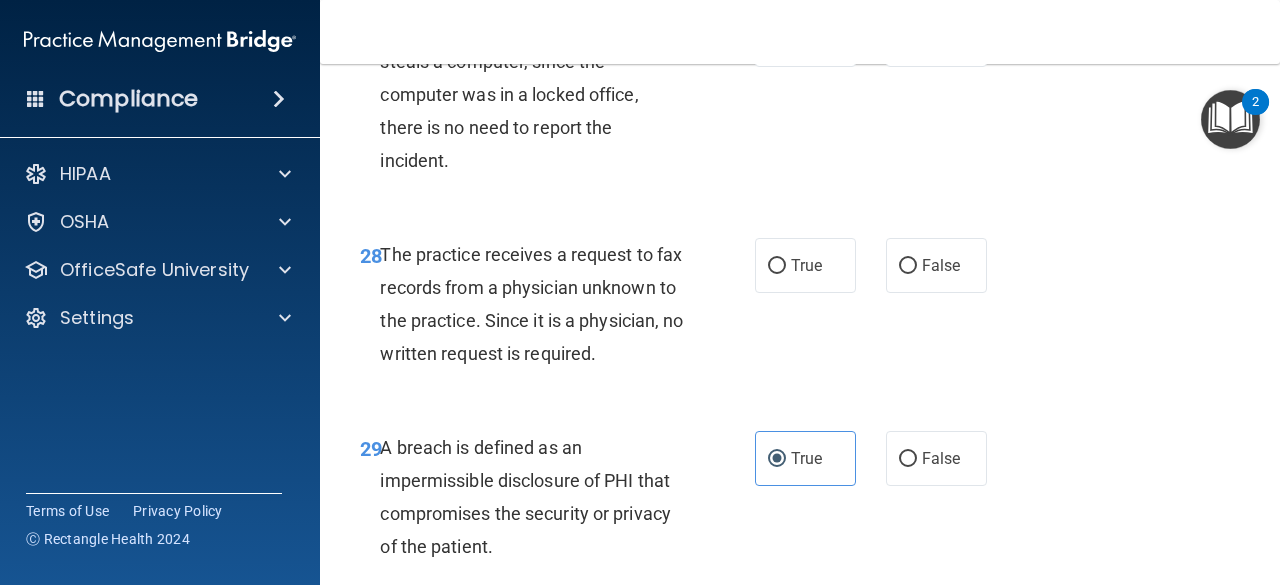scroll, scrollTop: 5496, scrollLeft: 0, axis: vertical 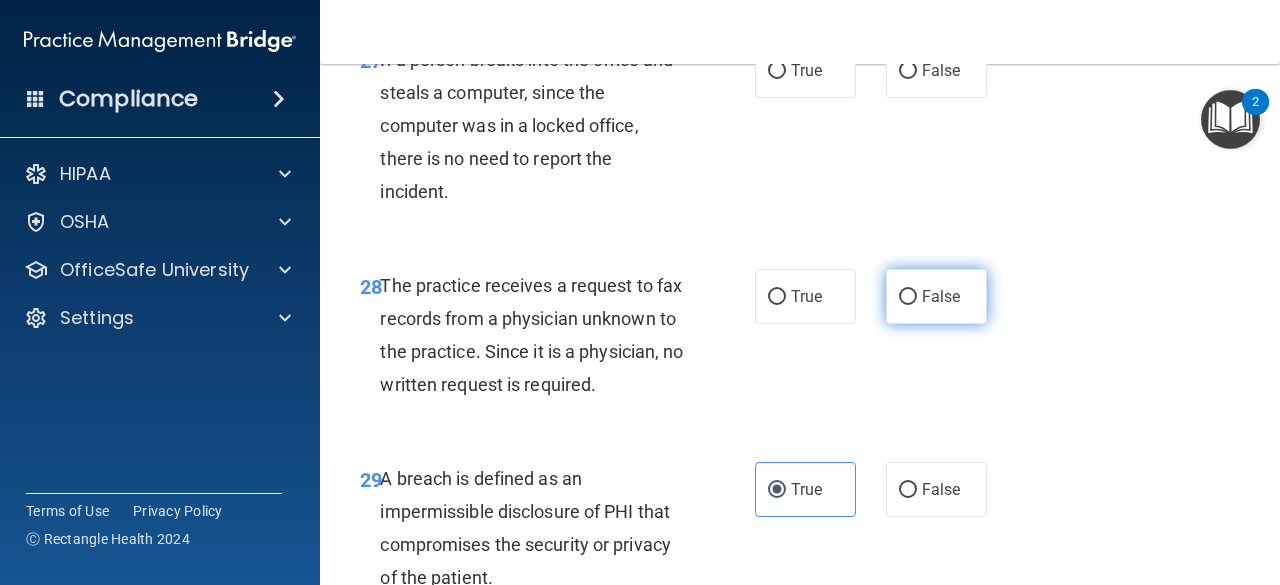click on "False" at bounding box center (936, 296) 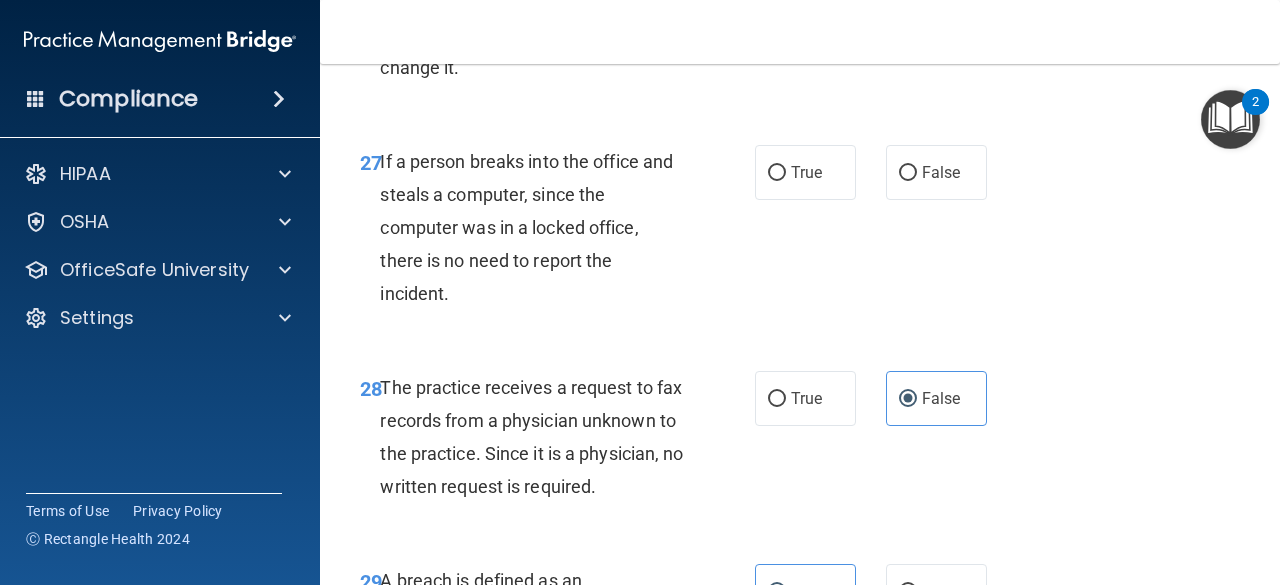 scroll, scrollTop: 5296, scrollLeft: 0, axis: vertical 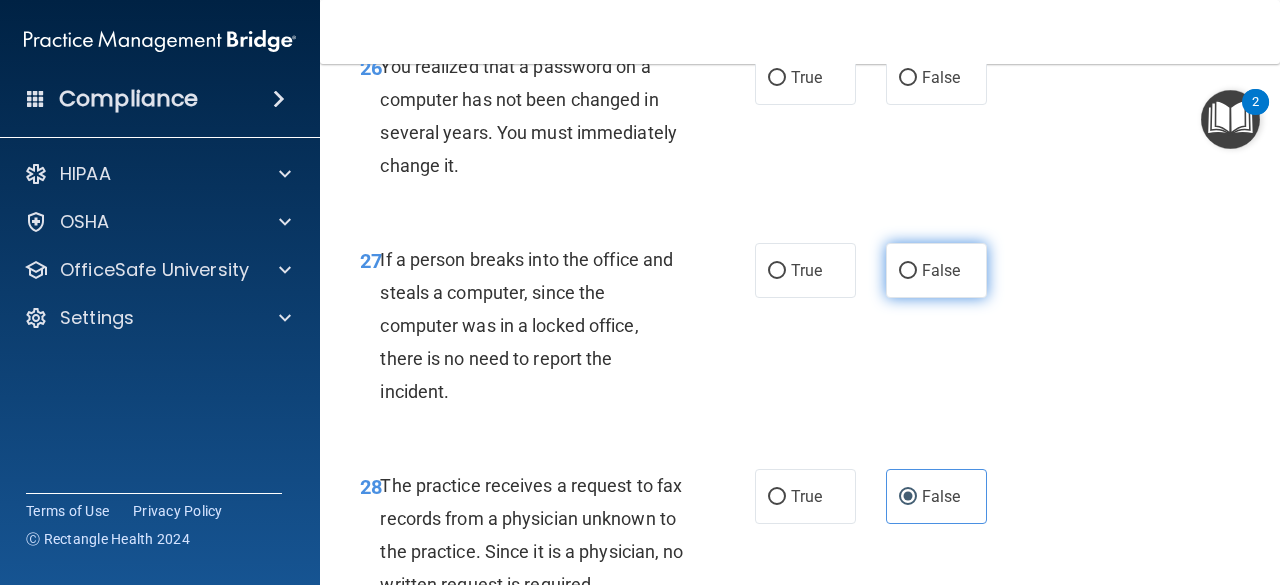 click on "False" at bounding box center [936, 270] 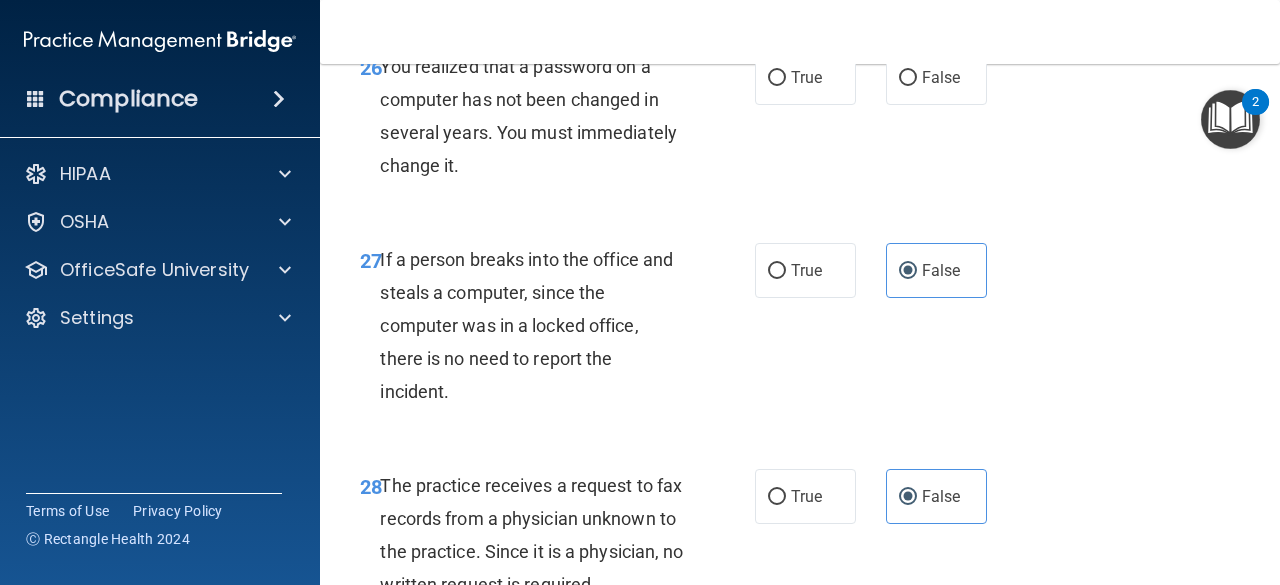 scroll, scrollTop: 5196, scrollLeft: 0, axis: vertical 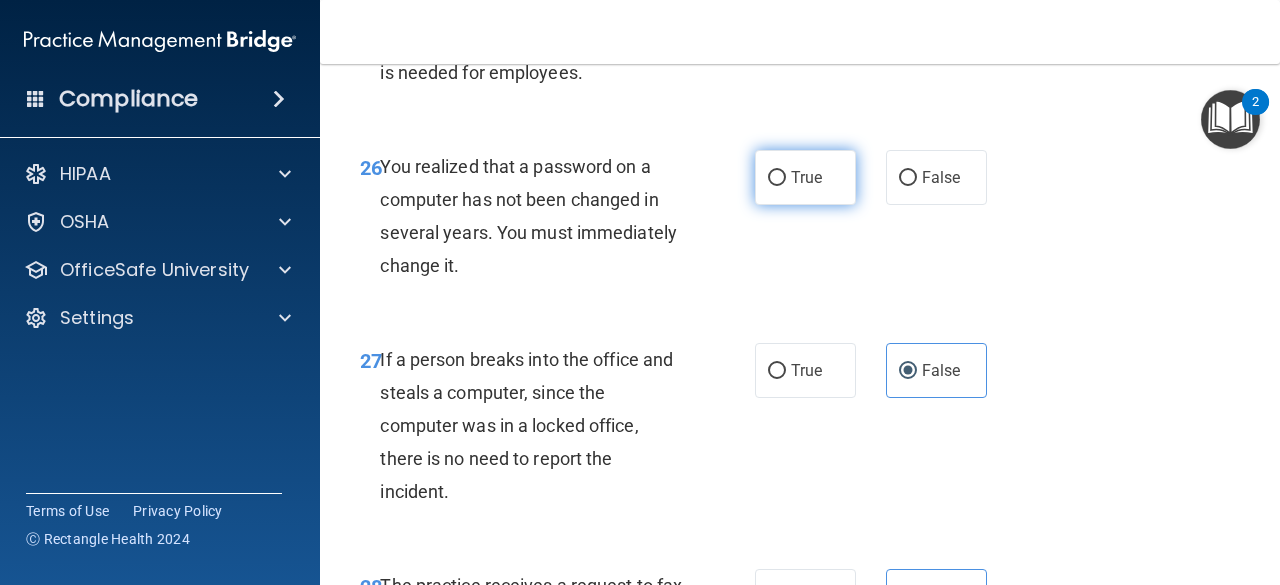 click on "True" at bounding box center [805, 177] 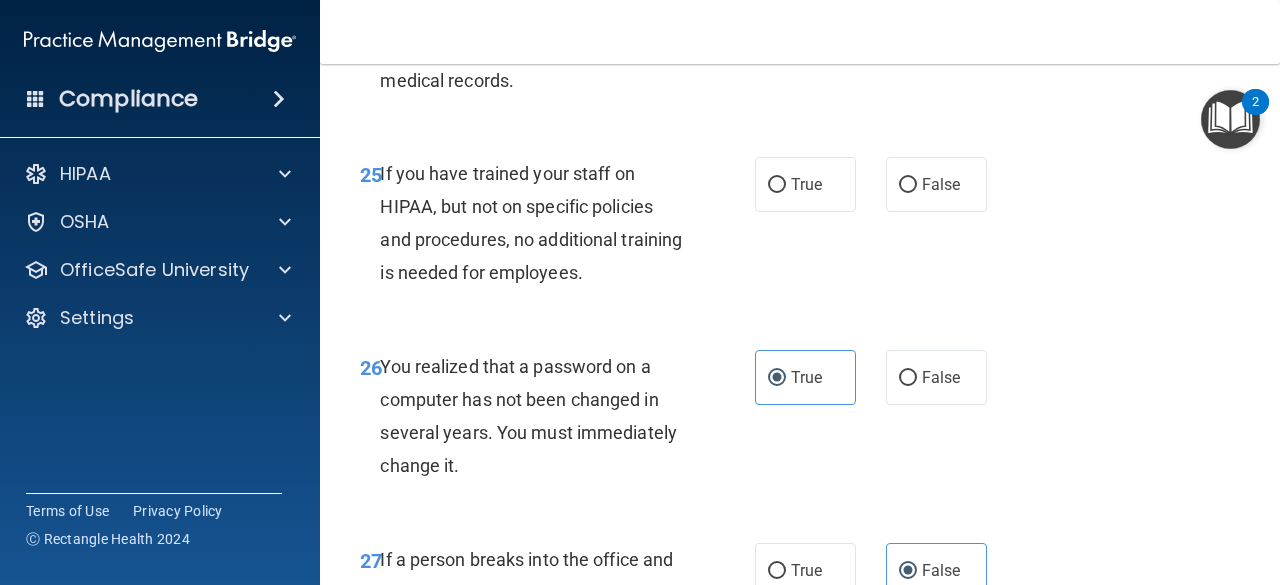 scroll, scrollTop: 4896, scrollLeft: 0, axis: vertical 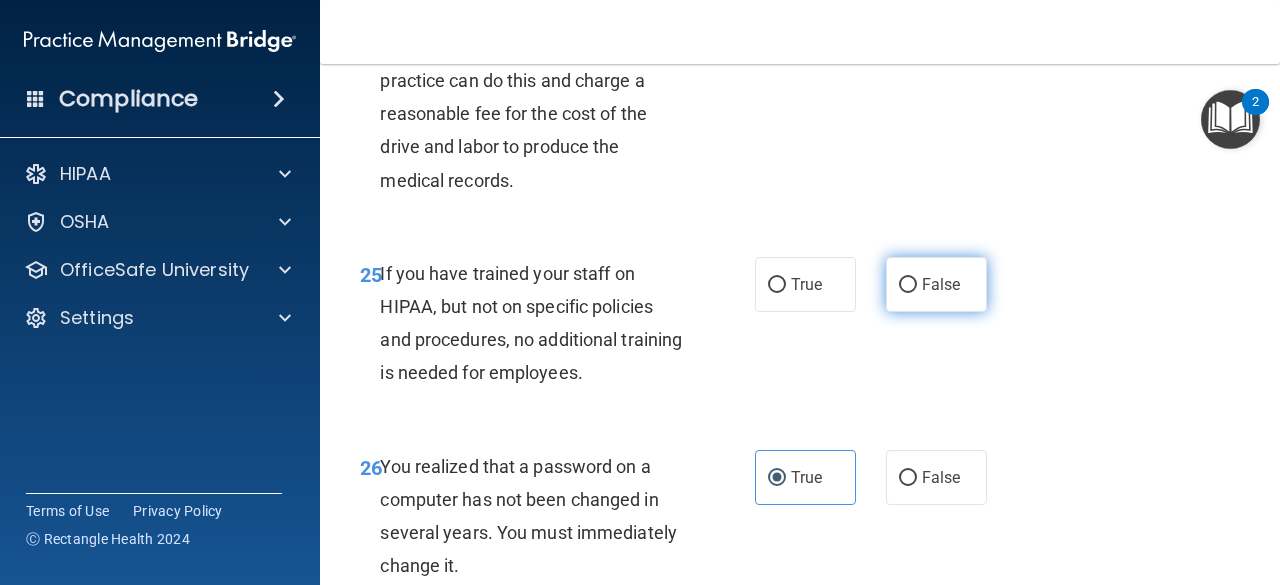 click on "False" at bounding box center [936, 284] 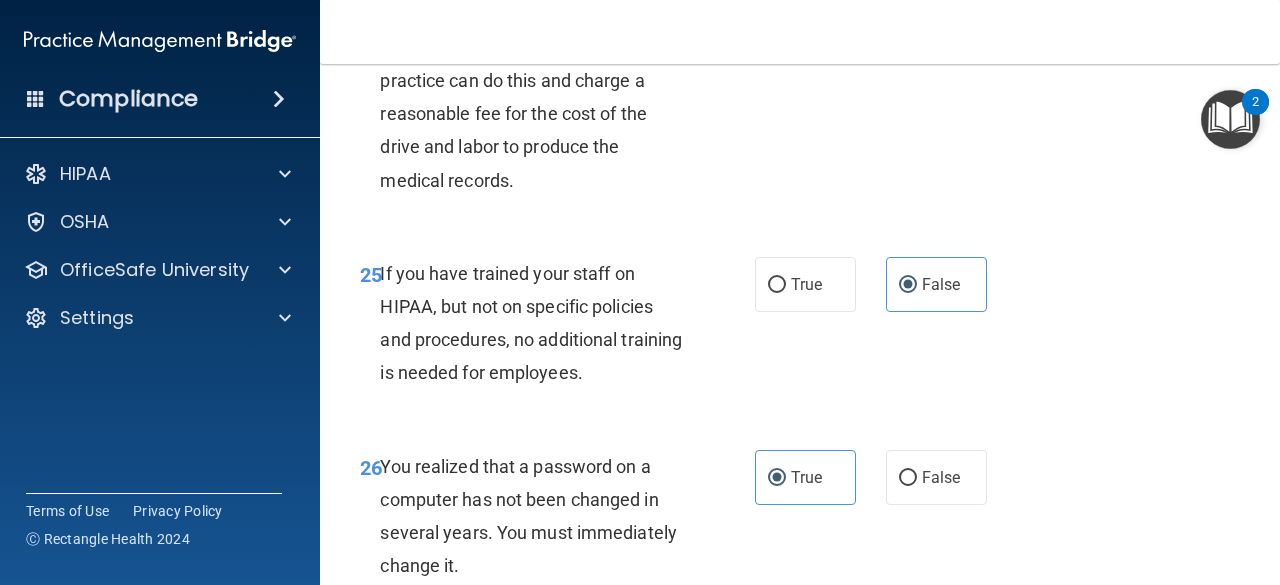 scroll, scrollTop: 4696, scrollLeft: 0, axis: vertical 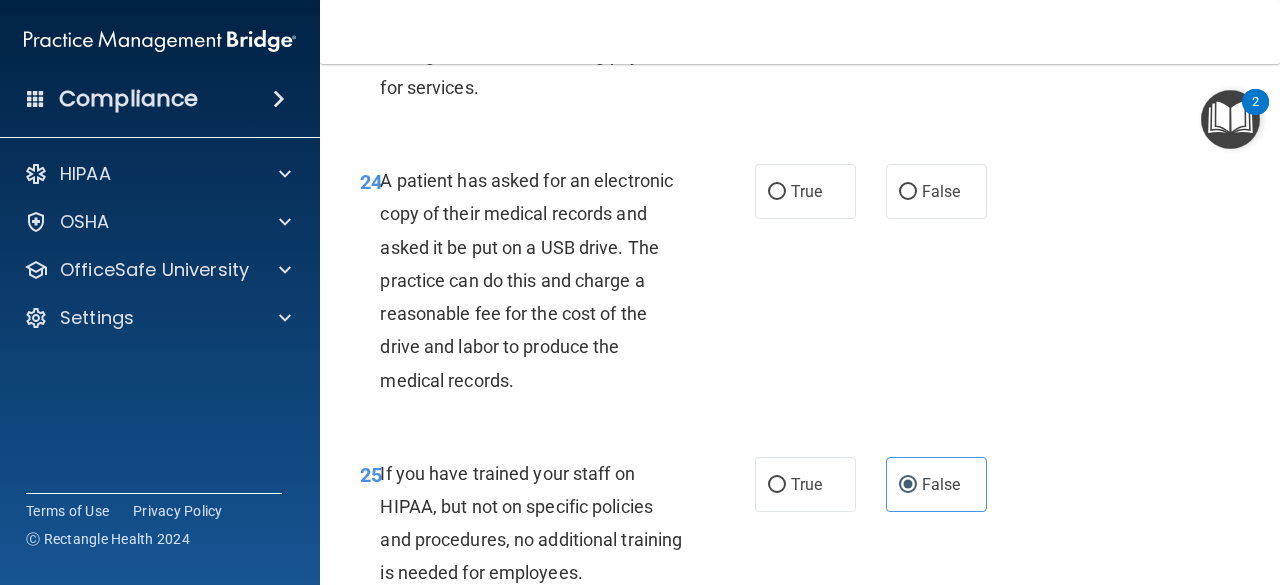drag, startPoint x: 776, startPoint y: 258, endPoint x: 760, endPoint y: 290, distance: 35.77709 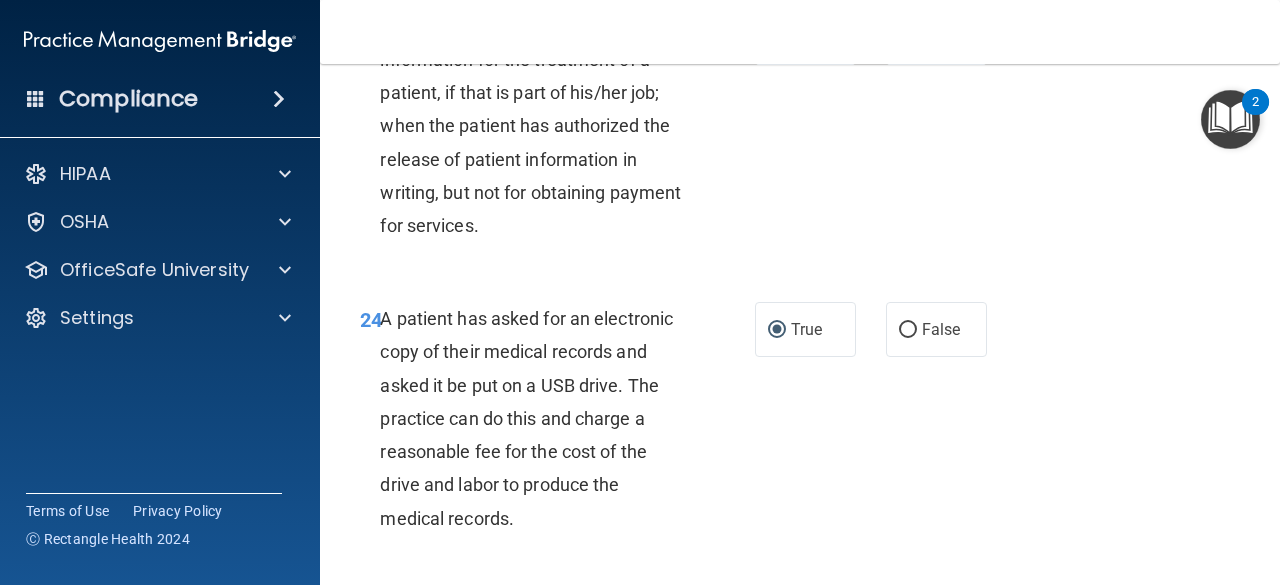 scroll, scrollTop: 4396, scrollLeft: 0, axis: vertical 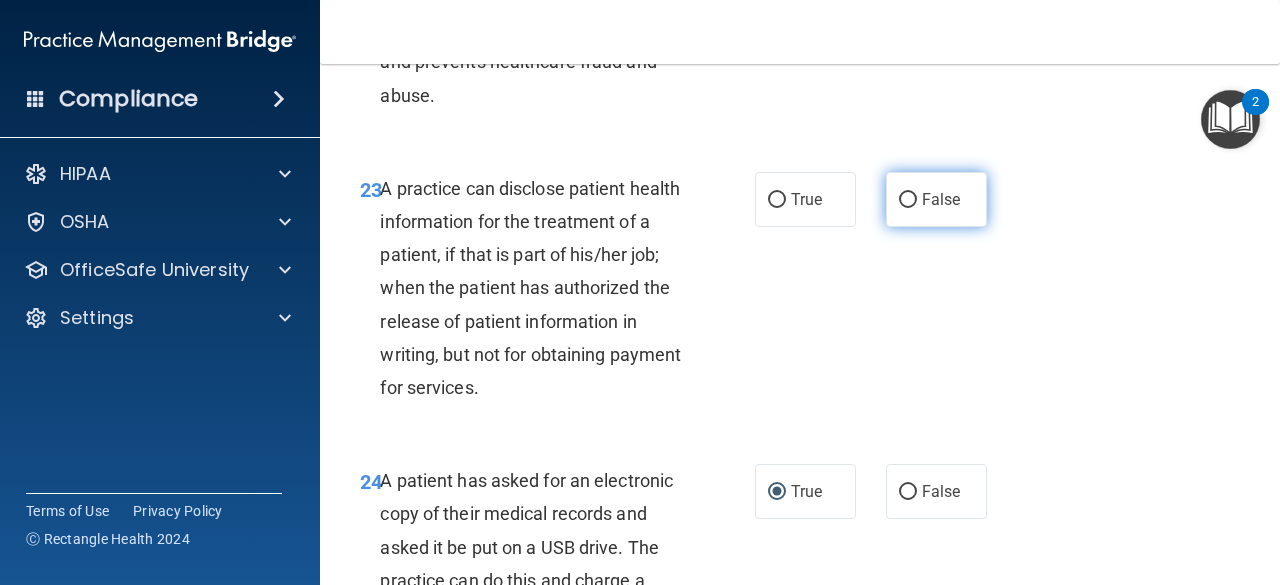 click on "False" at bounding box center (936, 199) 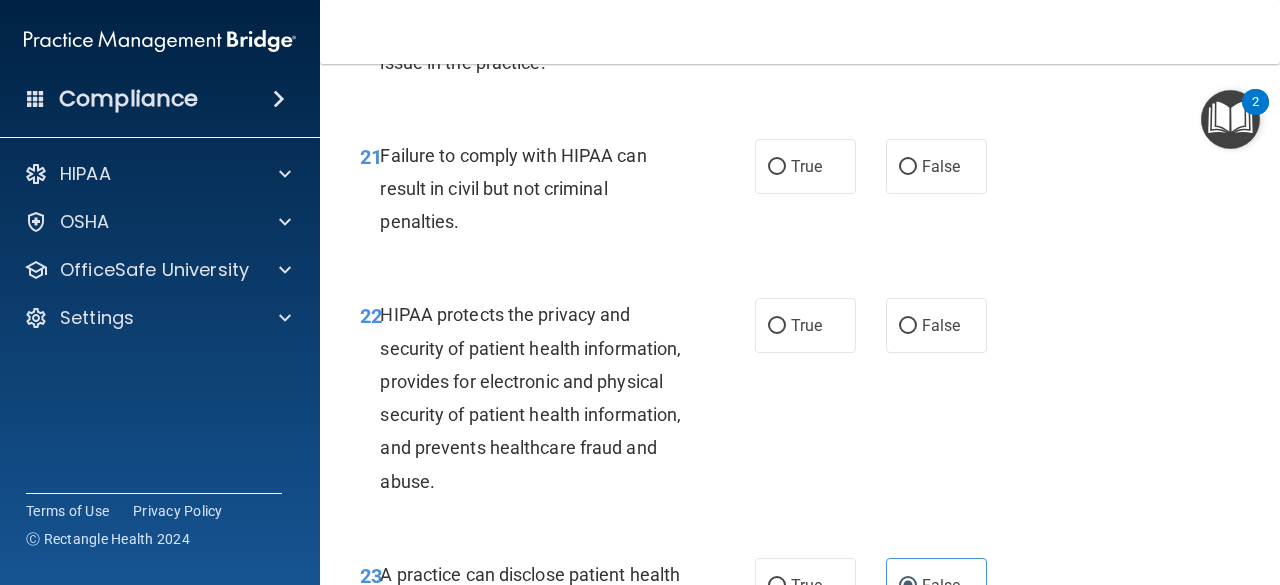 scroll, scrollTop: 3896, scrollLeft: 0, axis: vertical 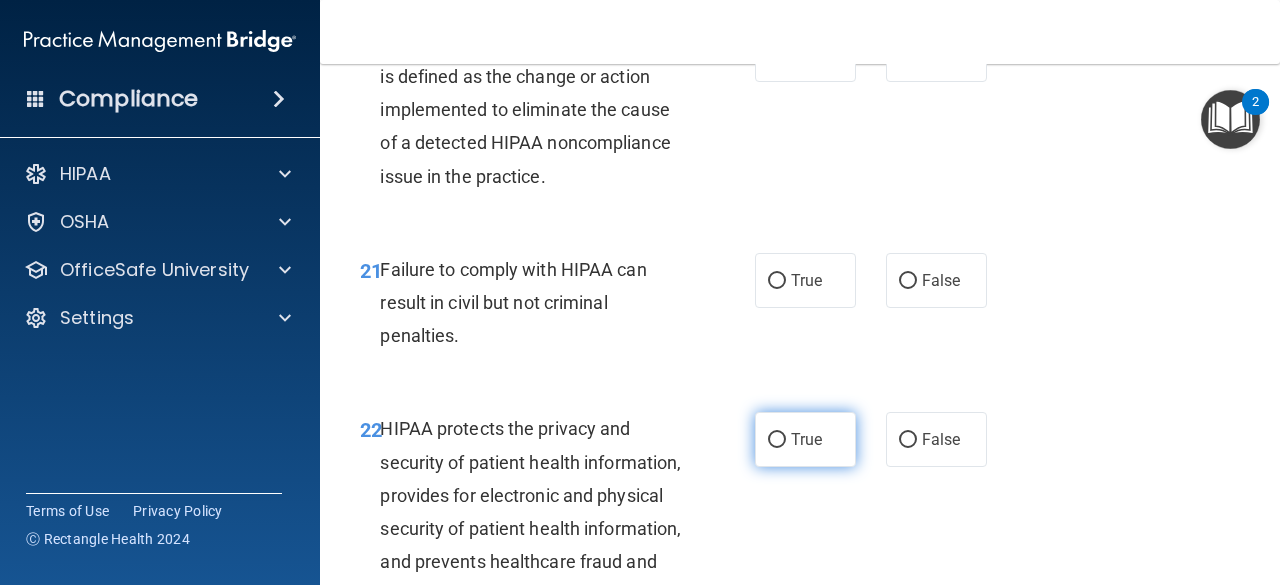 click on "True" at bounding box center (806, 439) 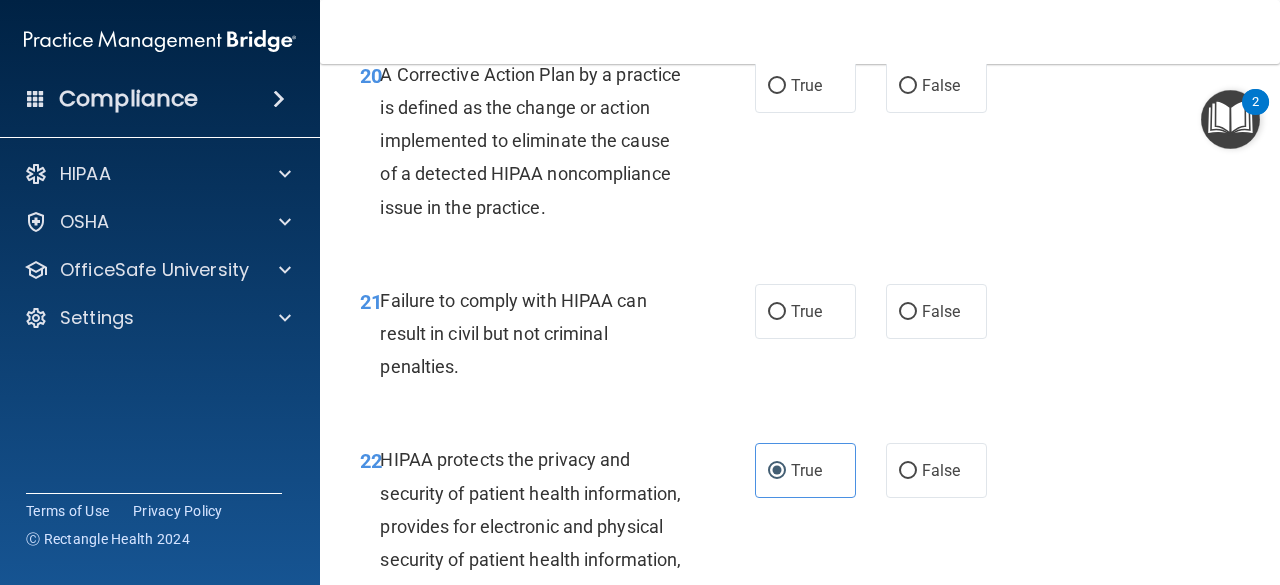 scroll, scrollTop: 3896, scrollLeft: 0, axis: vertical 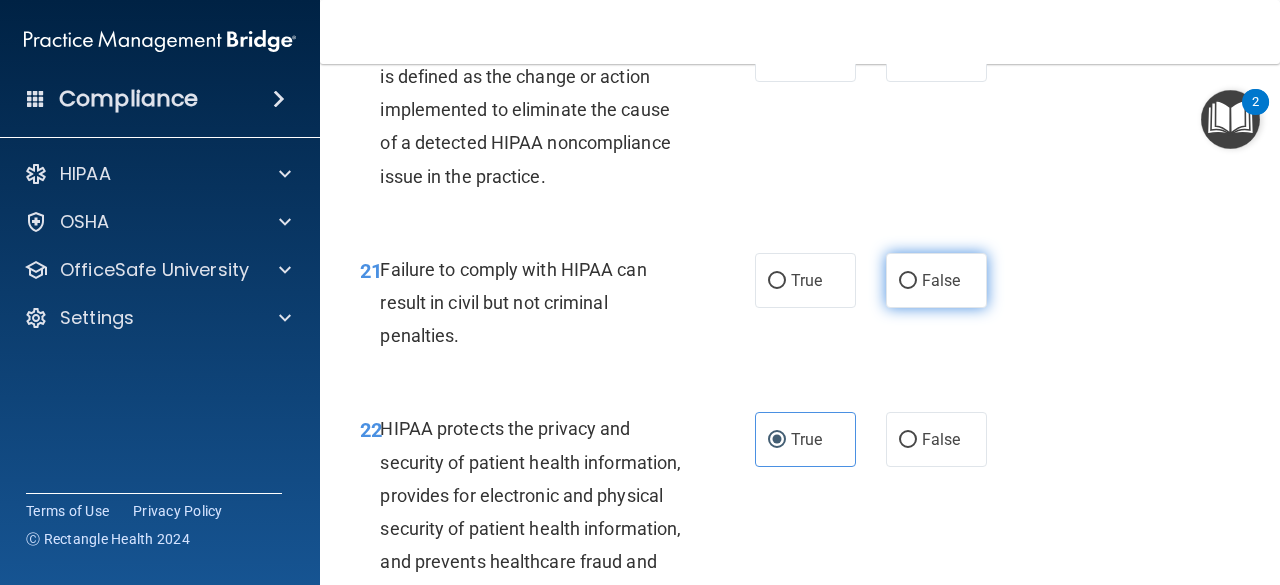 click on "False" at bounding box center [936, 280] 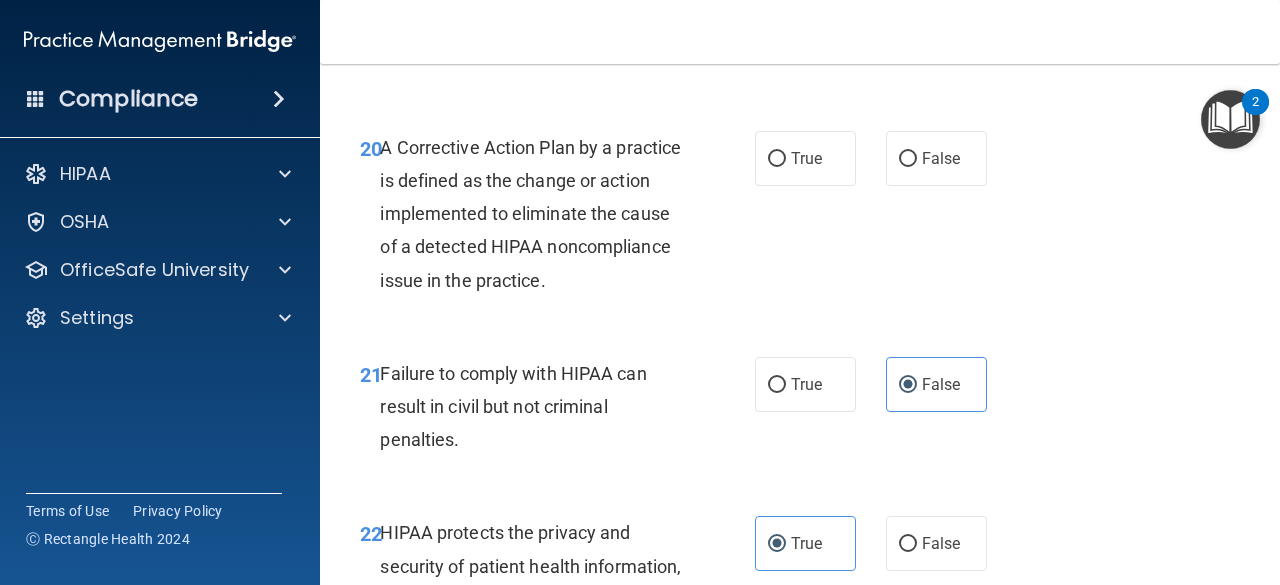 scroll, scrollTop: 3696, scrollLeft: 0, axis: vertical 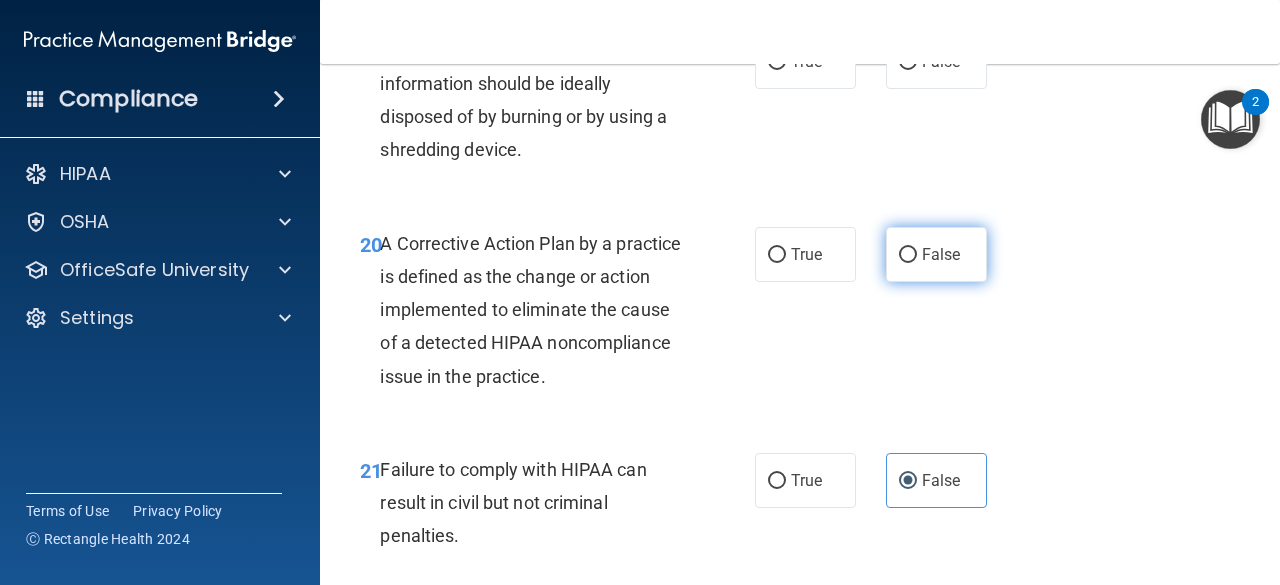 click on "False" at bounding box center (908, 255) 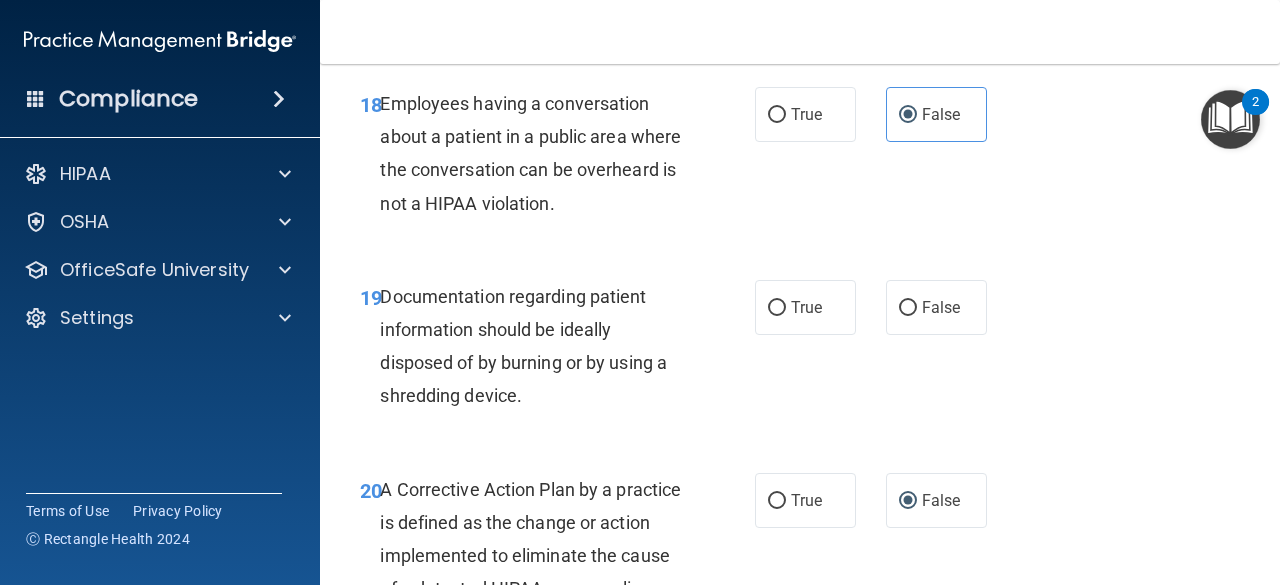 scroll, scrollTop: 3496, scrollLeft: 0, axis: vertical 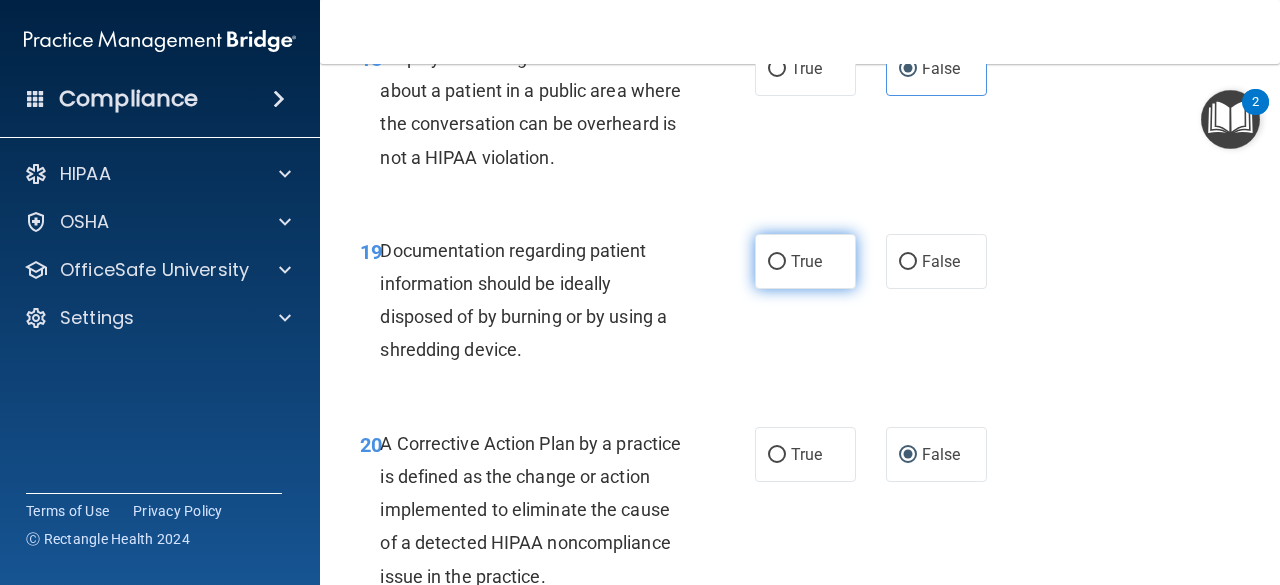 click on "True" at bounding box center (805, 261) 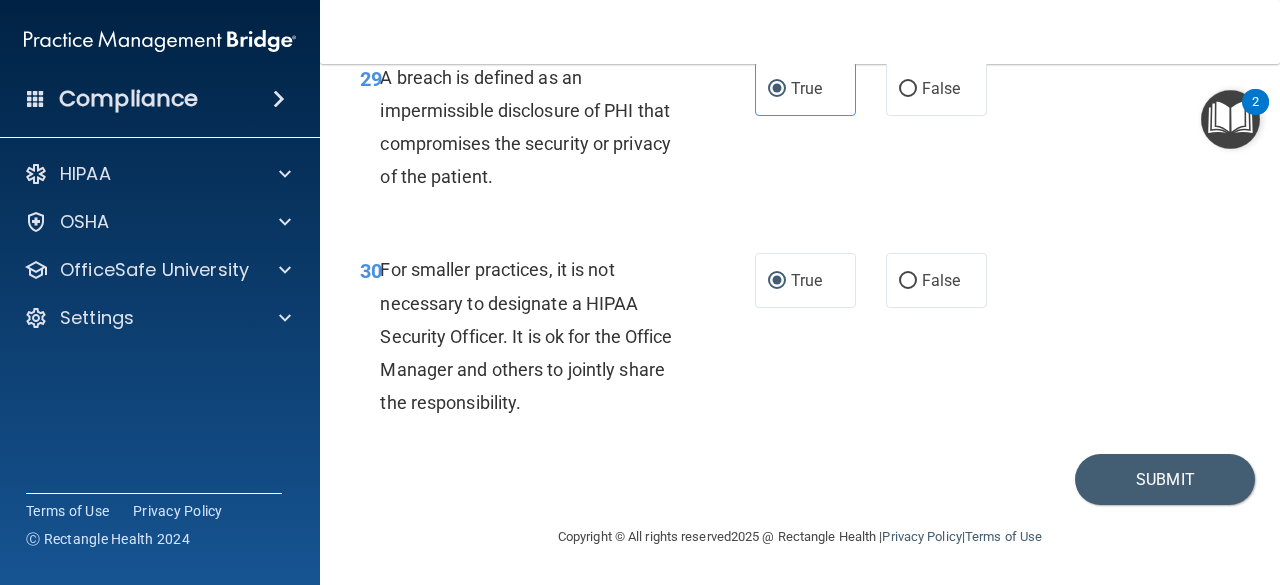 scroll, scrollTop: 5996, scrollLeft: 0, axis: vertical 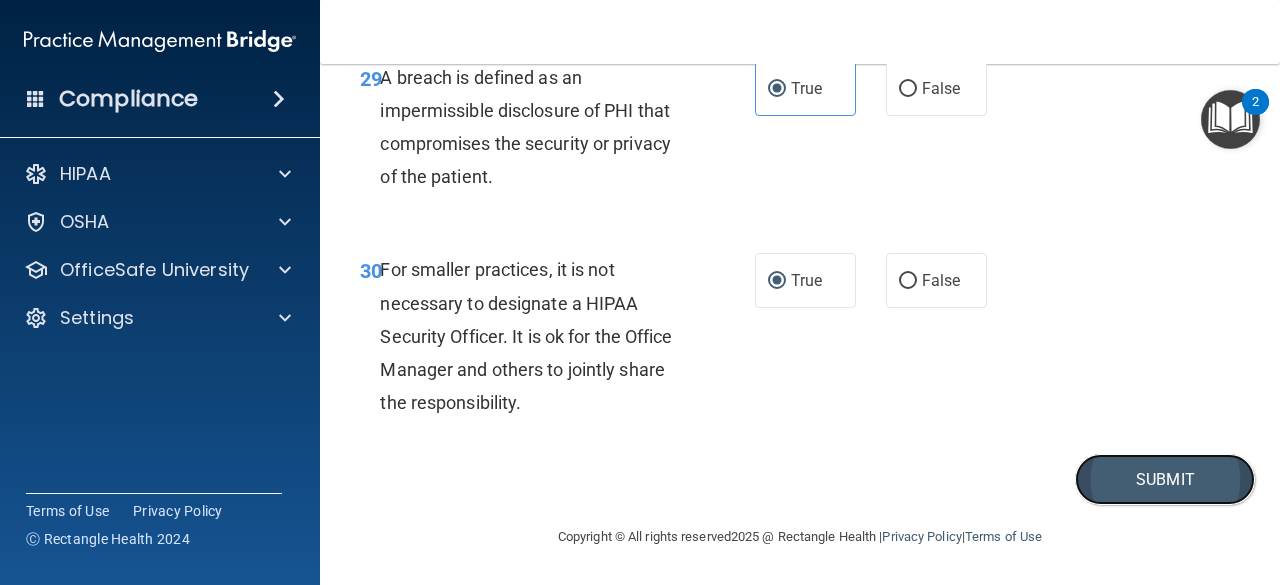 click on "Submit" at bounding box center (1165, 479) 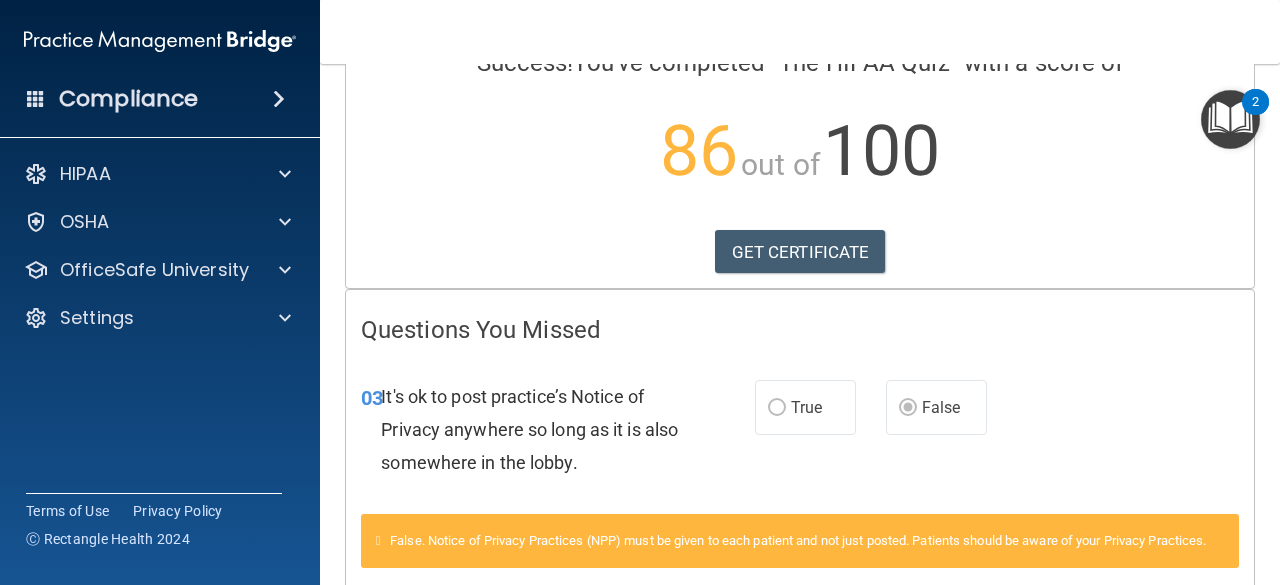 scroll, scrollTop: 0, scrollLeft: 0, axis: both 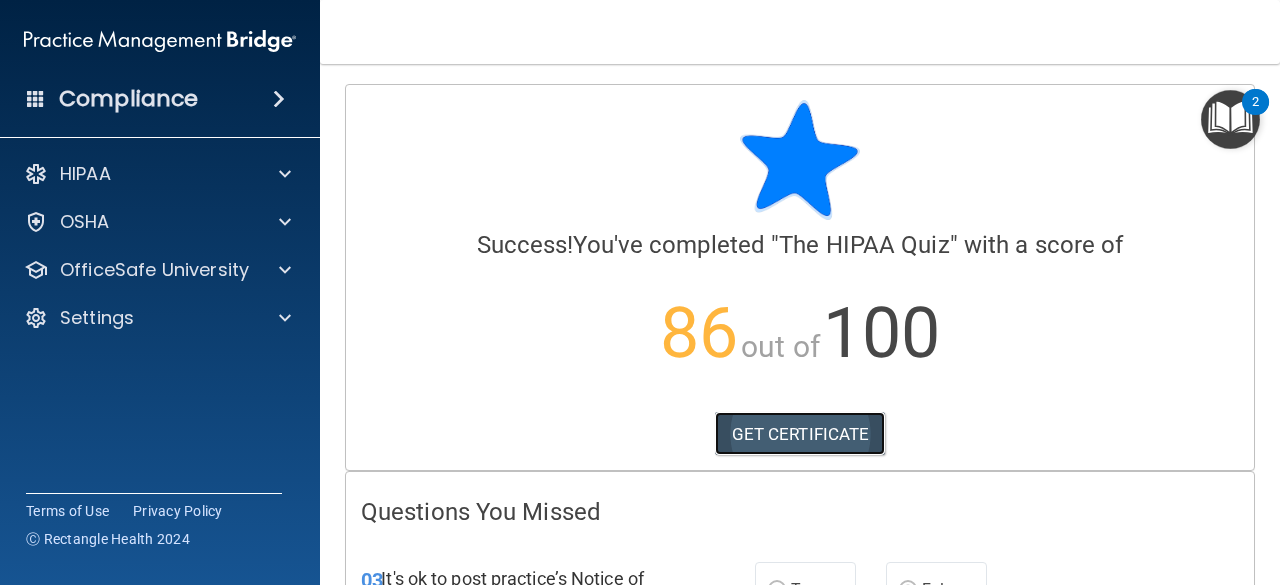 click on "GET CERTIFICATE" at bounding box center (800, 434) 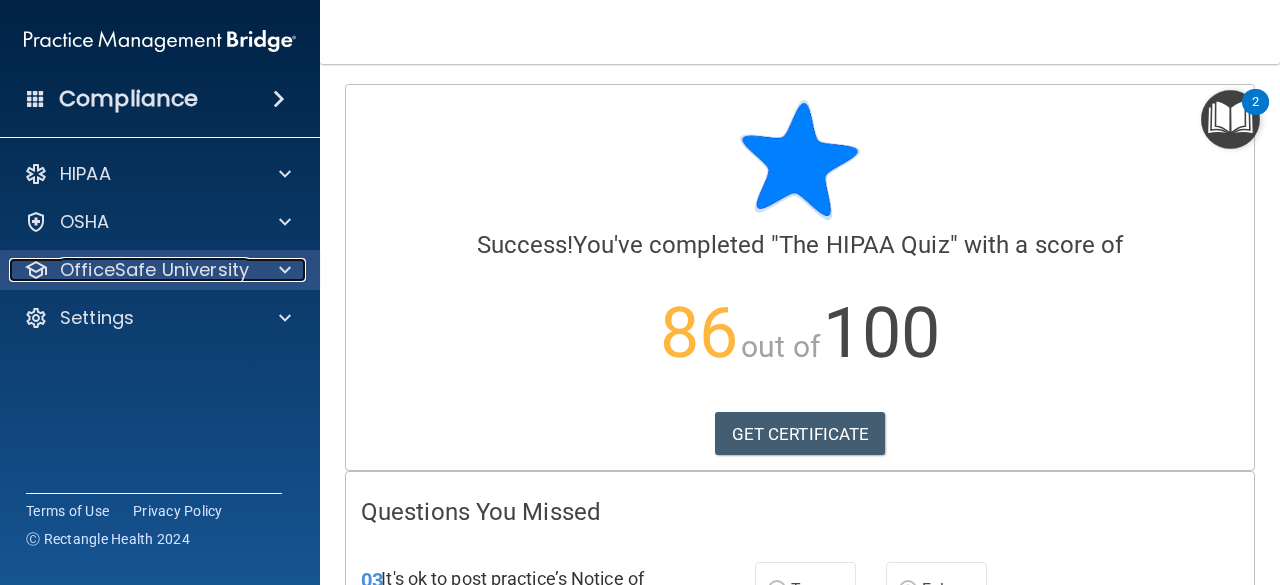 click at bounding box center [282, 270] 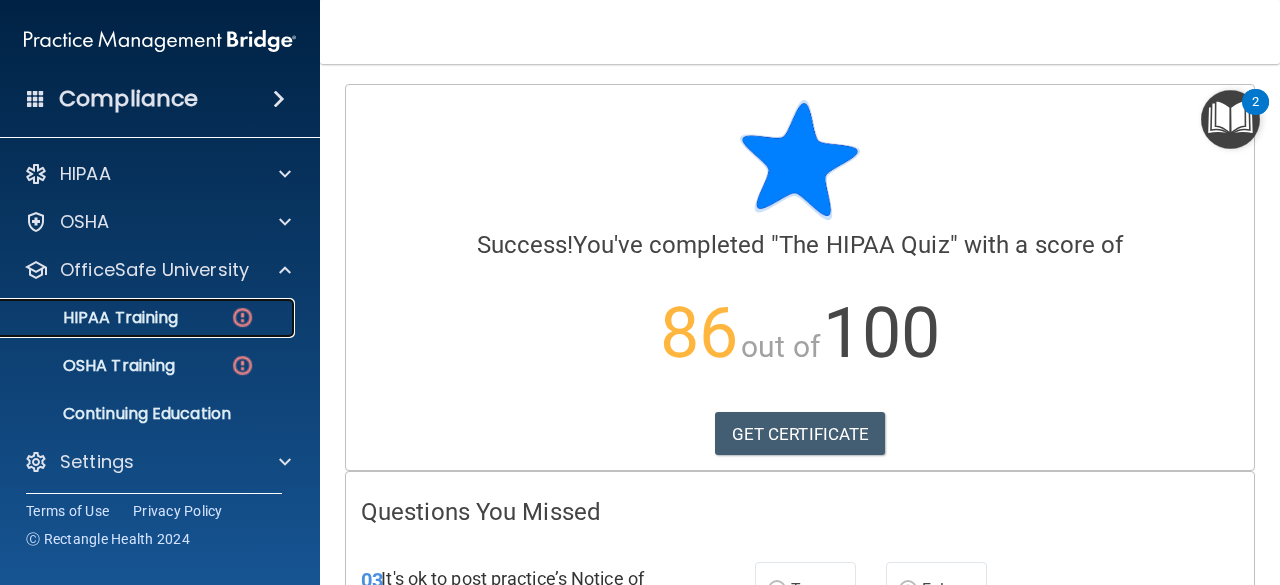click on "HIPAA Training" at bounding box center [149, 318] 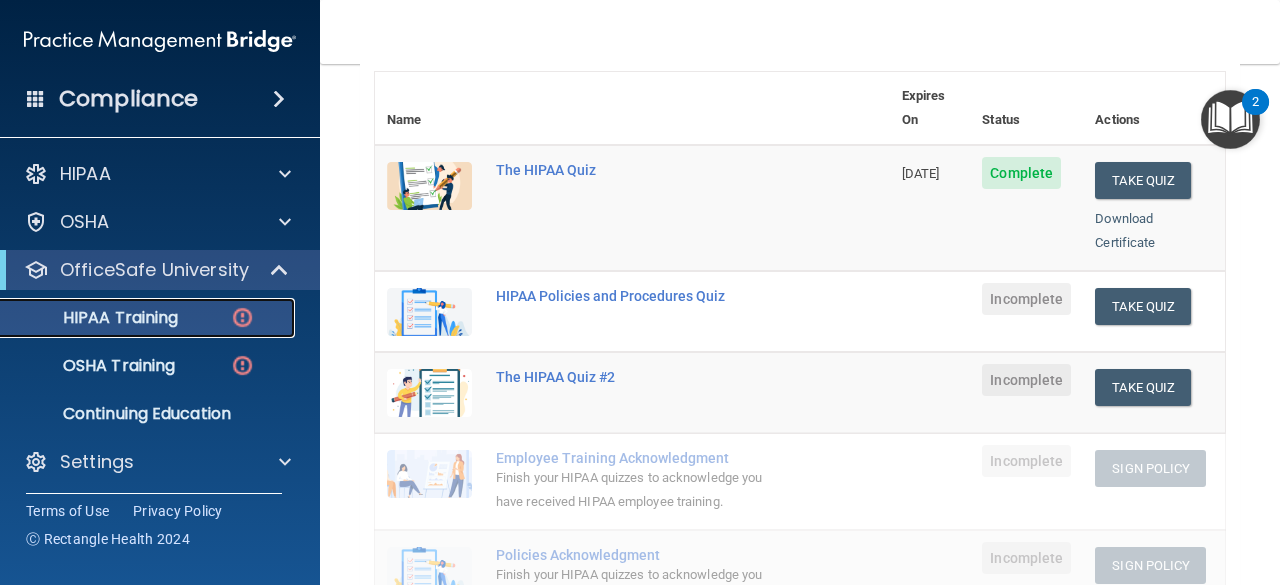 scroll, scrollTop: 200, scrollLeft: 0, axis: vertical 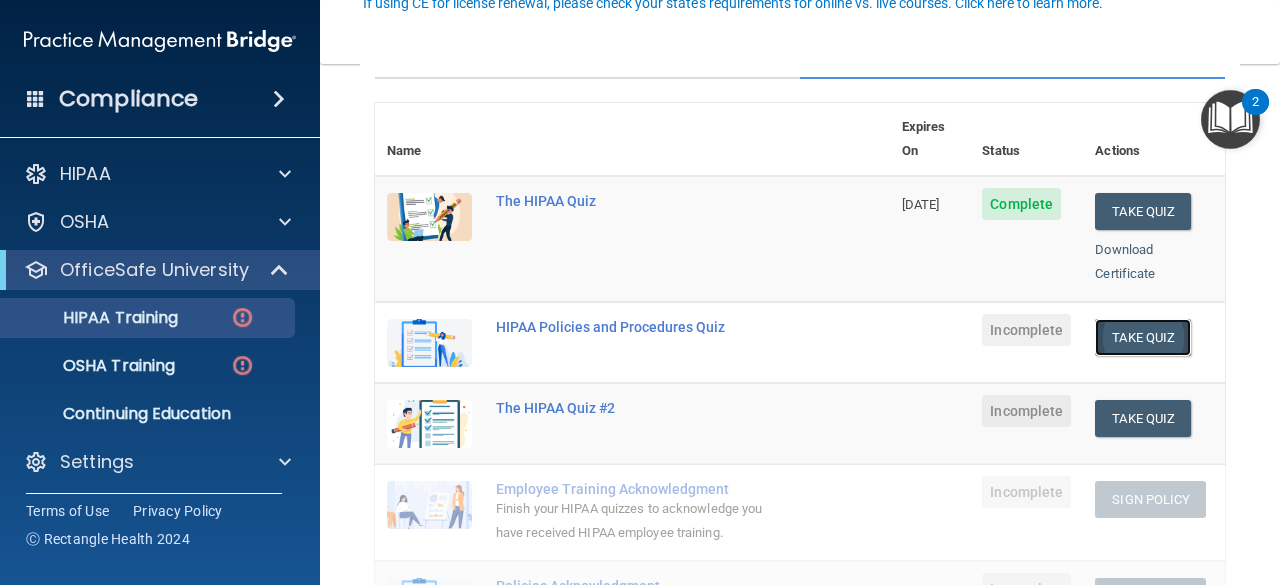 click on "Take Quiz" at bounding box center [1143, 337] 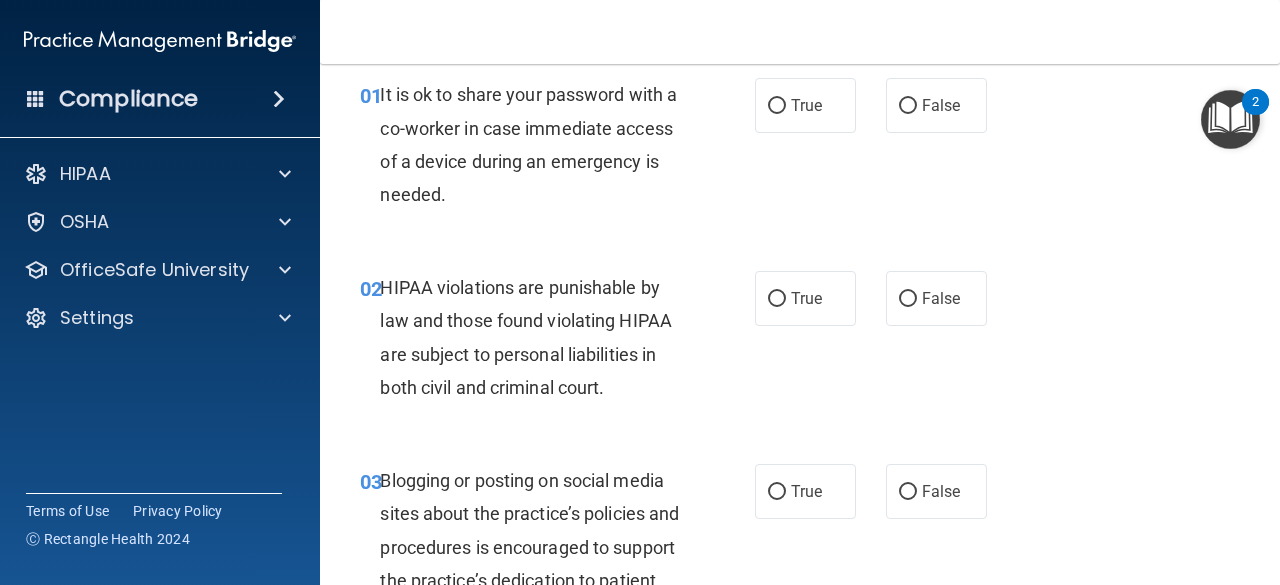 scroll, scrollTop: 0, scrollLeft: 0, axis: both 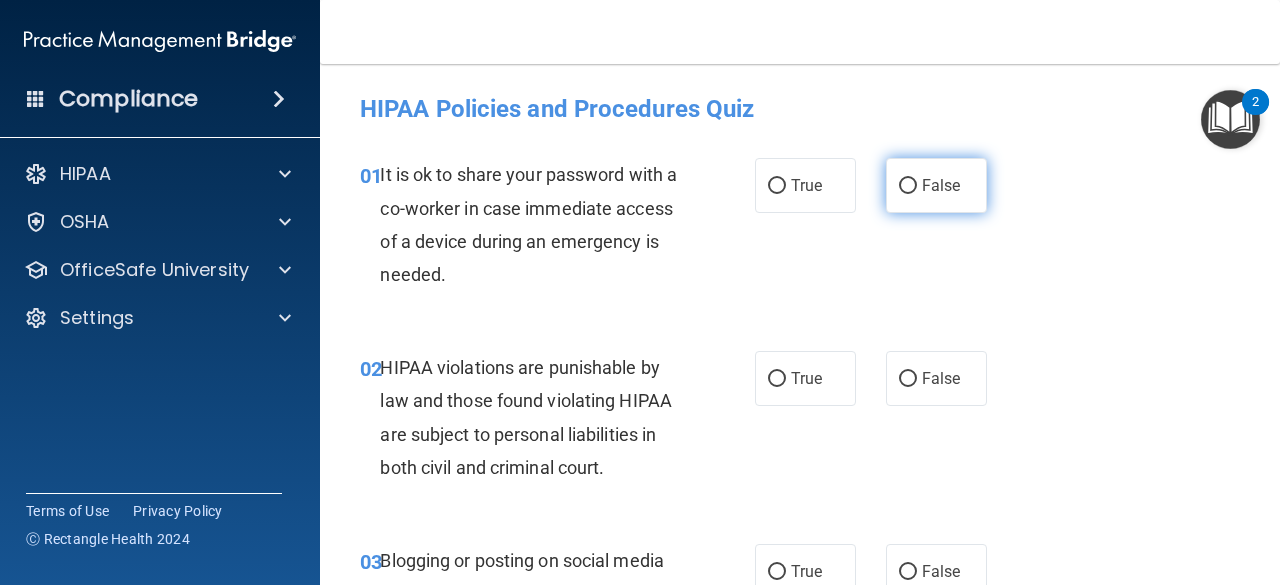 click on "False" at bounding box center (936, 185) 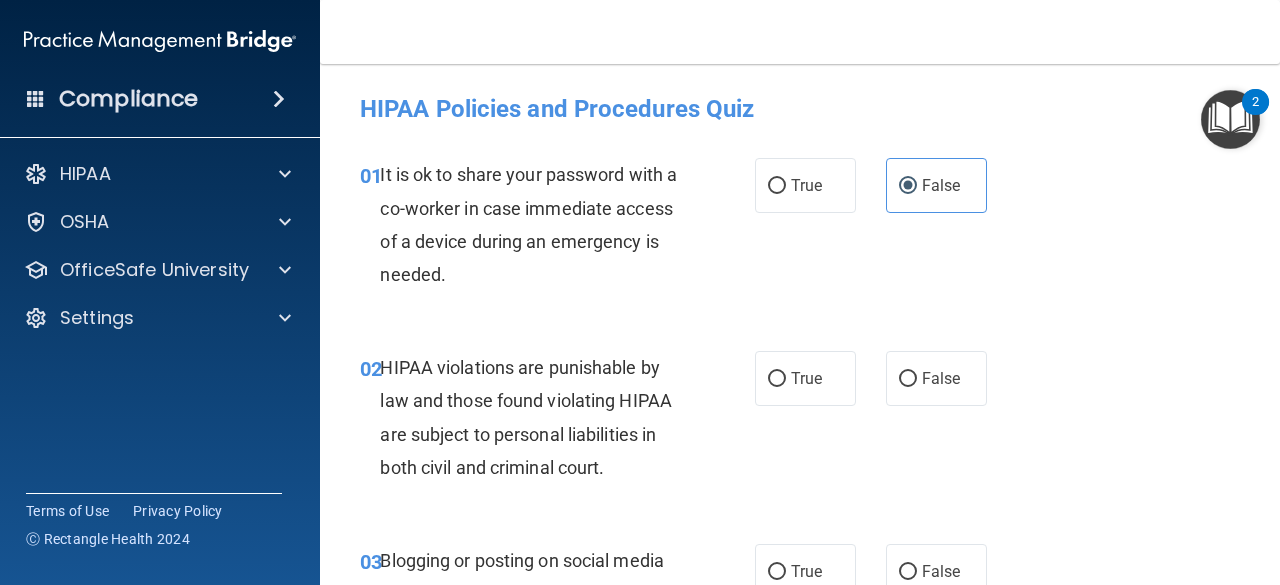 scroll, scrollTop: 0, scrollLeft: 0, axis: both 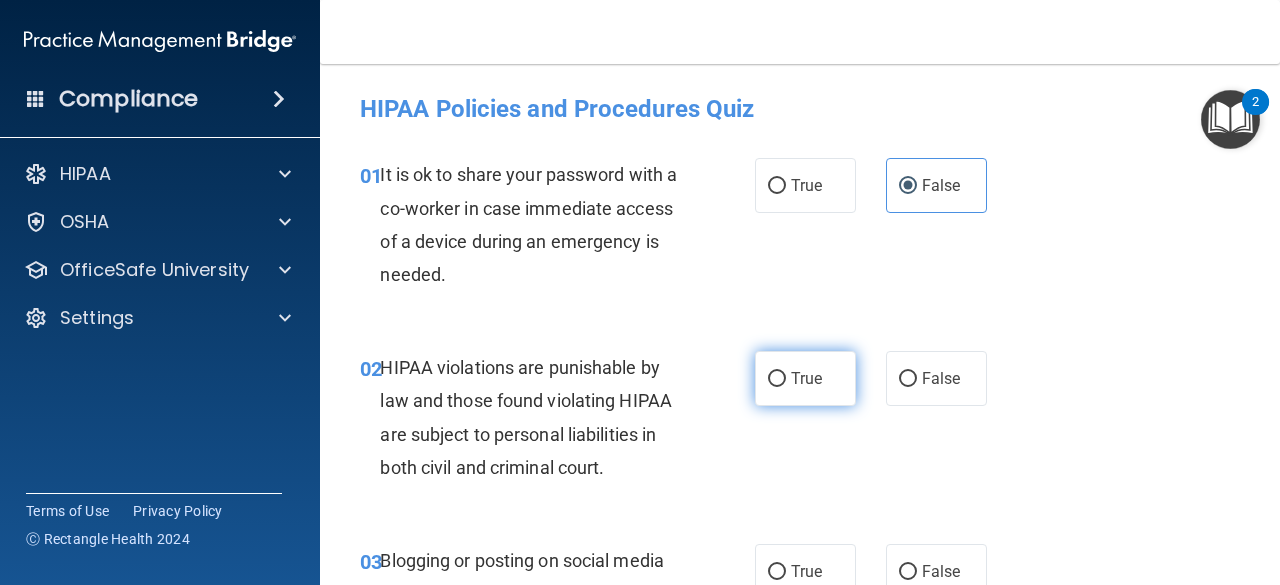 drag, startPoint x: 780, startPoint y: 375, endPoint x: 778, endPoint y: 385, distance: 10.198039 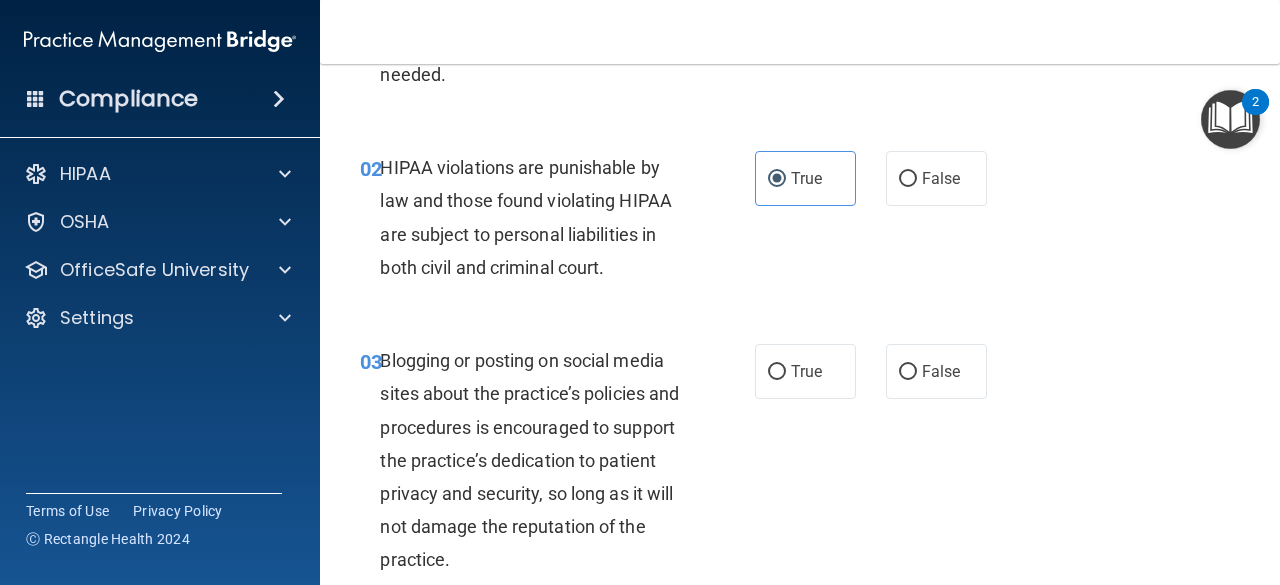 scroll, scrollTop: 300, scrollLeft: 0, axis: vertical 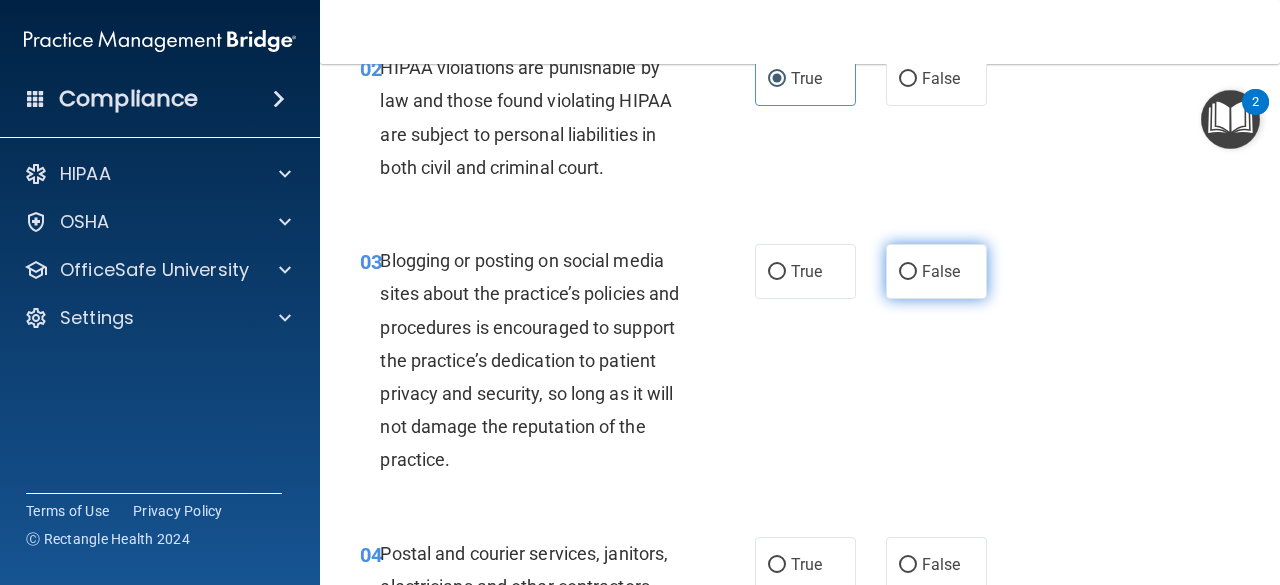 click on "False" at bounding box center [941, 271] 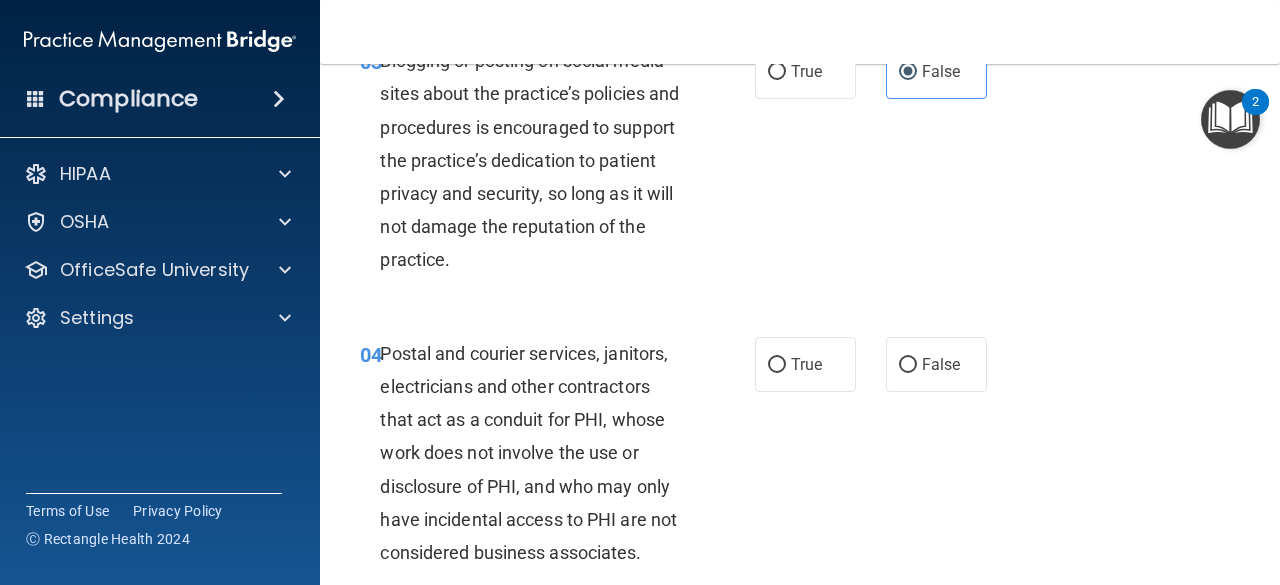 scroll, scrollTop: 600, scrollLeft: 0, axis: vertical 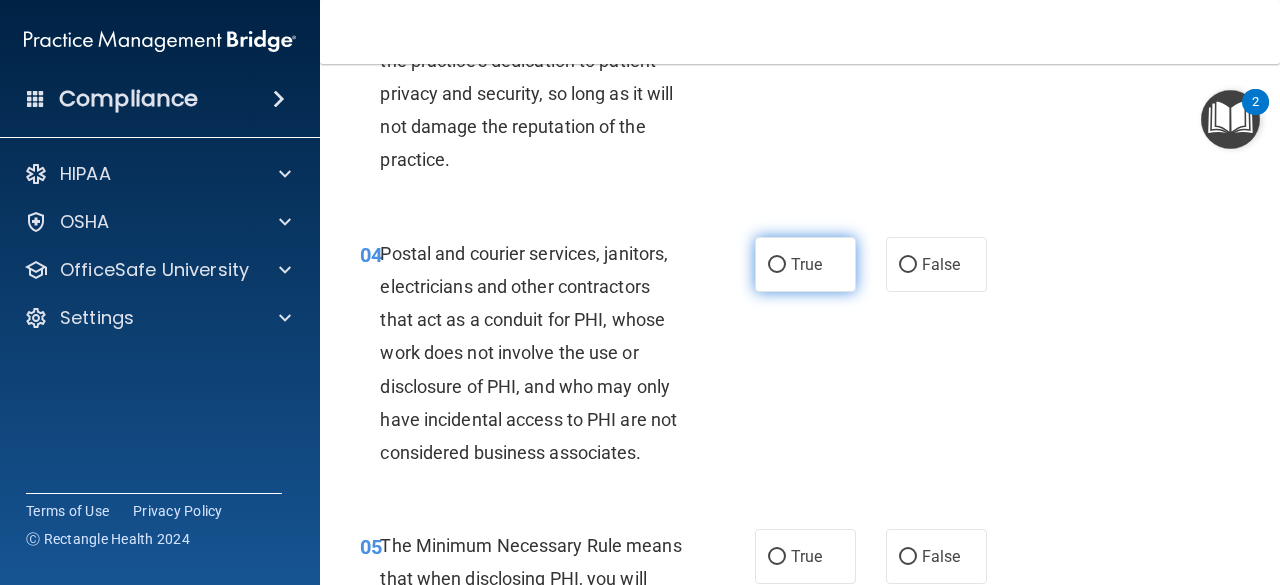 click on "True" at bounding box center (805, 264) 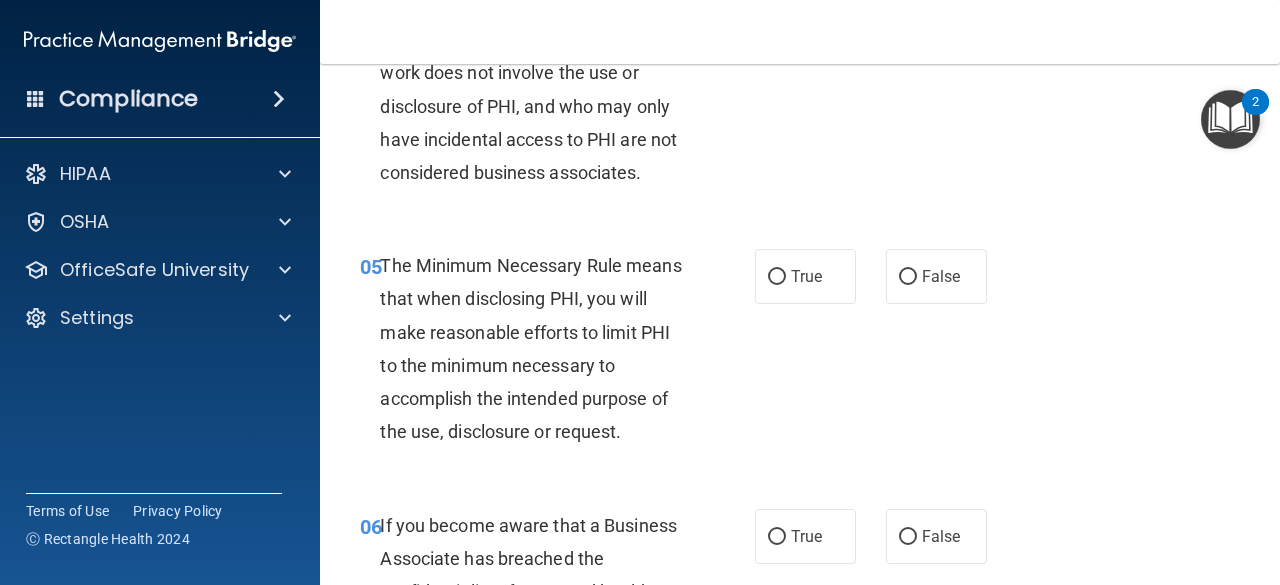 scroll, scrollTop: 900, scrollLeft: 0, axis: vertical 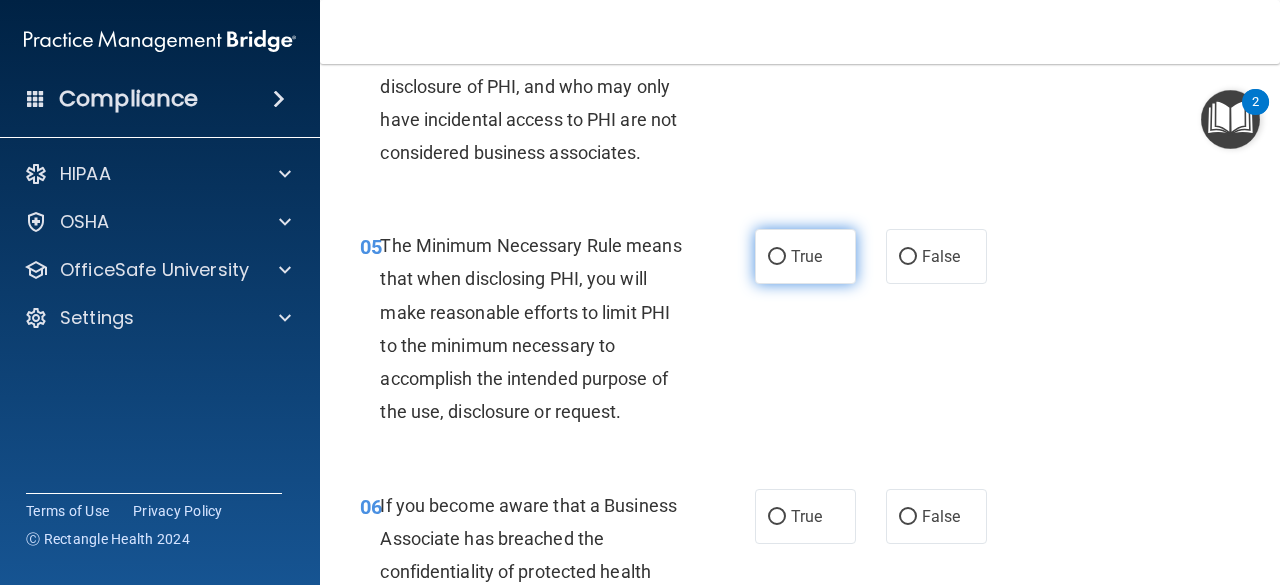 click on "True" at bounding box center (805, 256) 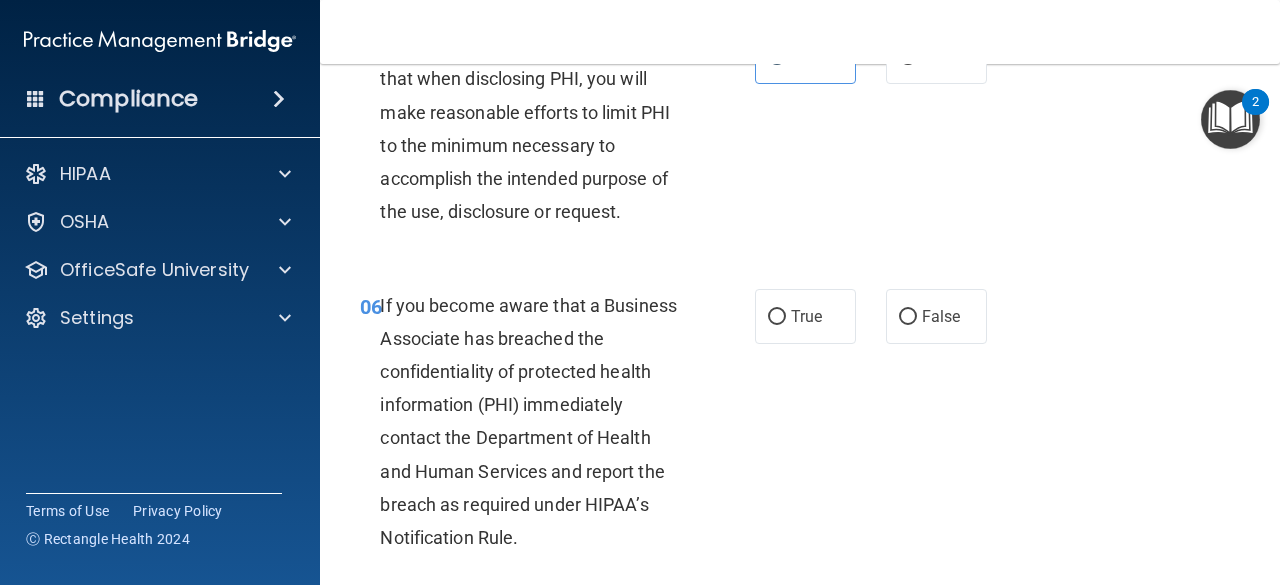 scroll, scrollTop: 1200, scrollLeft: 0, axis: vertical 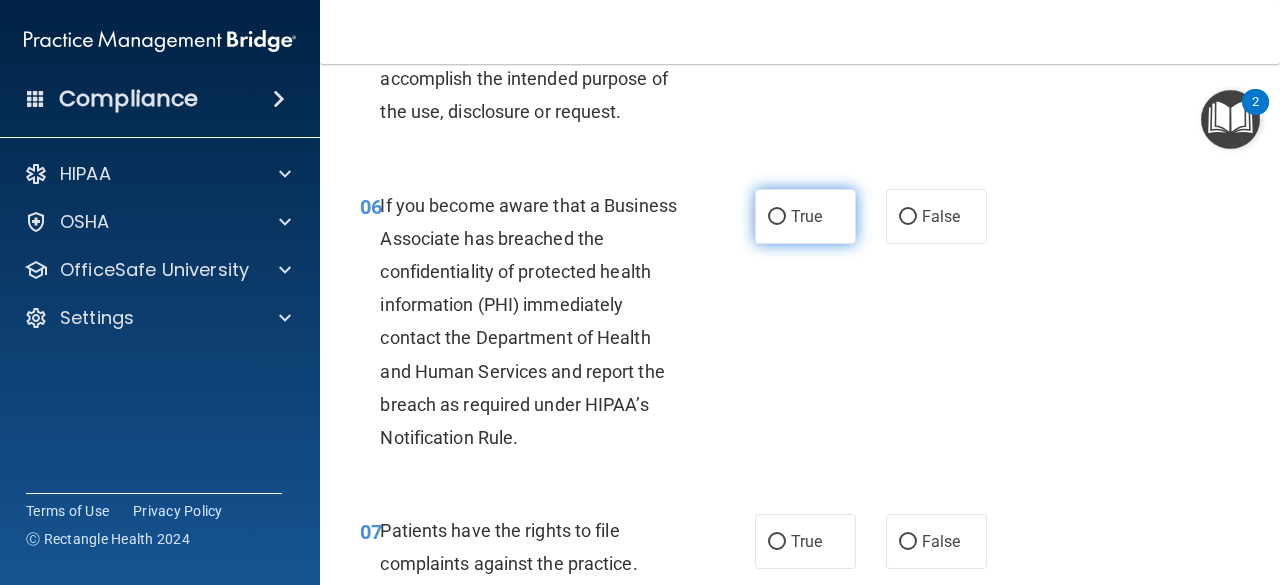 click on "True" at bounding box center [777, 217] 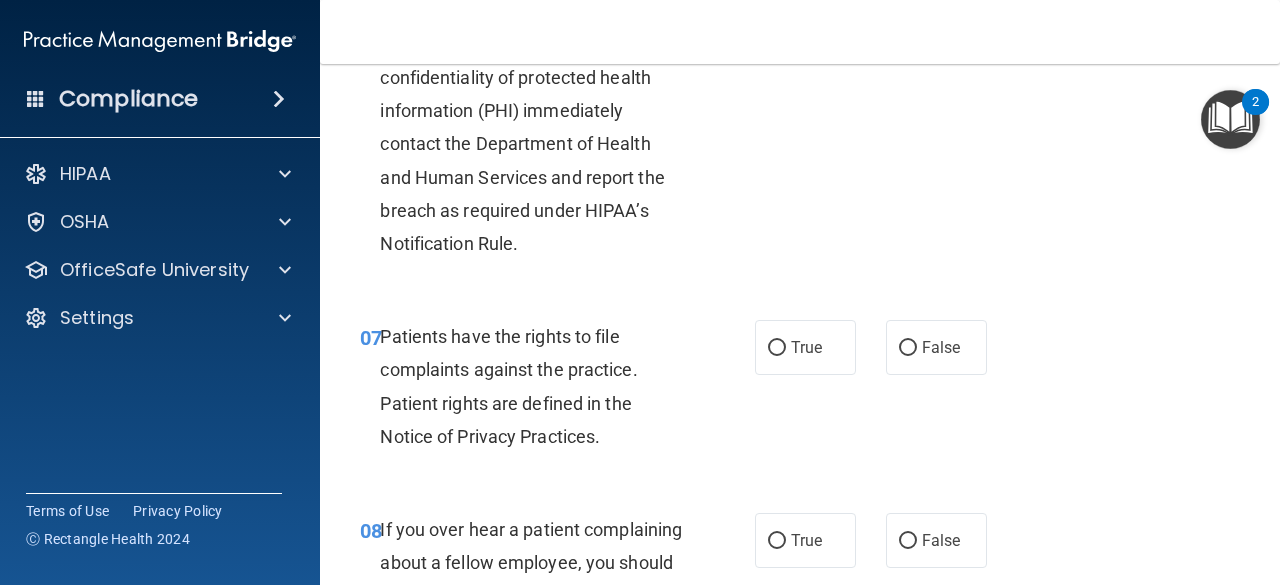 scroll, scrollTop: 1400, scrollLeft: 0, axis: vertical 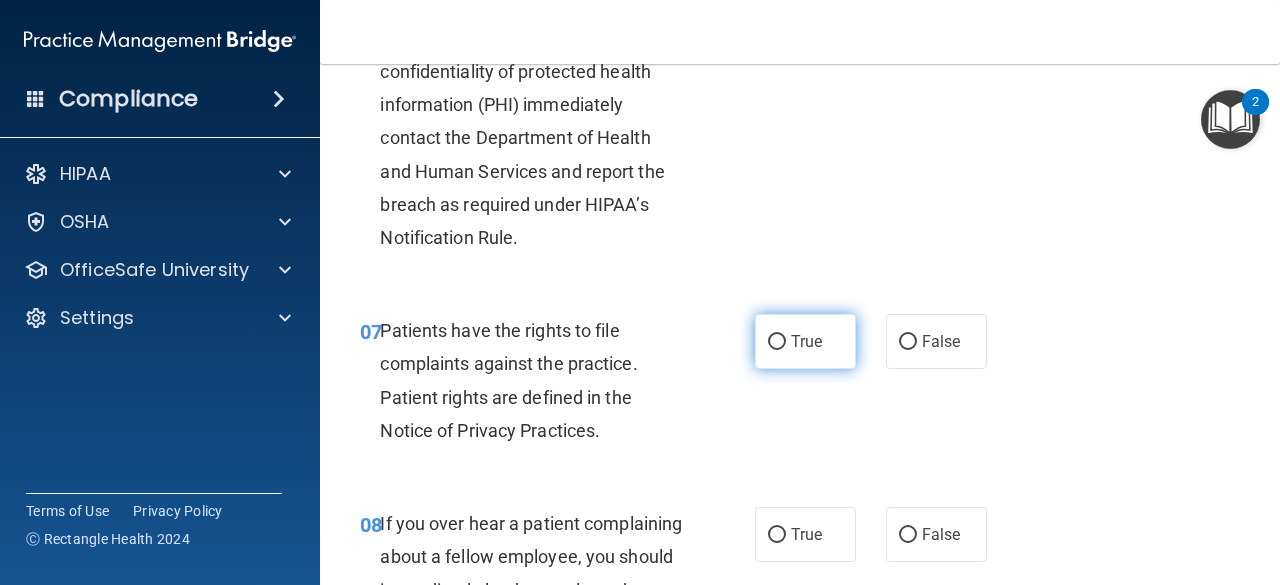 click on "True" at bounding box center (805, 341) 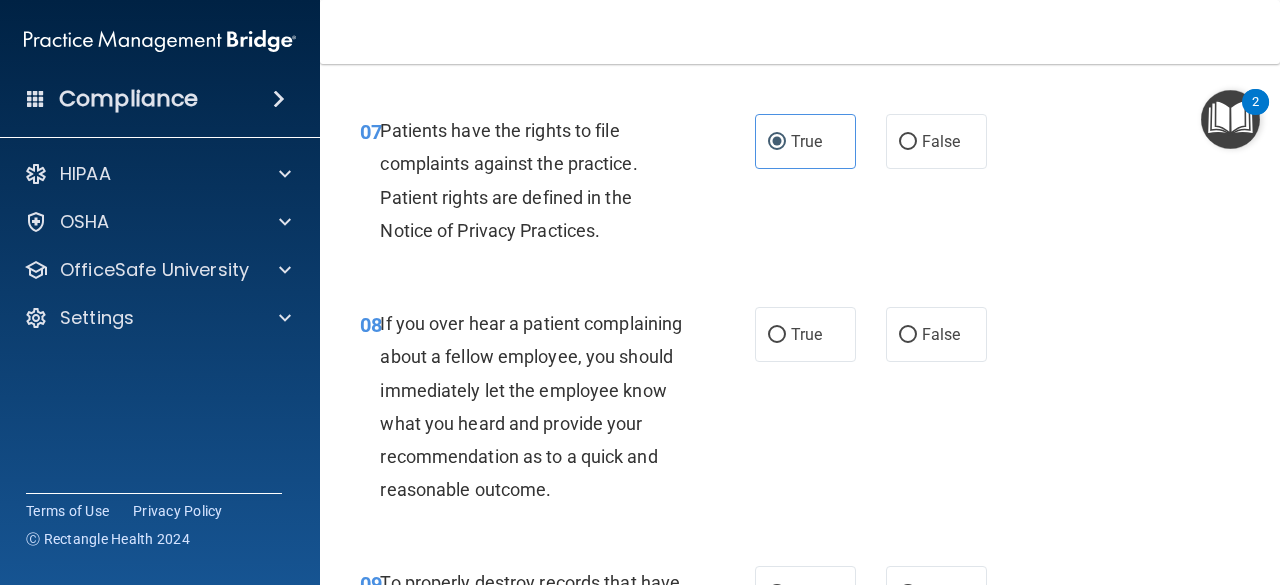 scroll, scrollTop: 1700, scrollLeft: 0, axis: vertical 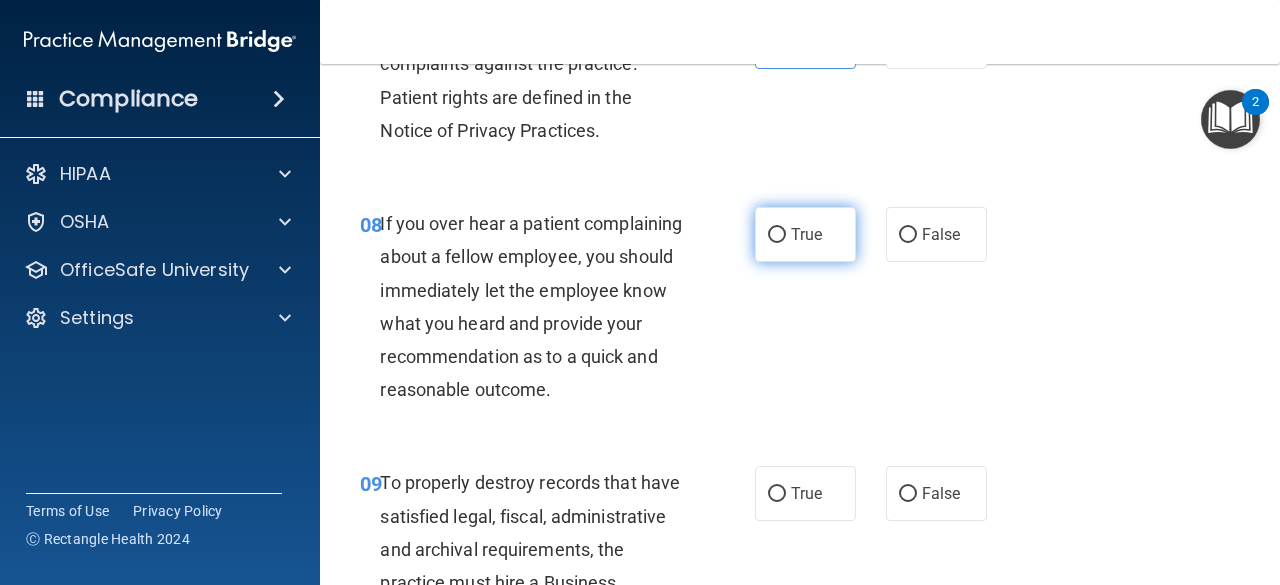 click on "True" at bounding box center [777, 235] 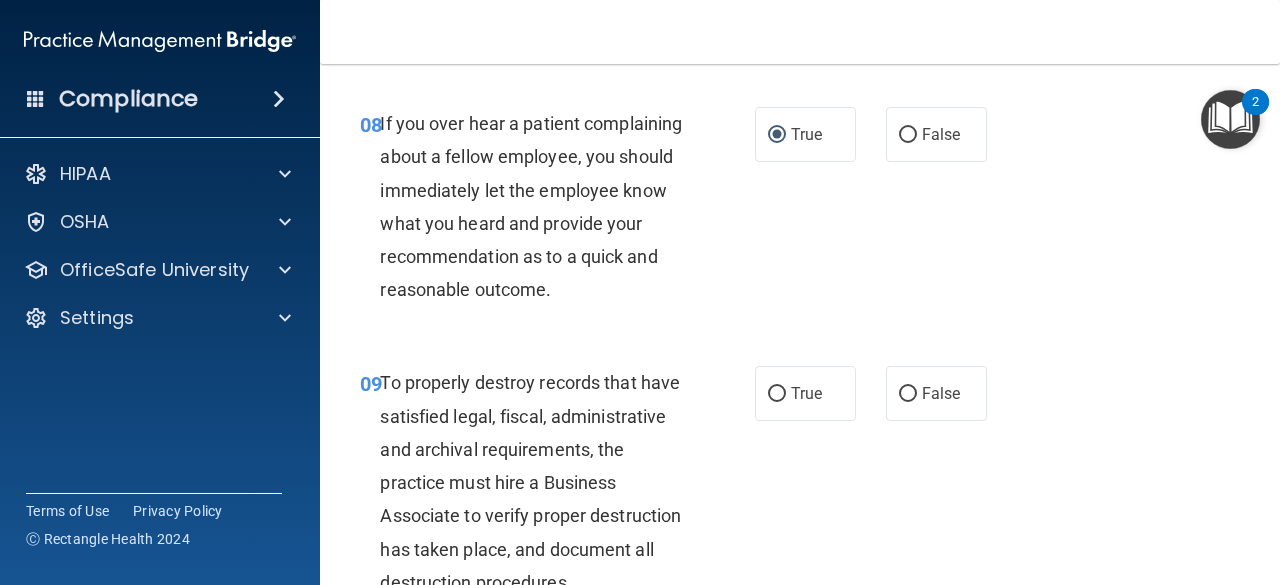 scroll, scrollTop: 1900, scrollLeft: 0, axis: vertical 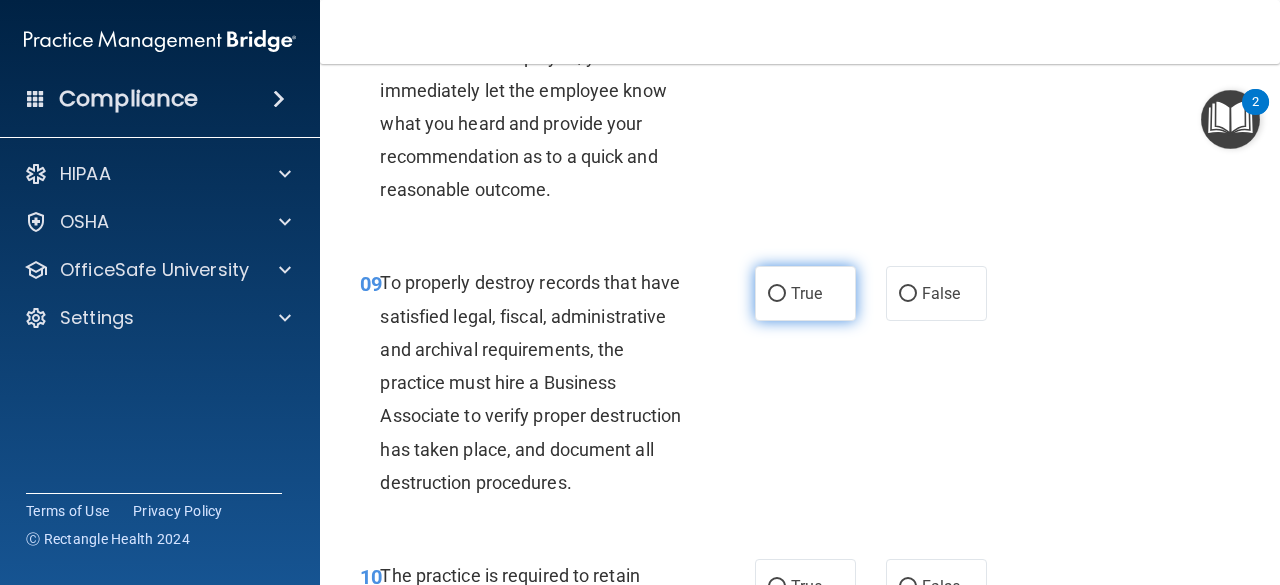 click on "True" at bounding box center (805, 293) 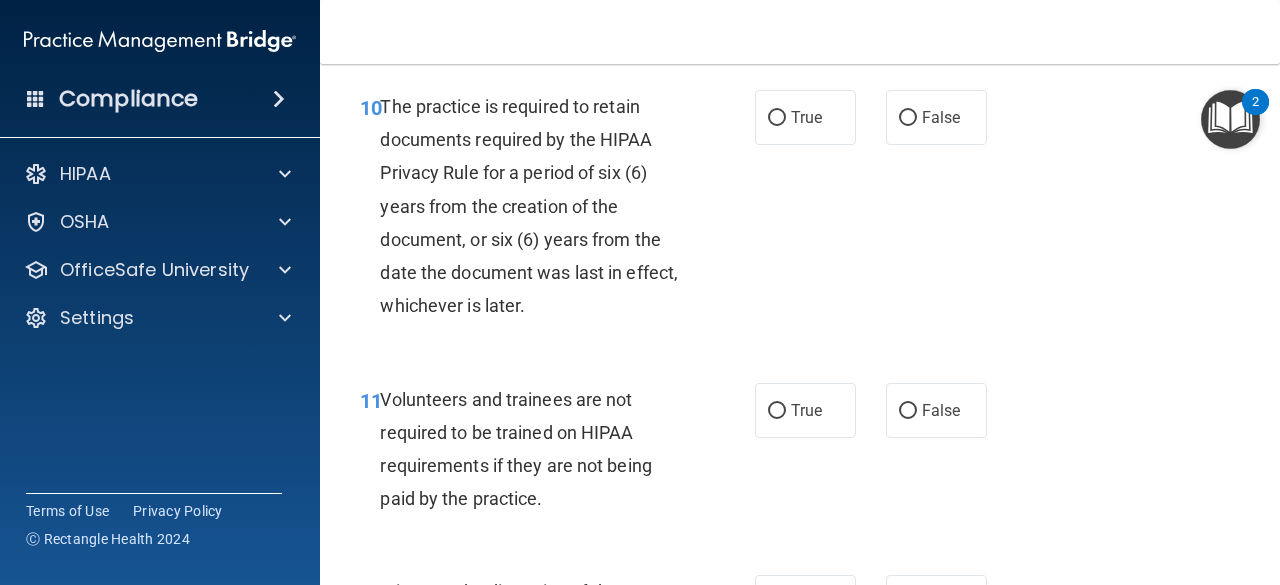 scroll, scrollTop: 2400, scrollLeft: 0, axis: vertical 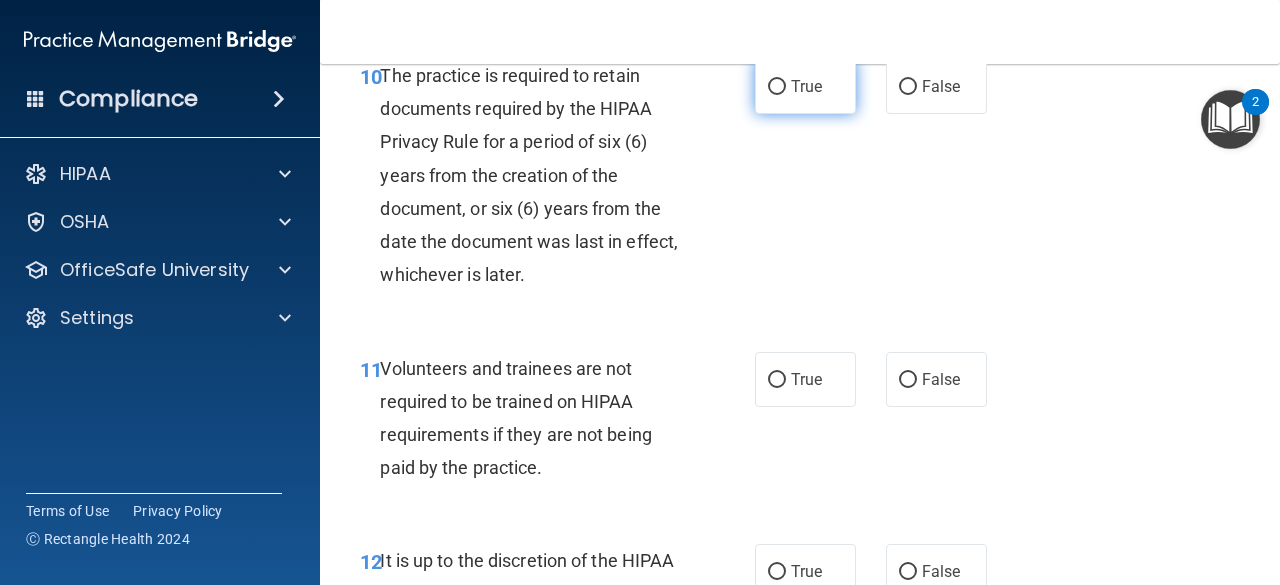 click on "True" at bounding box center [805, 86] 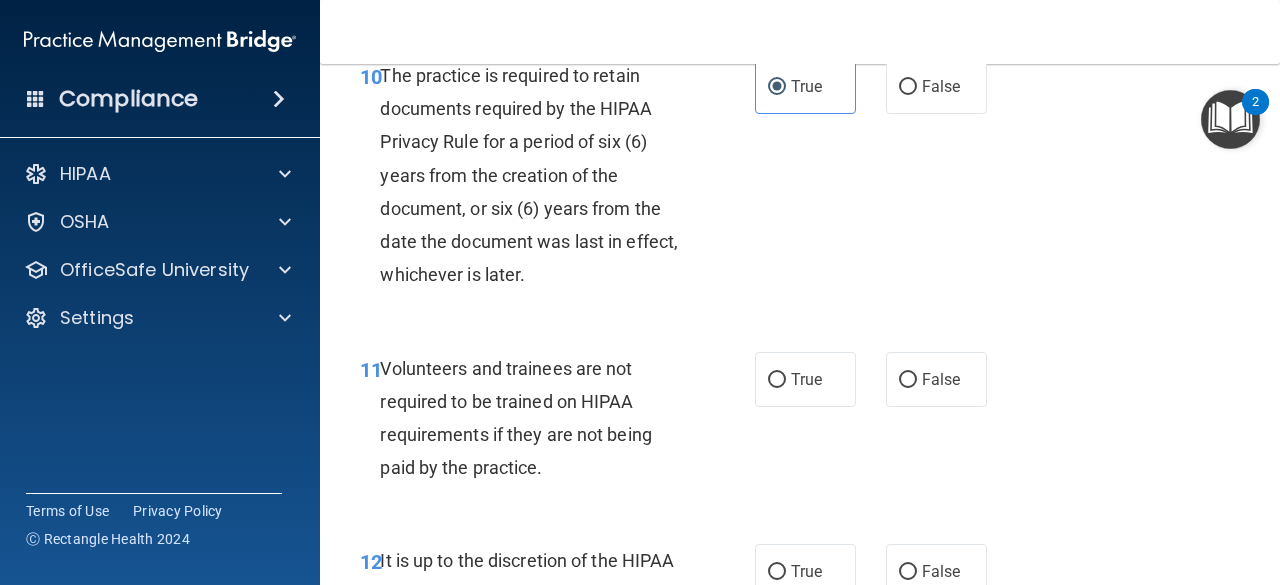 scroll, scrollTop: 2500, scrollLeft: 0, axis: vertical 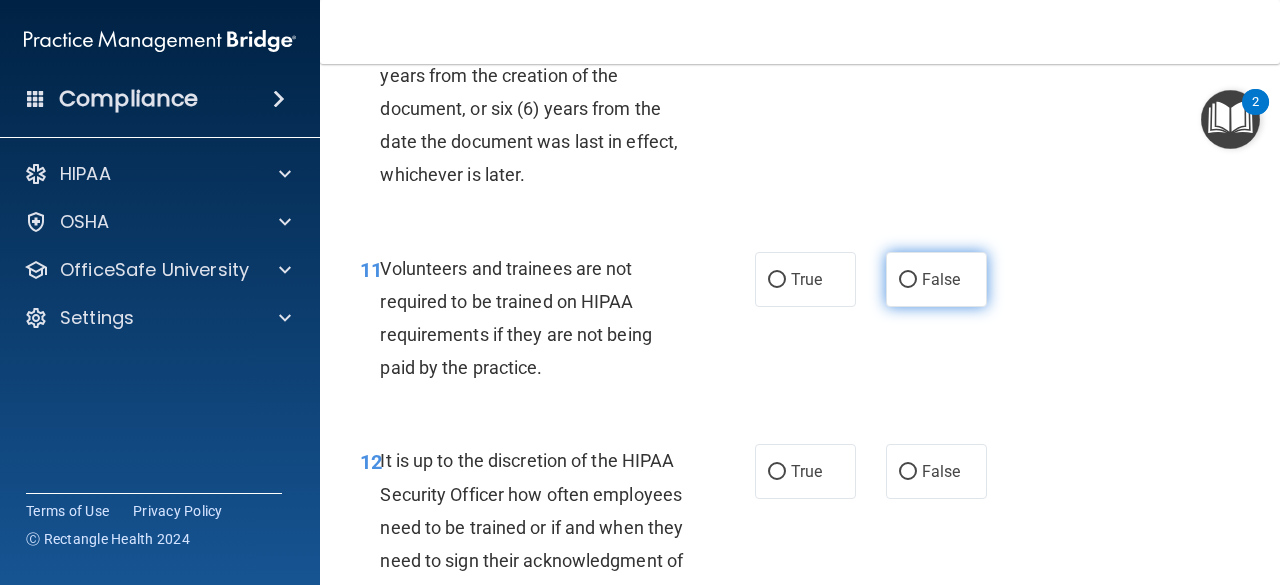 click on "False" at bounding box center (941, 279) 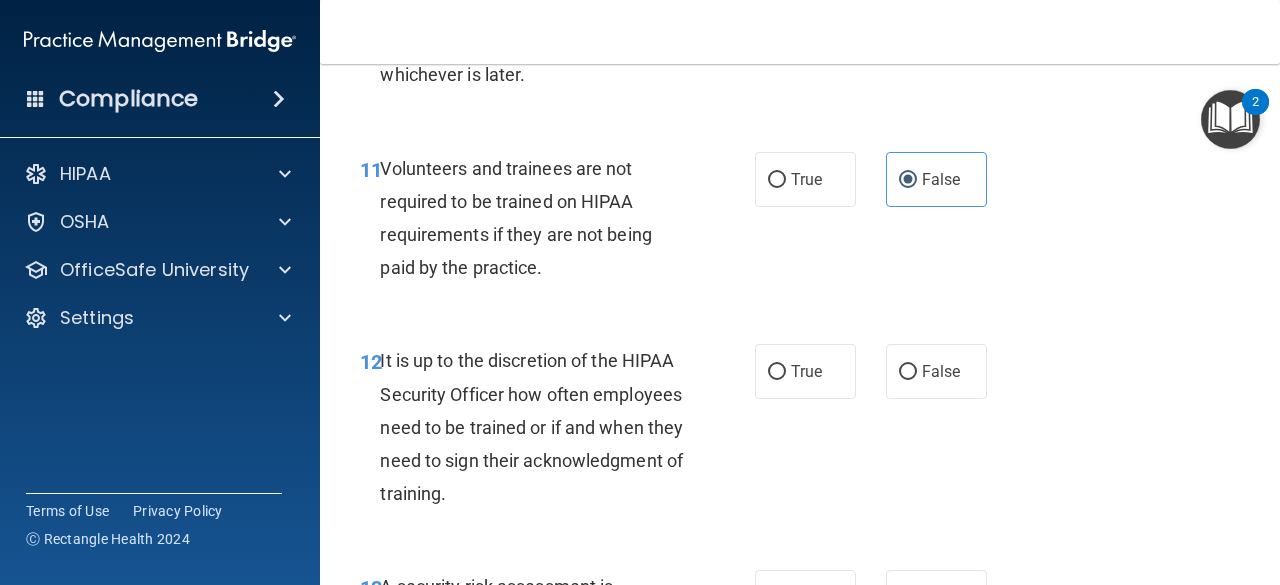 scroll, scrollTop: 2700, scrollLeft: 0, axis: vertical 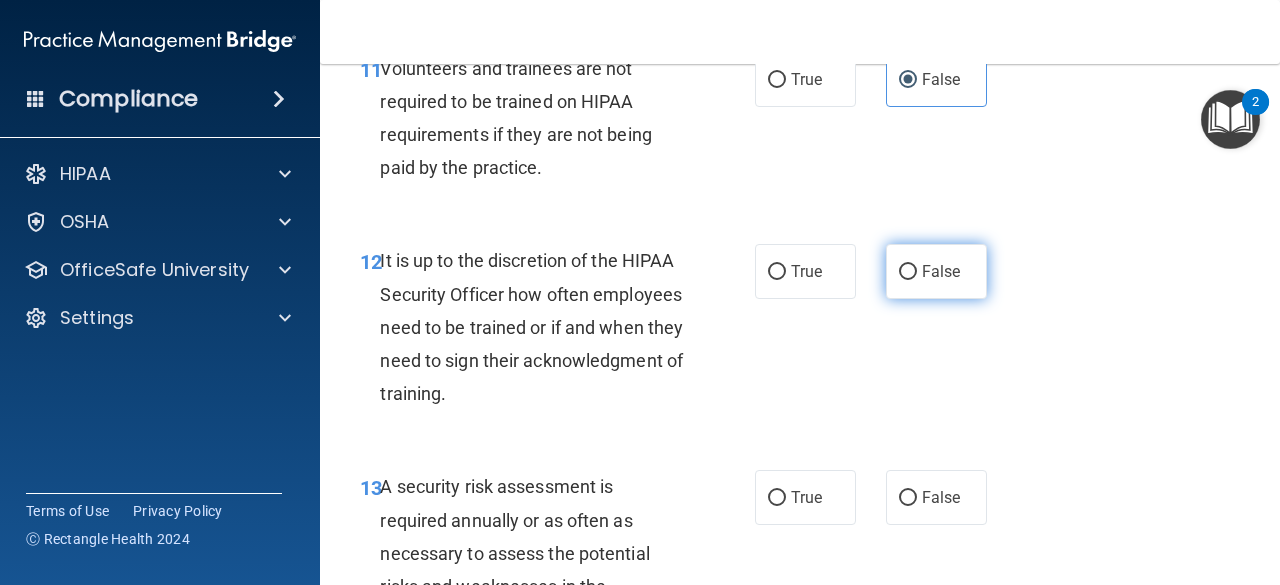 click on "False" at bounding box center (936, 271) 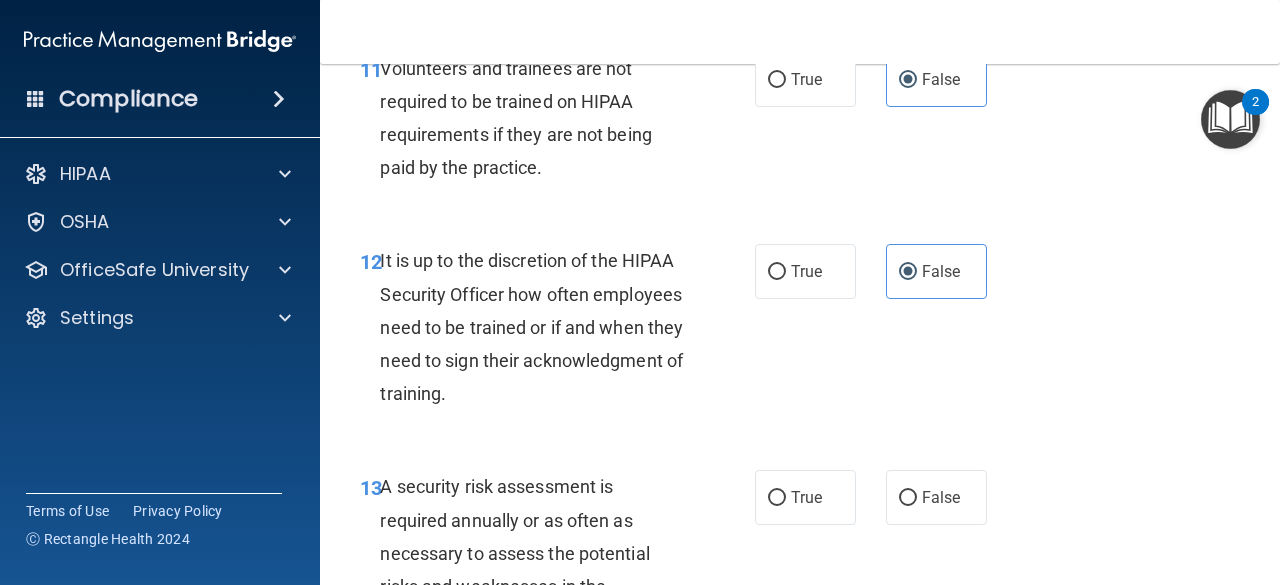 scroll, scrollTop: 2900, scrollLeft: 0, axis: vertical 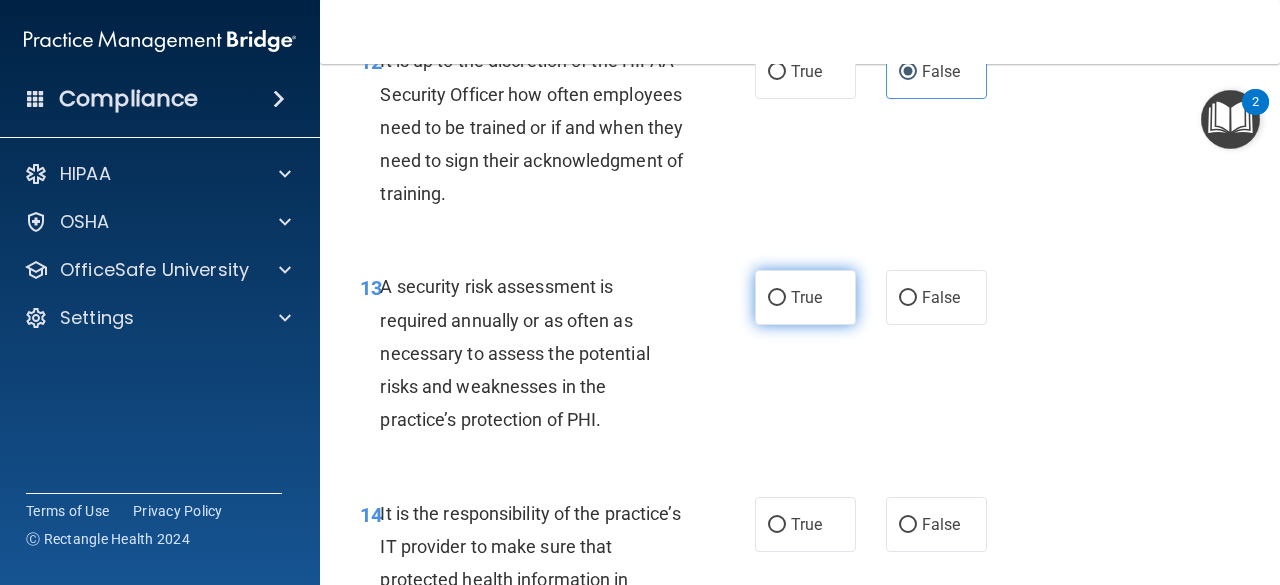 click on "True" at bounding box center [805, 297] 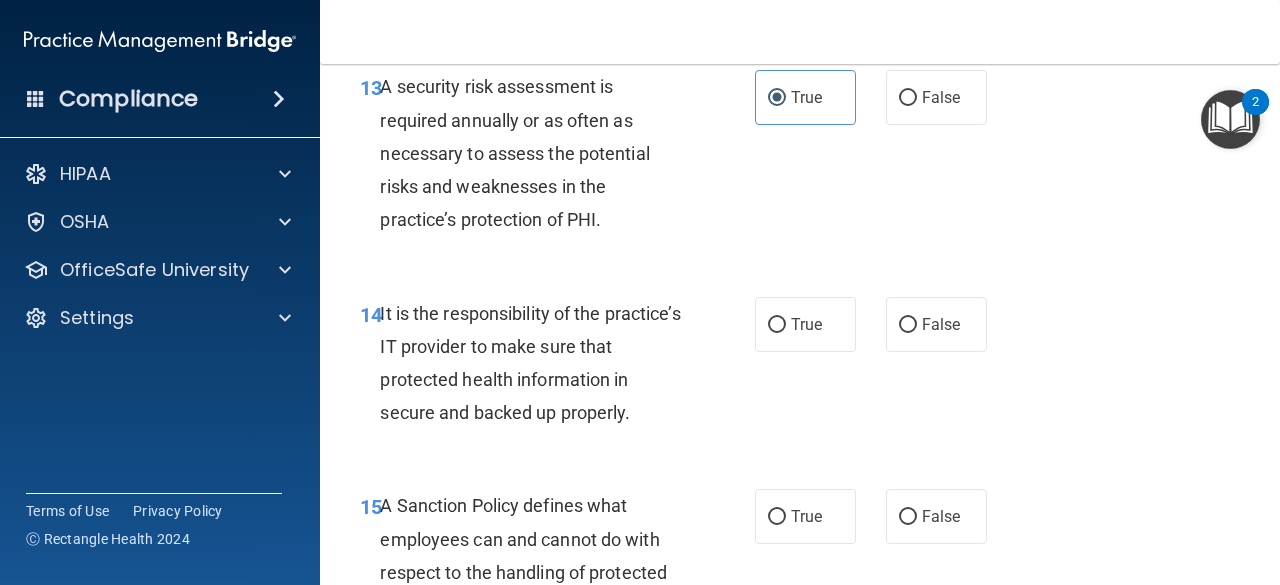 scroll, scrollTop: 3200, scrollLeft: 0, axis: vertical 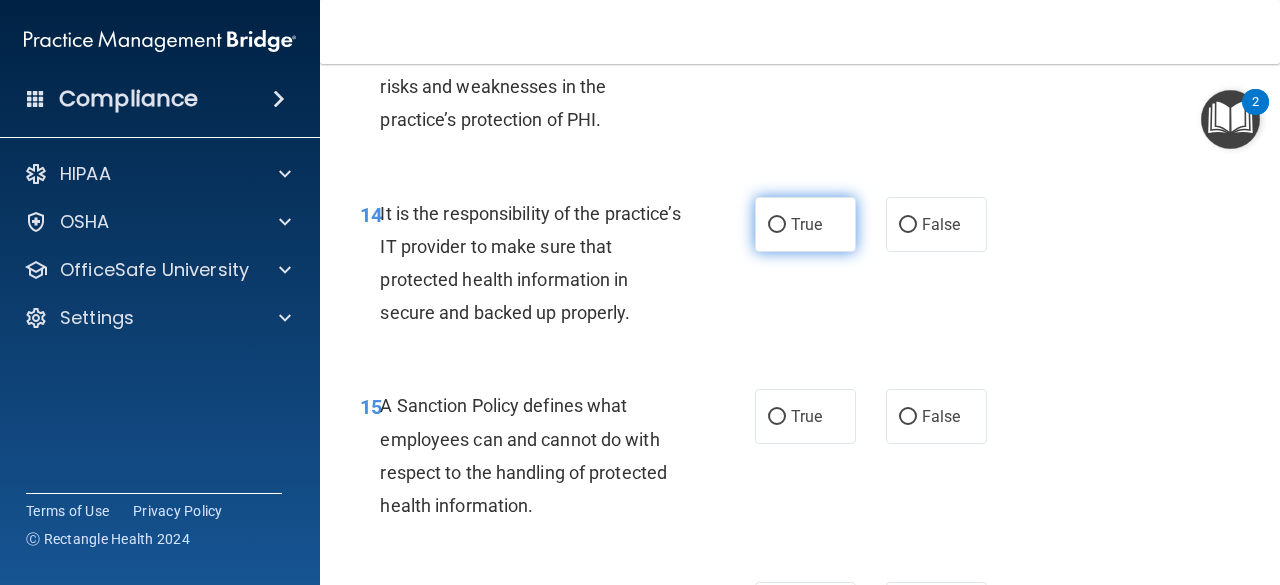 click on "True" at bounding box center (805, 224) 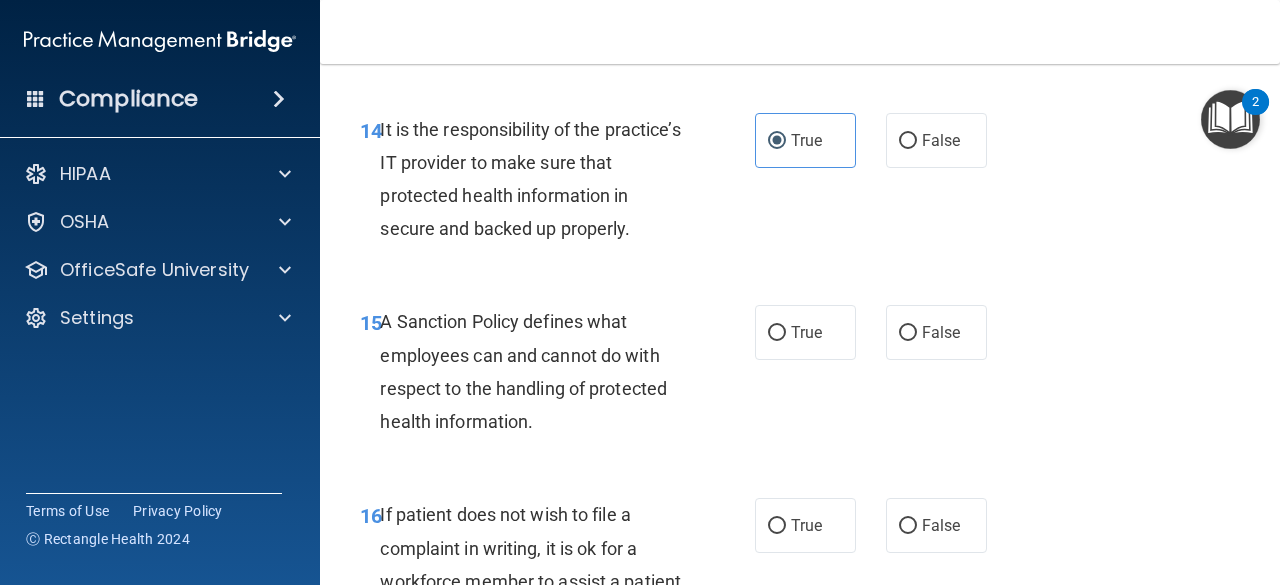 scroll, scrollTop: 3400, scrollLeft: 0, axis: vertical 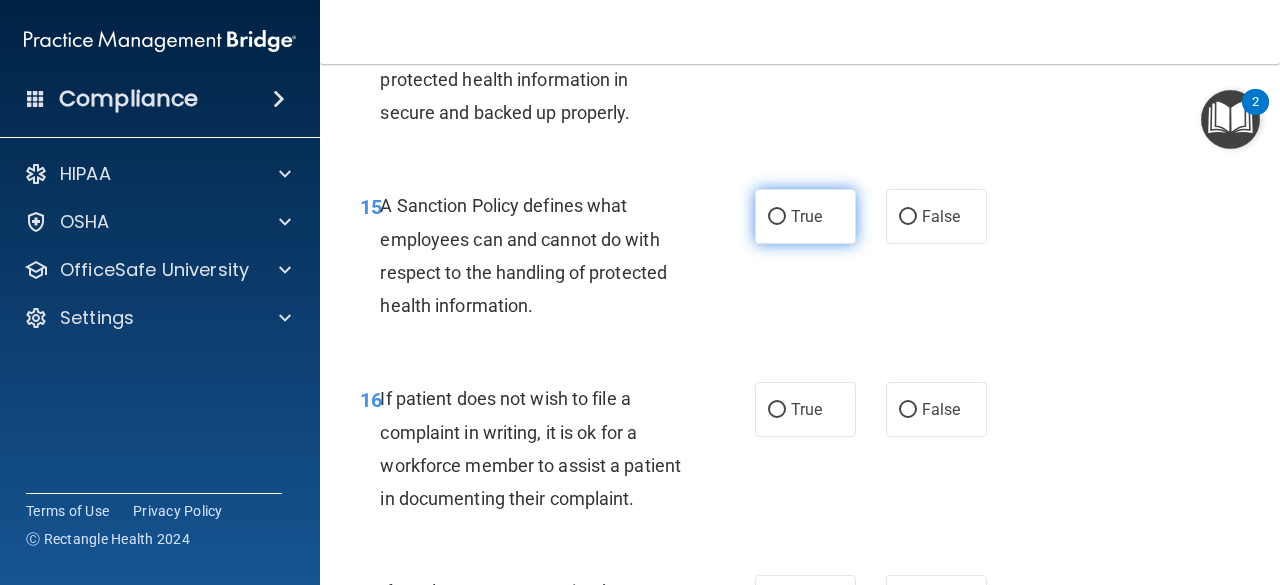 click on "True" at bounding box center (806, 216) 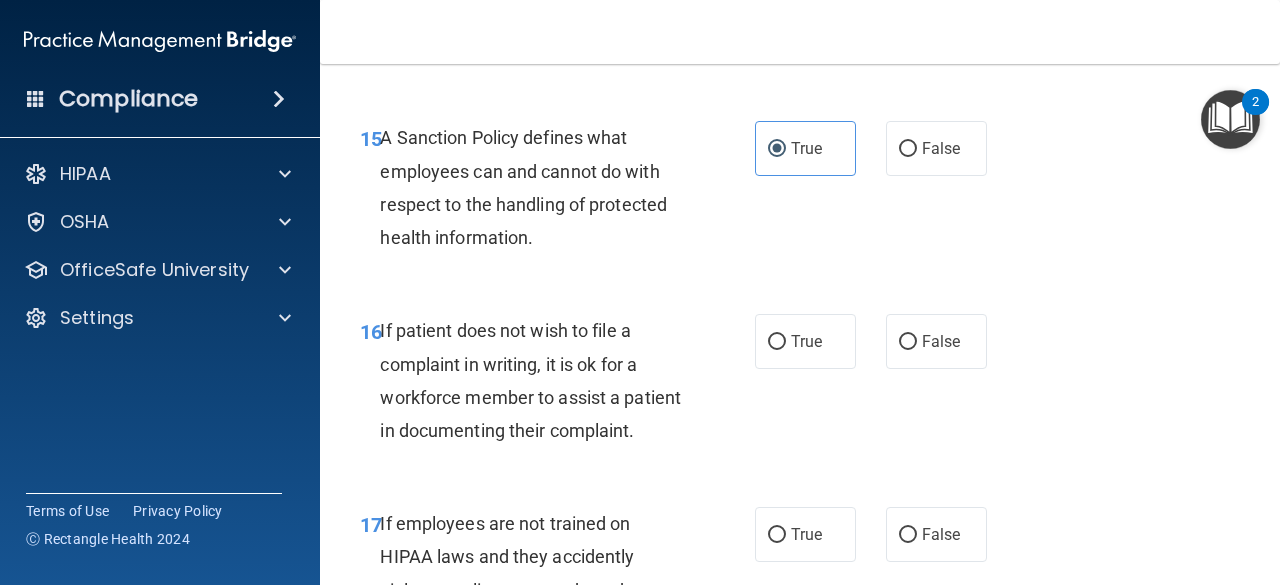 scroll, scrollTop: 3500, scrollLeft: 0, axis: vertical 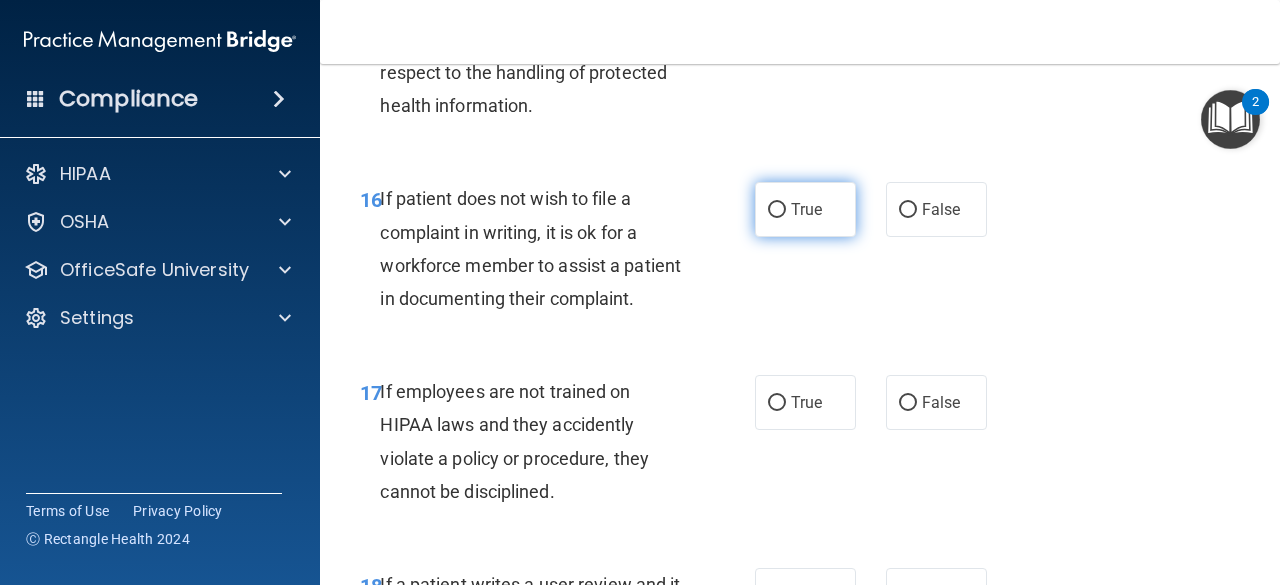 click on "True" at bounding box center (805, 209) 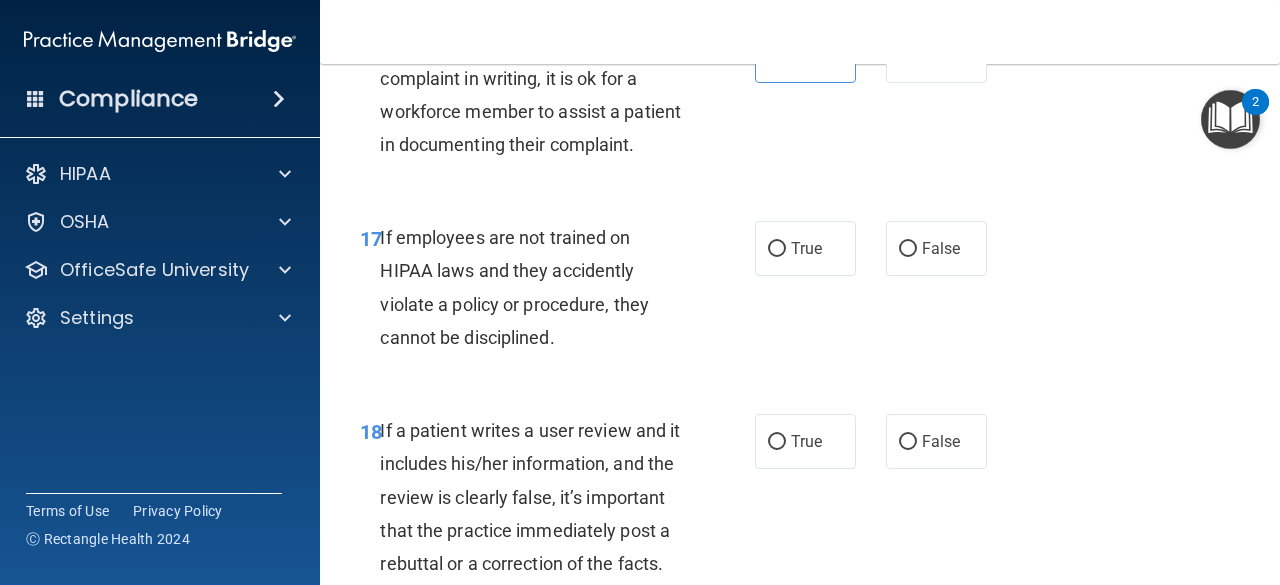 scroll, scrollTop: 3800, scrollLeft: 0, axis: vertical 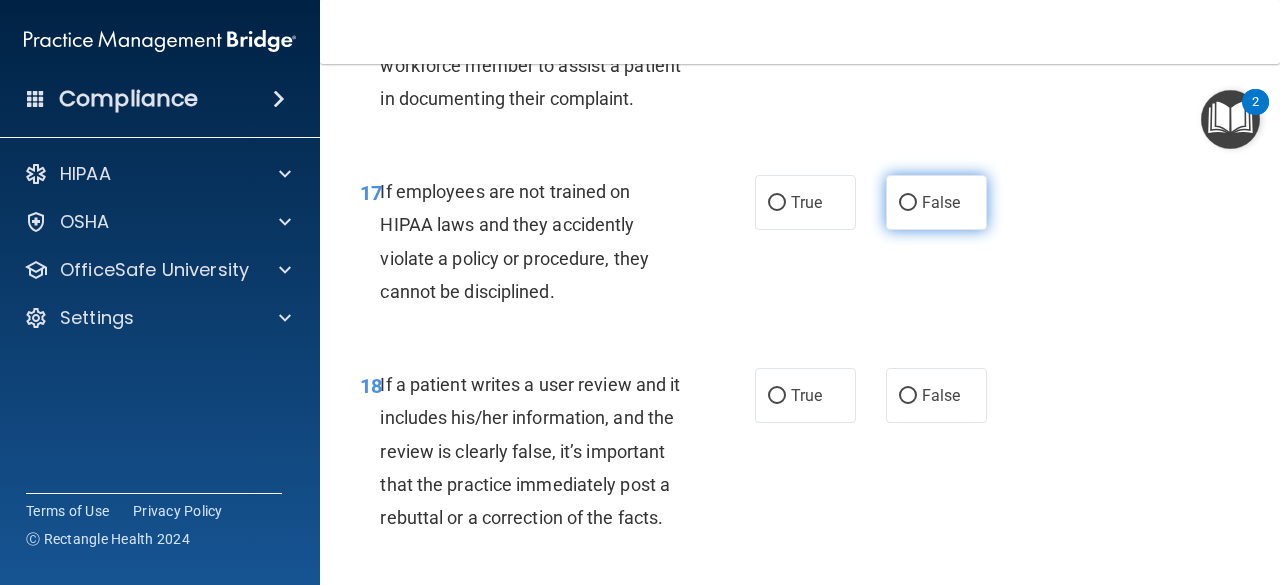 click on "False" at bounding box center (941, 202) 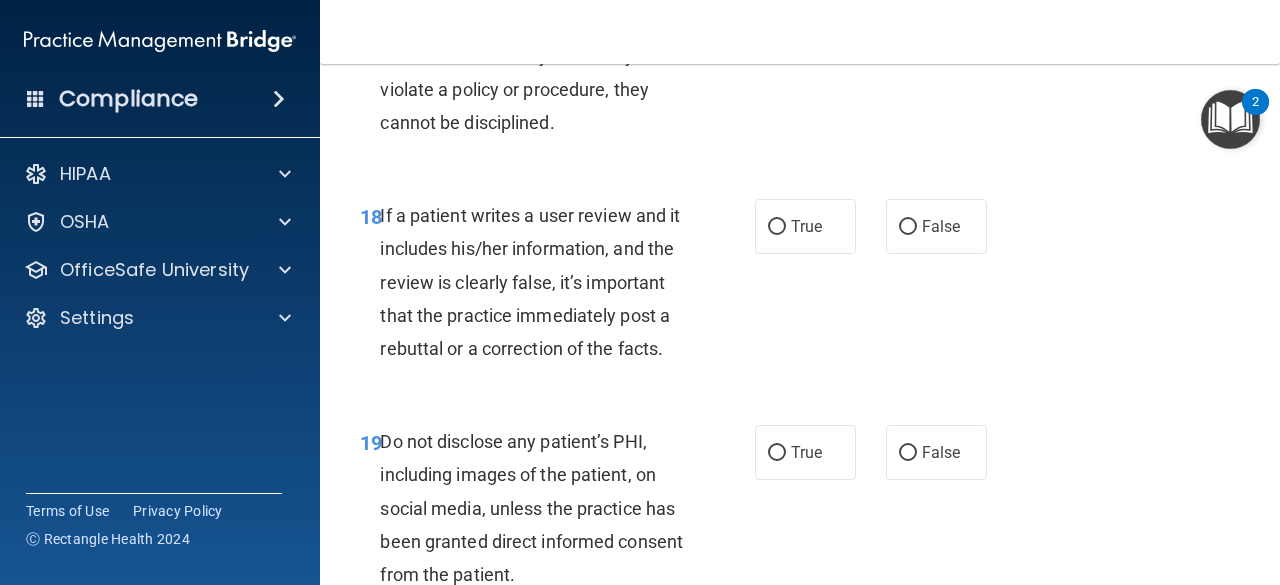 scroll, scrollTop: 4000, scrollLeft: 0, axis: vertical 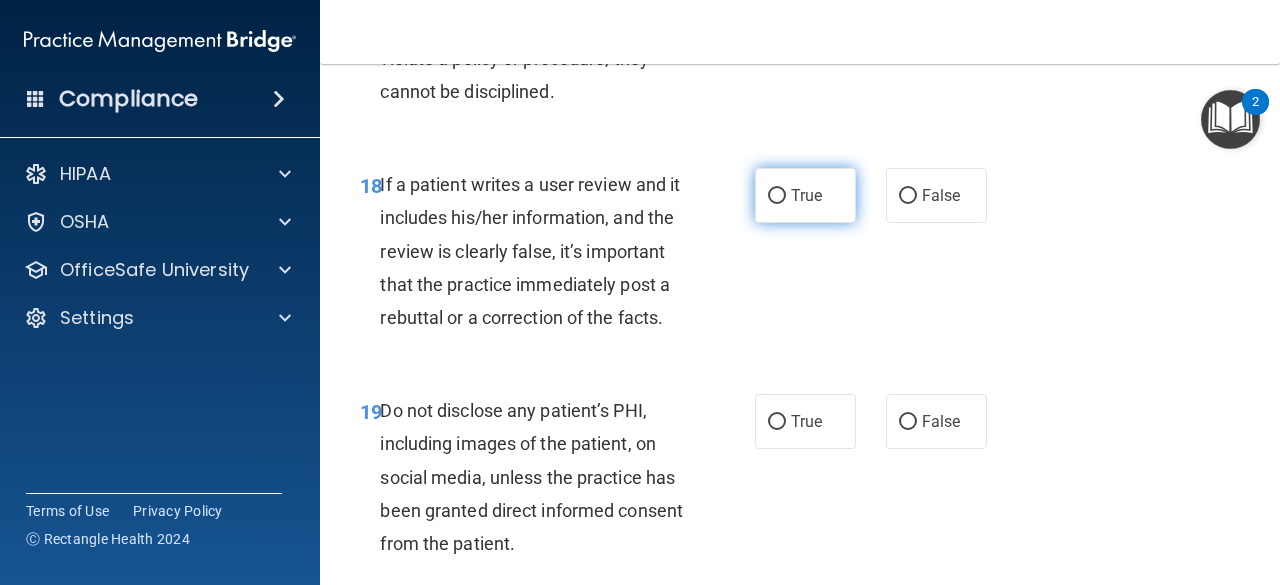 click on "True" at bounding box center (805, 195) 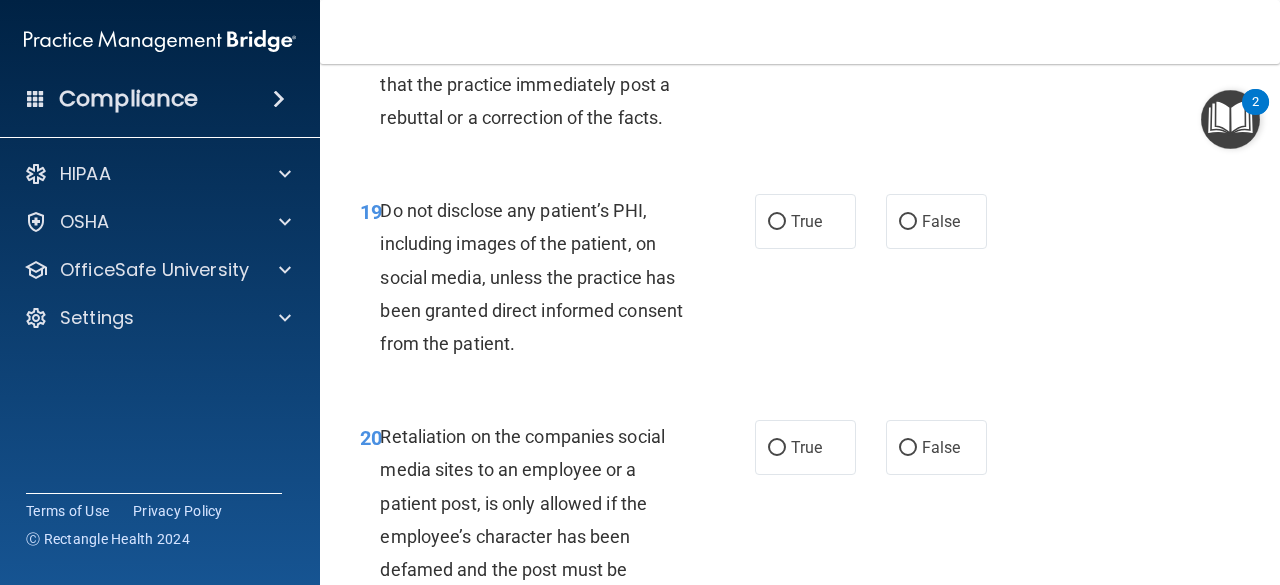 scroll, scrollTop: 4300, scrollLeft: 0, axis: vertical 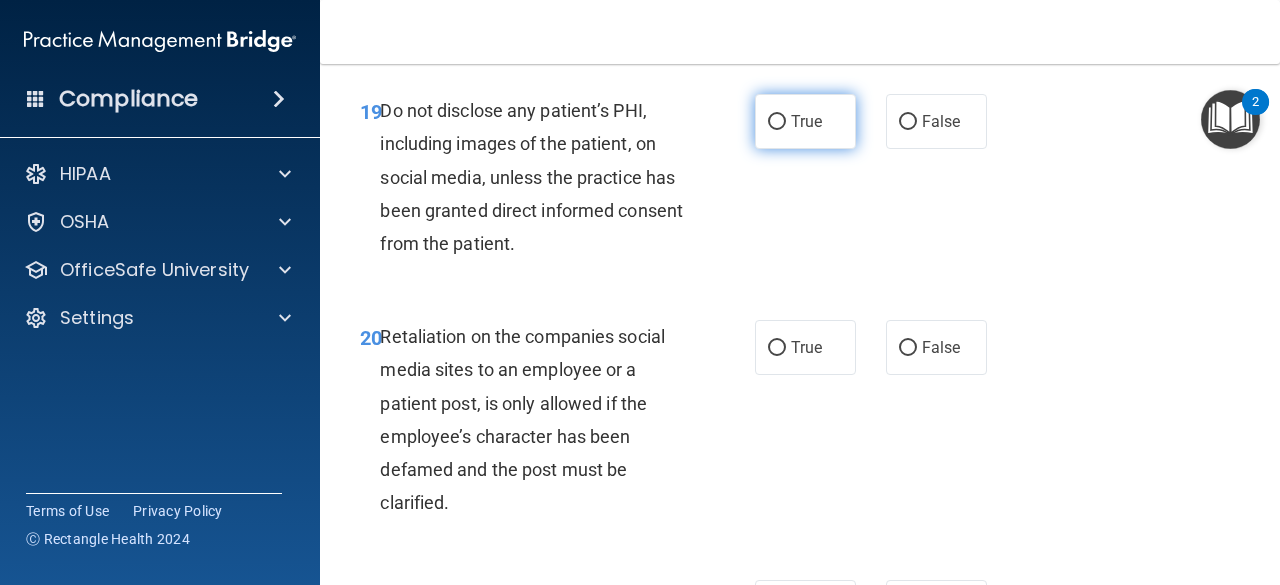 click on "True" at bounding box center [805, 121] 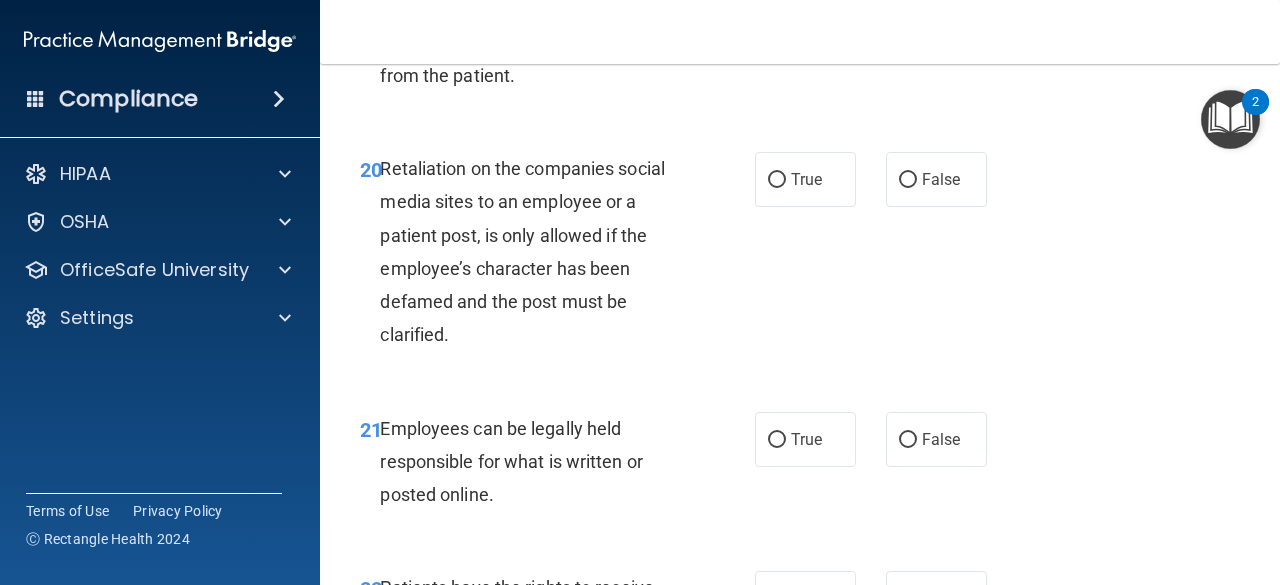 scroll, scrollTop: 4500, scrollLeft: 0, axis: vertical 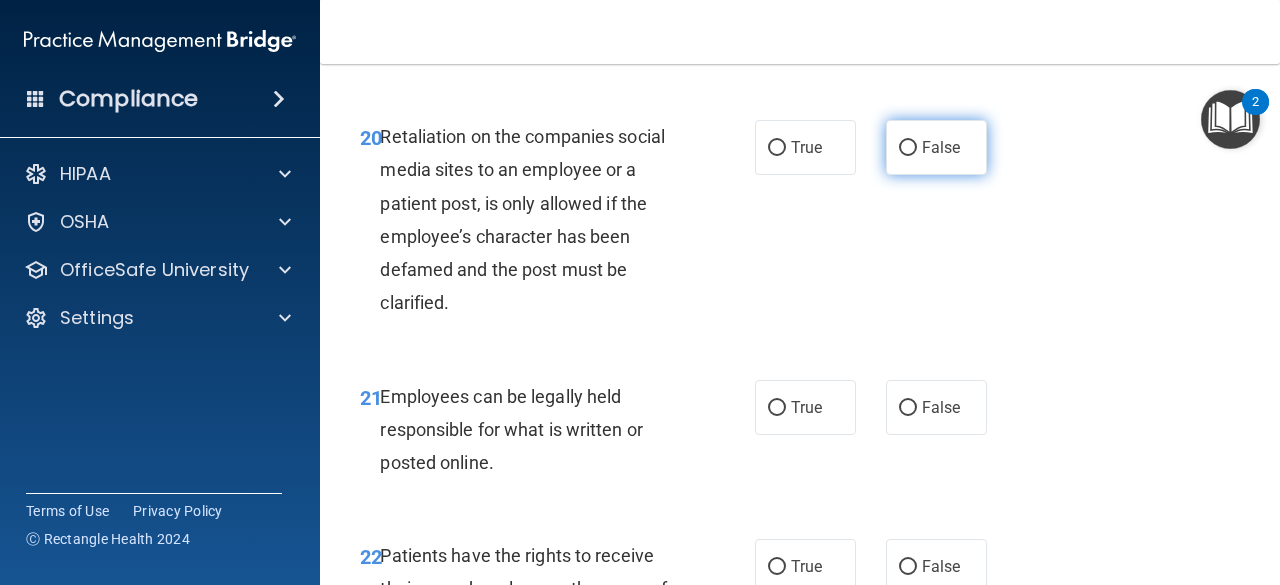 click on "False" at bounding box center (941, 147) 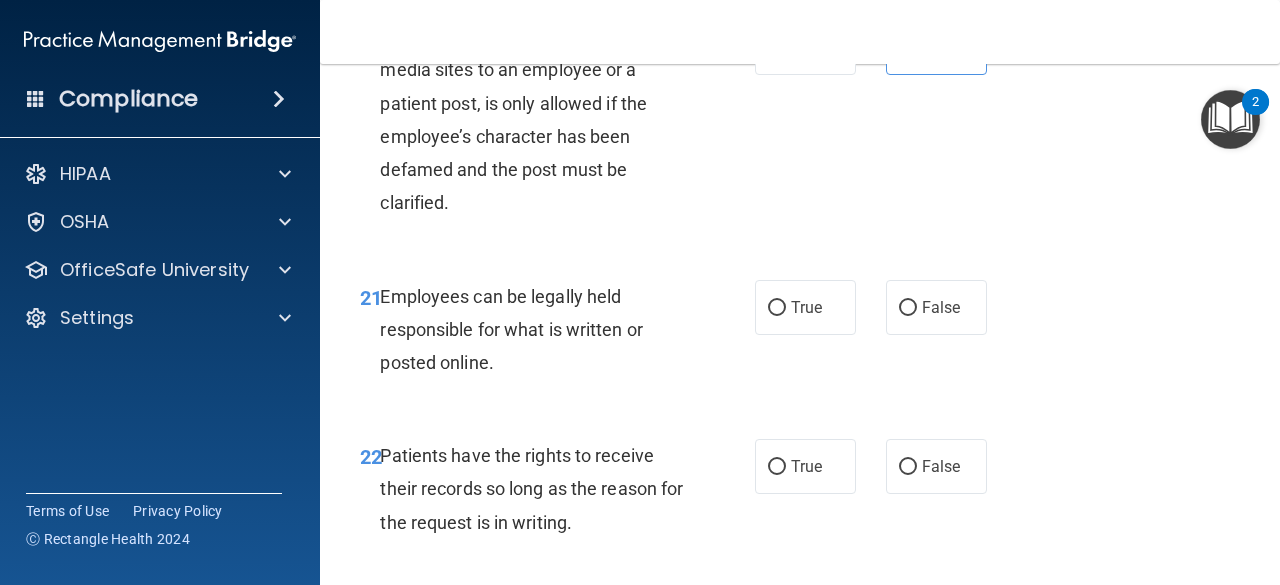 scroll, scrollTop: 4700, scrollLeft: 0, axis: vertical 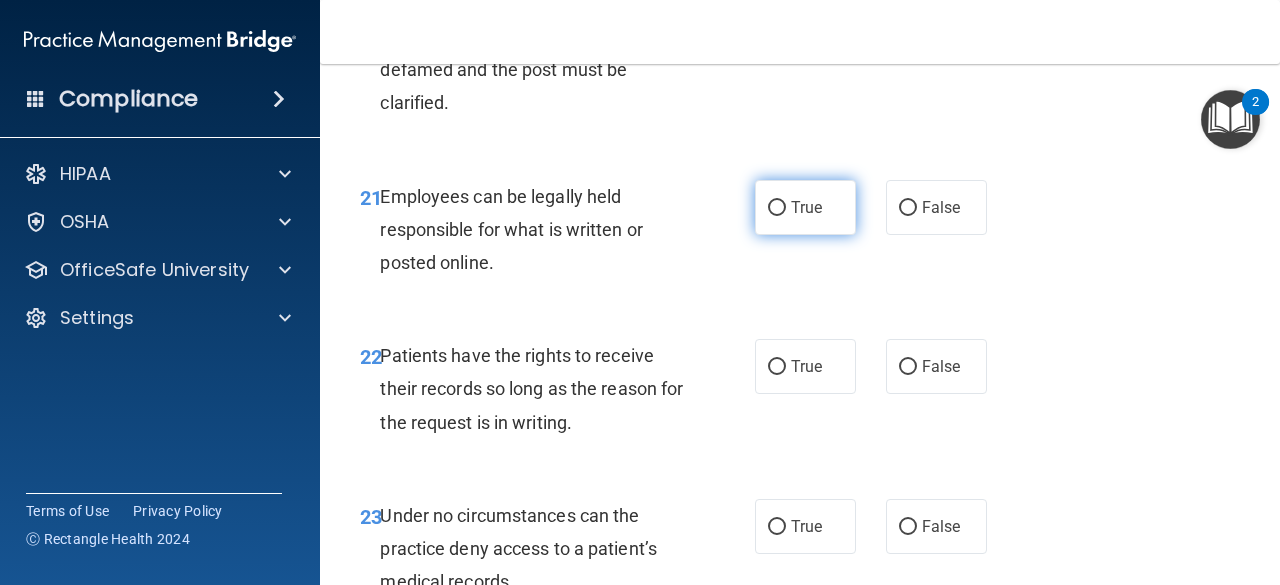 click on "True" at bounding box center (806, 207) 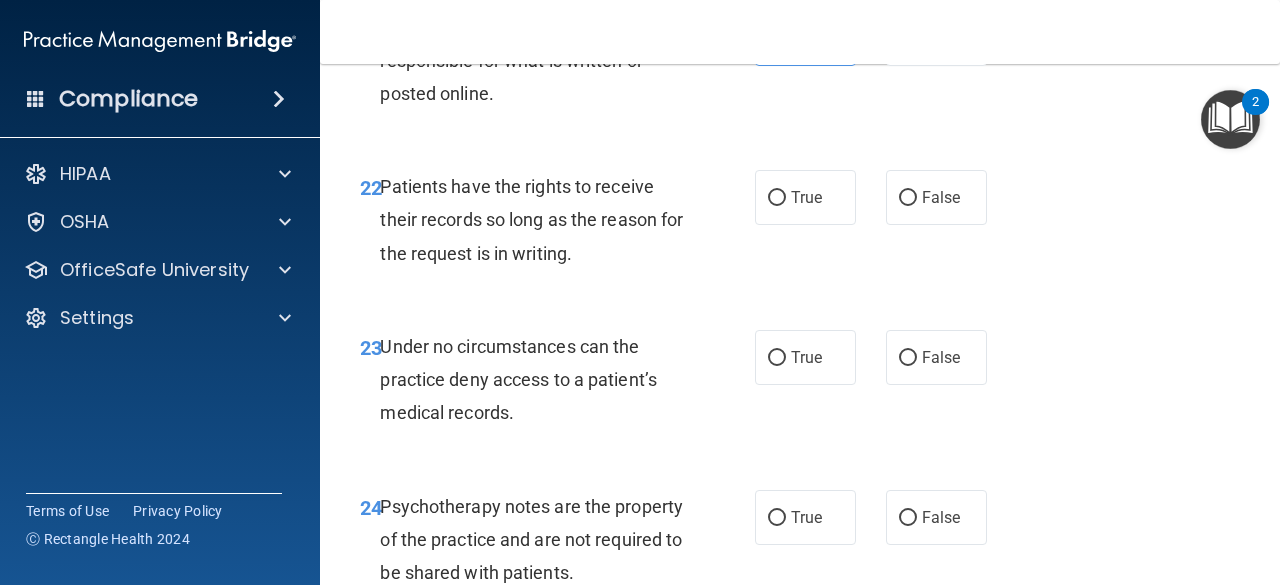 scroll, scrollTop: 4900, scrollLeft: 0, axis: vertical 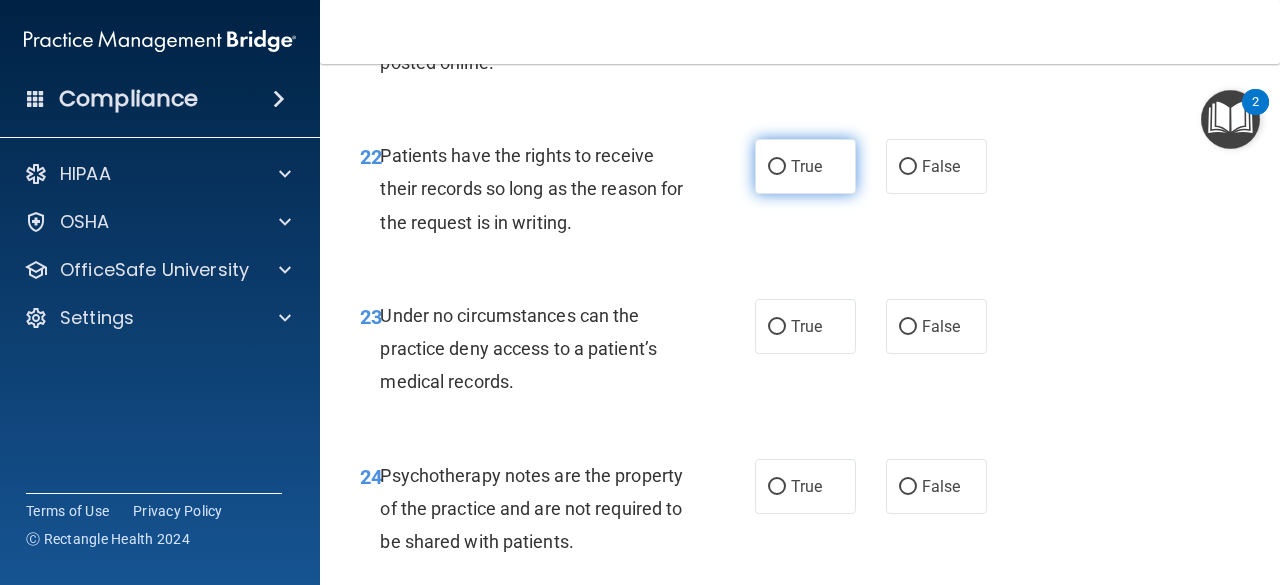 click on "True" at bounding box center (777, 167) 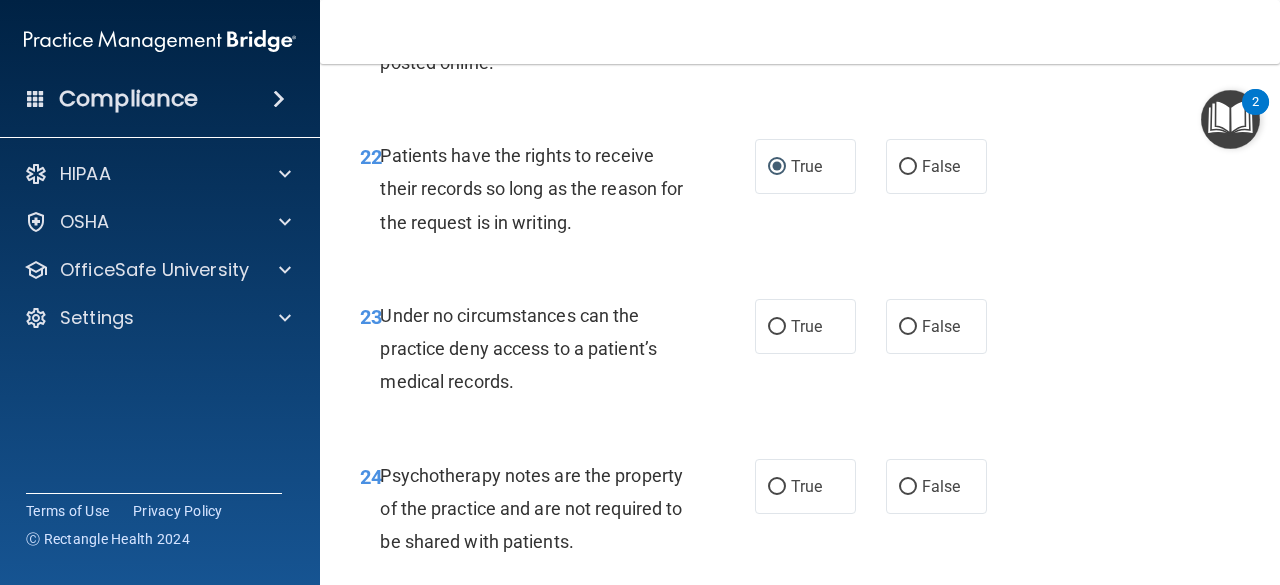 scroll, scrollTop: 5000, scrollLeft: 0, axis: vertical 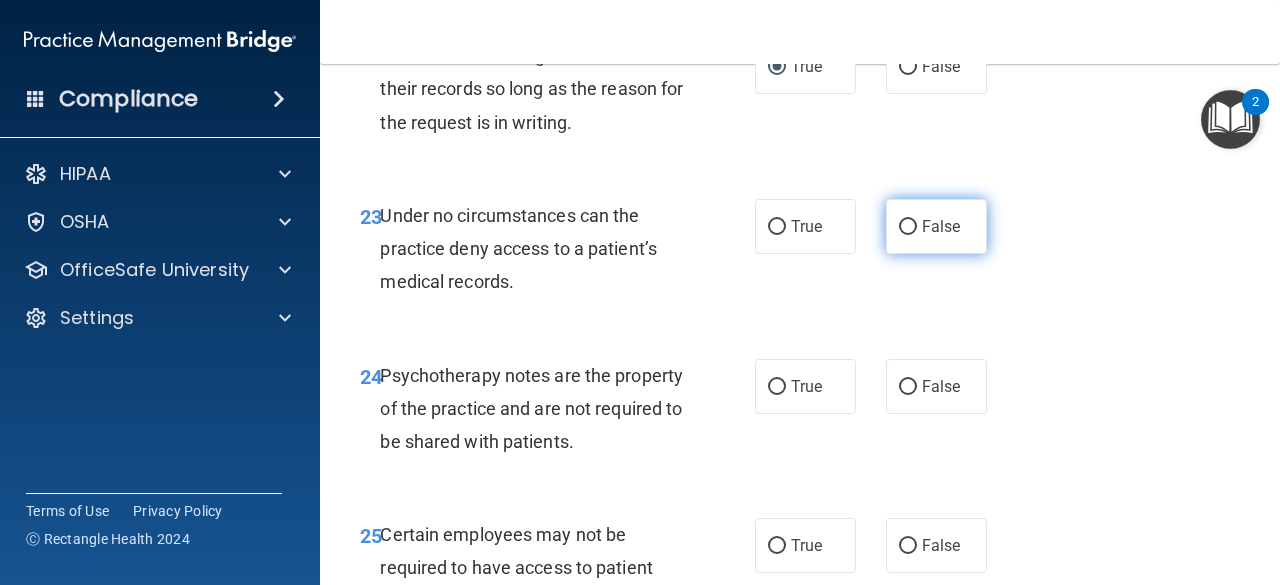 click on "False" at bounding box center [936, 226] 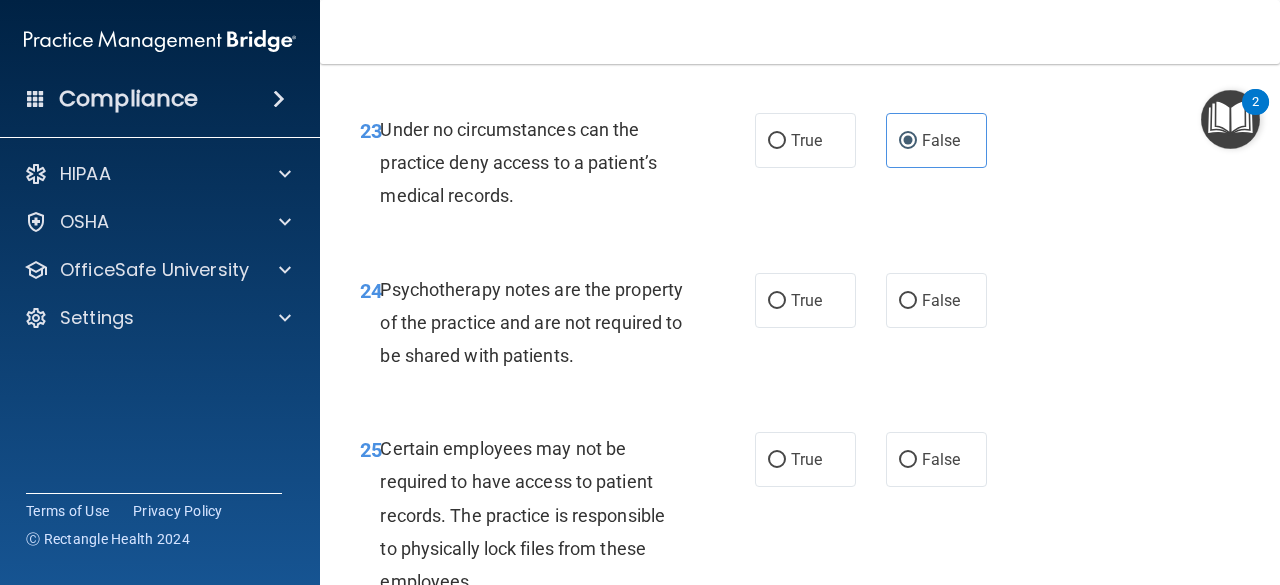 scroll, scrollTop: 5200, scrollLeft: 0, axis: vertical 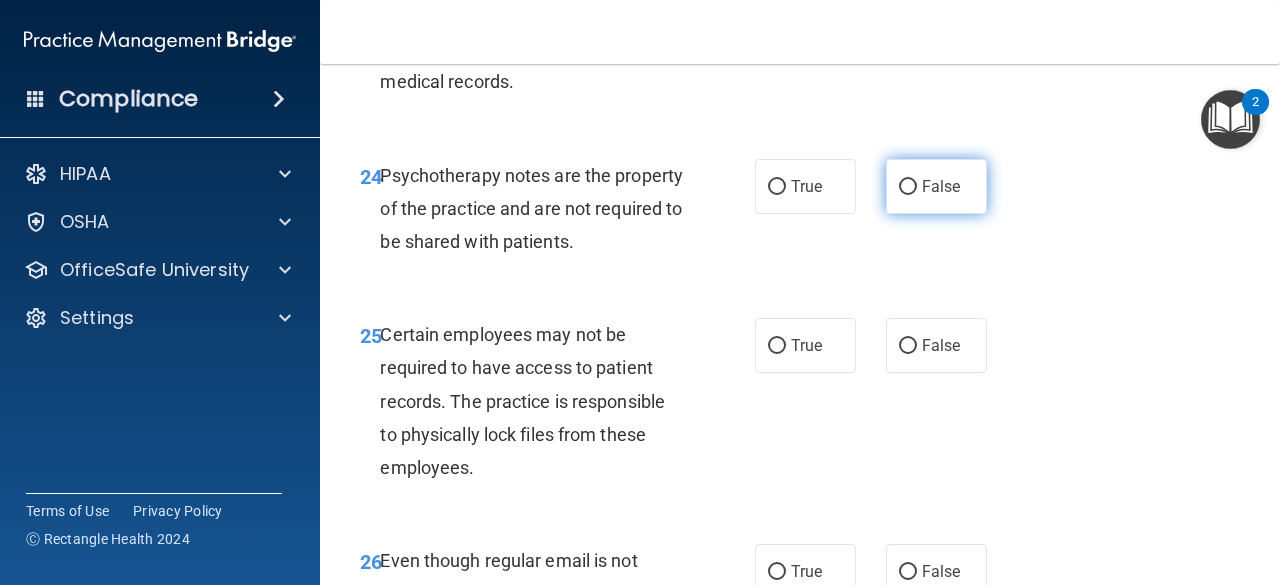 click on "False" at bounding box center (936, 186) 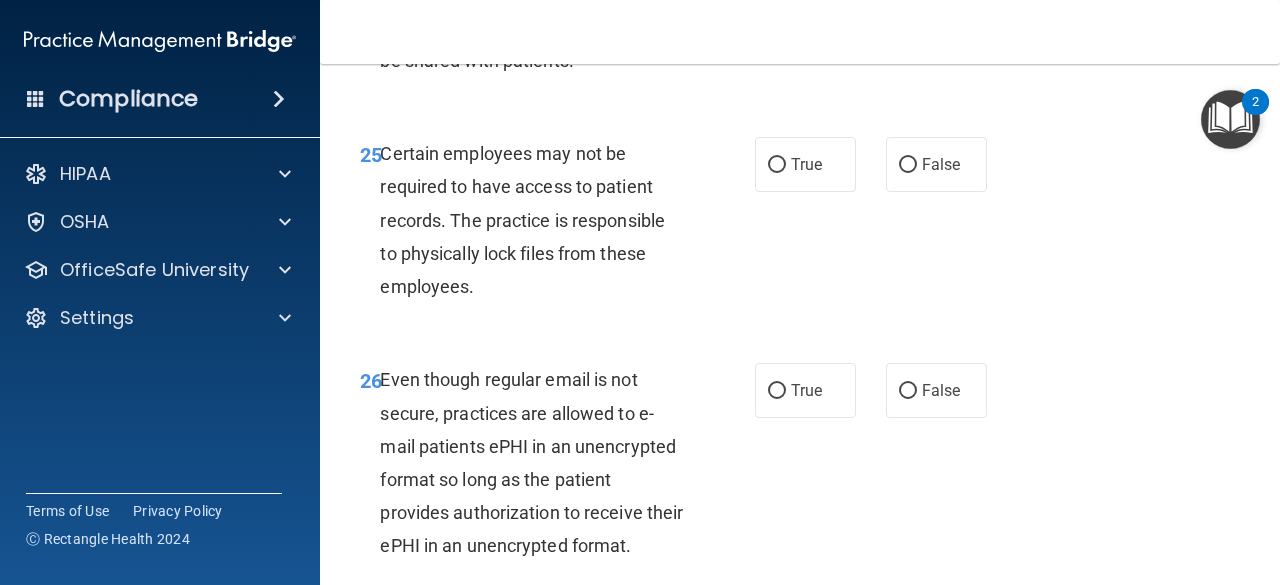 scroll, scrollTop: 5400, scrollLeft: 0, axis: vertical 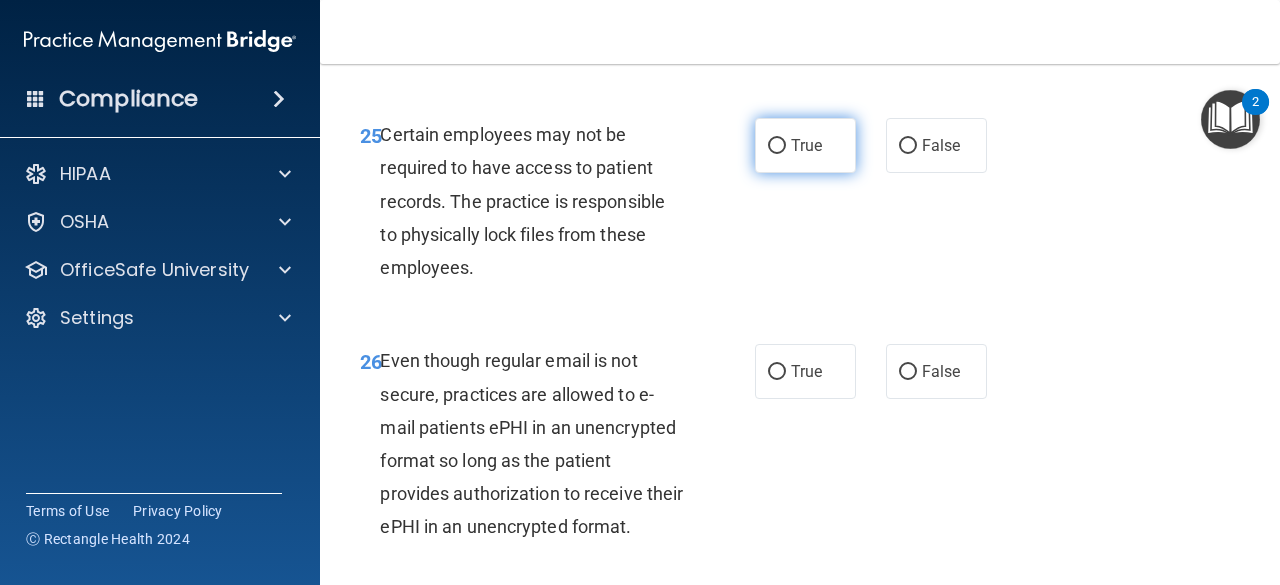 click on "True" at bounding box center [805, 145] 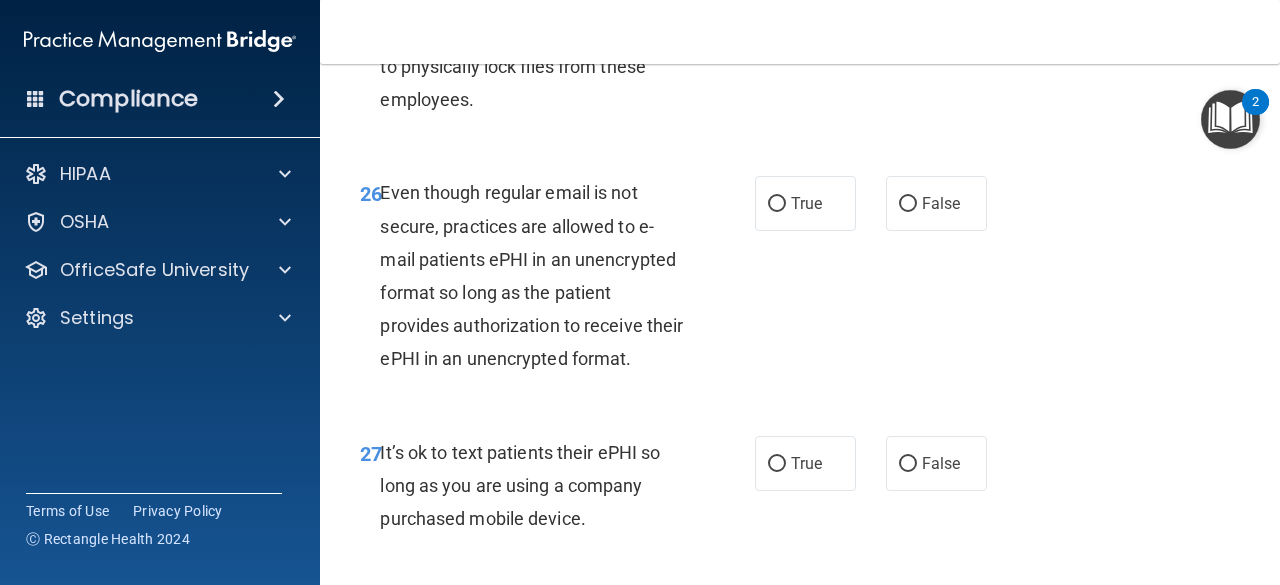 scroll, scrollTop: 5600, scrollLeft: 0, axis: vertical 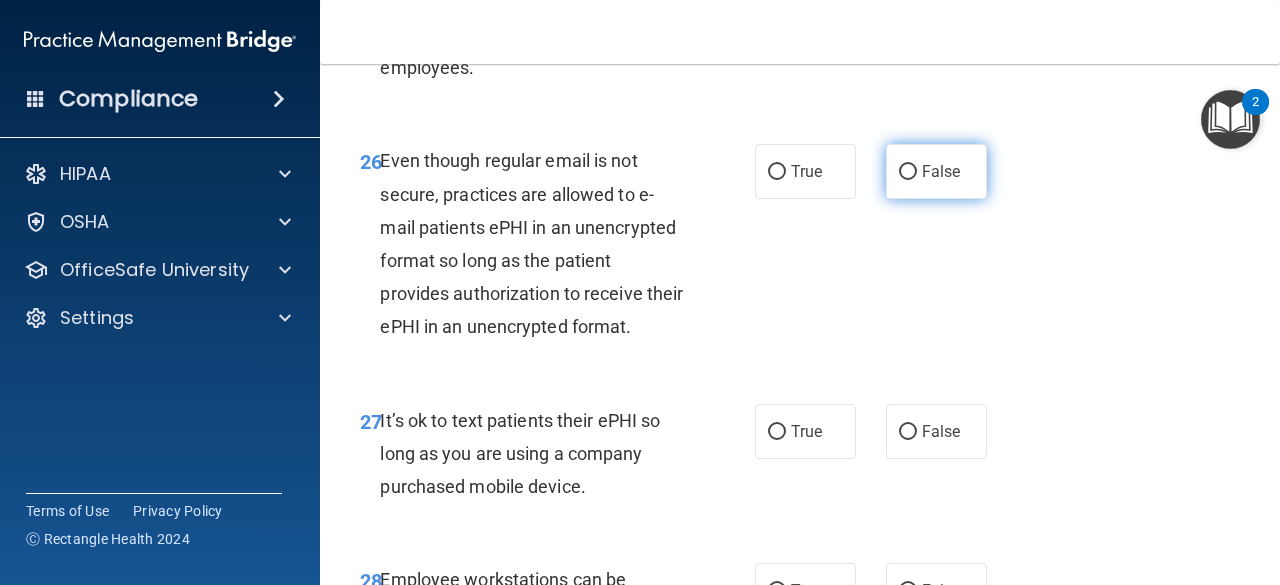 click on "False" at bounding box center (936, 171) 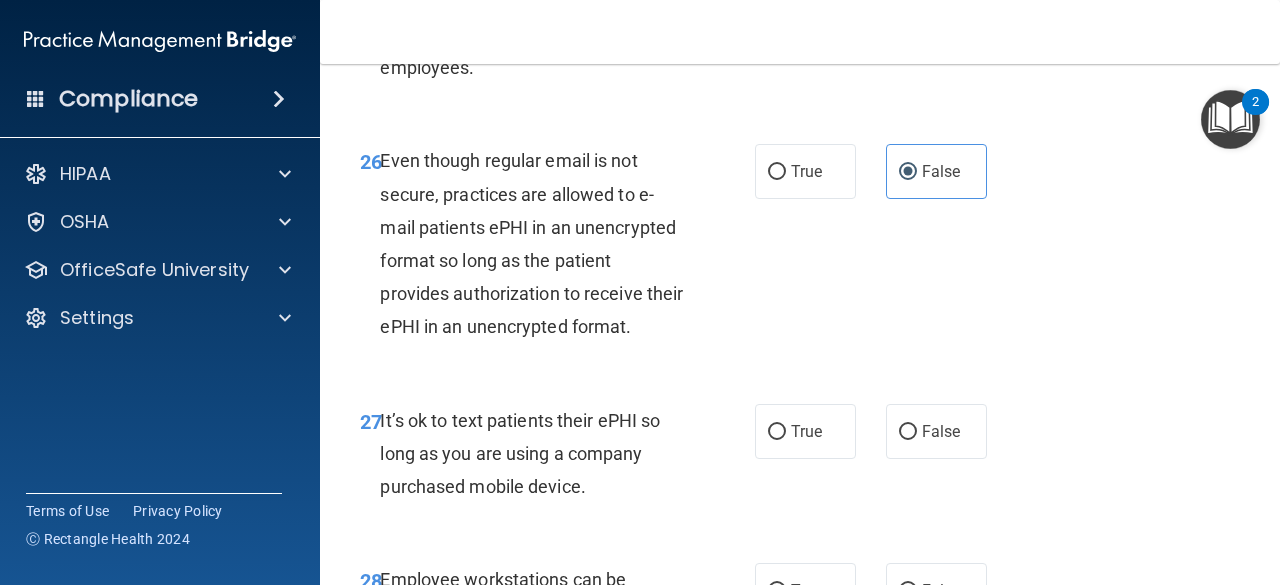 scroll, scrollTop: 5800, scrollLeft: 0, axis: vertical 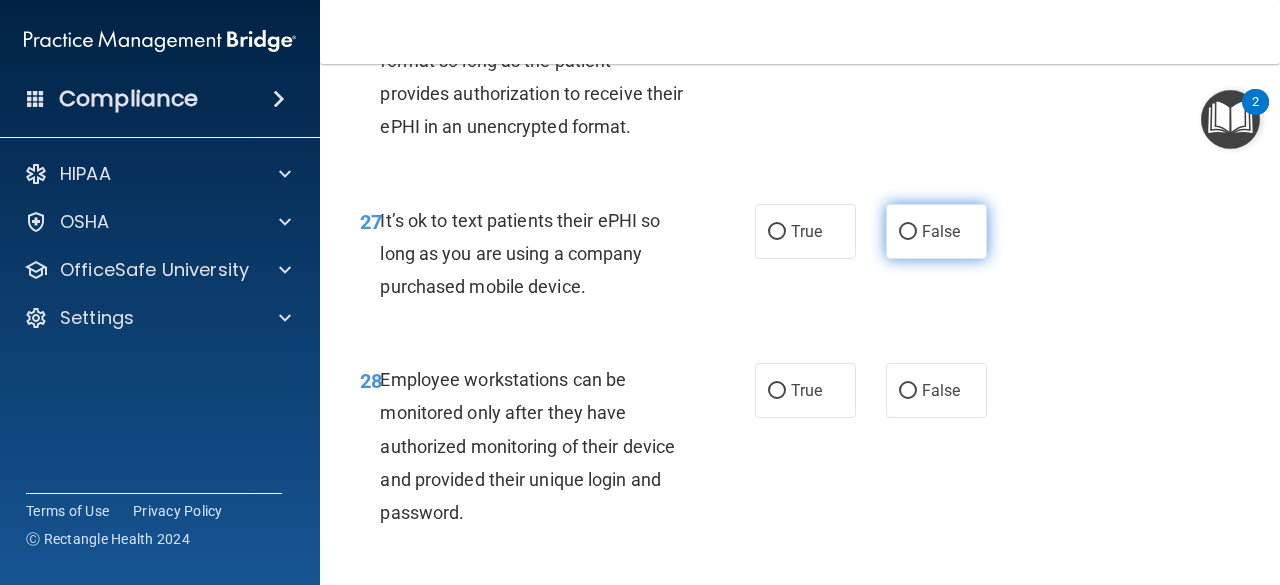 click on "False" at bounding box center (941, 231) 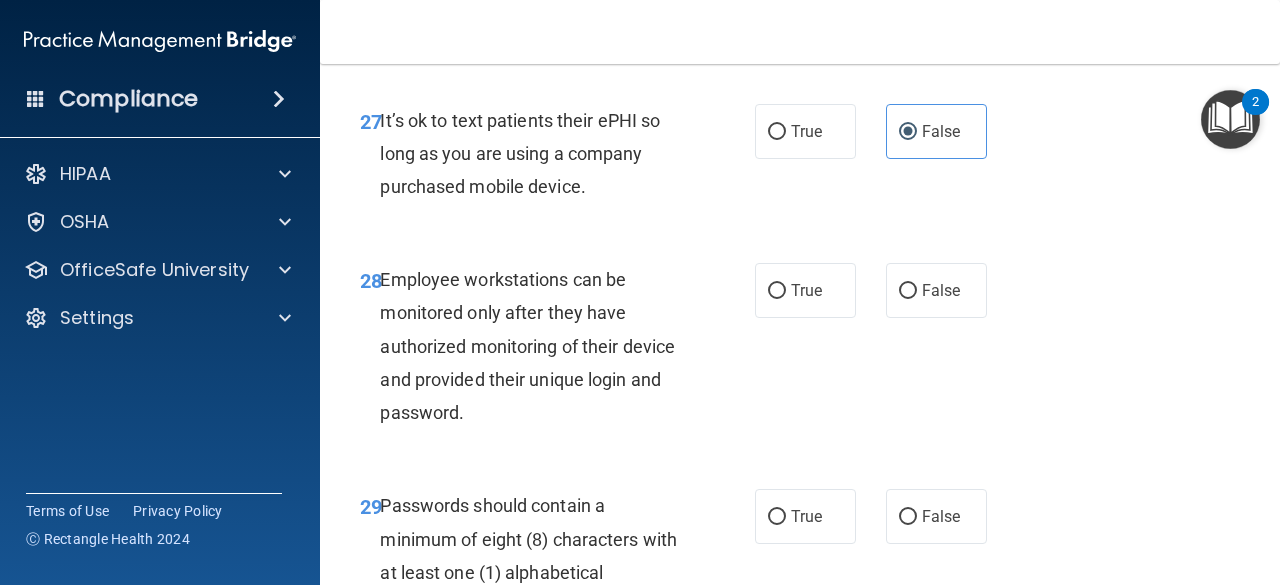 scroll, scrollTop: 6000, scrollLeft: 0, axis: vertical 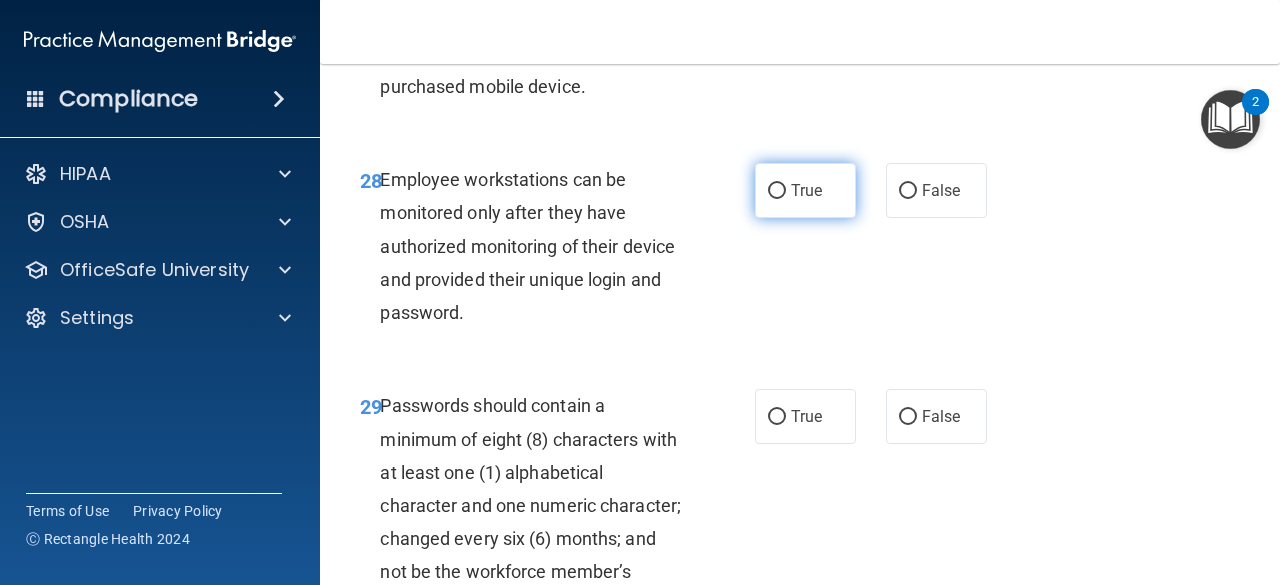 click on "True" at bounding box center (805, 190) 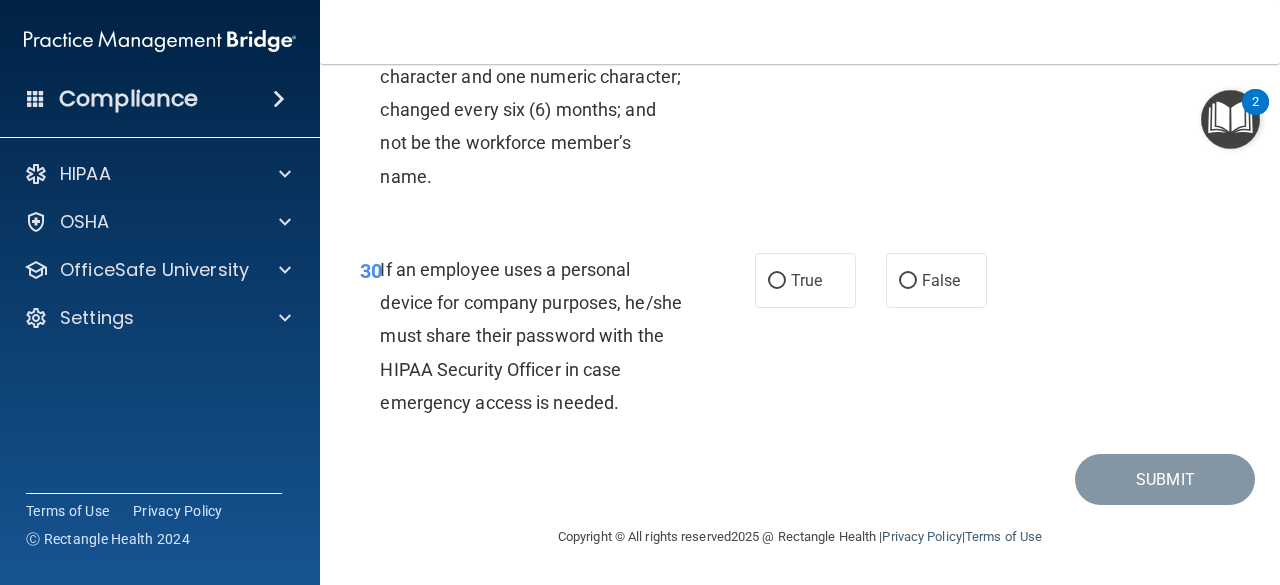 scroll, scrollTop: 6260, scrollLeft: 0, axis: vertical 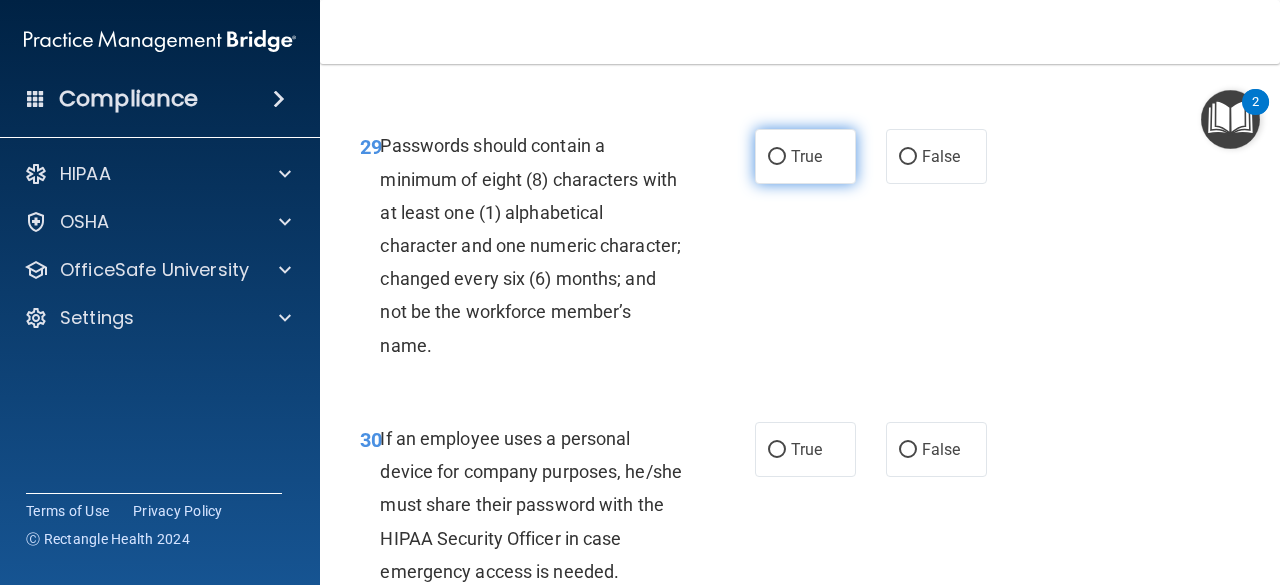 click on "True" at bounding box center (805, 156) 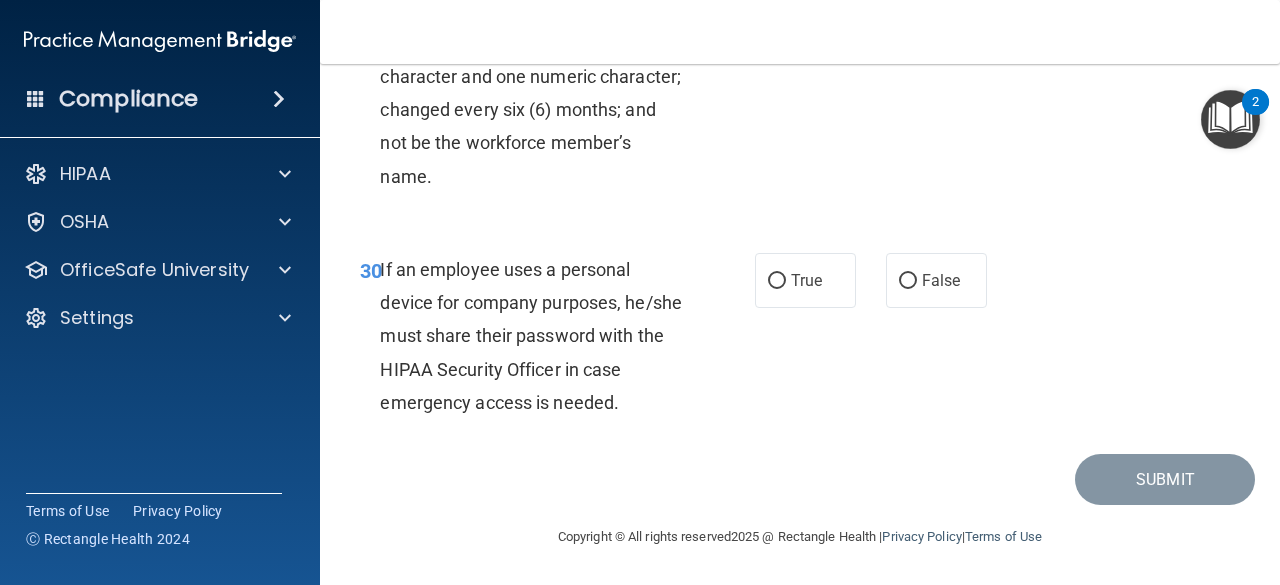 scroll, scrollTop: 6560, scrollLeft: 0, axis: vertical 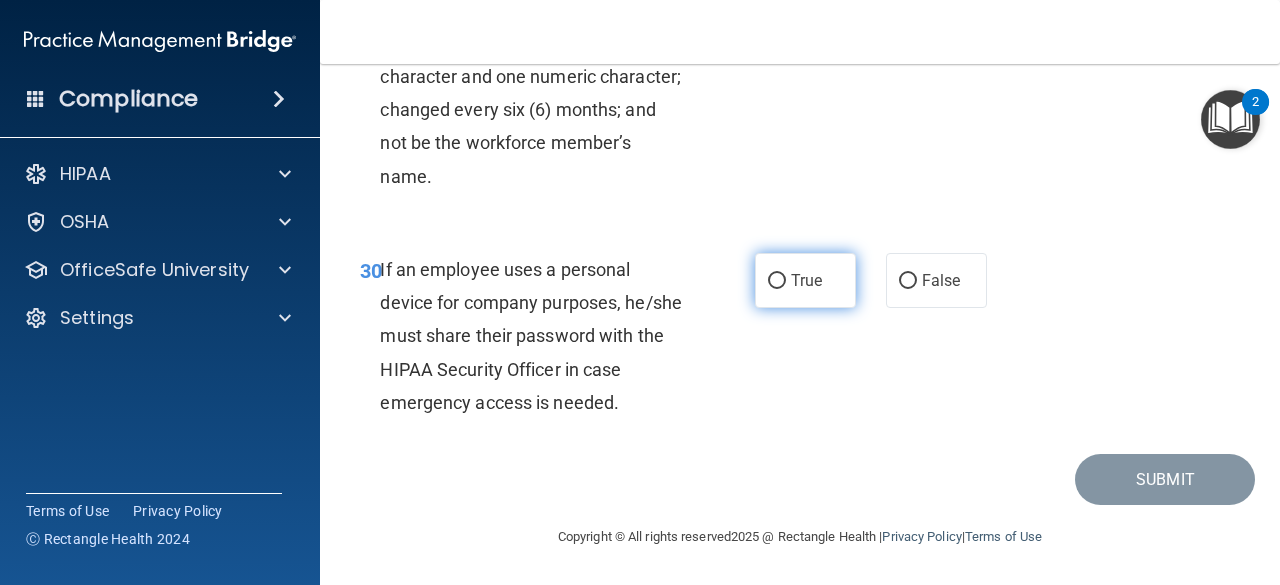 click on "True" at bounding box center [806, 280] 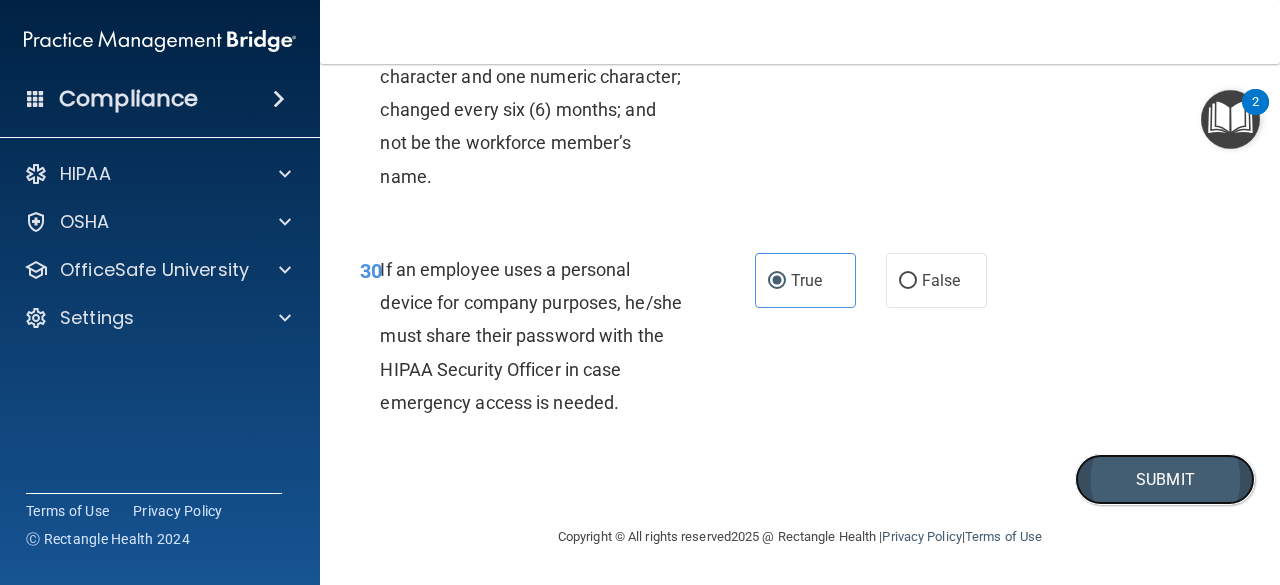 click on "Submit" at bounding box center (1165, 479) 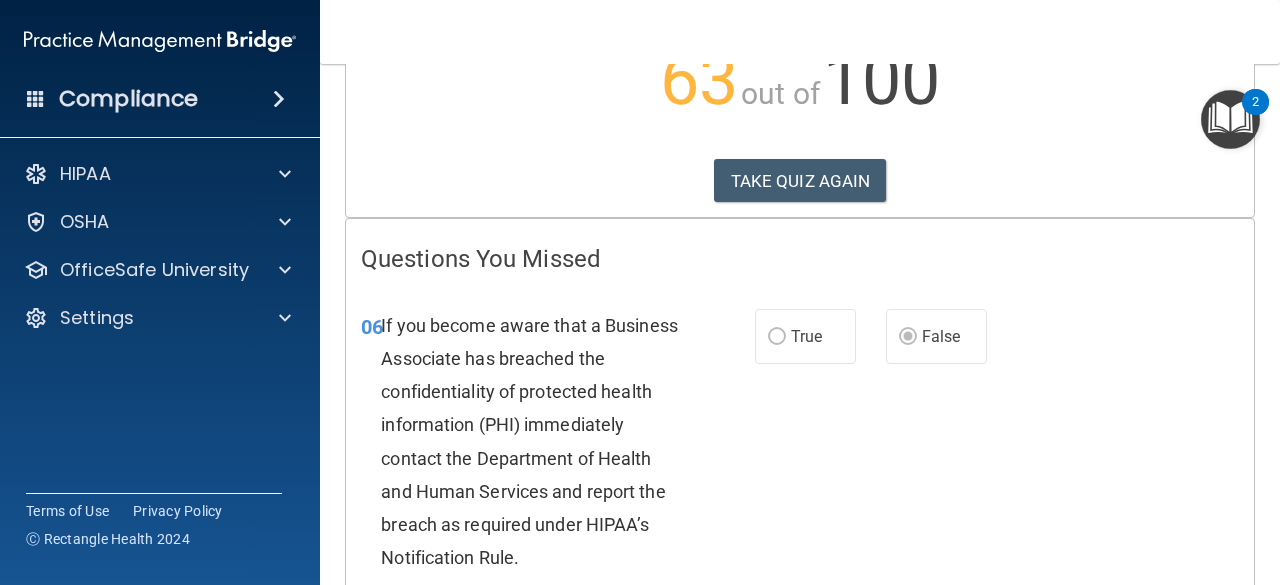 scroll, scrollTop: 0, scrollLeft: 0, axis: both 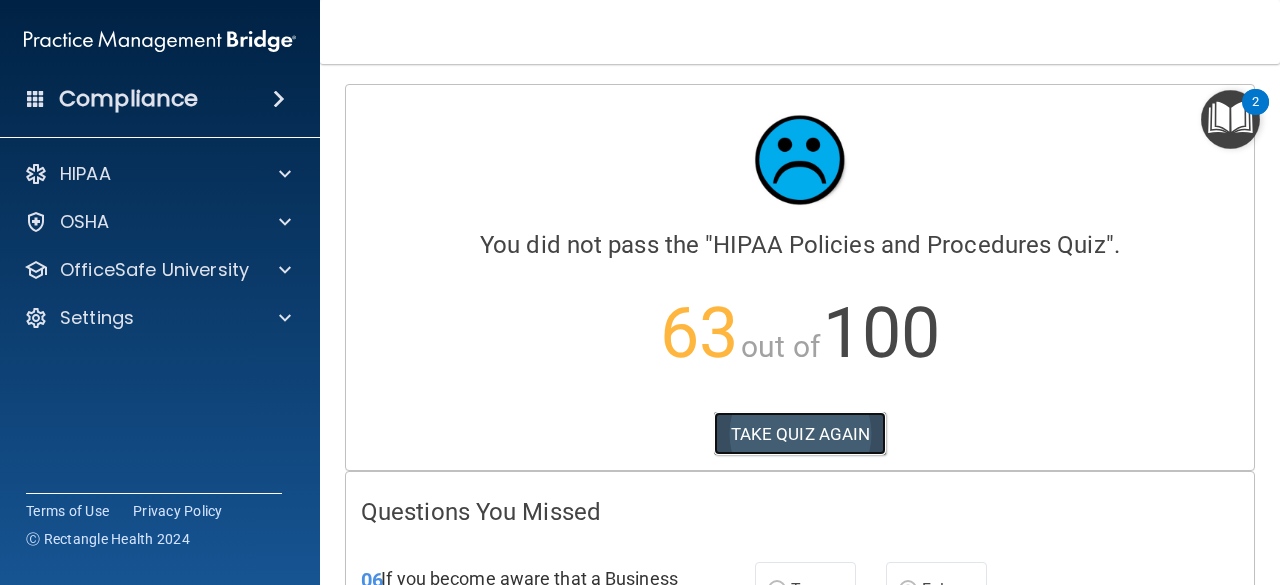 click on "TAKE QUIZ AGAIN" at bounding box center [800, 434] 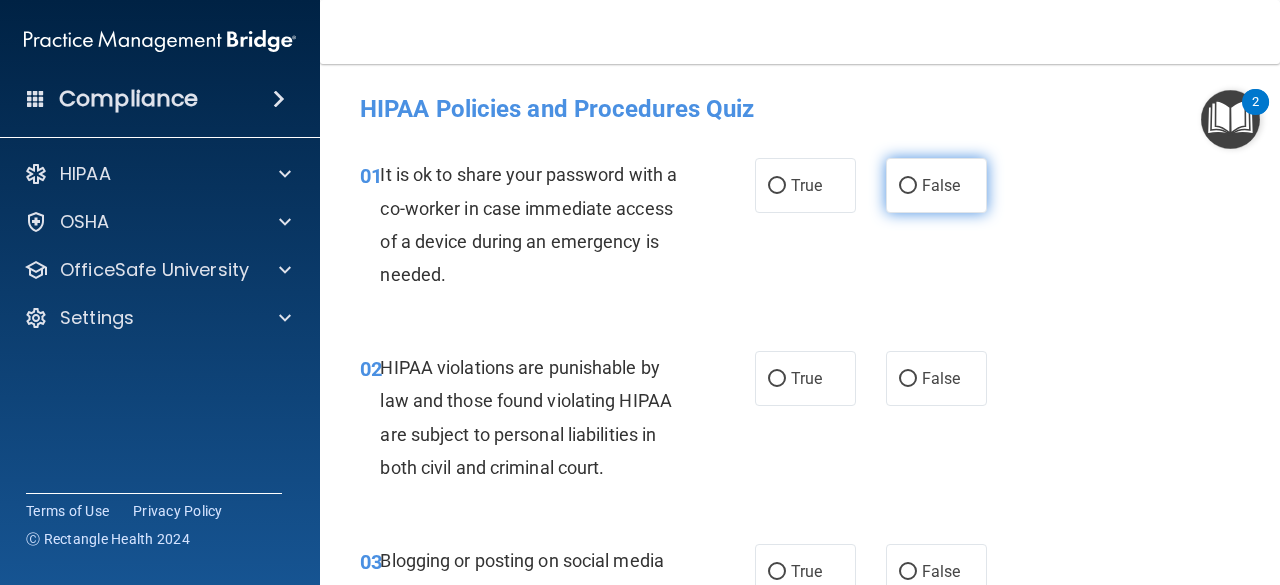 click on "False" at bounding box center [908, 186] 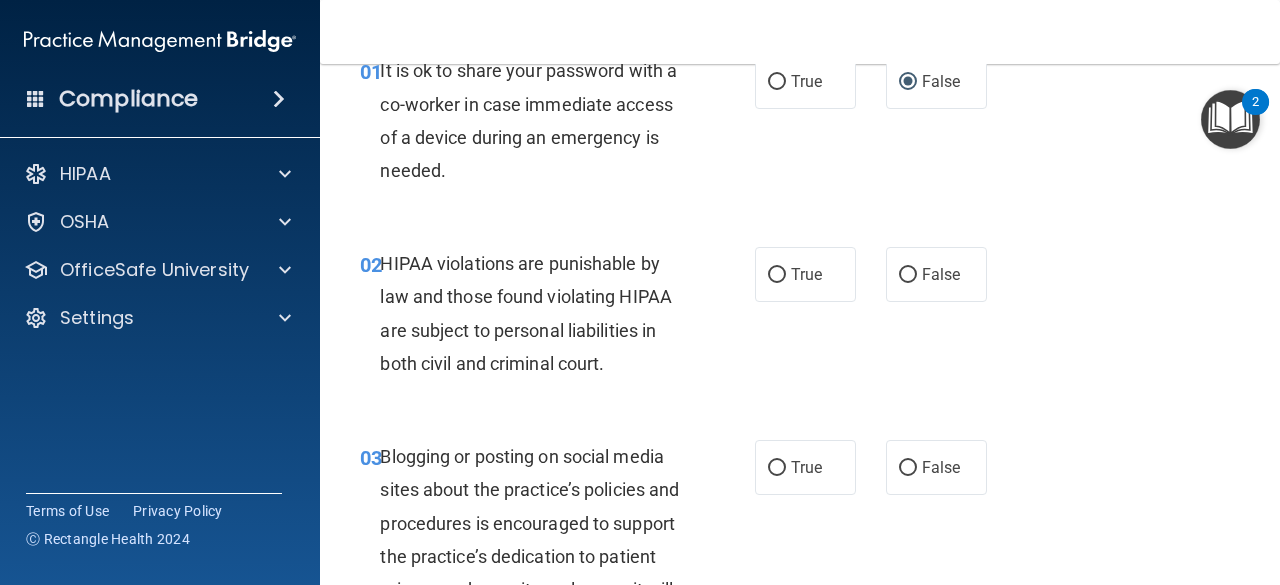 scroll, scrollTop: 200, scrollLeft: 0, axis: vertical 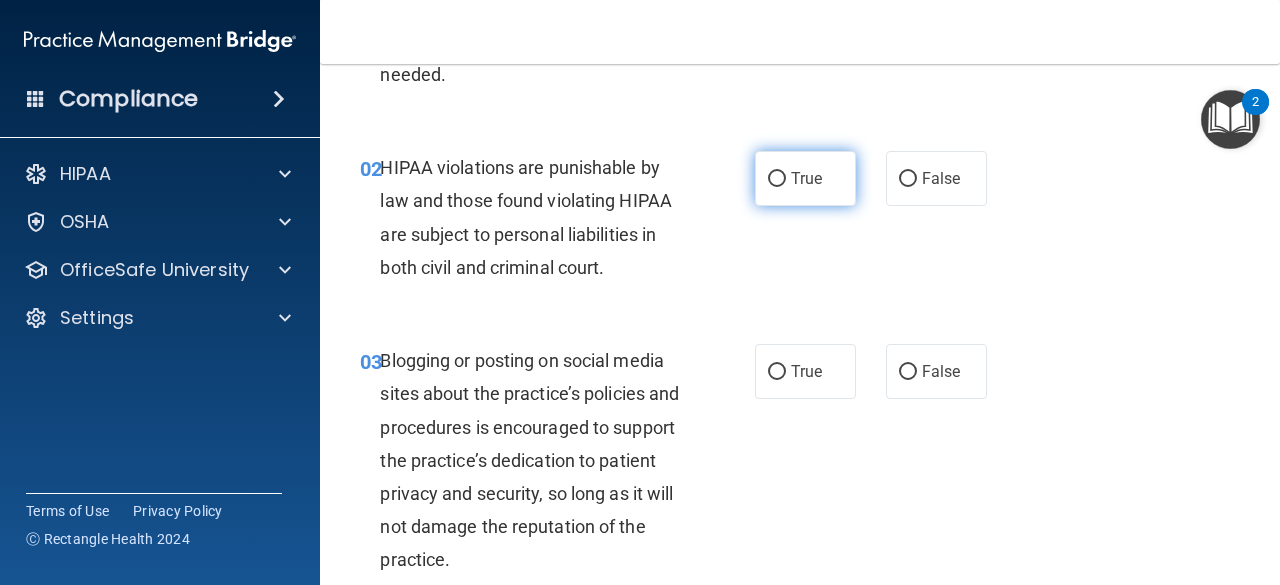 click on "True" at bounding box center (777, 179) 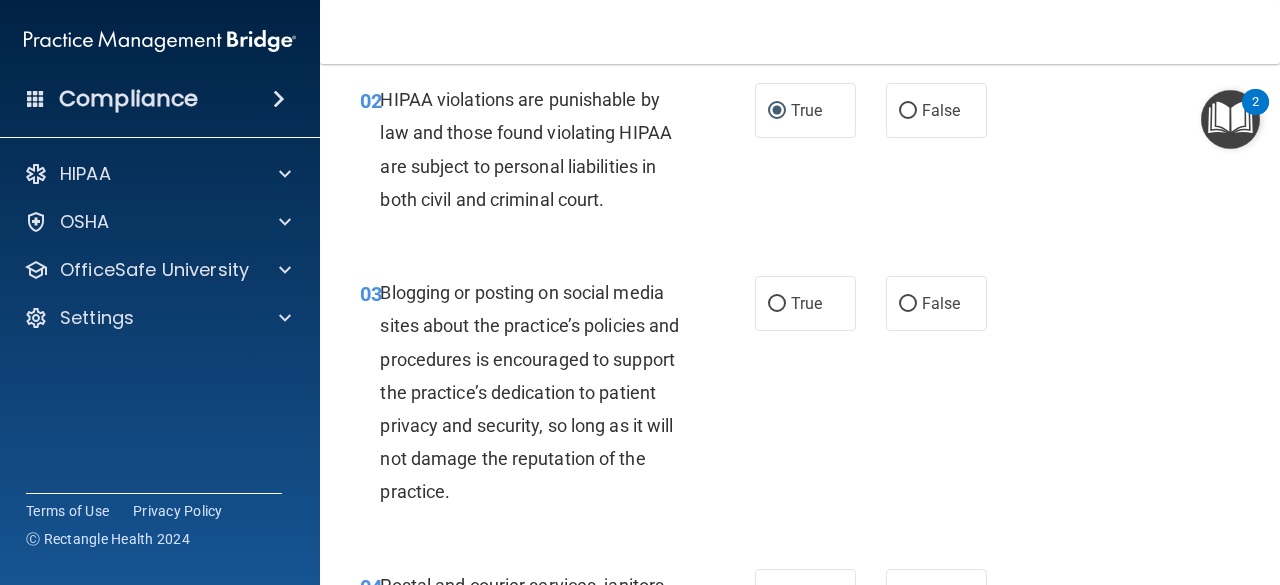 scroll, scrollTop: 300, scrollLeft: 0, axis: vertical 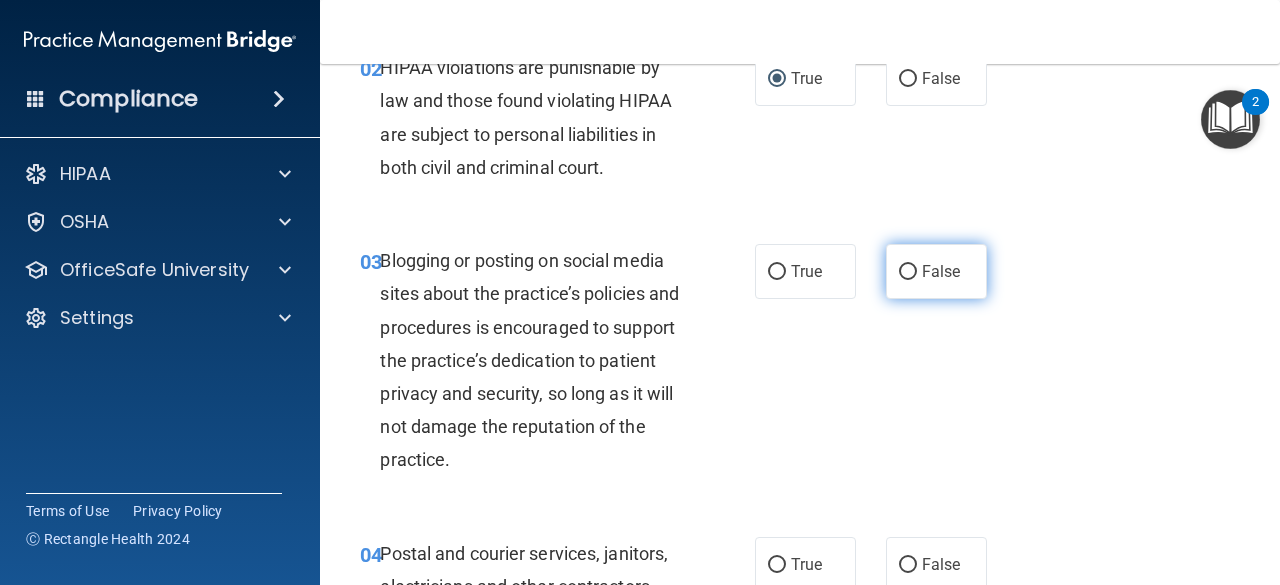 click on "False" at bounding box center (941, 271) 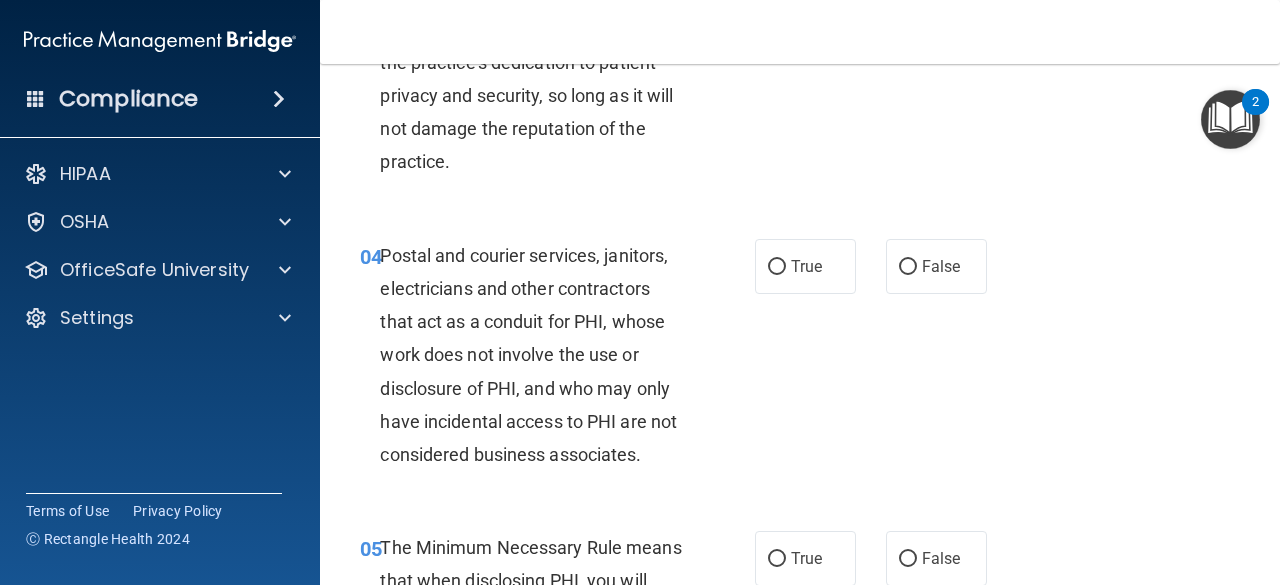 scroll, scrollTop: 600, scrollLeft: 0, axis: vertical 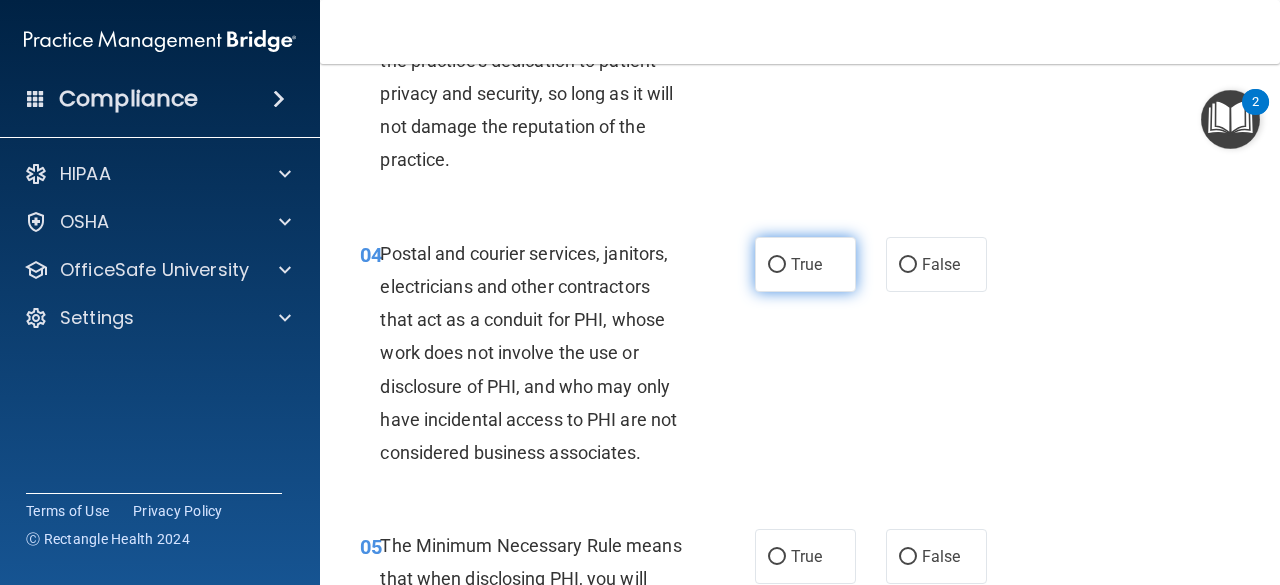 click on "True" at bounding box center (806, 264) 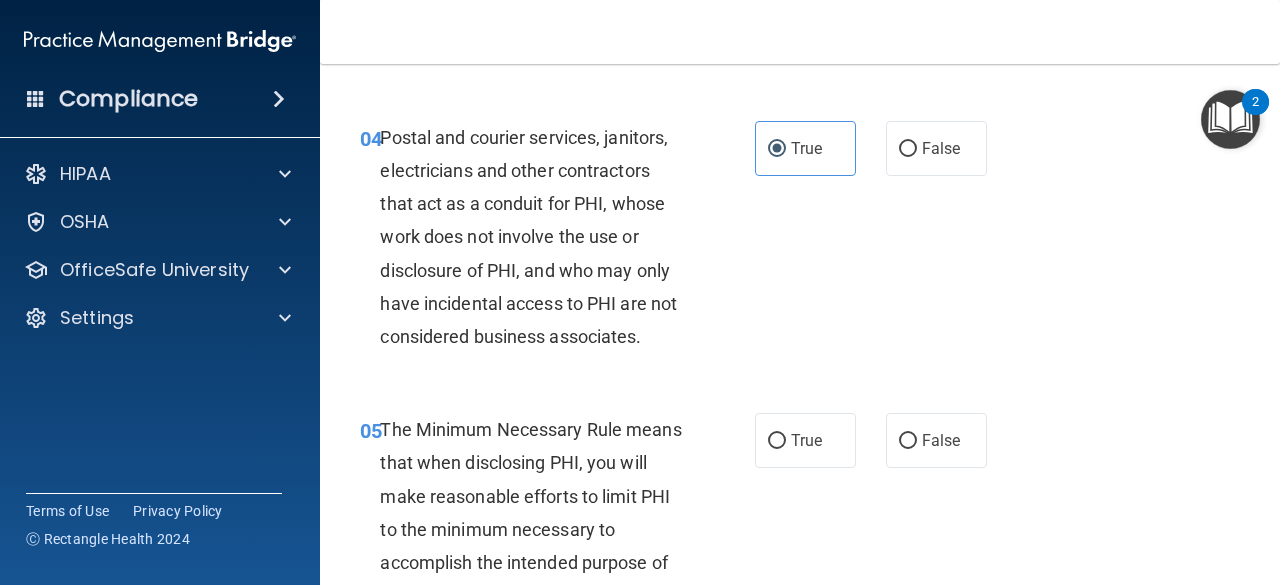 scroll, scrollTop: 800, scrollLeft: 0, axis: vertical 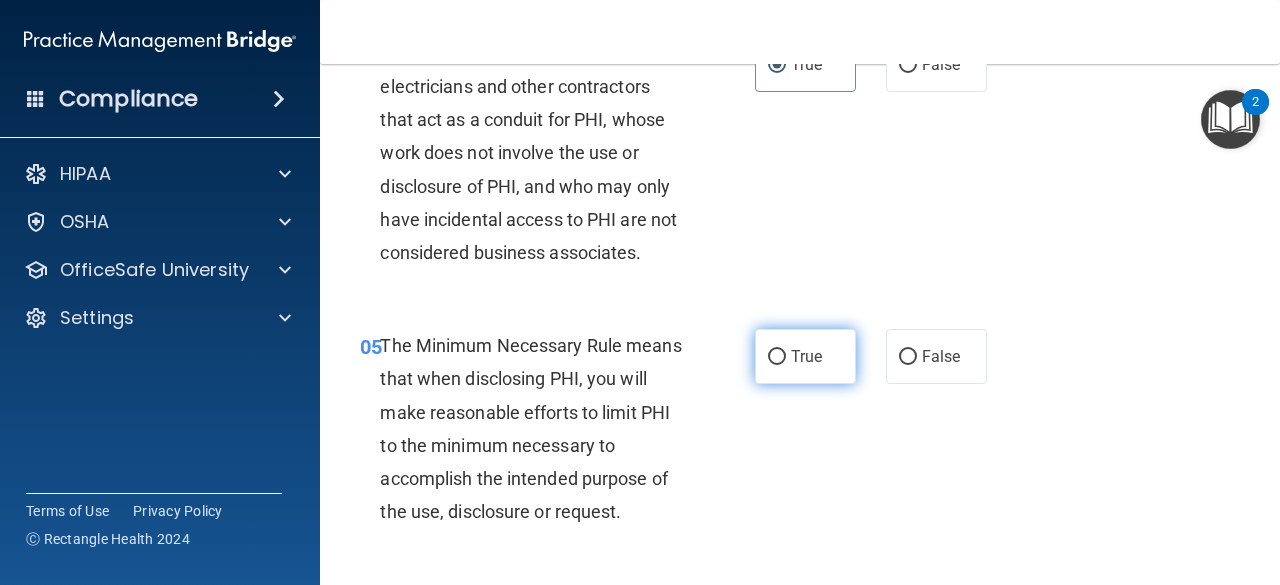 click on "True" at bounding box center (806, 356) 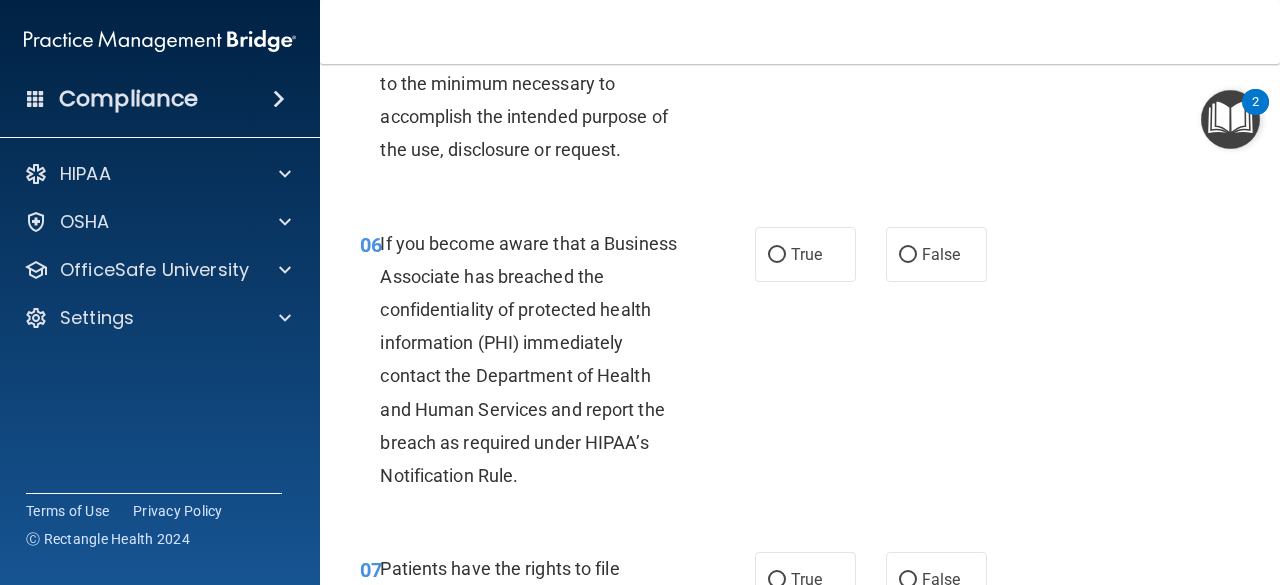 scroll, scrollTop: 1200, scrollLeft: 0, axis: vertical 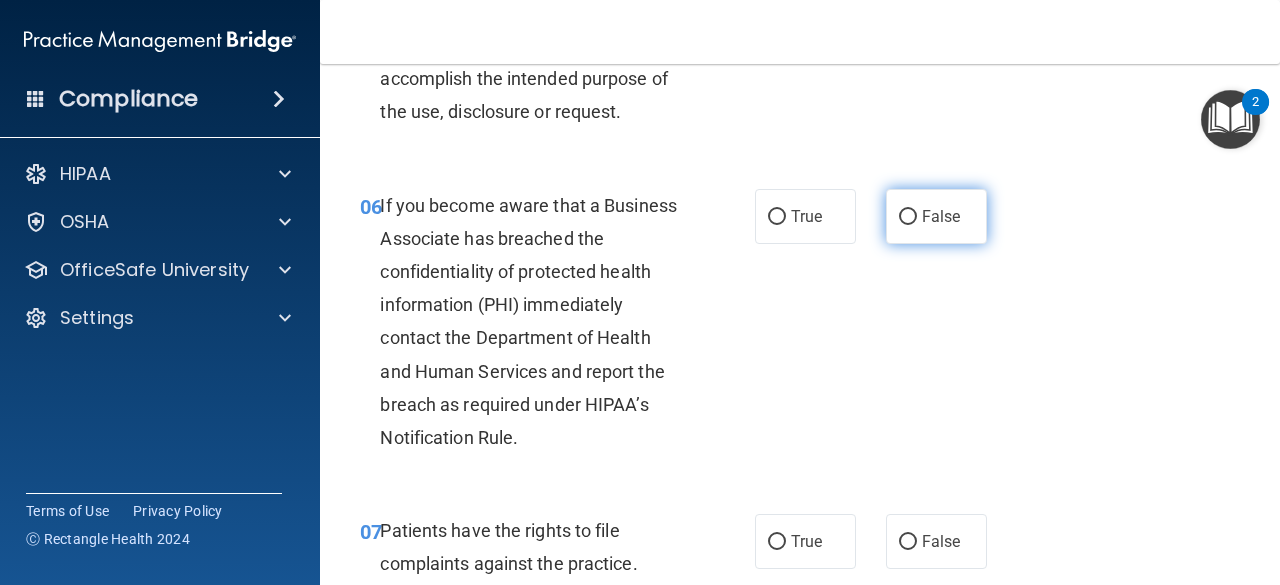 click on "False" at bounding box center [941, 216] 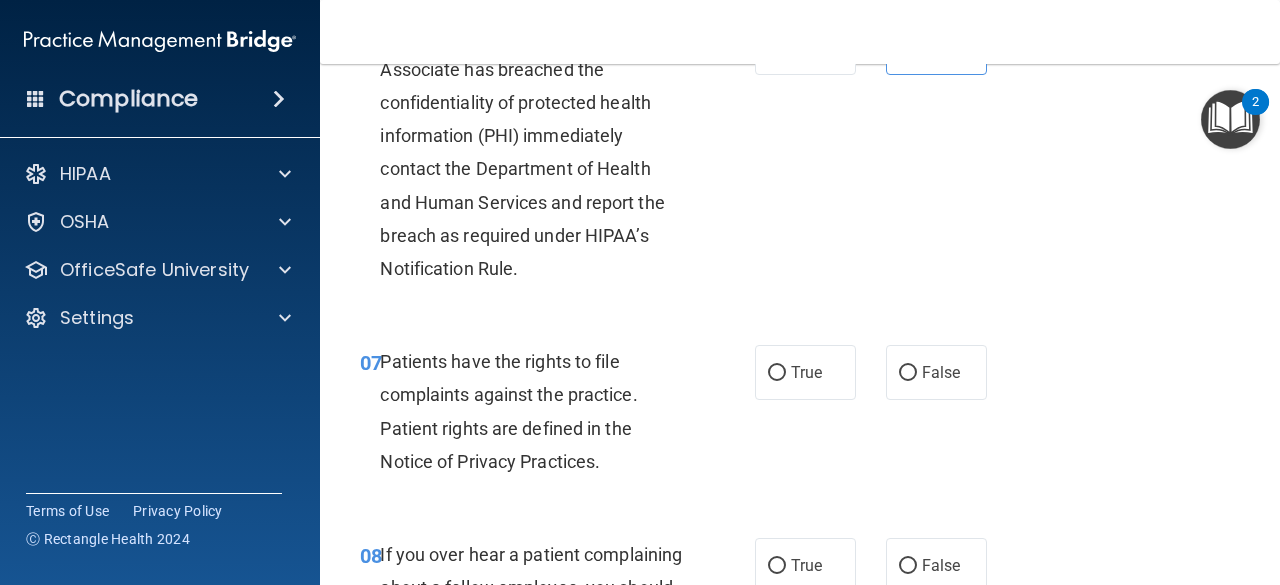 scroll, scrollTop: 1400, scrollLeft: 0, axis: vertical 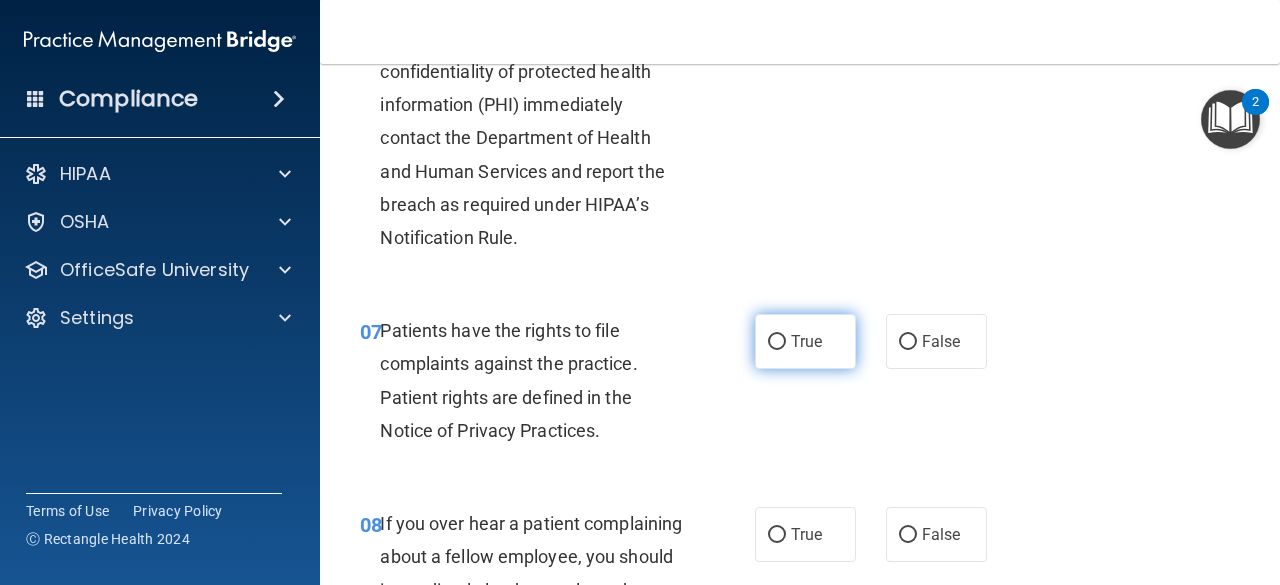 click on "True" at bounding box center [806, 341] 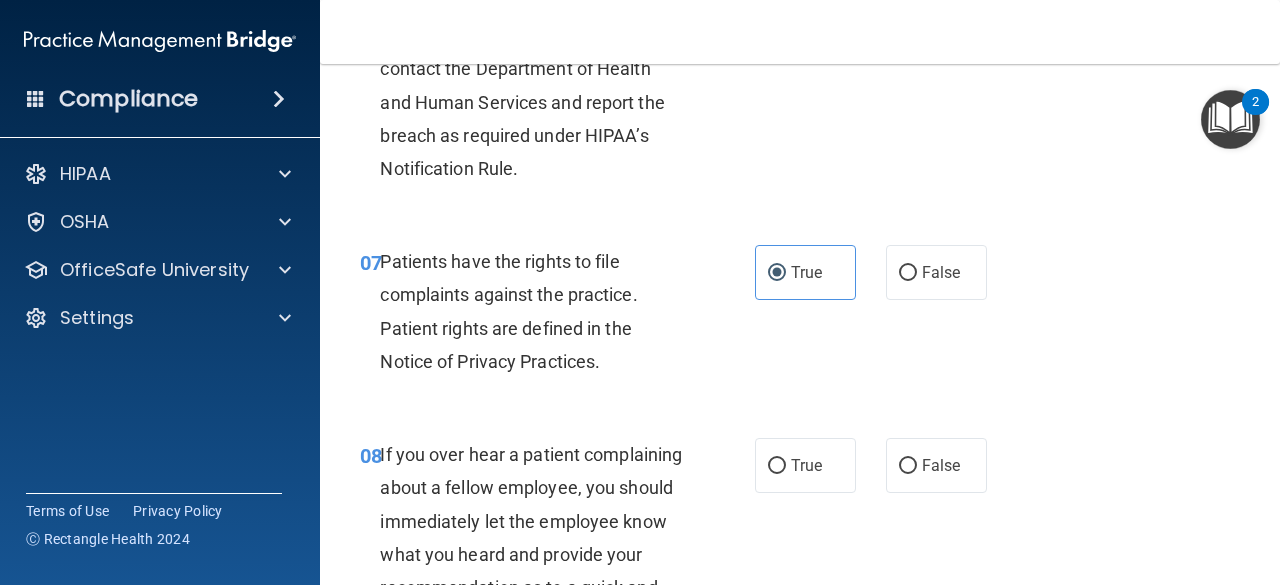 scroll, scrollTop: 1500, scrollLeft: 0, axis: vertical 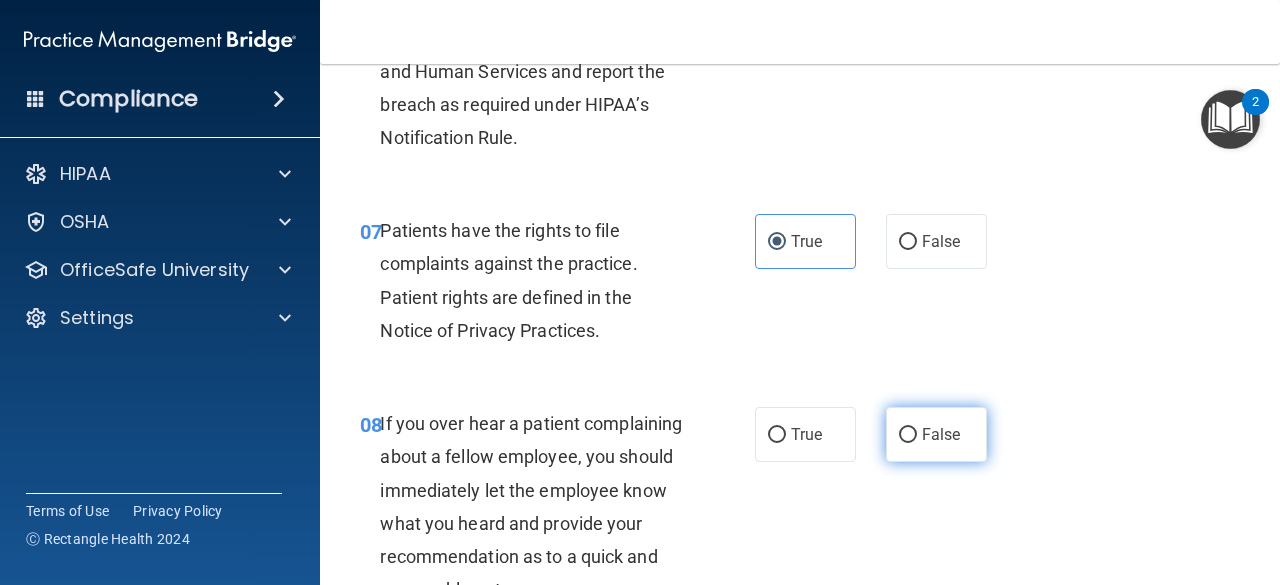 click on "False" at bounding box center [936, 434] 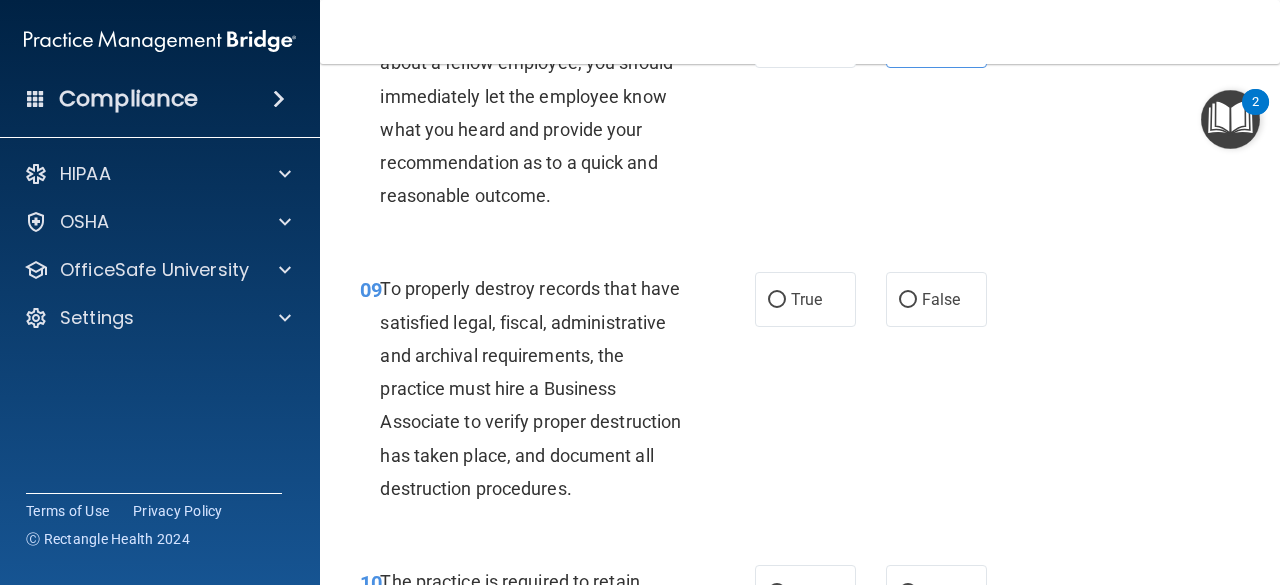 scroll, scrollTop: 1900, scrollLeft: 0, axis: vertical 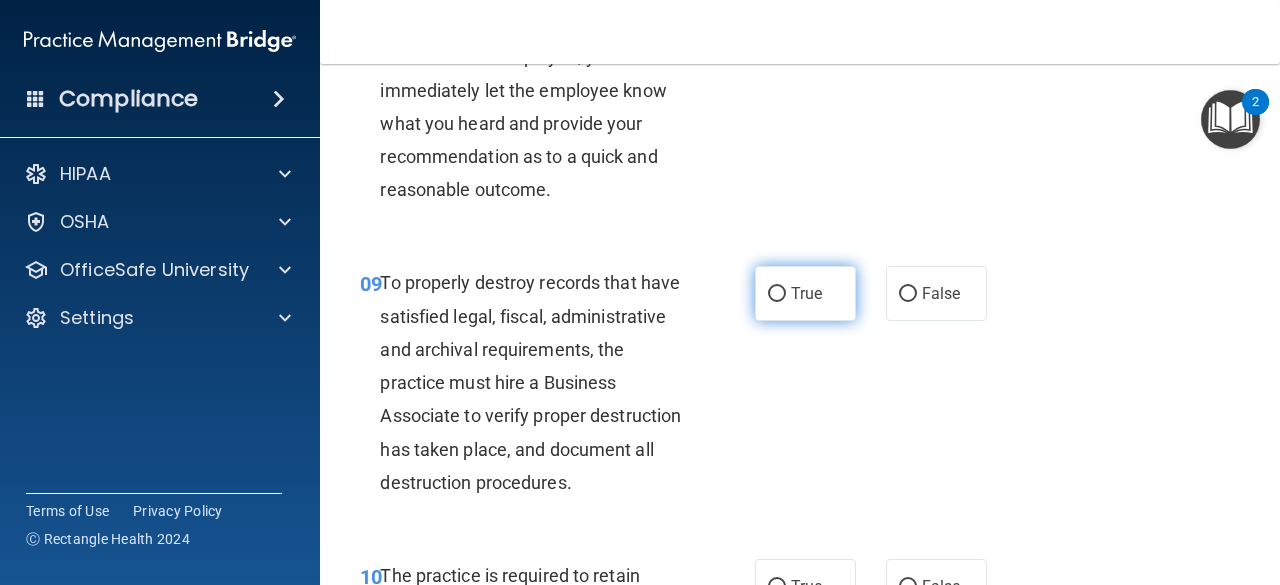 click on "True" at bounding box center [806, 293] 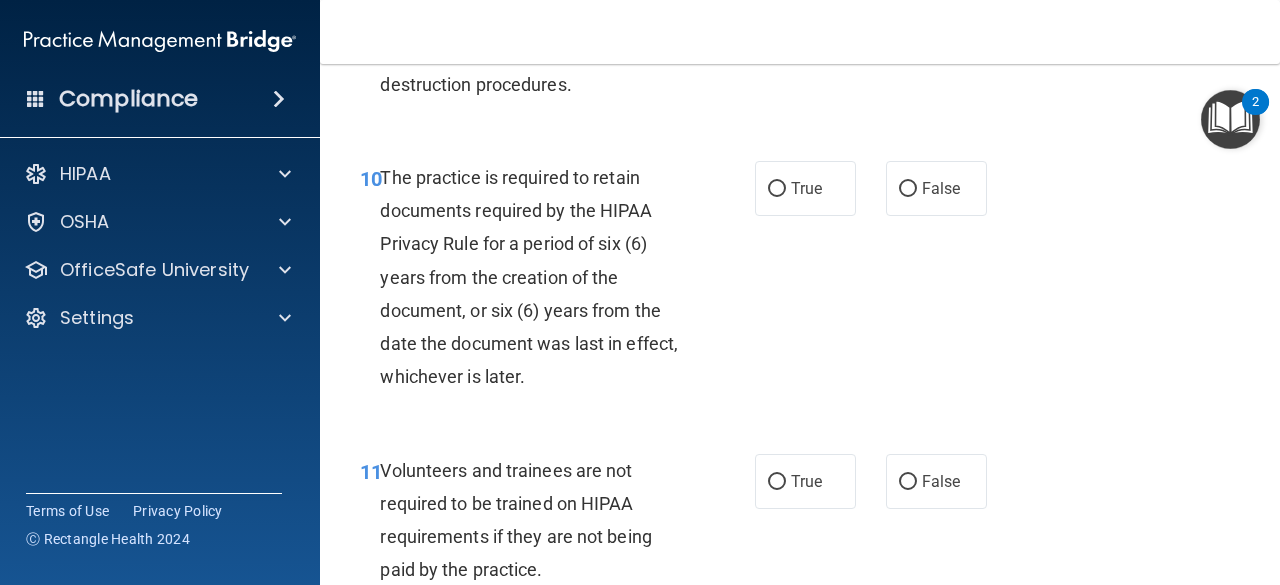 scroll, scrollTop: 2300, scrollLeft: 0, axis: vertical 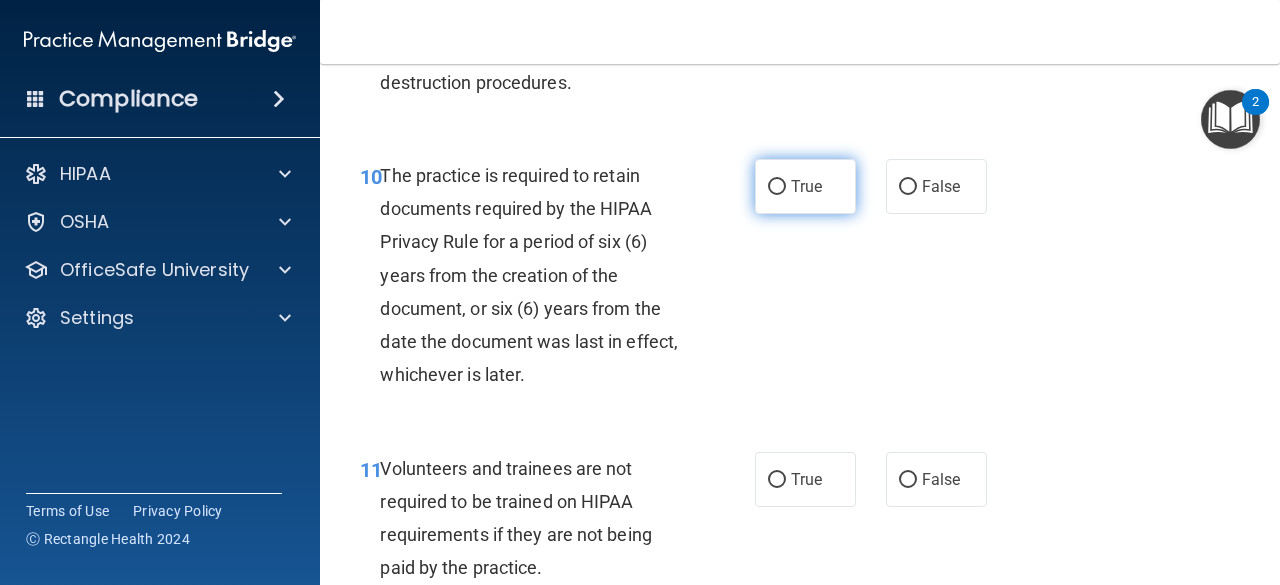click on "True" at bounding box center [805, 186] 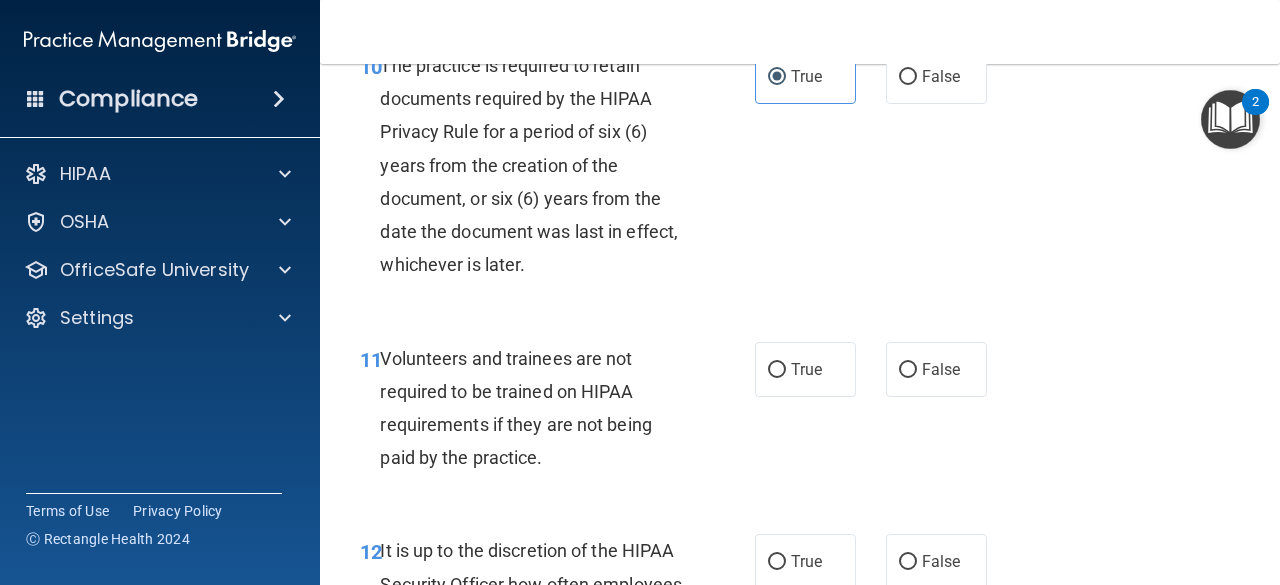 scroll, scrollTop: 2600, scrollLeft: 0, axis: vertical 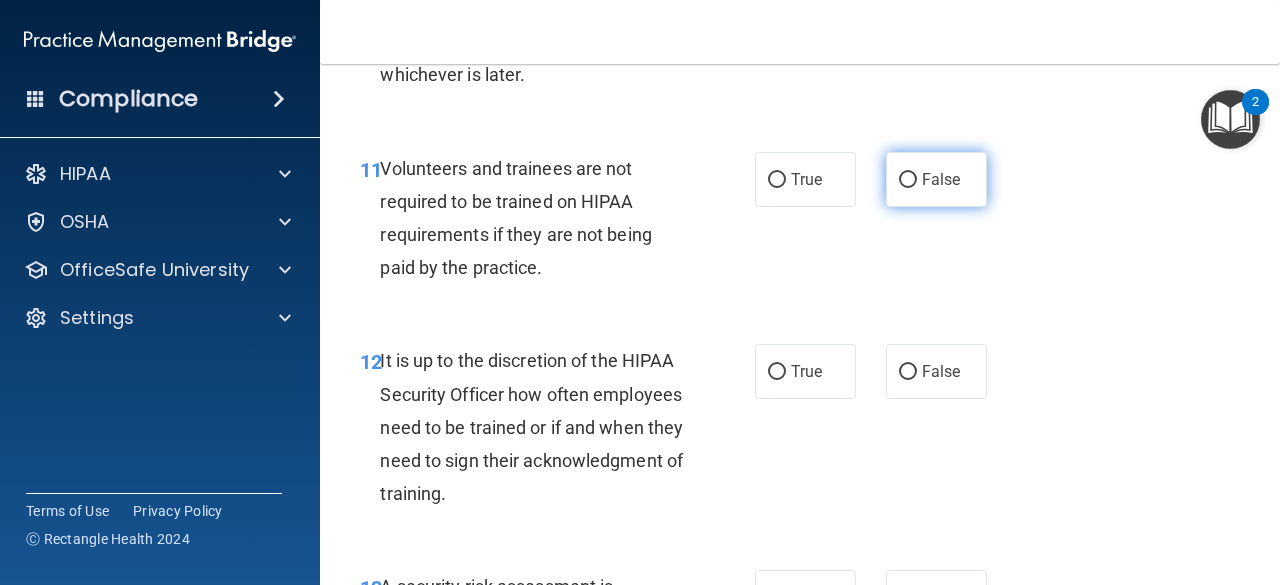 click on "False" at bounding box center (941, 179) 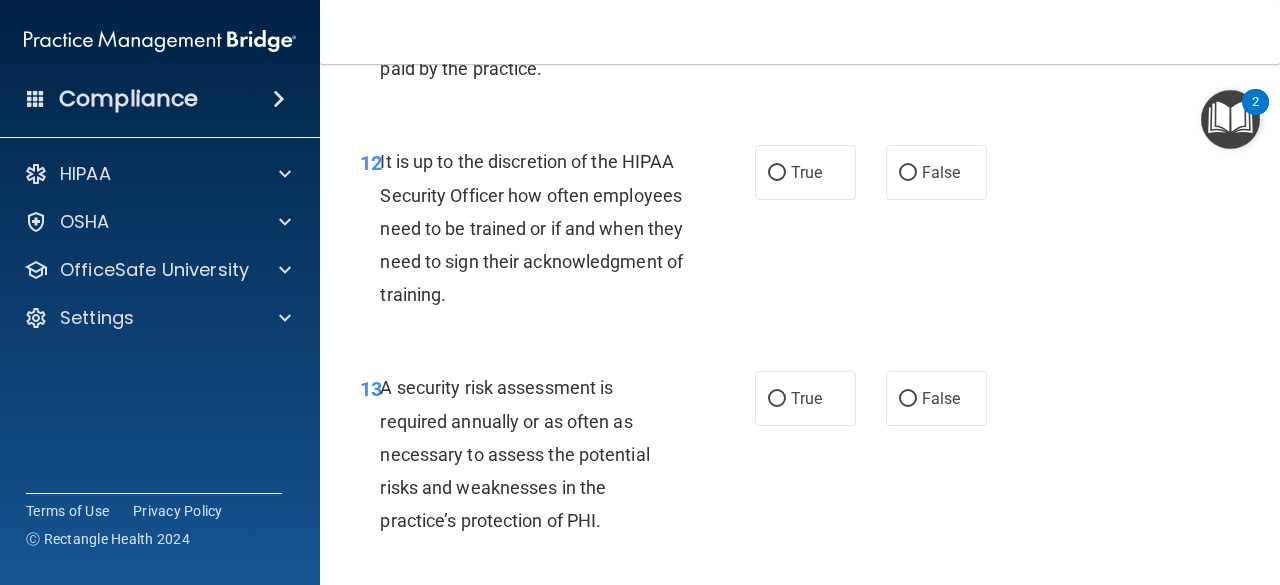 scroll, scrollTop: 2800, scrollLeft: 0, axis: vertical 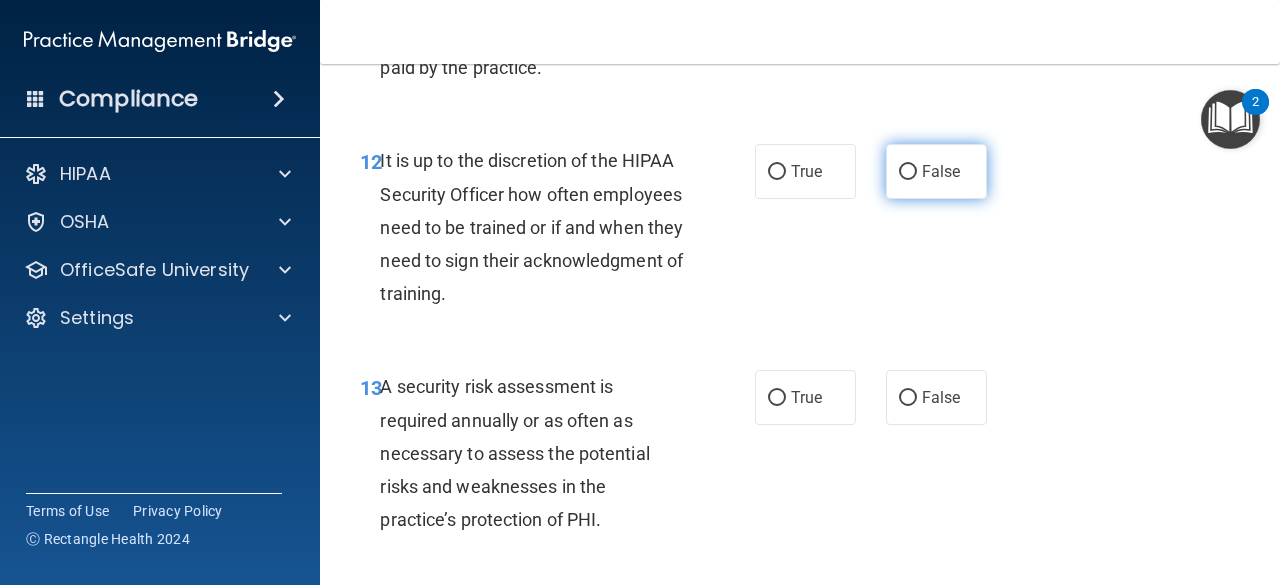 click on "False" at bounding box center (908, 172) 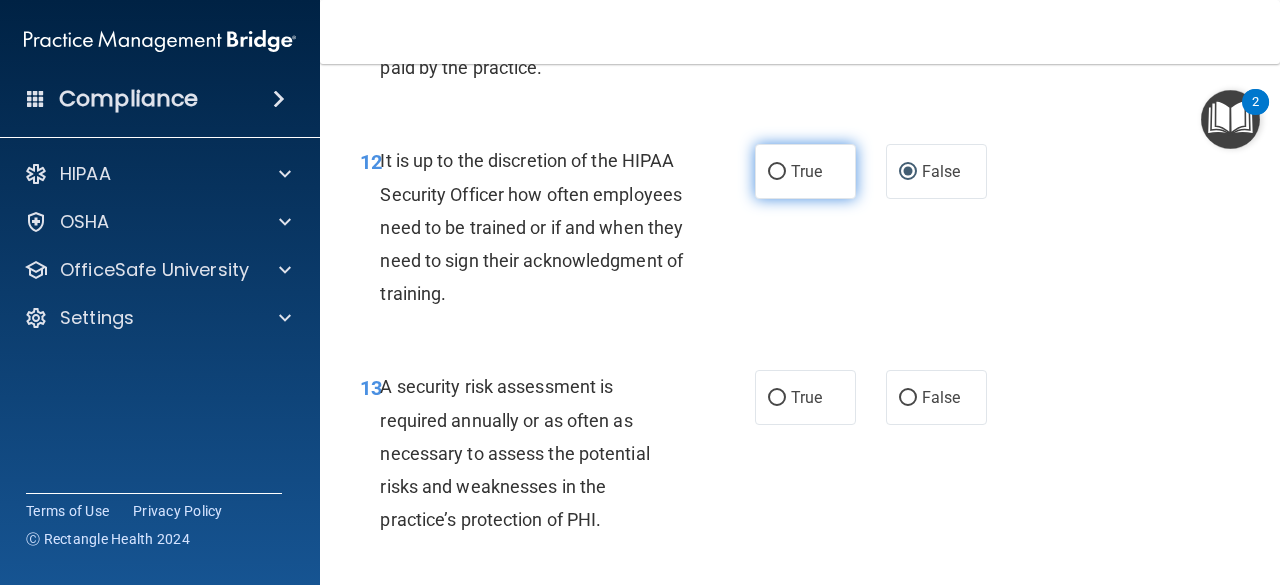 click on "True" at bounding box center [805, 171] 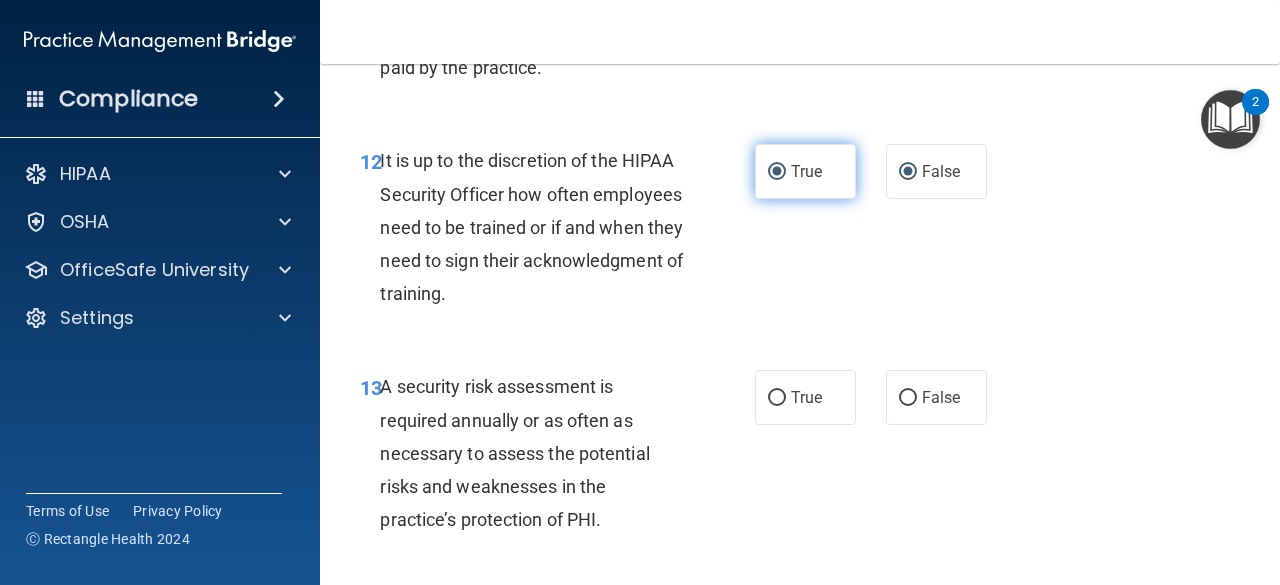 radio on "false" 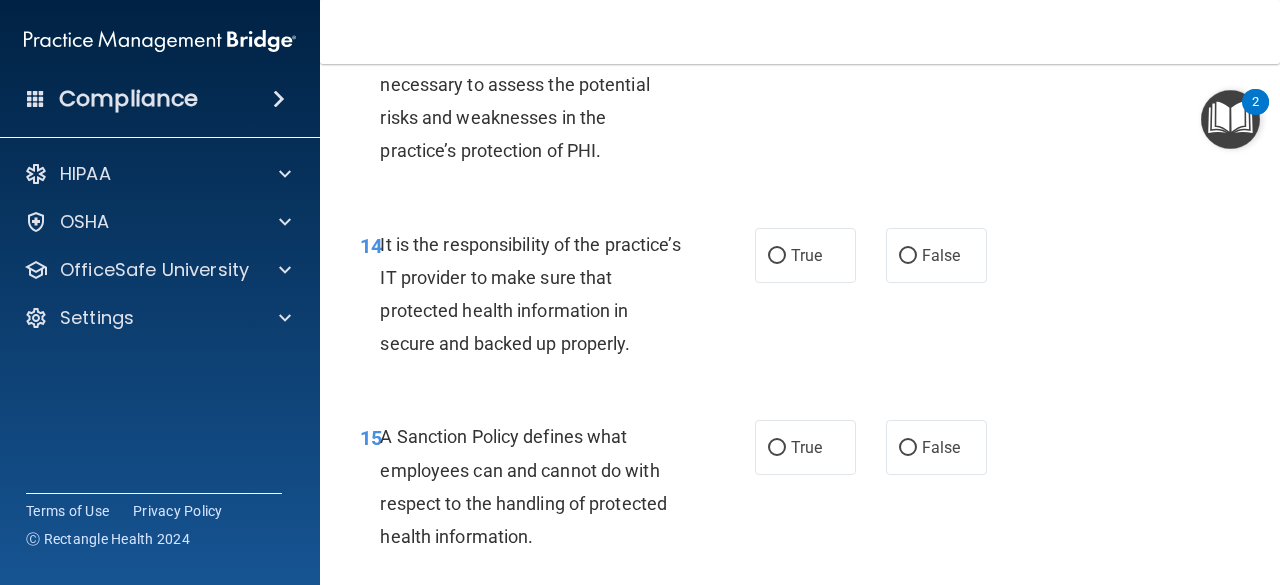 scroll, scrollTop: 3200, scrollLeft: 0, axis: vertical 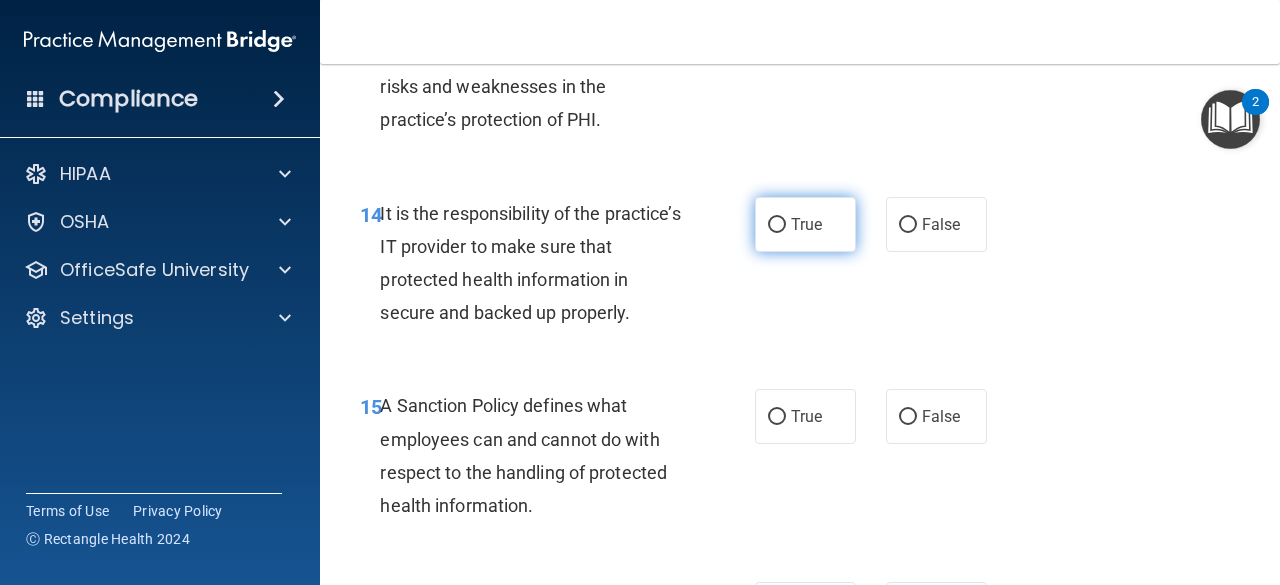 click on "True" at bounding box center [806, 224] 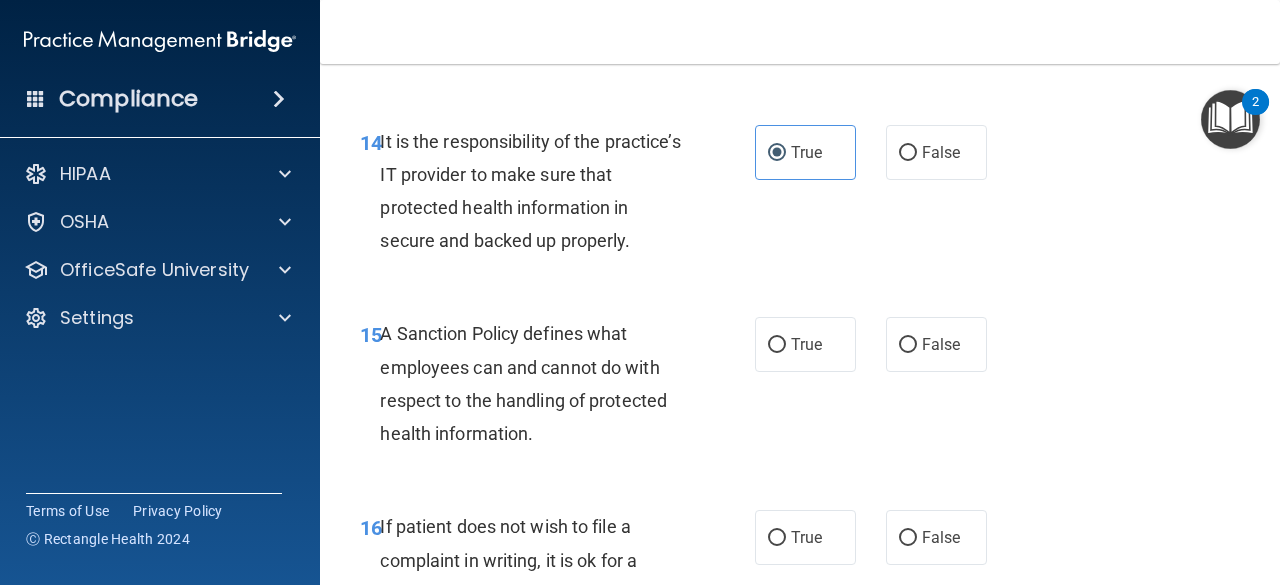 scroll, scrollTop: 3400, scrollLeft: 0, axis: vertical 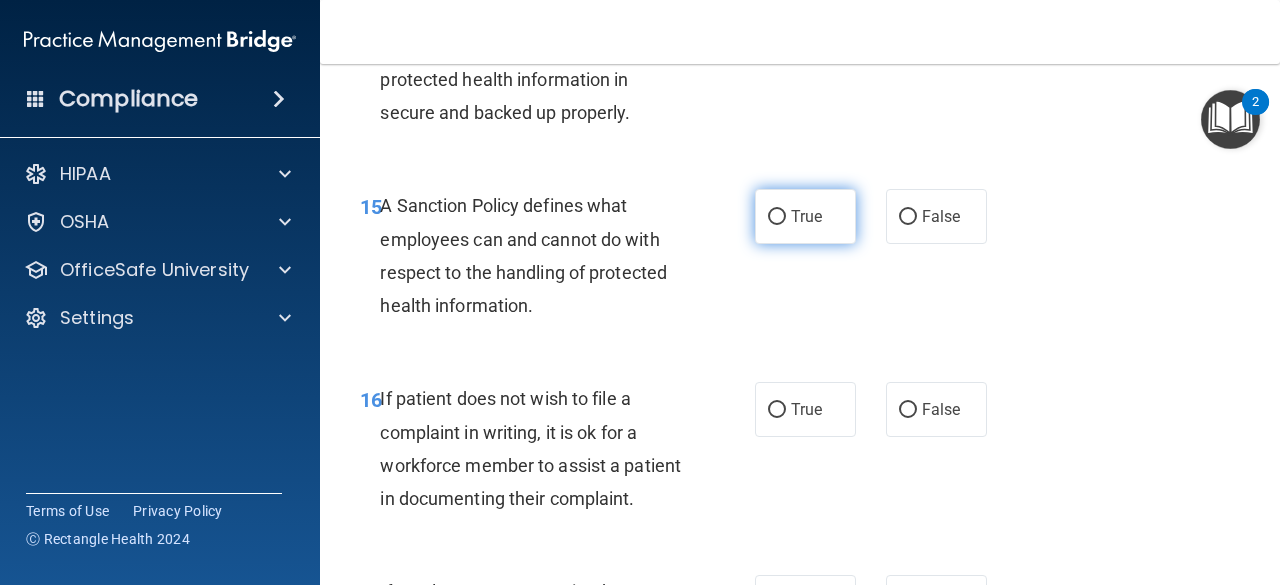 click on "True" at bounding box center (806, 216) 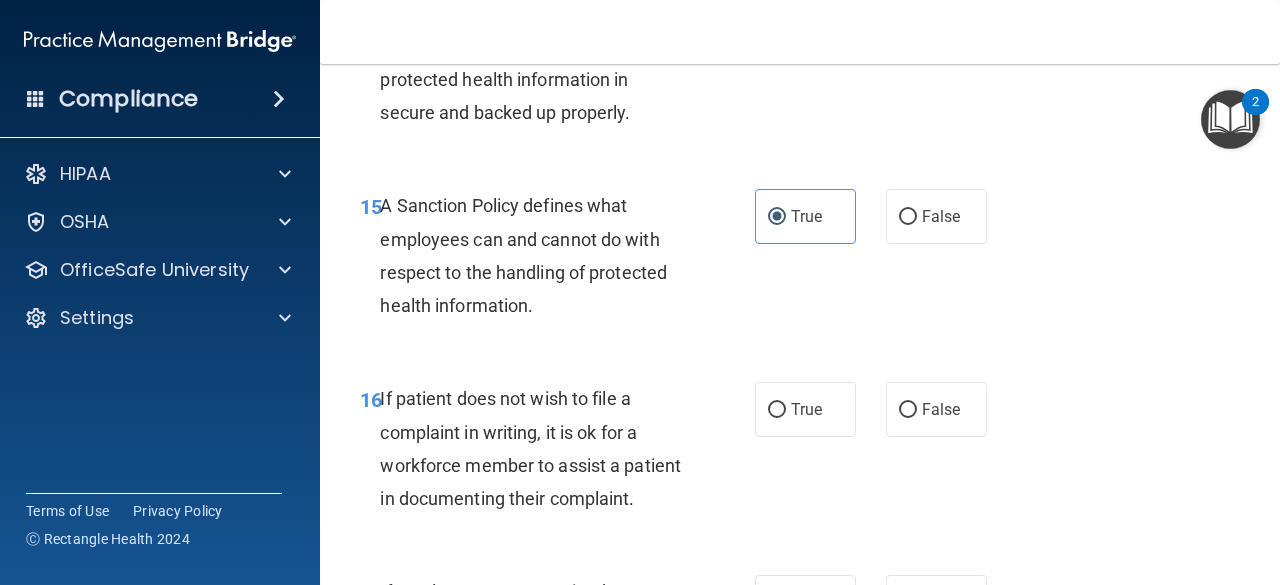 scroll, scrollTop: 3600, scrollLeft: 0, axis: vertical 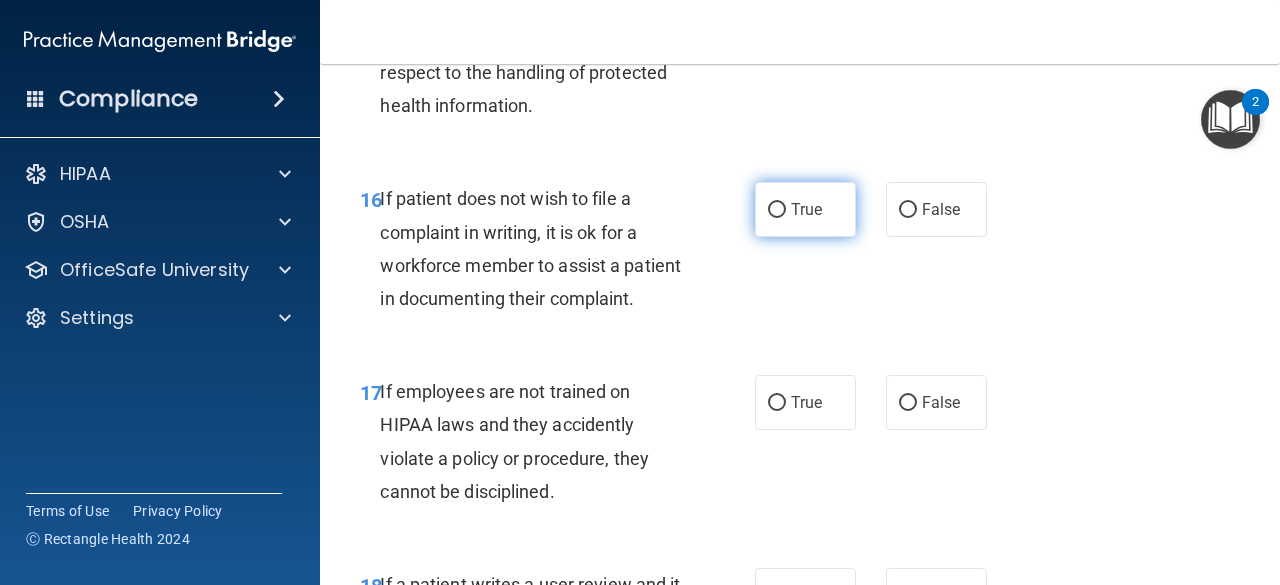 click on "True" at bounding box center (806, 209) 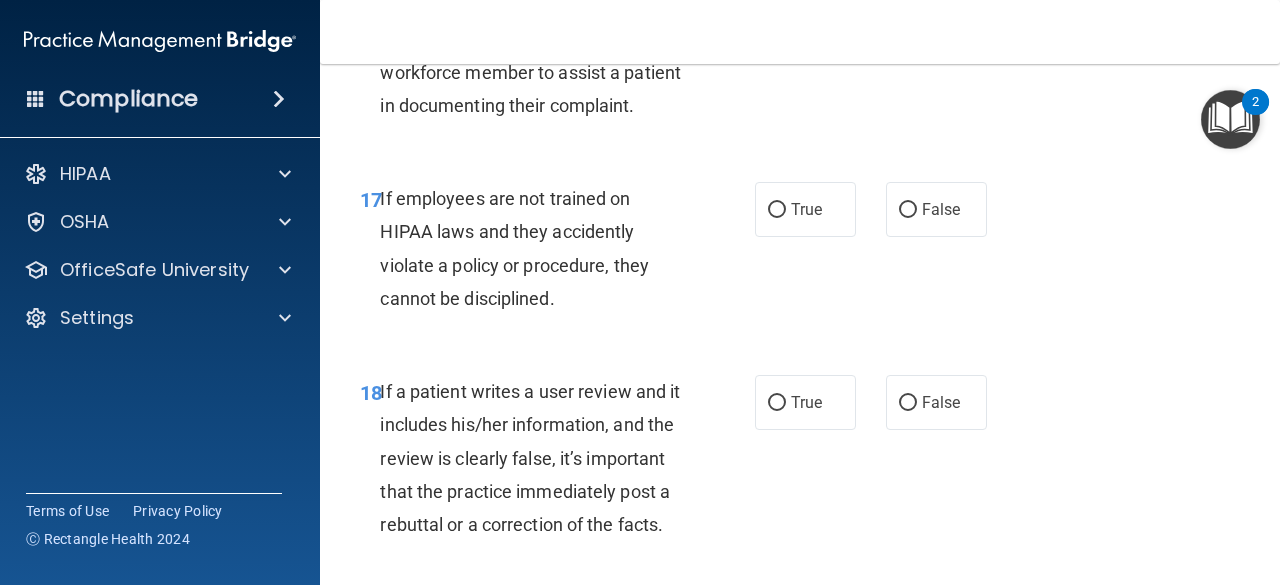 scroll, scrollTop: 3800, scrollLeft: 0, axis: vertical 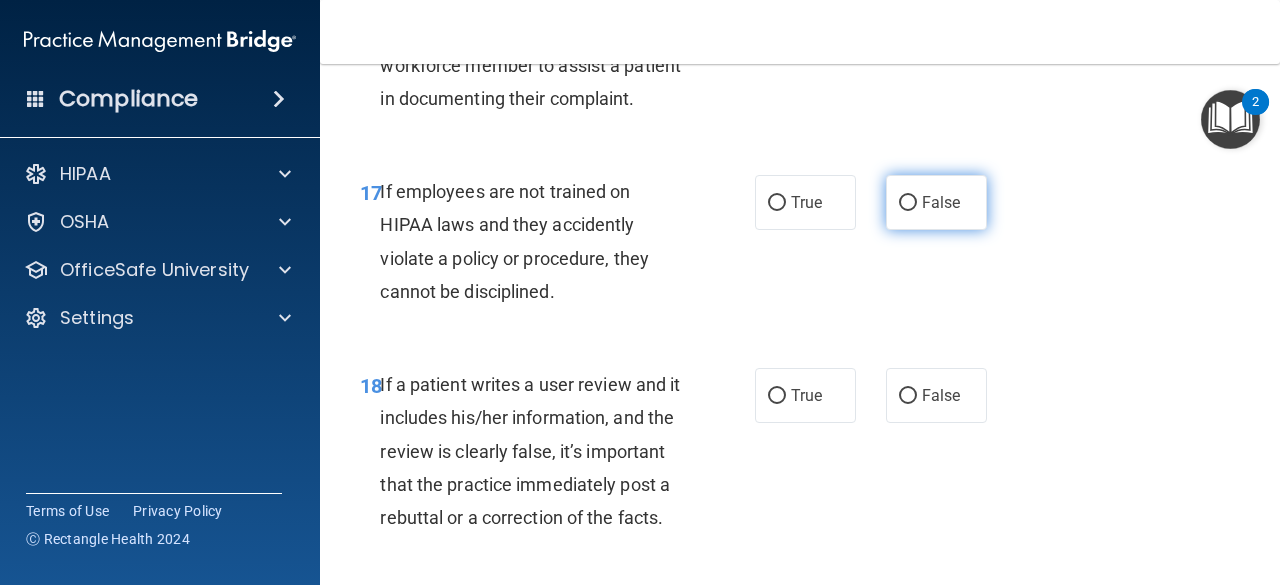 click on "False" at bounding box center (936, 202) 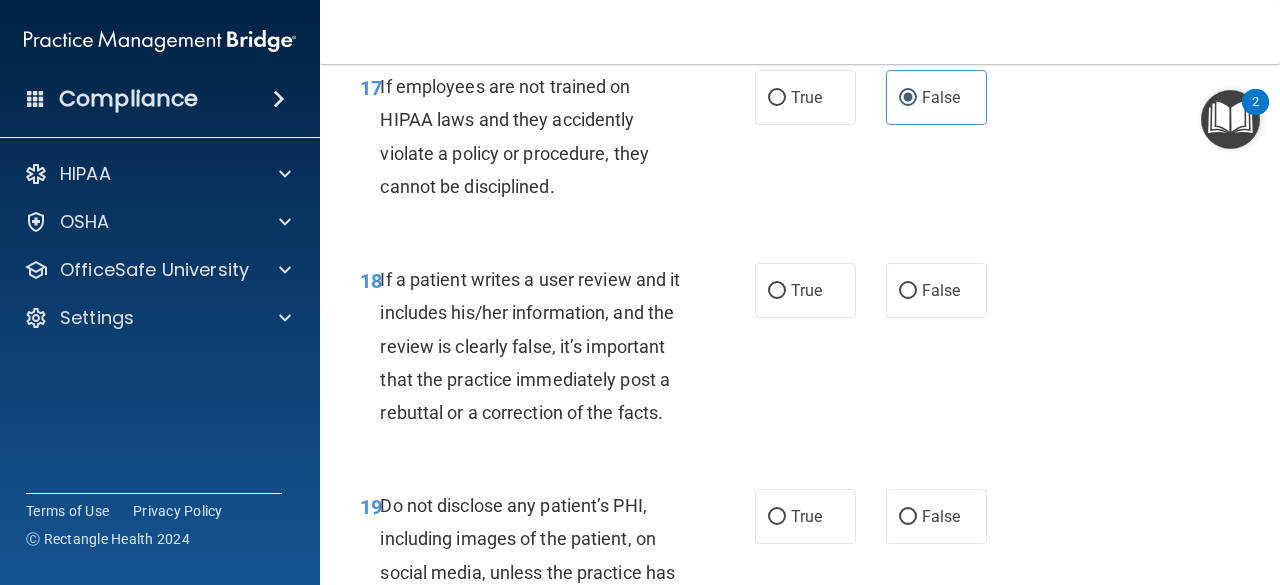 scroll, scrollTop: 4000, scrollLeft: 0, axis: vertical 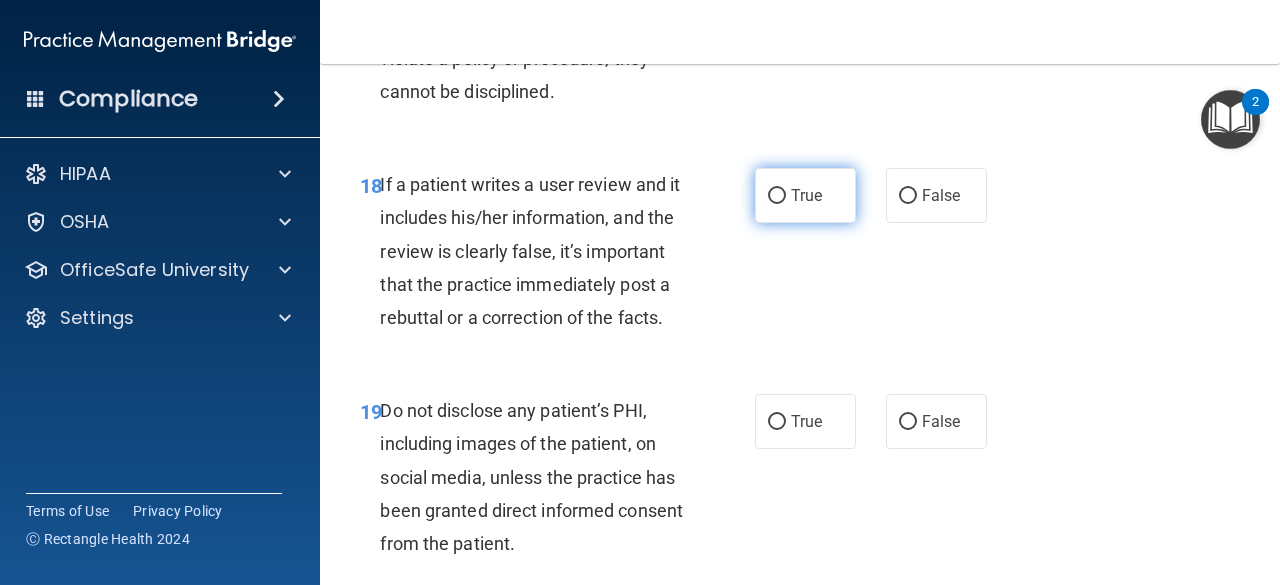 click on "True" at bounding box center (805, 195) 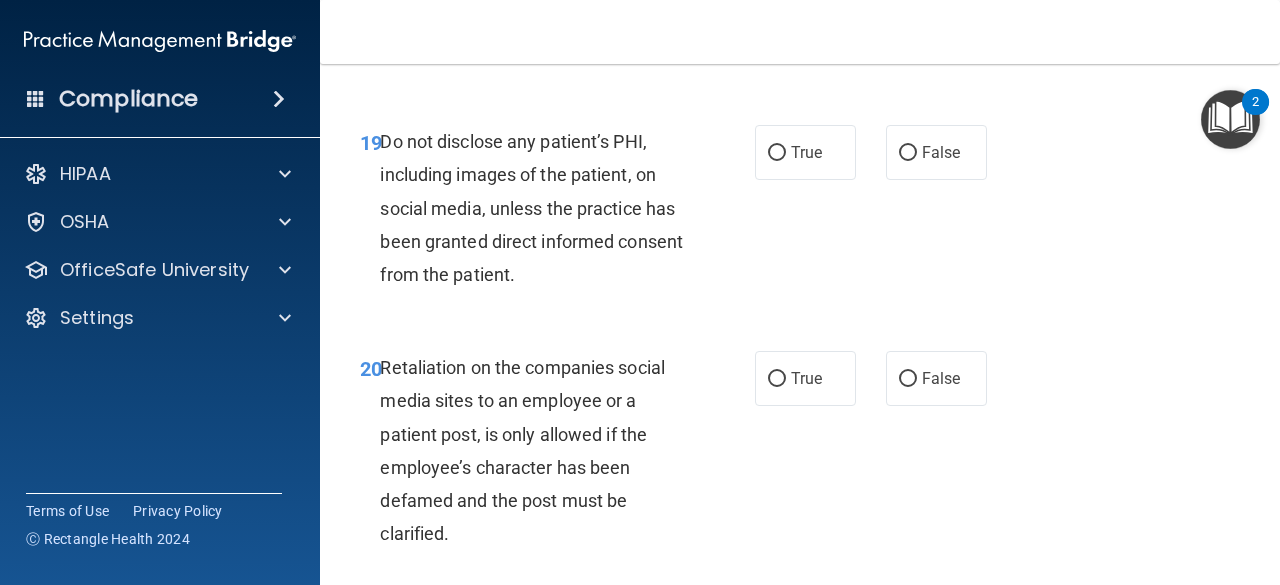 scroll, scrollTop: 4300, scrollLeft: 0, axis: vertical 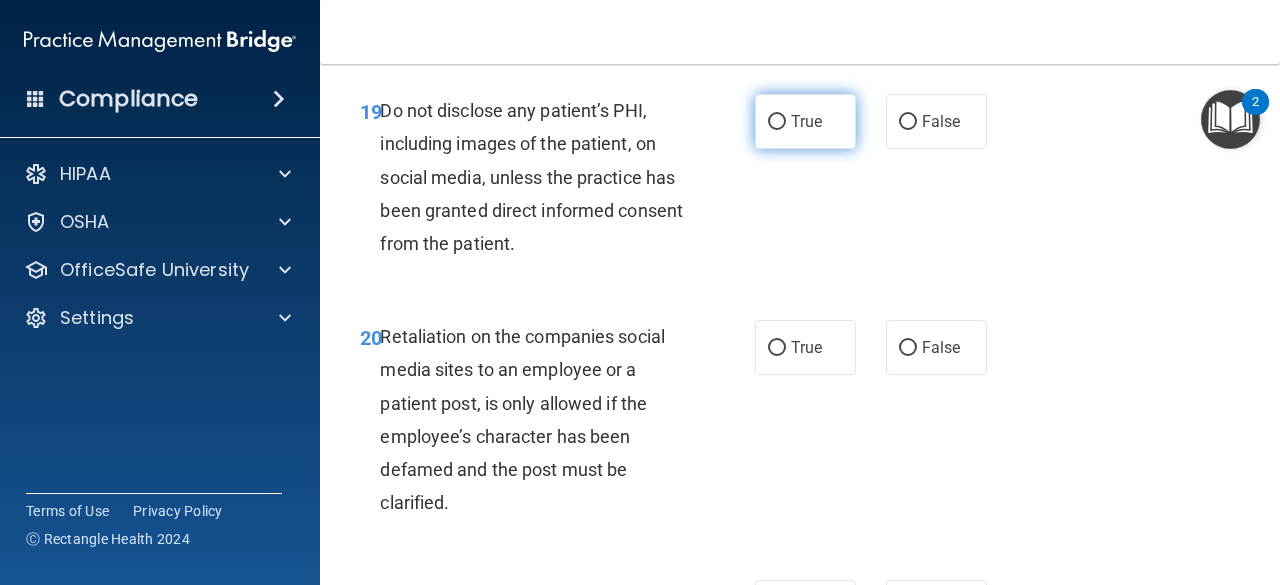 click on "True" at bounding box center [805, 121] 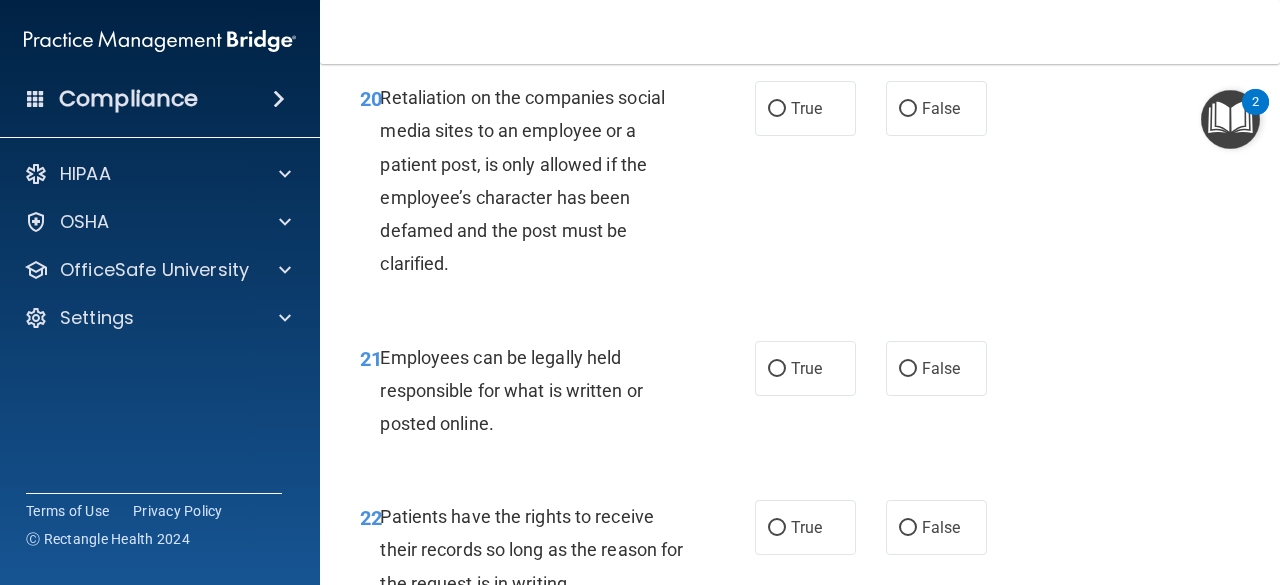 scroll, scrollTop: 4600, scrollLeft: 0, axis: vertical 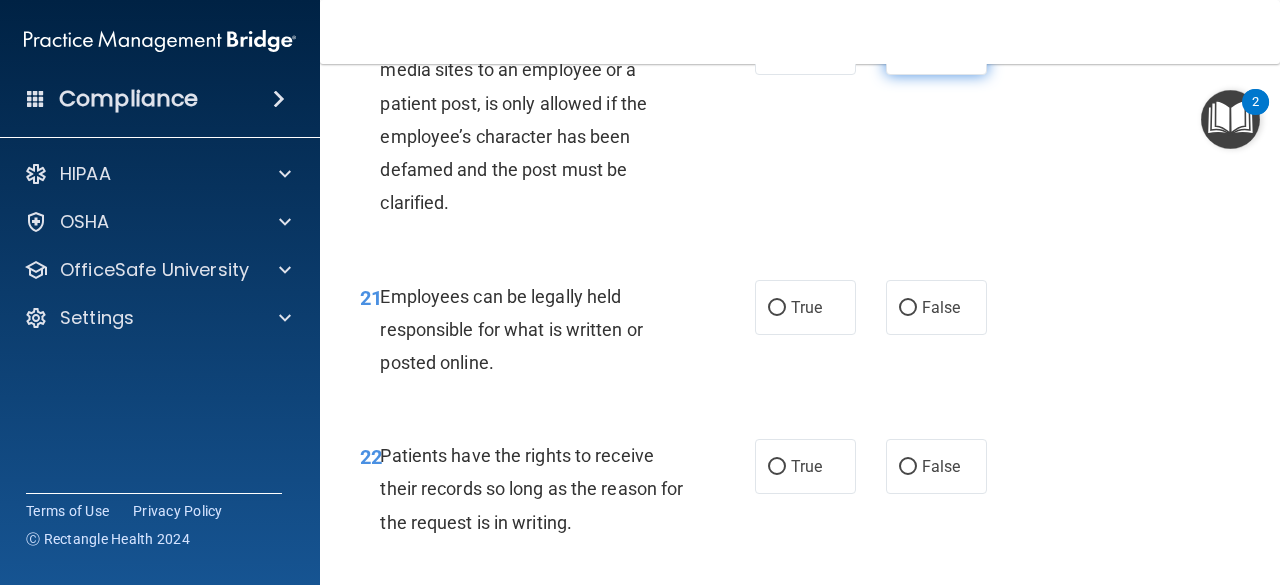 click on "False" at bounding box center [936, 47] 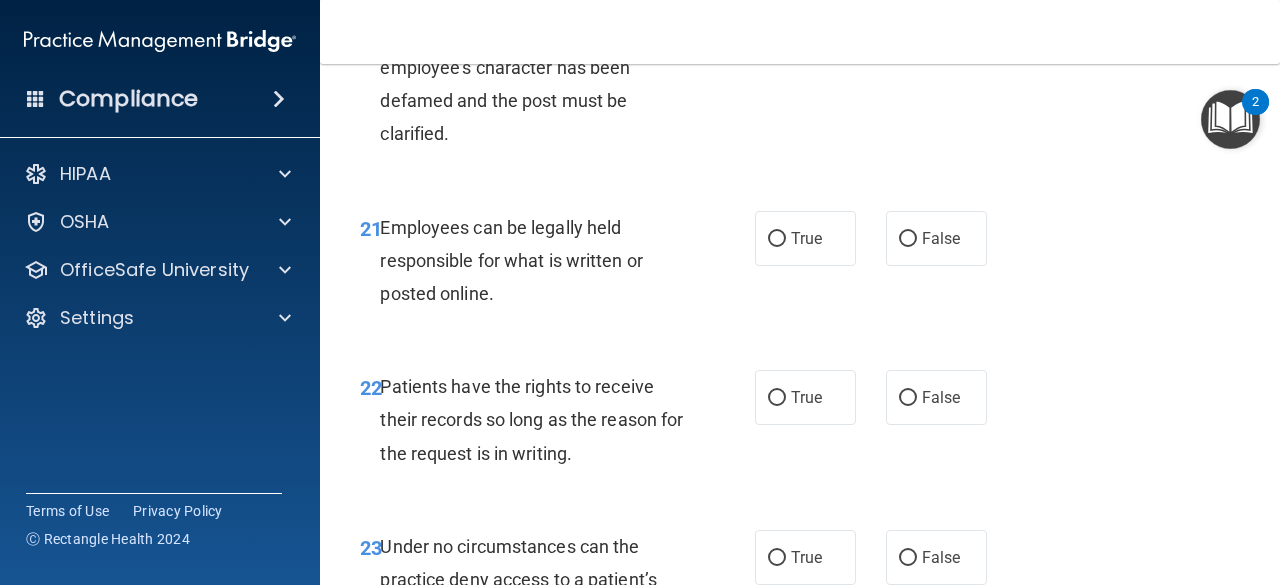 scroll, scrollTop: 4700, scrollLeft: 0, axis: vertical 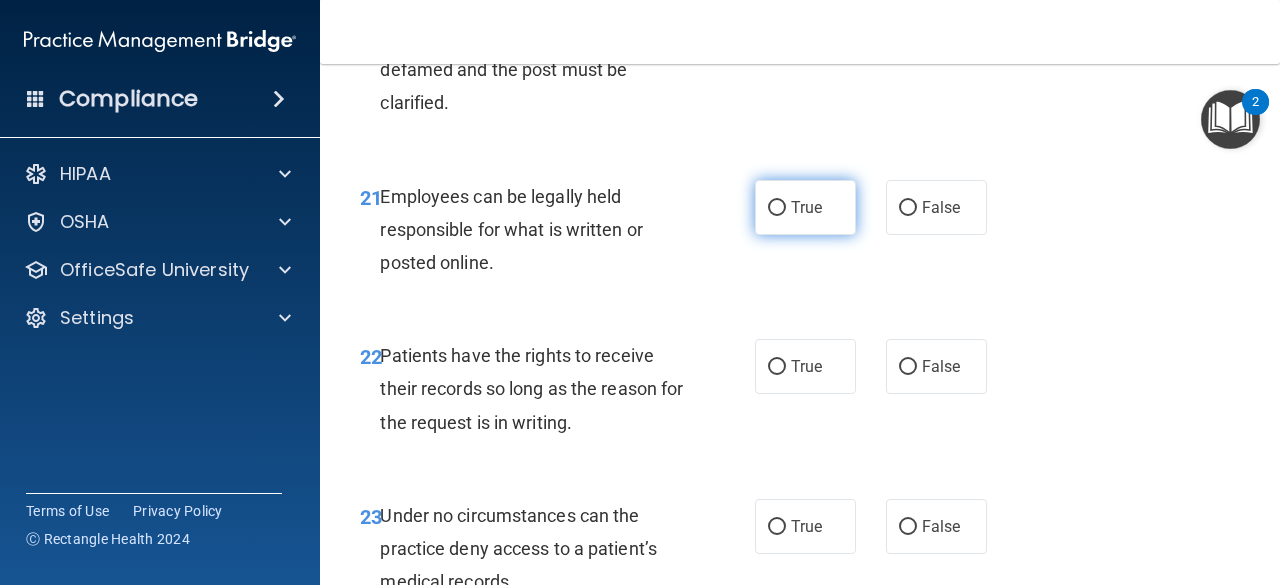 click on "True" at bounding box center (805, 207) 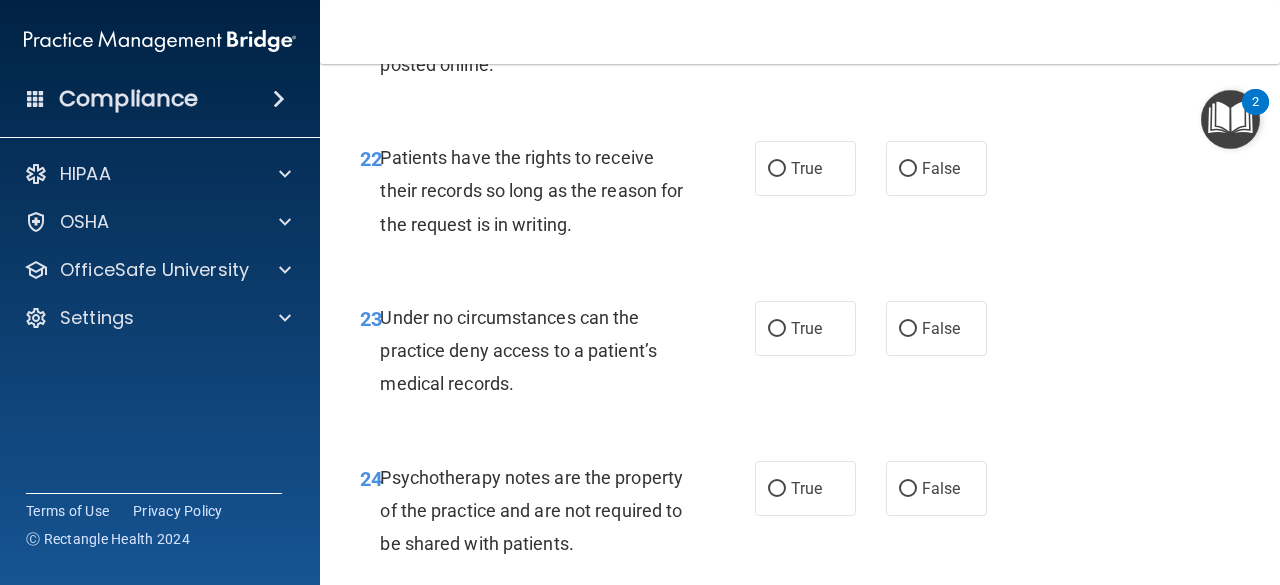 scroll, scrollTop: 4900, scrollLeft: 0, axis: vertical 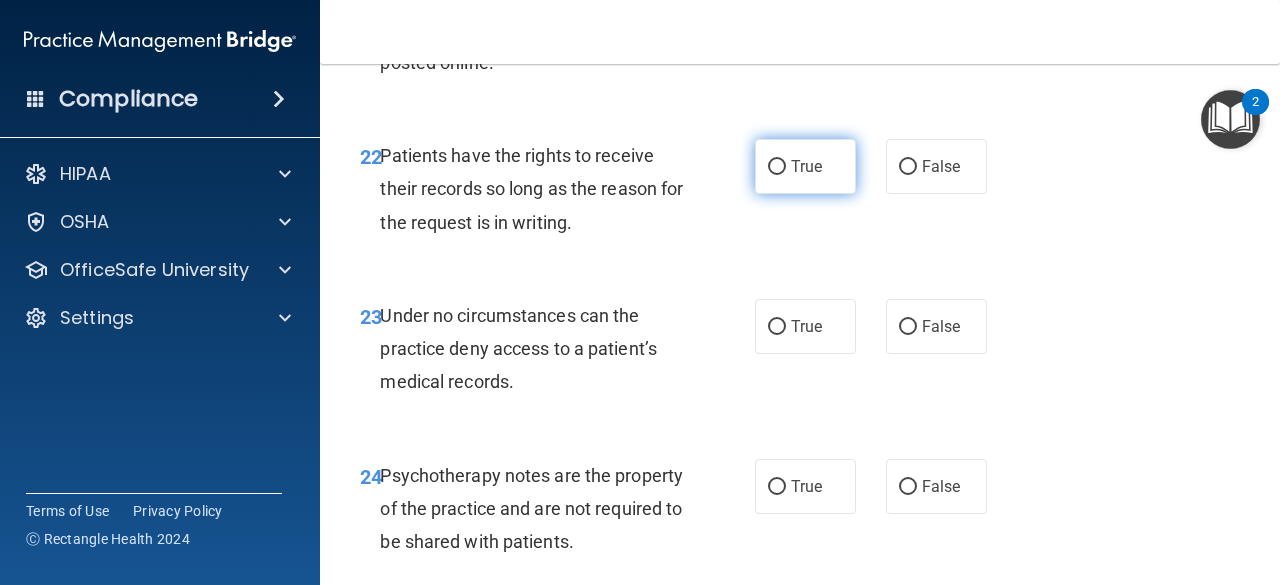 click on "True" at bounding box center [805, 166] 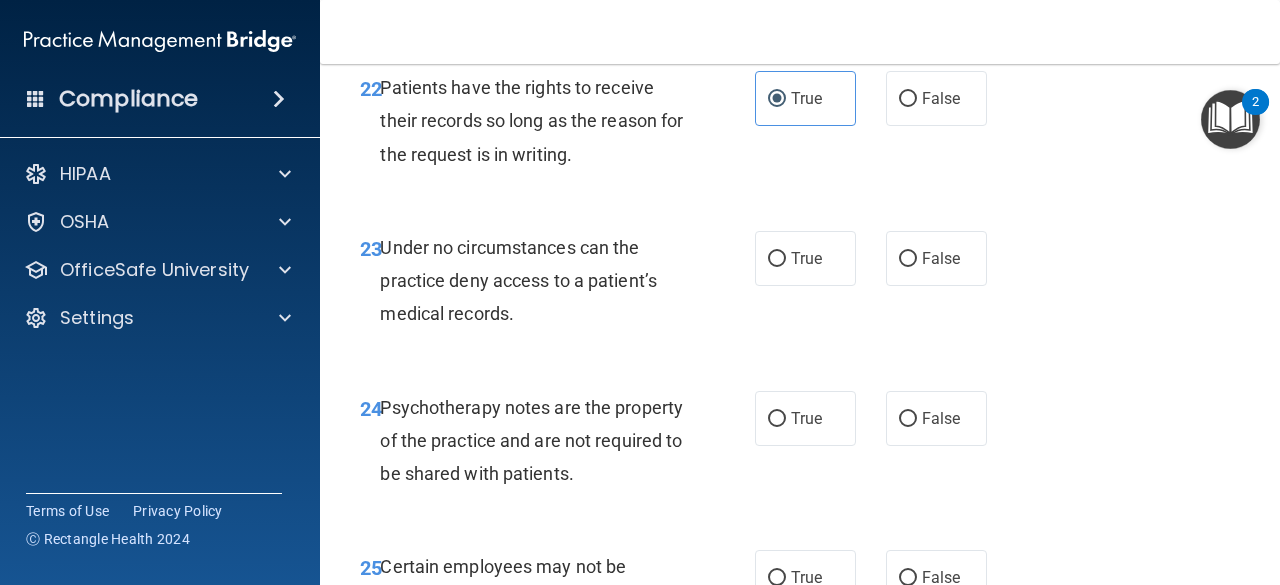 scroll, scrollTop: 5000, scrollLeft: 0, axis: vertical 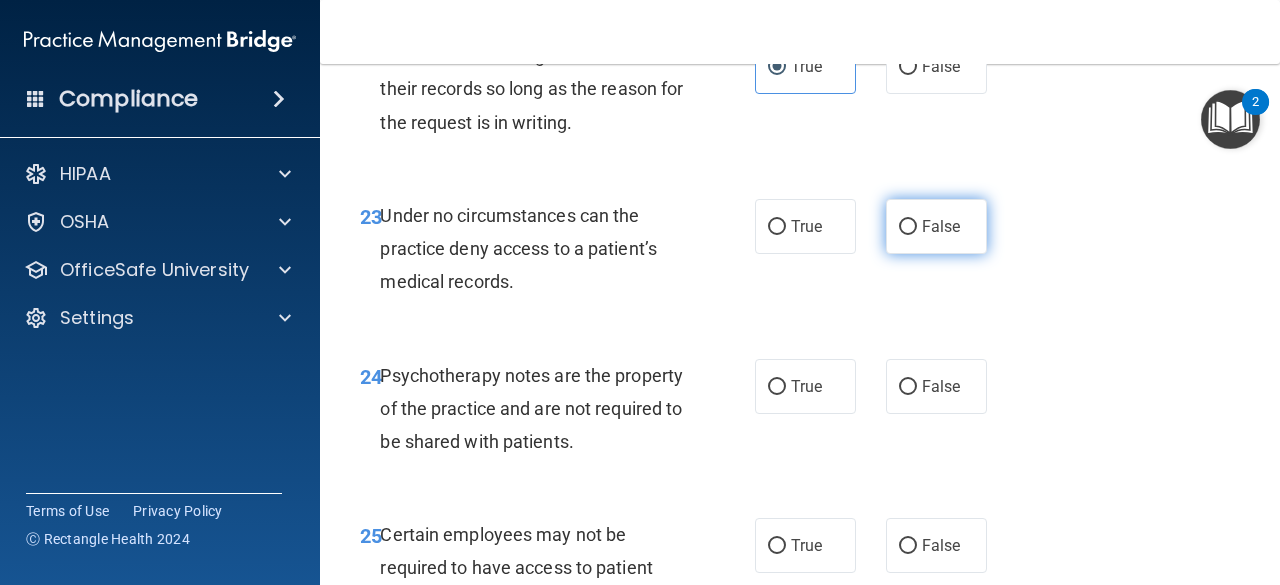 click on "False" at bounding box center [936, 226] 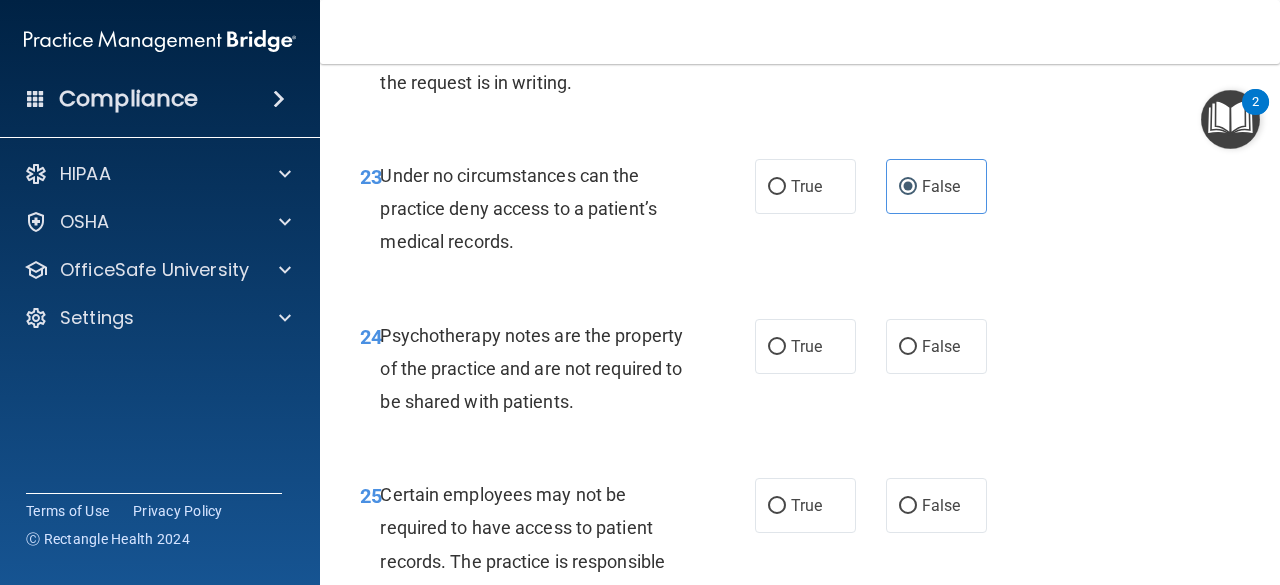 scroll, scrollTop: 5100, scrollLeft: 0, axis: vertical 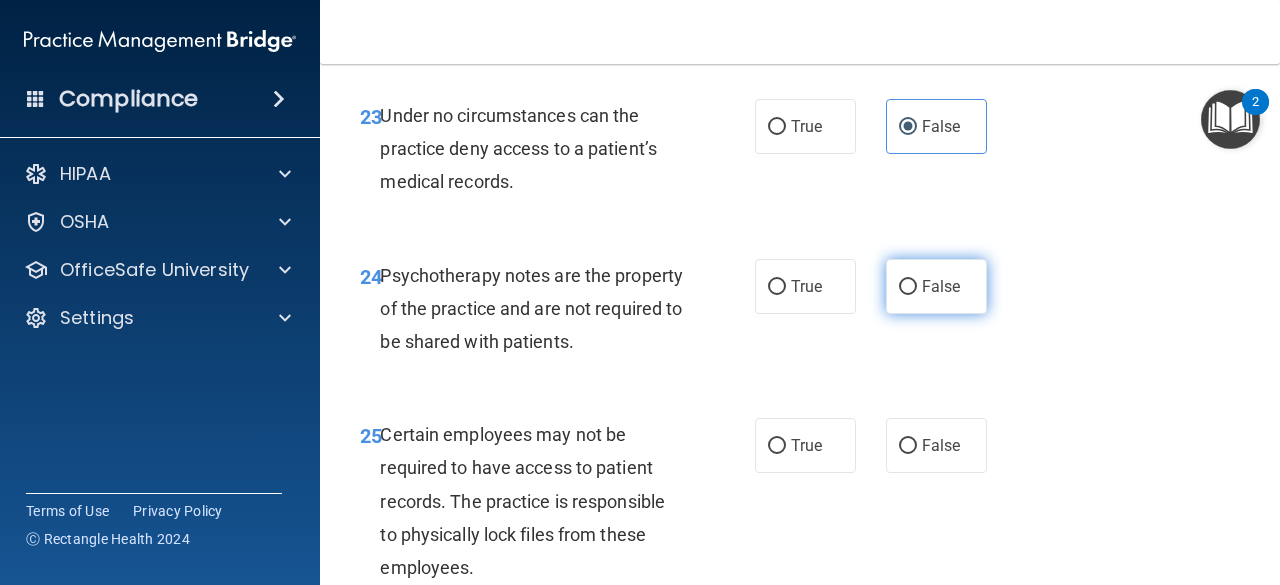 click on "False" at bounding box center (936, 286) 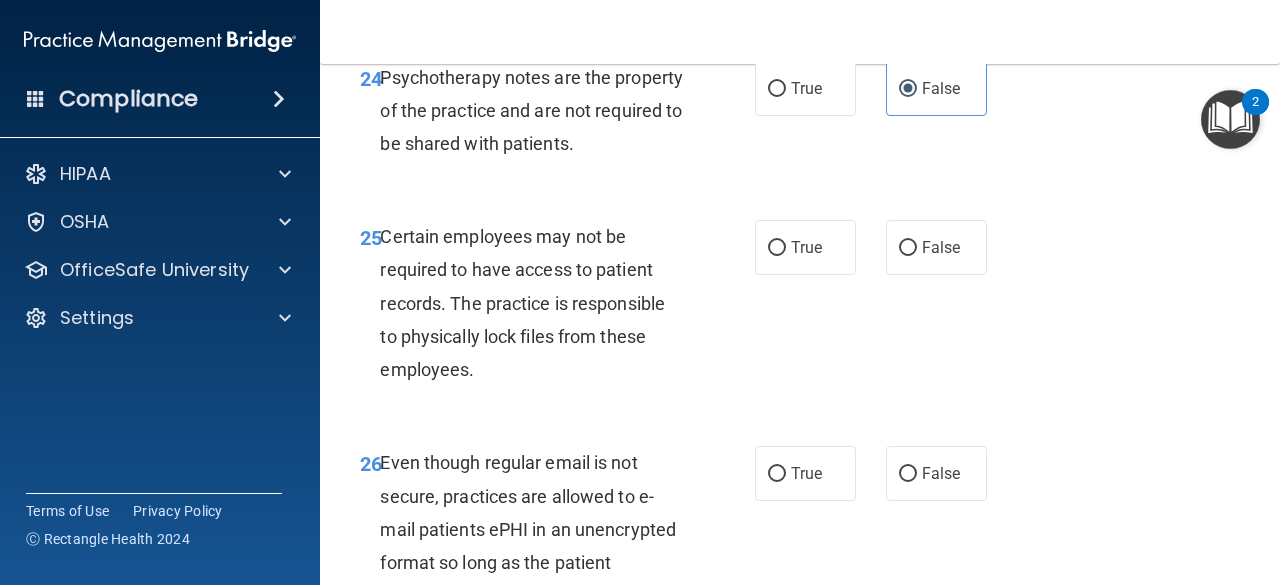 scroll, scrollTop: 5300, scrollLeft: 0, axis: vertical 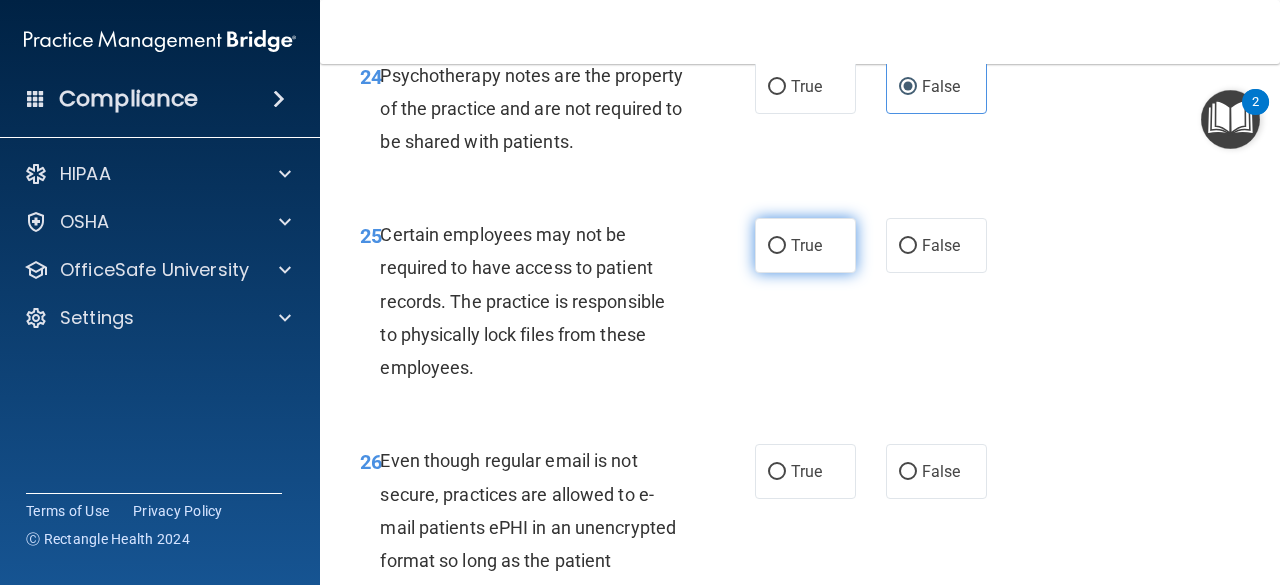 click on "True" at bounding box center (806, 245) 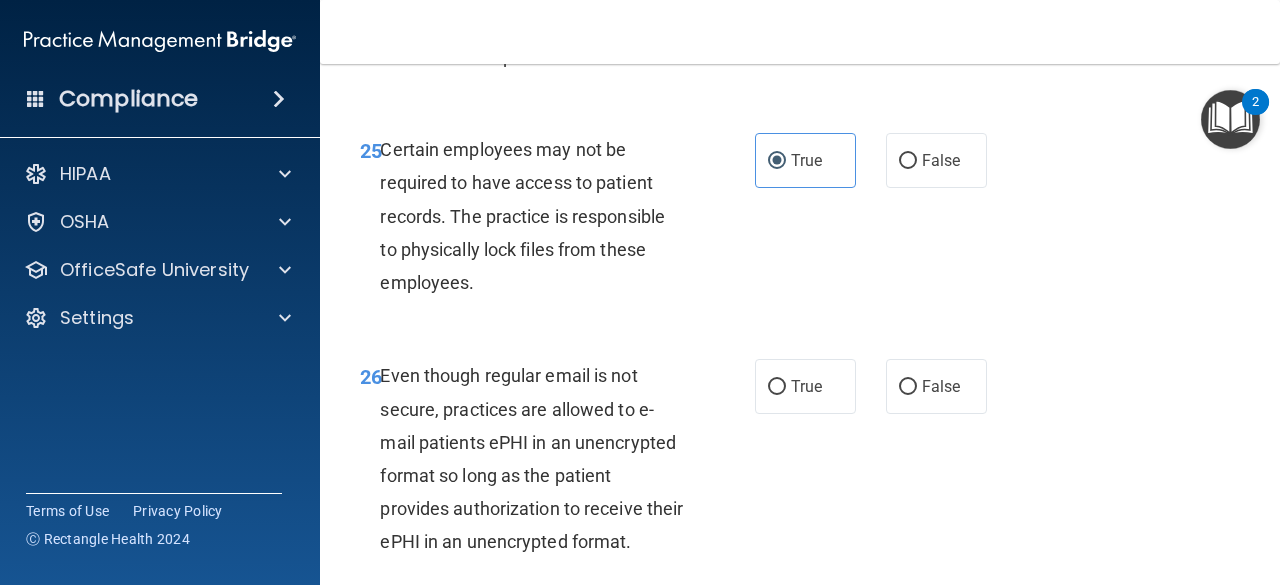 scroll, scrollTop: 5500, scrollLeft: 0, axis: vertical 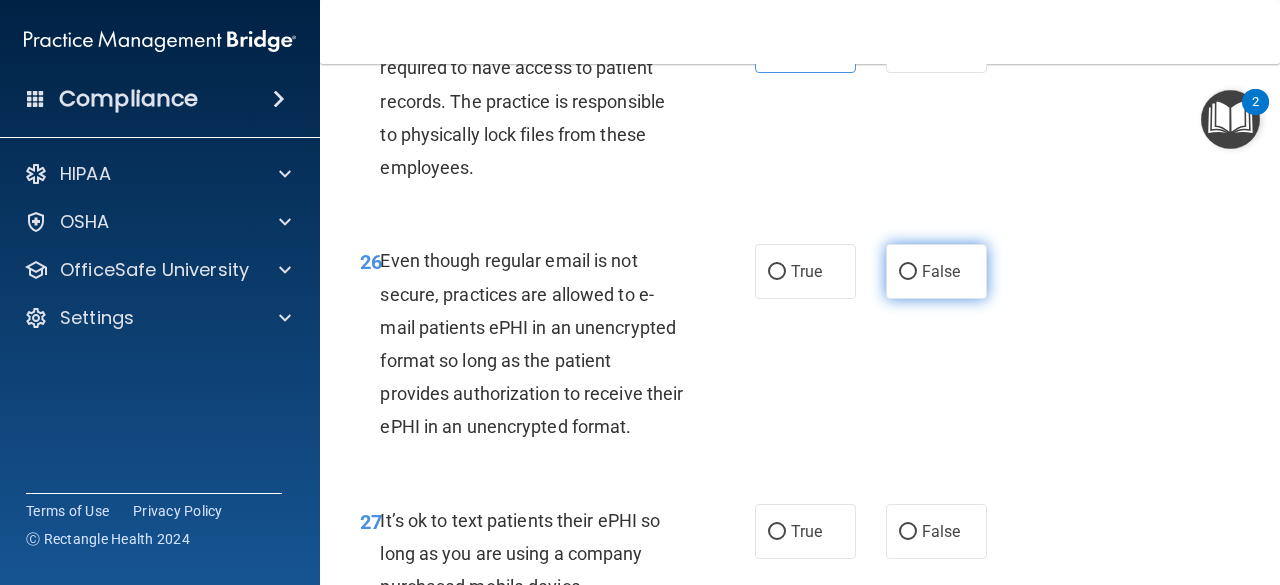 click on "False" at bounding box center (941, 271) 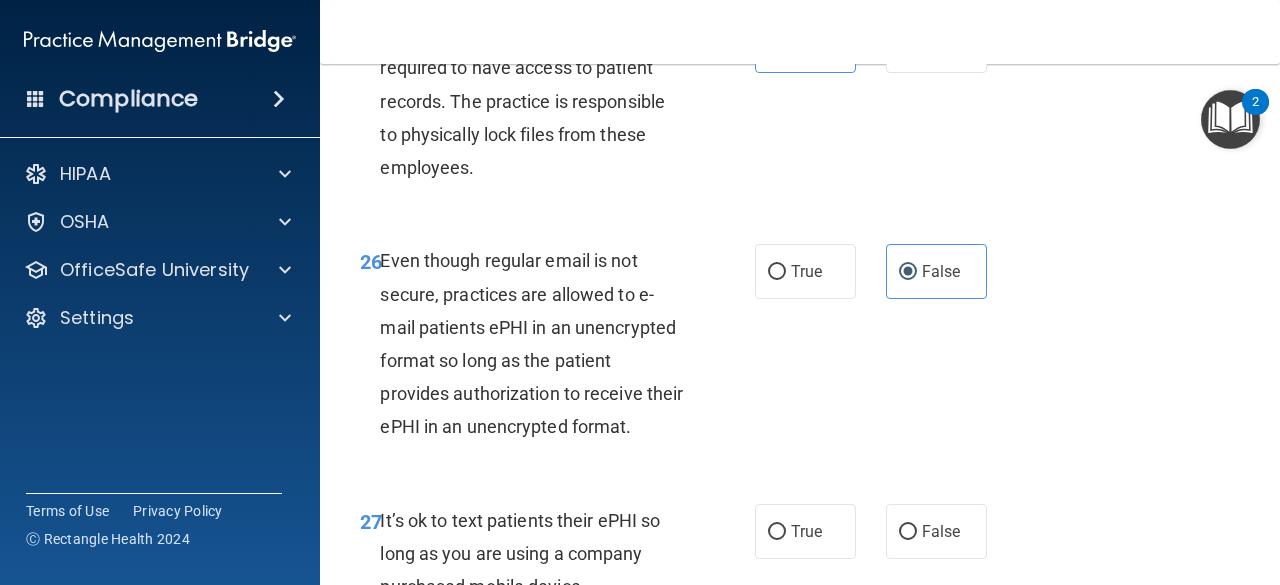 scroll, scrollTop: 5800, scrollLeft: 0, axis: vertical 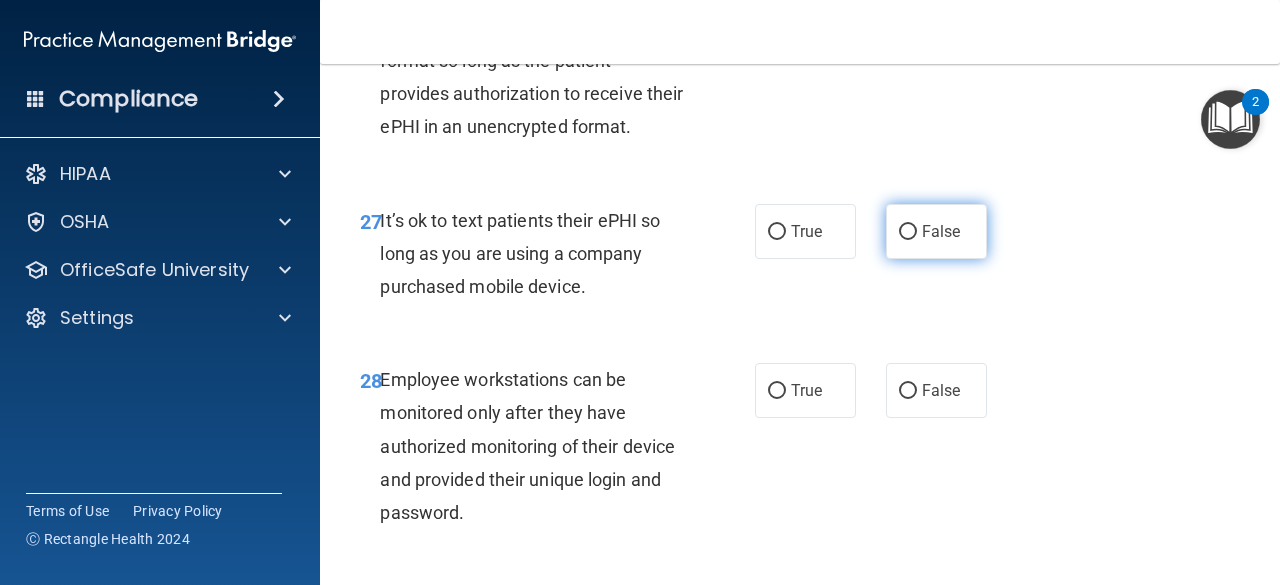 click on "False" at bounding box center (936, 231) 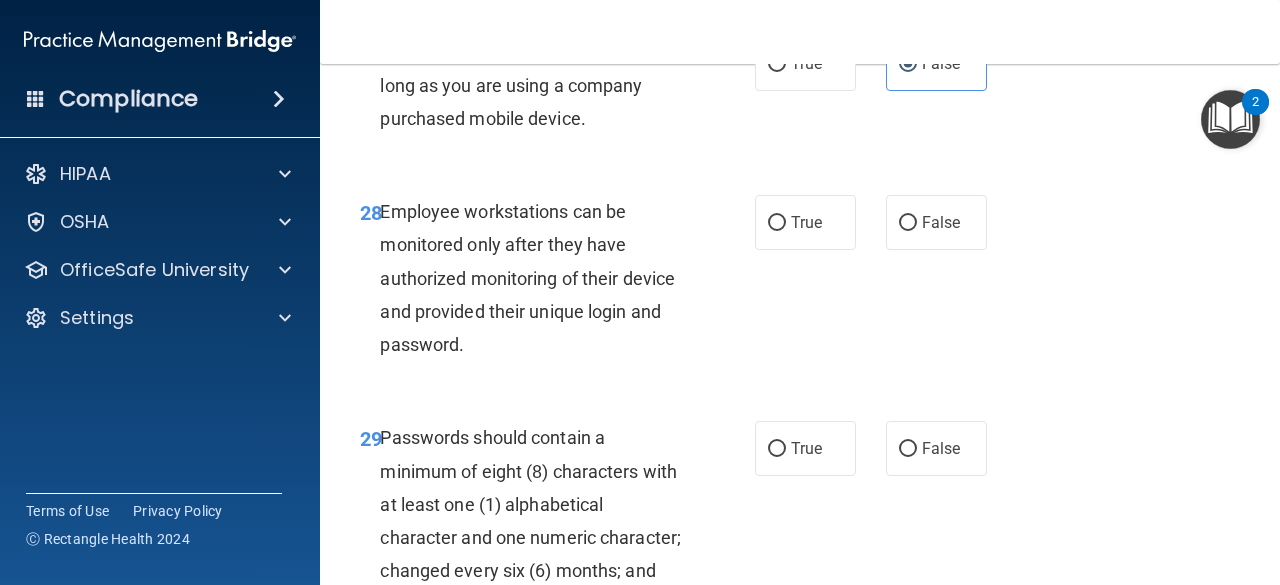 scroll, scrollTop: 6000, scrollLeft: 0, axis: vertical 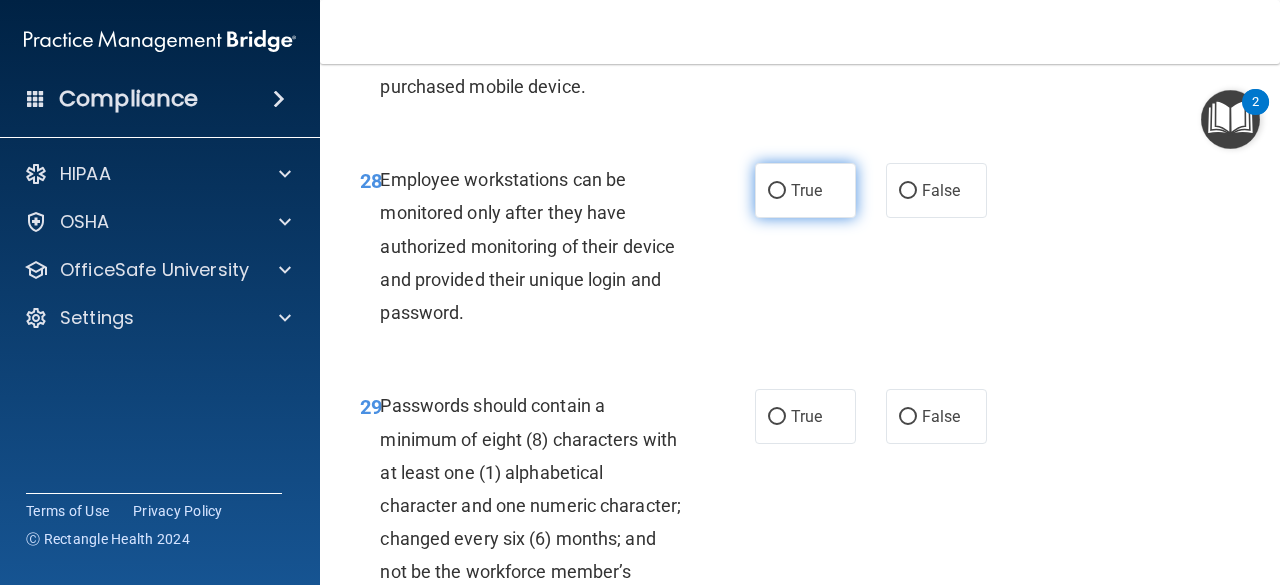 click on "True" at bounding box center [806, 190] 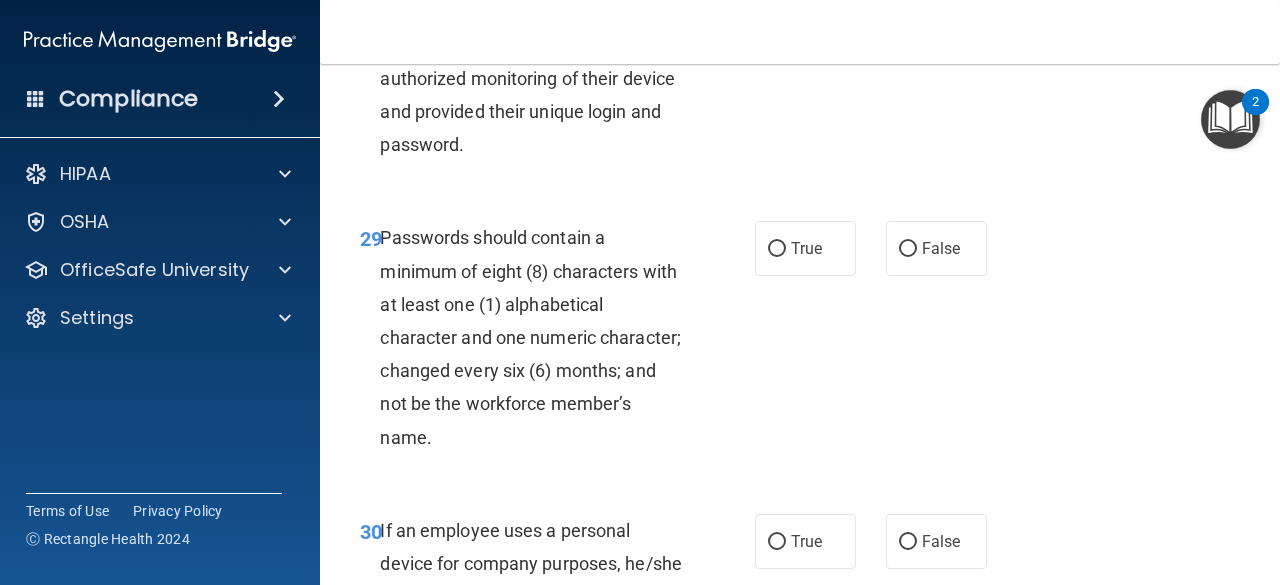 scroll, scrollTop: 6200, scrollLeft: 0, axis: vertical 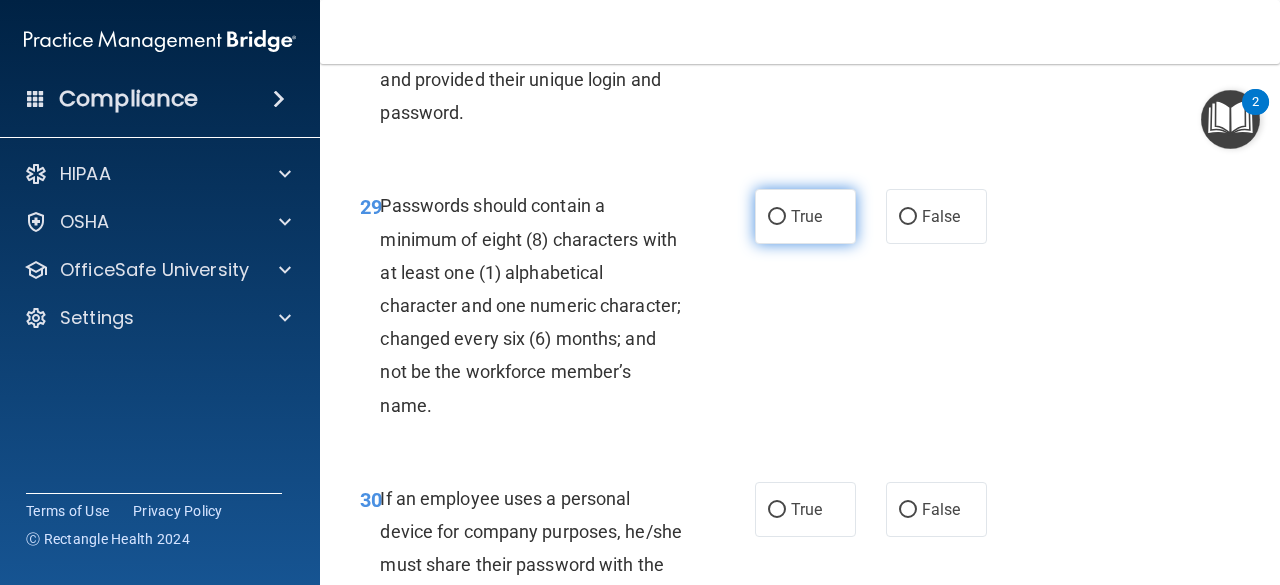 click on "True" at bounding box center [806, 216] 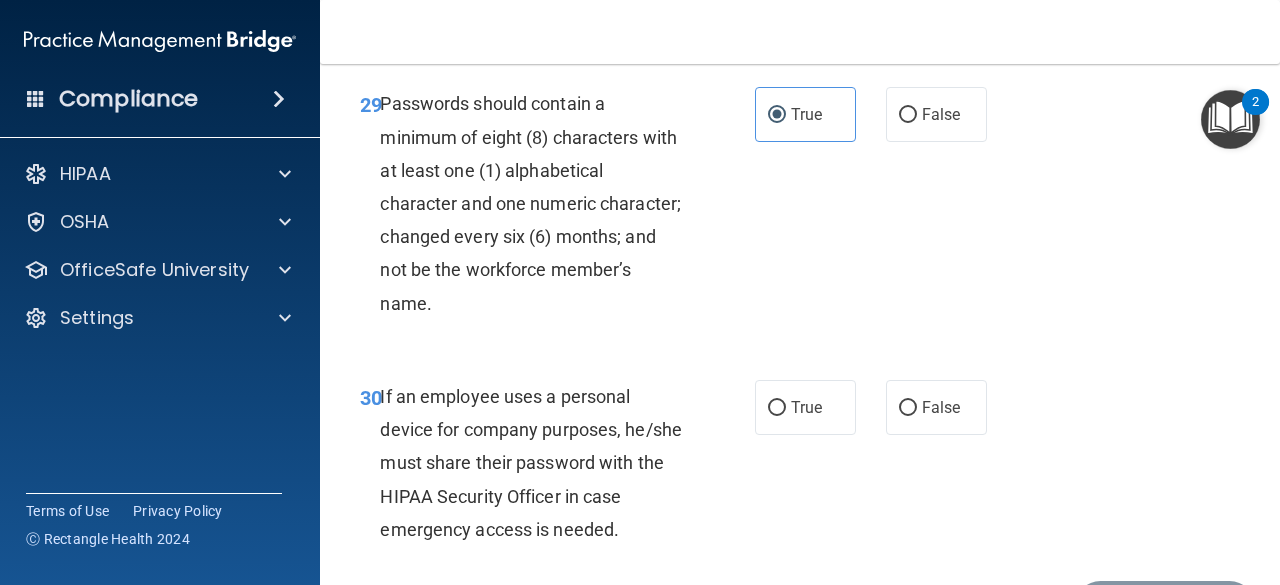 scroll, scrollTop: 6500, scrollLeft: 0, axis: vertical 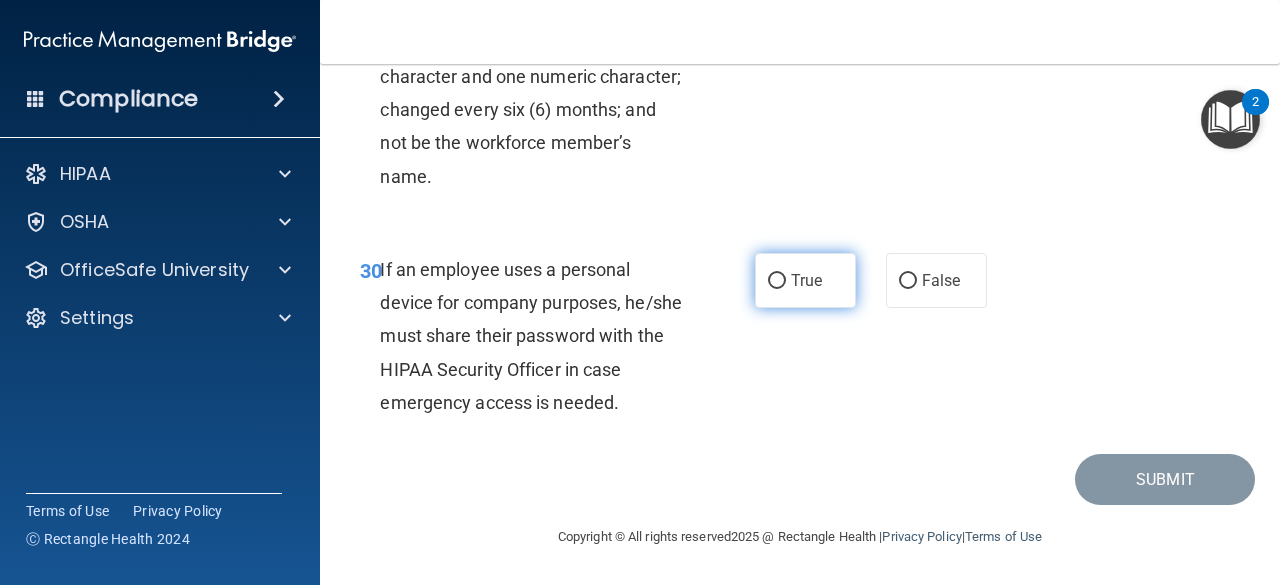 click on "True" at bounding box center (806, 280) 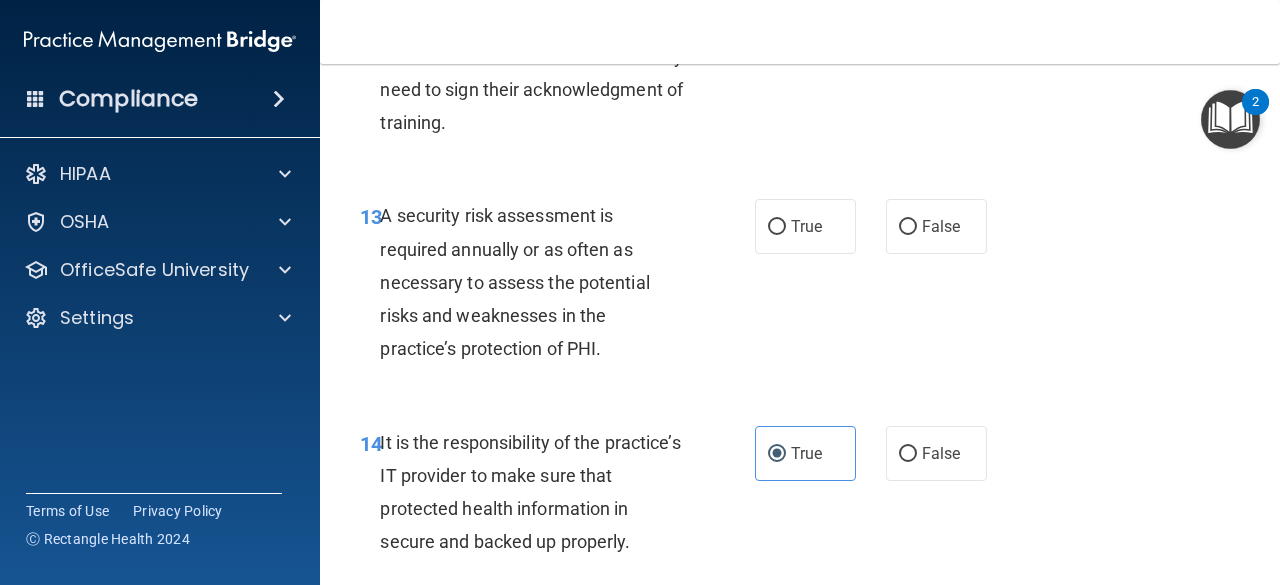scroll, scrollTop: 3000, scrollLeft: 0, axis: vertical 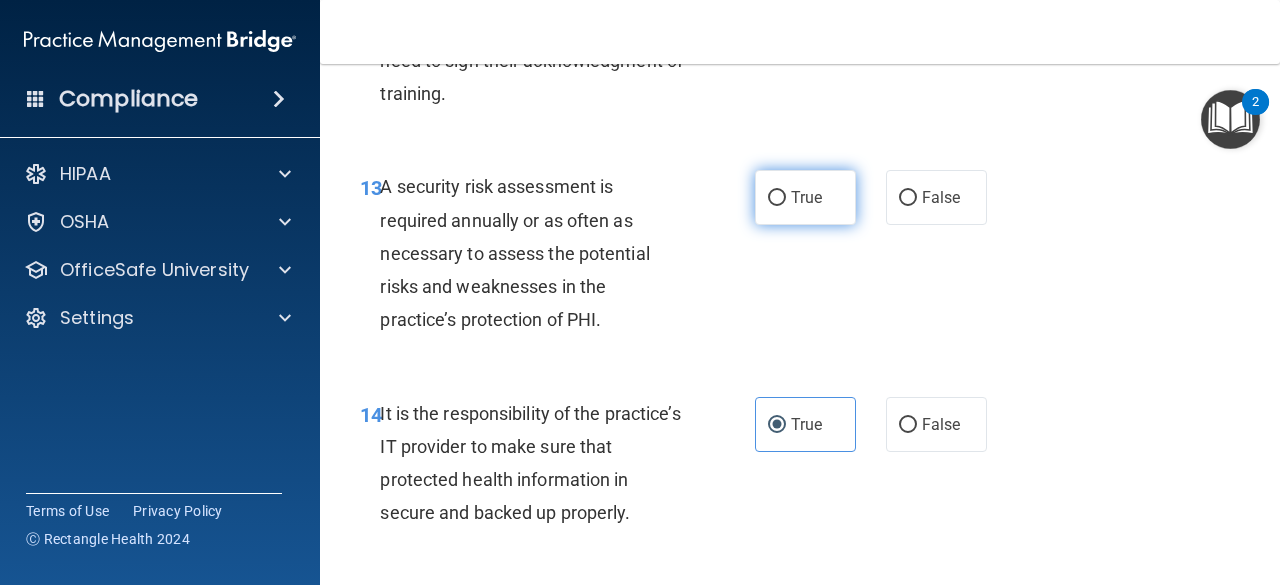 click on "True" at bounding box center (806, 197) 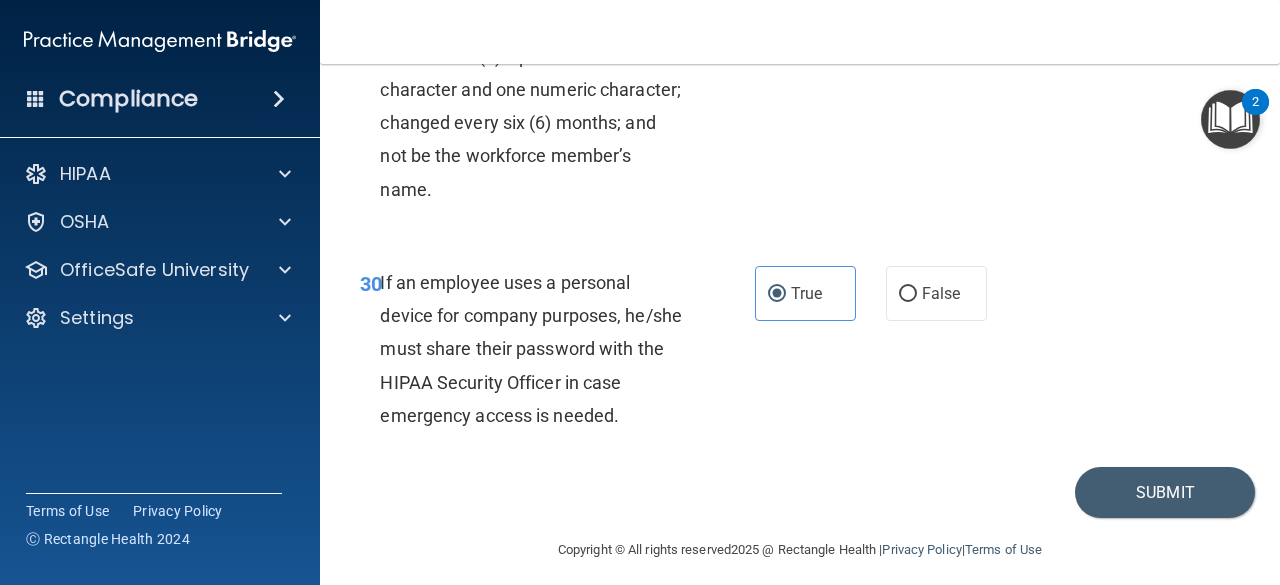 scroll, scrollTop: 6560, scrollLeft: 0, axis: vertical 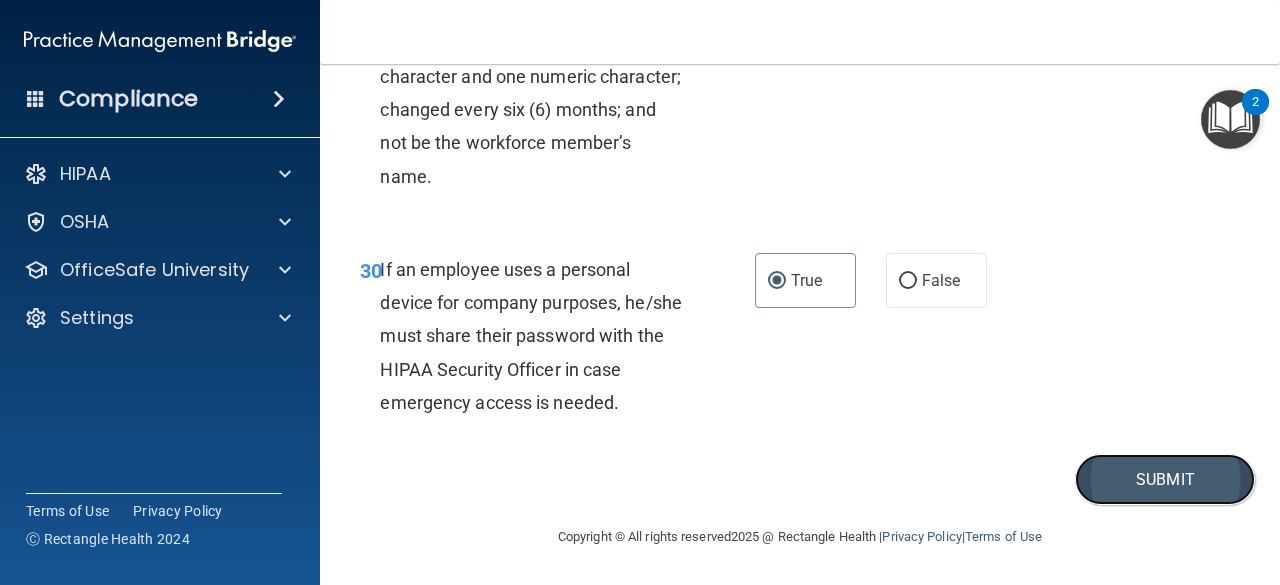 click on "Submit" at bounding box center [1165, 479] 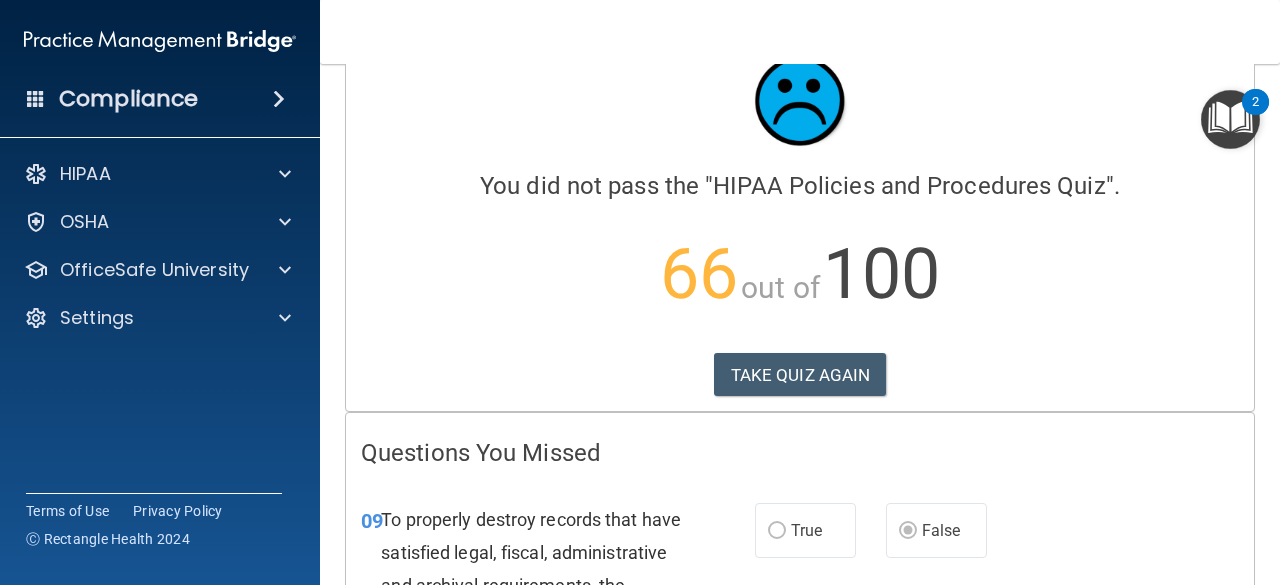 scroll, scrollTop: 0, scrollLeft: 0, axis: both 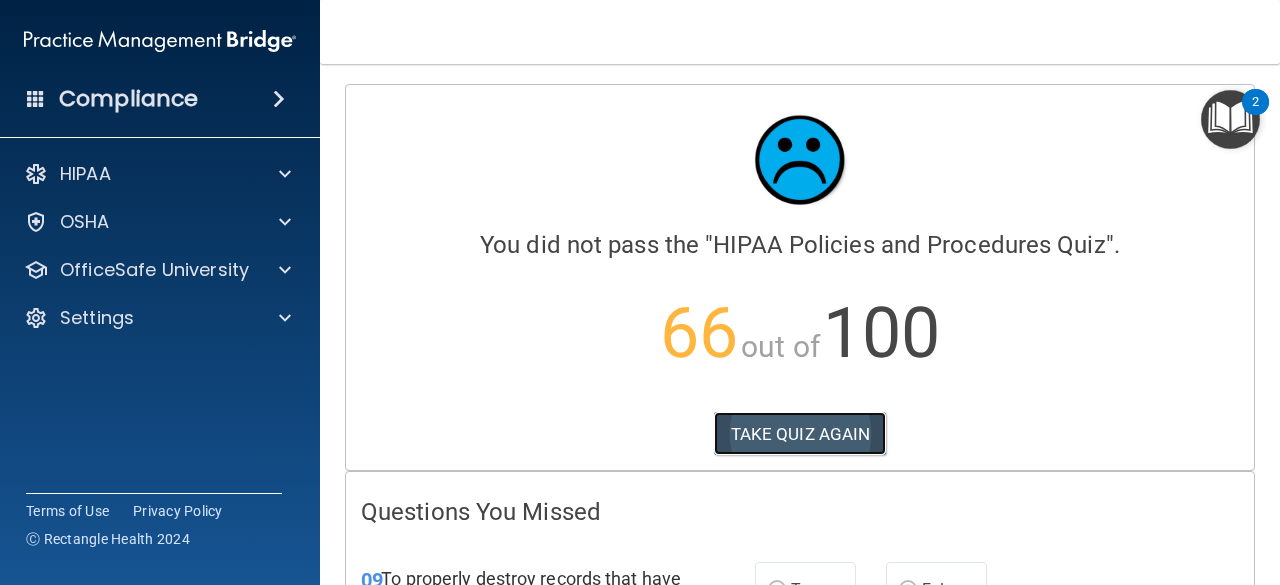 click on "TAKE QUIZ AGAIN" at bounding box center [800, 434] 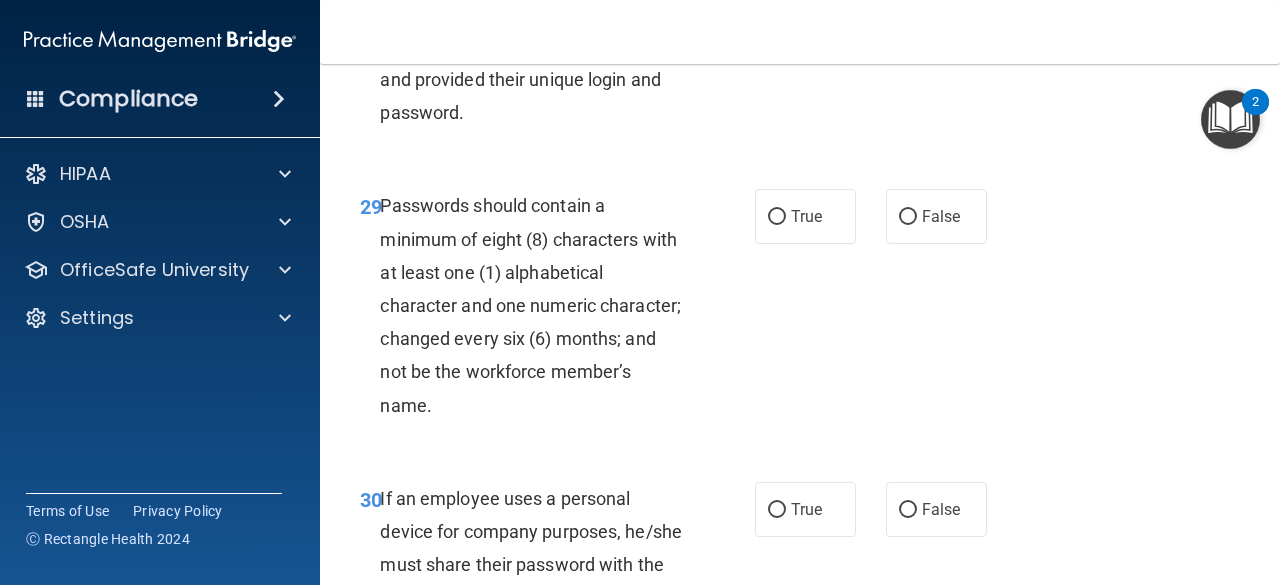 scroll, scrollTop: 6560, scrollLeft: 0, axis: vertical 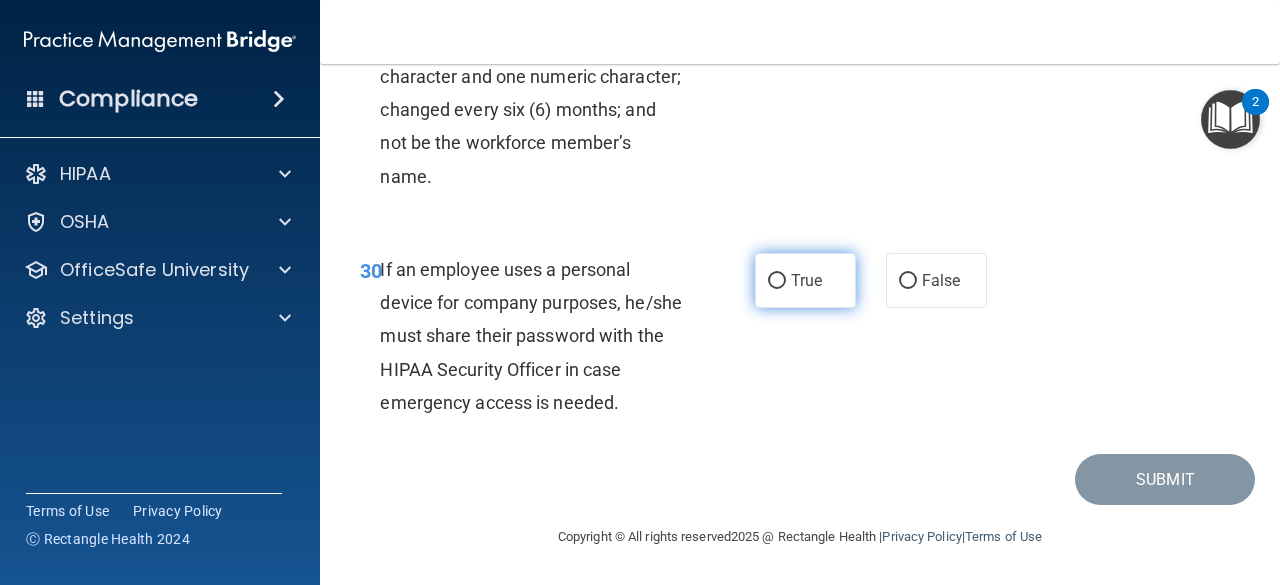 click on "True" at bounding box center [805, 280] 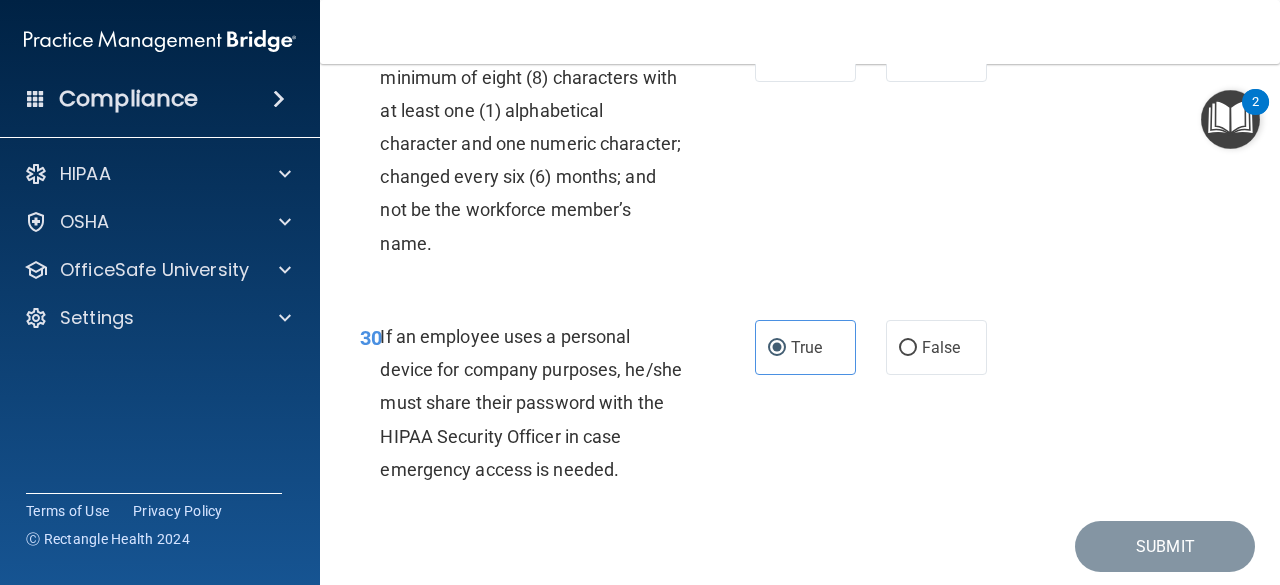 scroll, scrollTop: 6360, scrollLeft: 0, axis: vertical 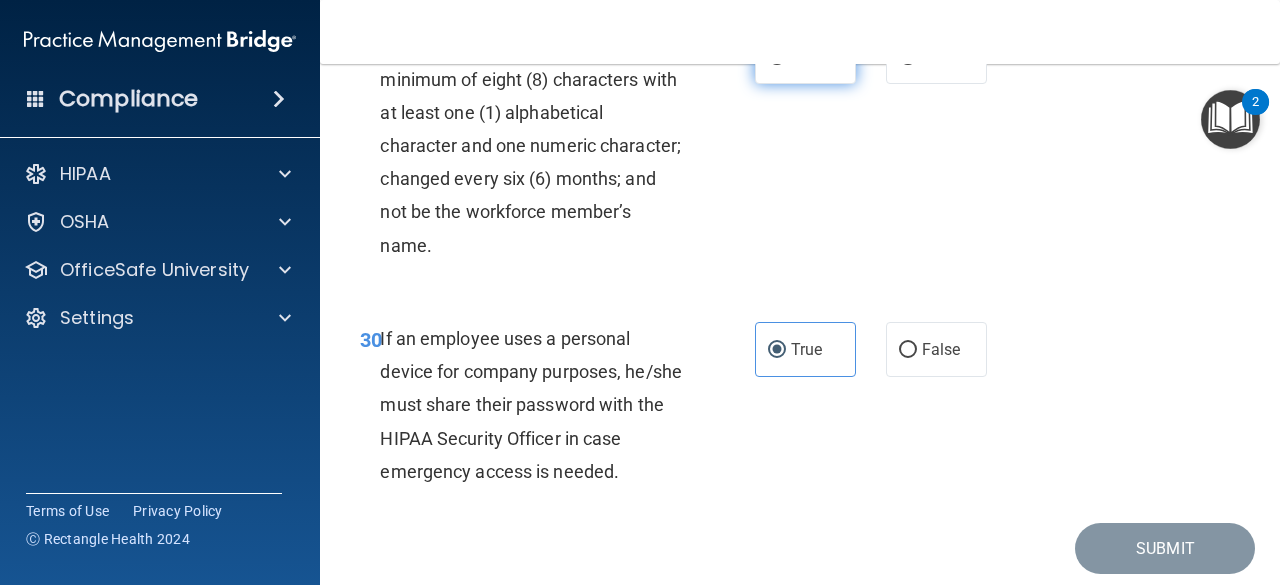 click on "True" at bounding box center [806, 56] 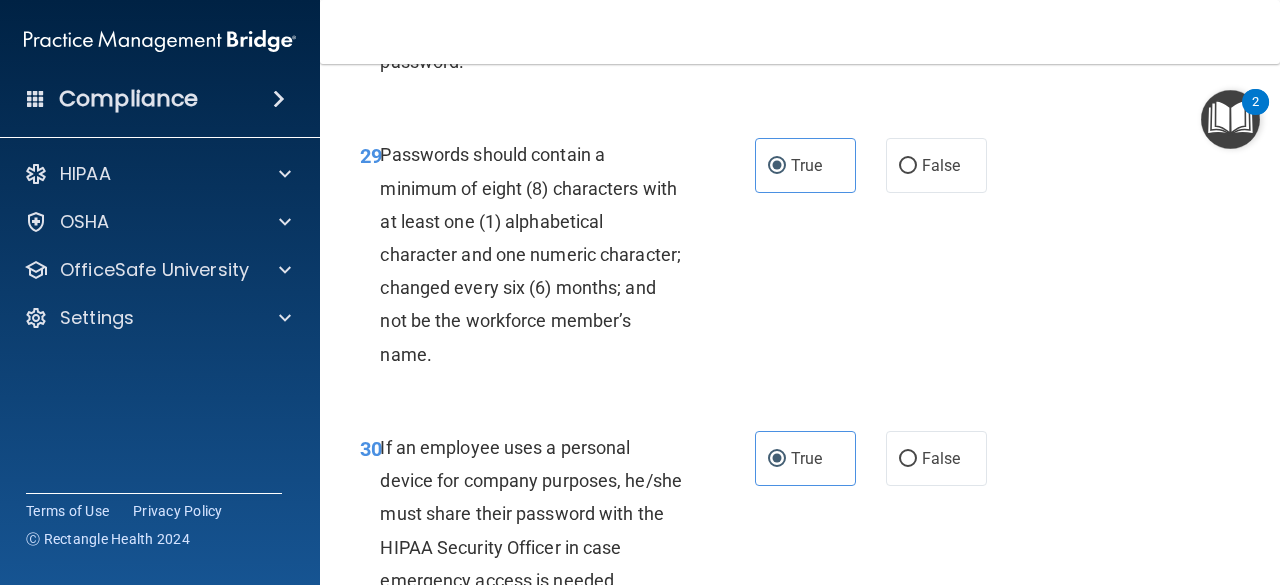 scroll, scrollTop: 6060, scrollLeft: 0, axis: vertical 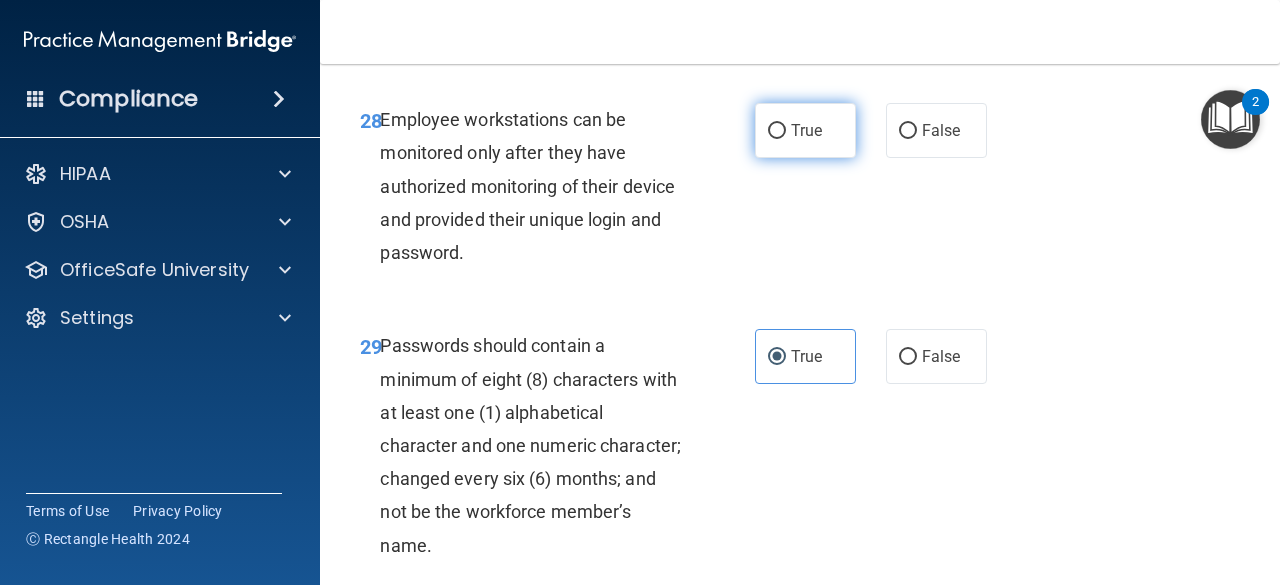 click on "True" at bounding box center [806, 130] 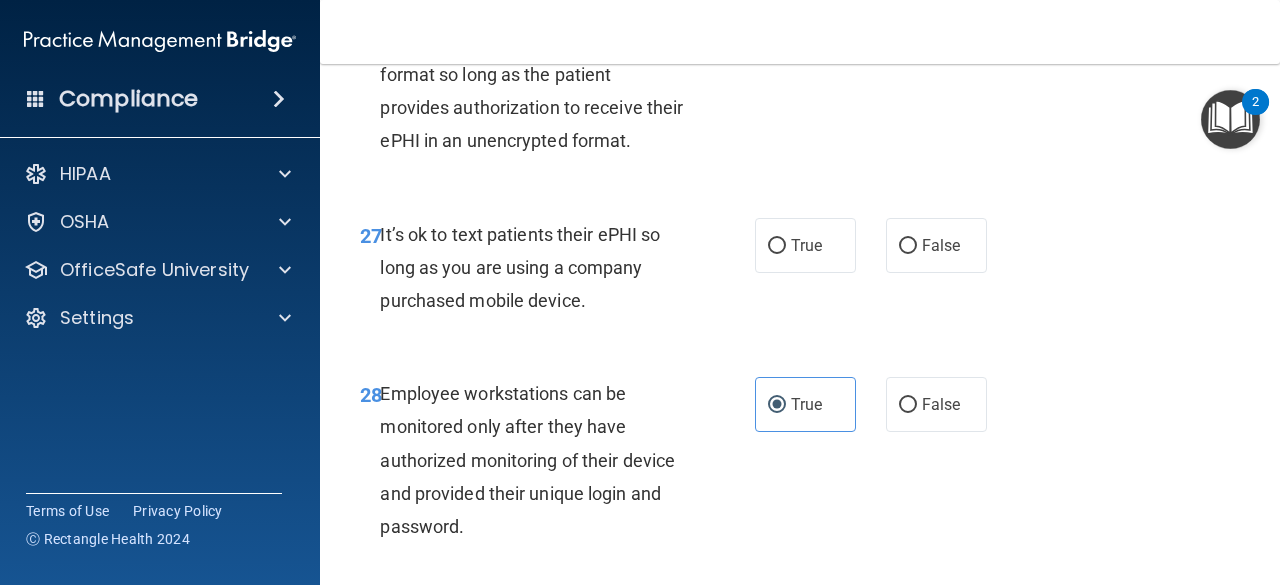 scroll, scrollTop: 5760, scrollLeft: 0, axis: vertical 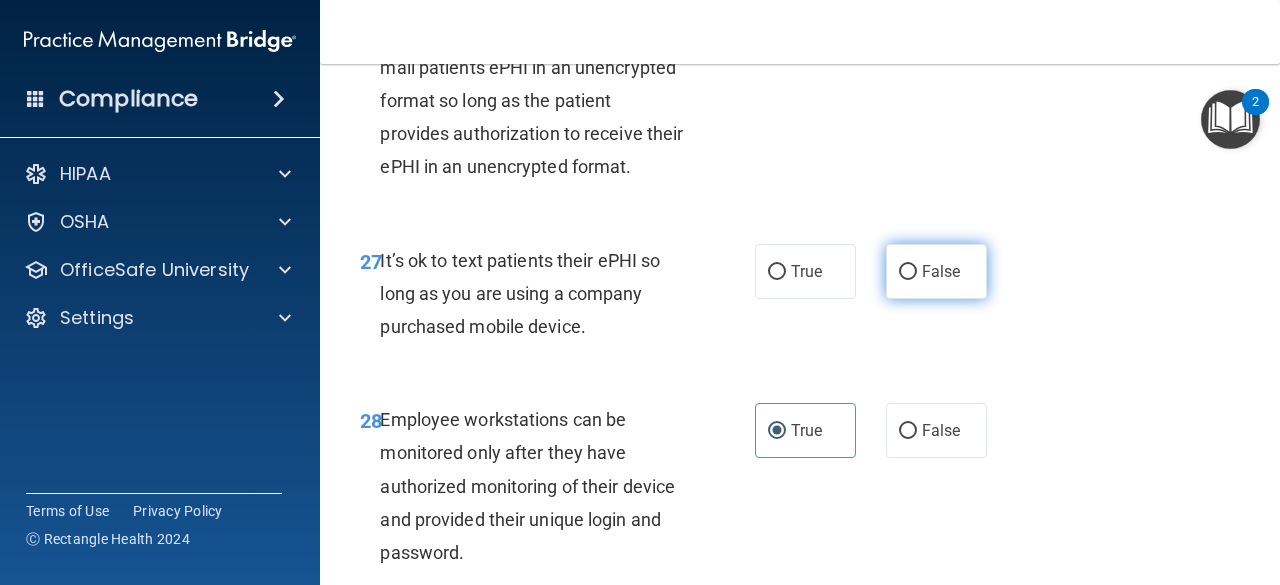click on "False" at bounding box center (941, 271) 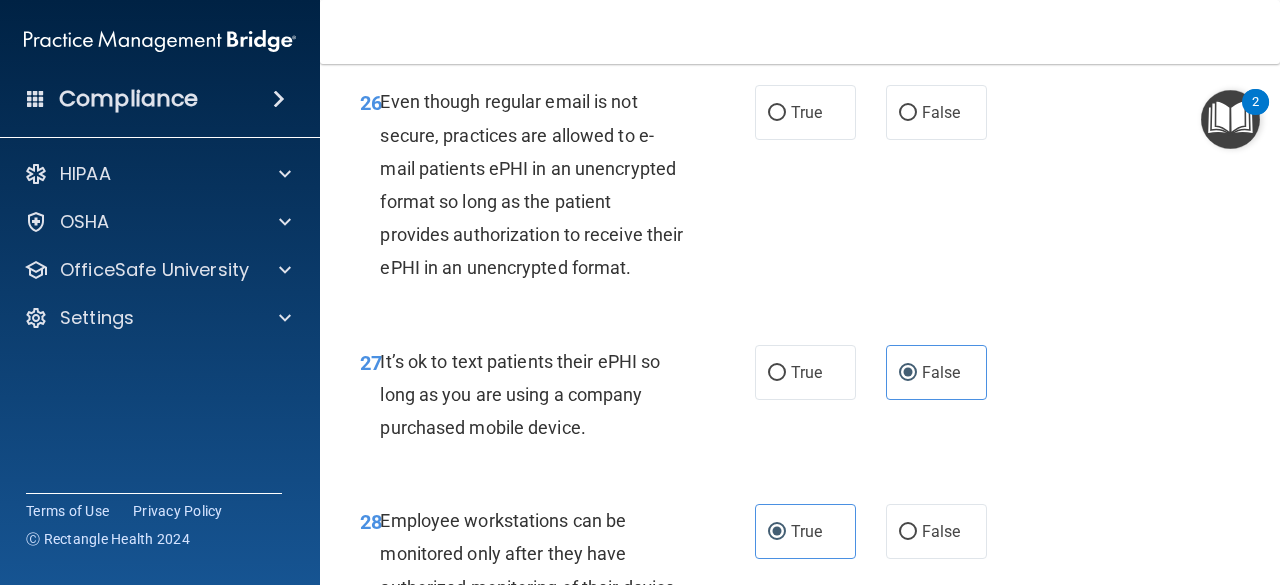 scroll, scrollTop: 5660, scrollLeft: 0, axis: vertical 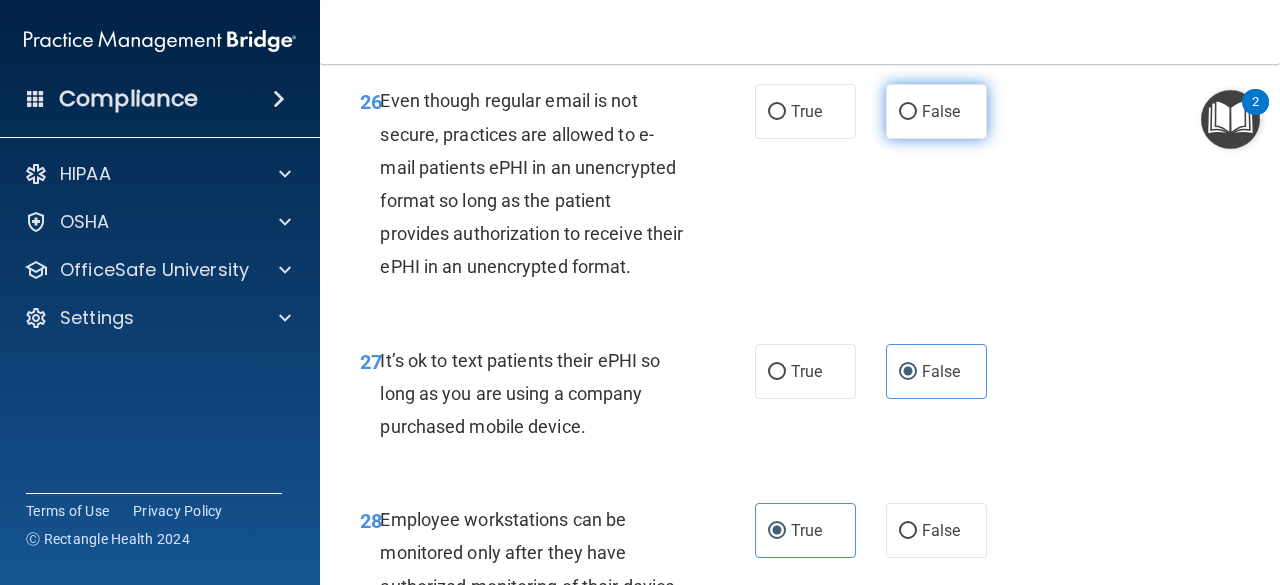click on "False" at bounding box center (941, 111) 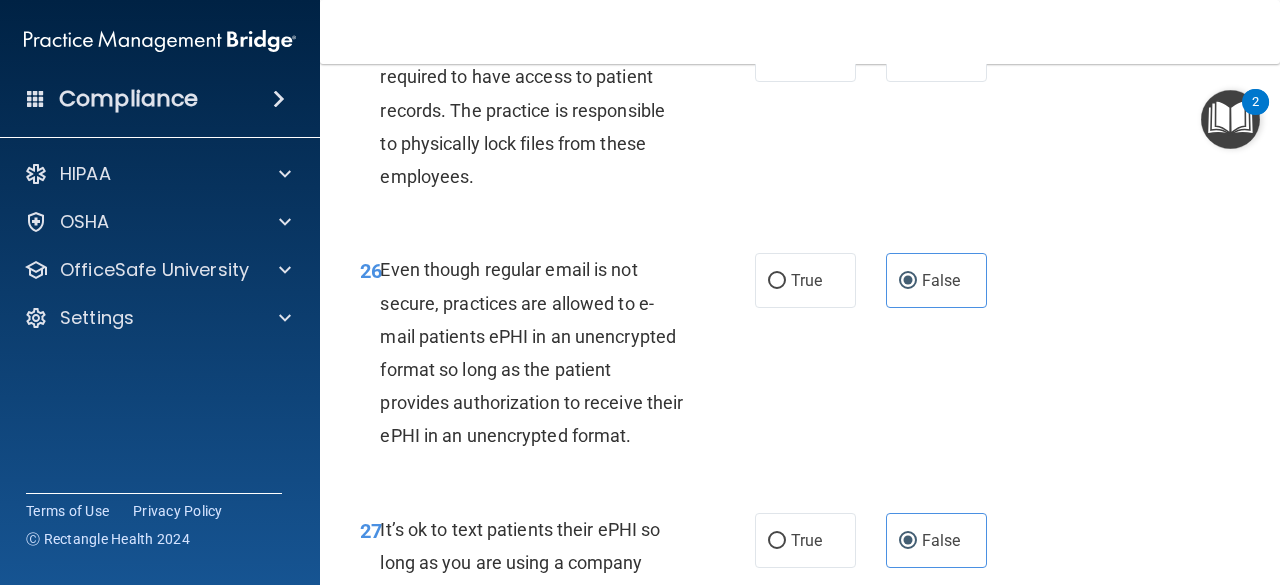 scroll, scrollTop: 5460, scrollLeft: 0, axis: vertical 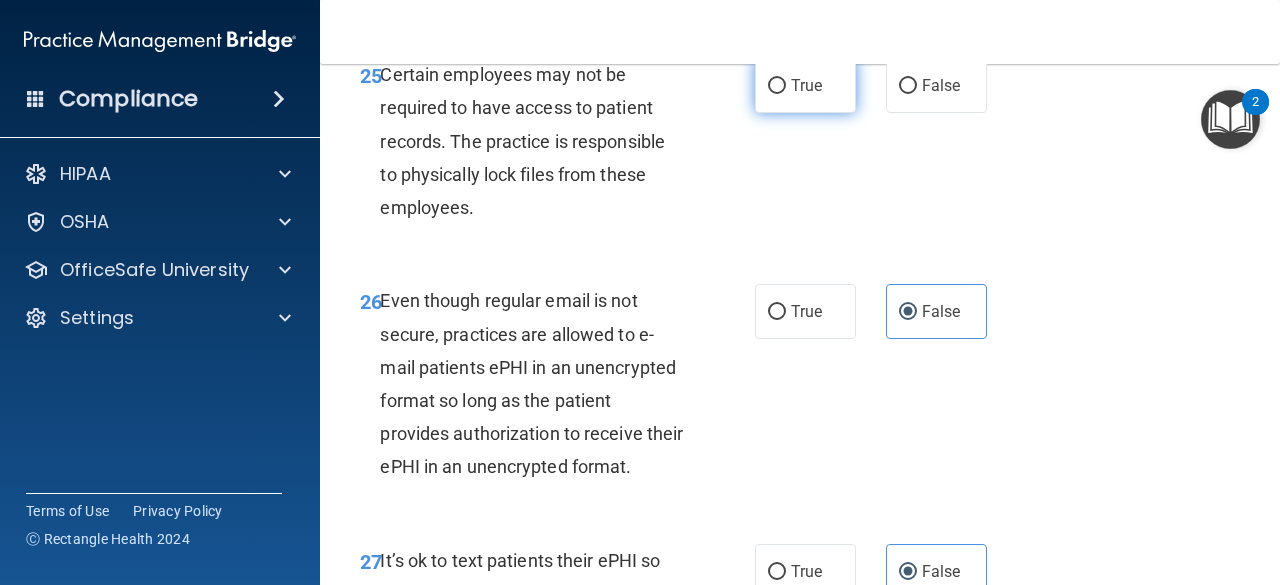 click on "True" at bounding box center [806, 85] 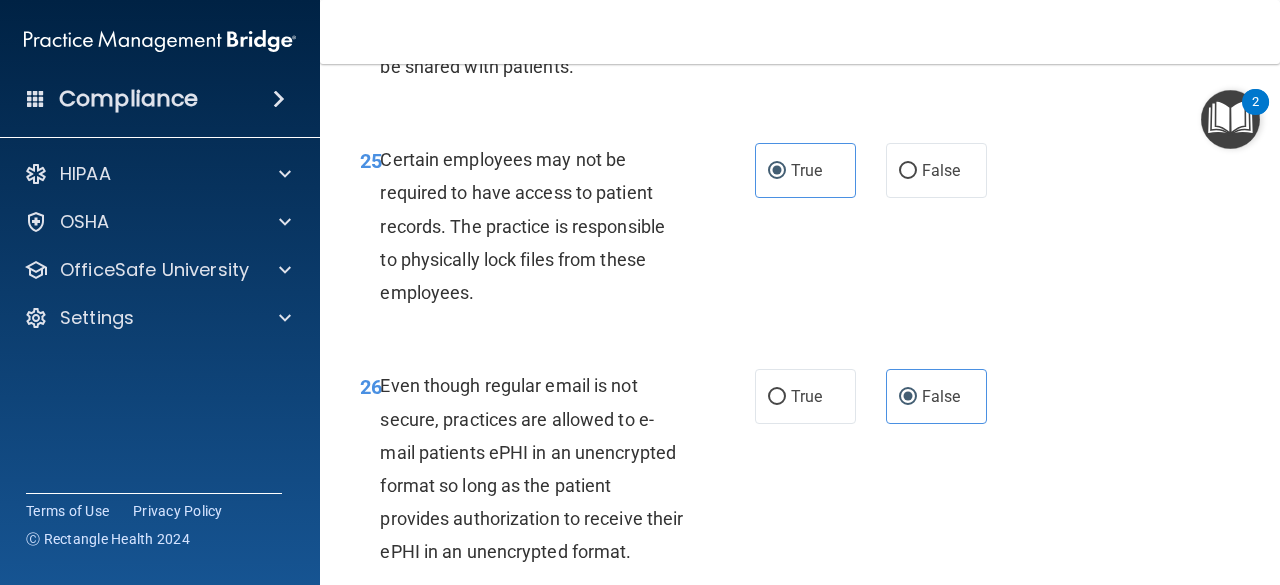 scroll, scrollTop: 5260, scrollLeft: 0, axis: vertical 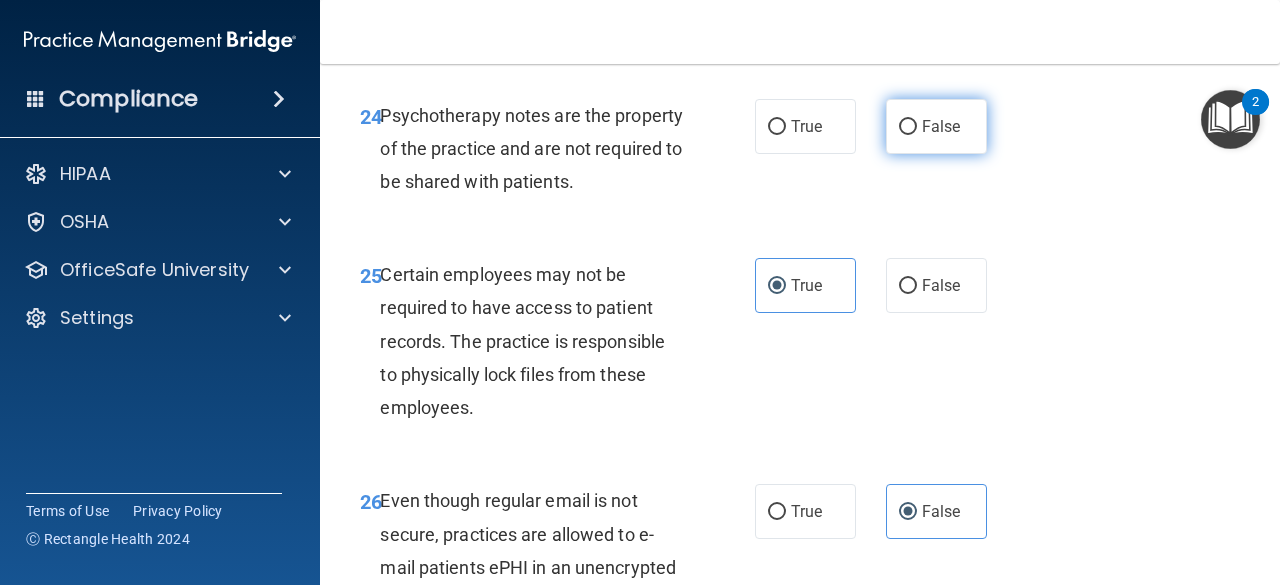 click on "False" at bounding box center (936, 126) 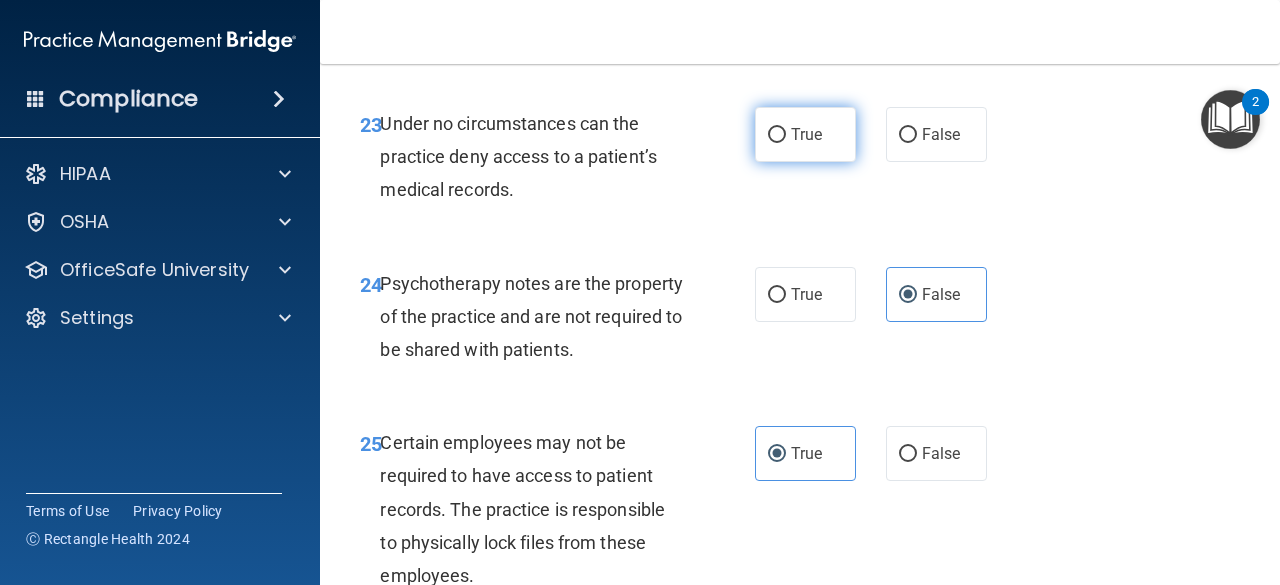 scroll, scrollTop: 5060, scrollLeft: 0, axis: vertical 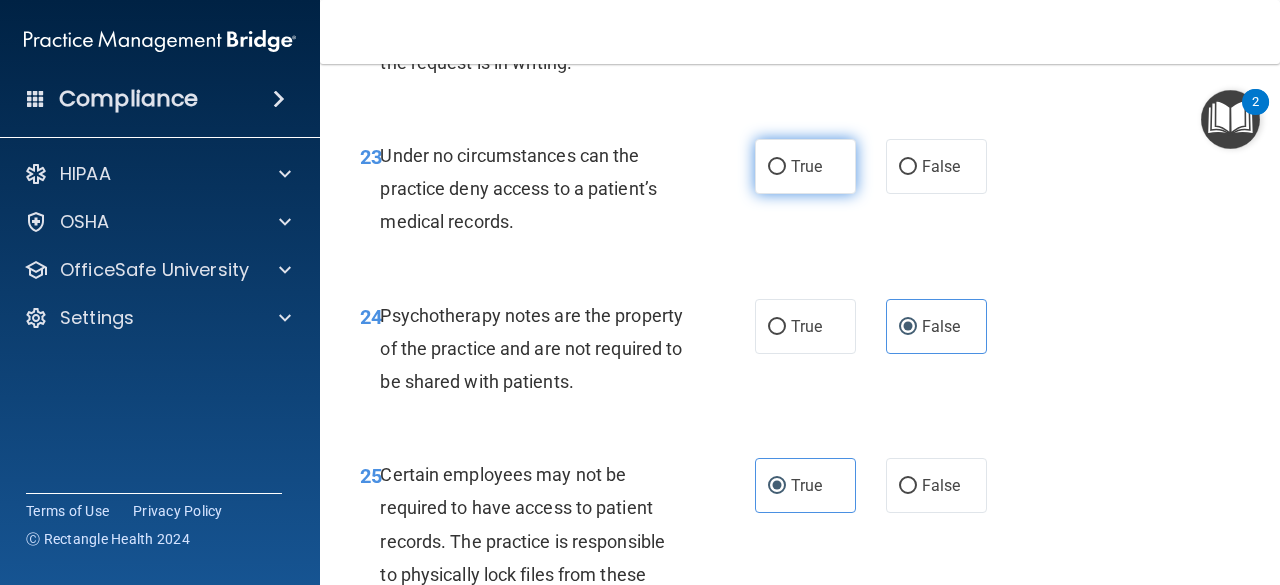 click on "True" at bounding box center (805, 166) 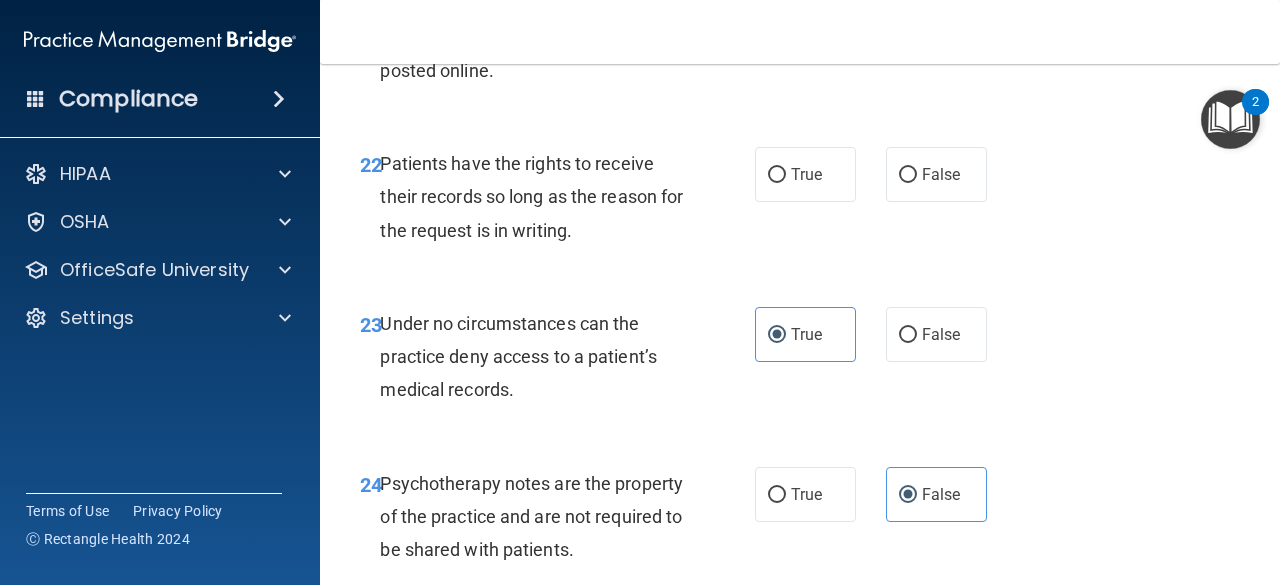 scroll, scrollTop: 4860, scrollLeft: 0, axis: vertical 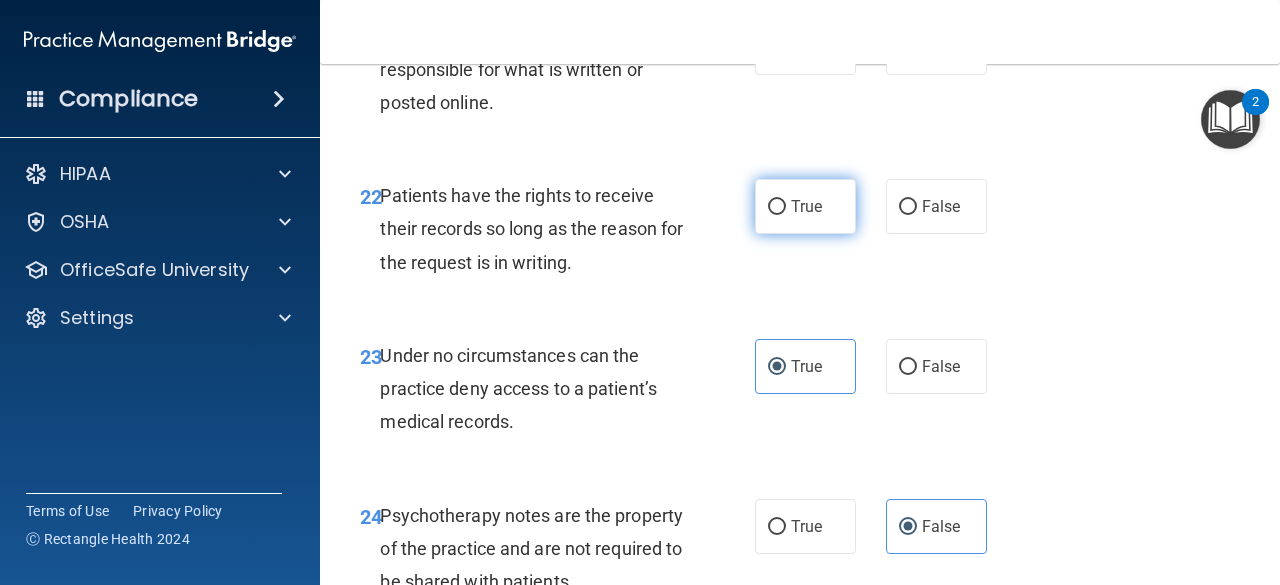 click on "True" at bounding box center (806, 206) 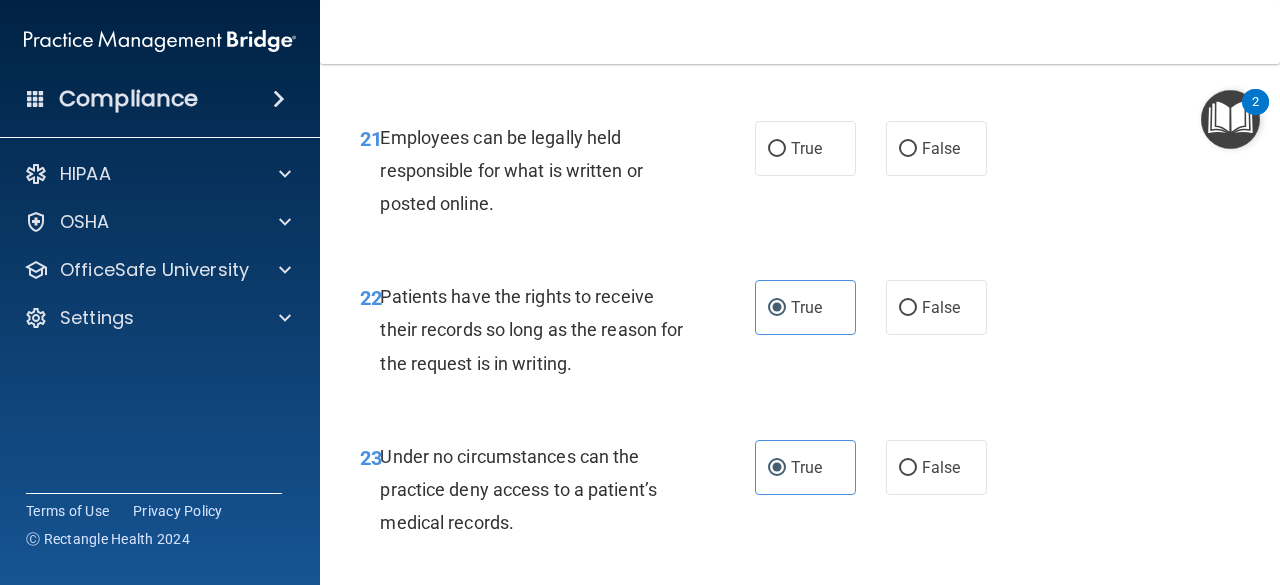 scroll, scrollTop: 4660, scrollLeft: 0, axis: vertical 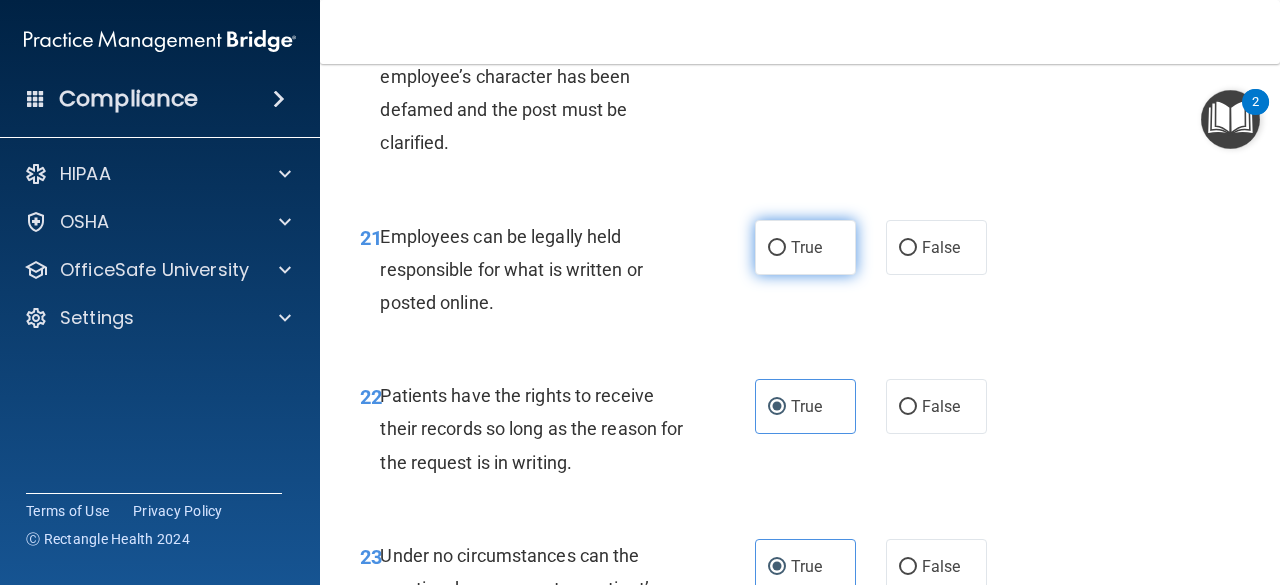click on "True" at bounding box center (805, 247) 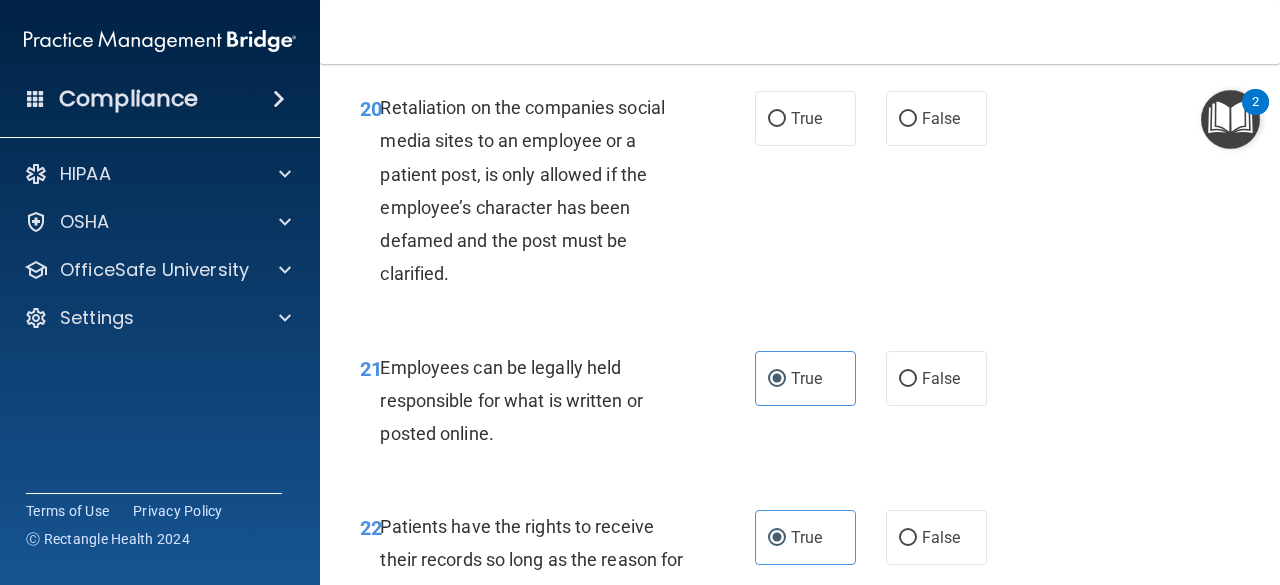 scroll, scrollTop: 4560, scrollLeft: 0, axis: vertical 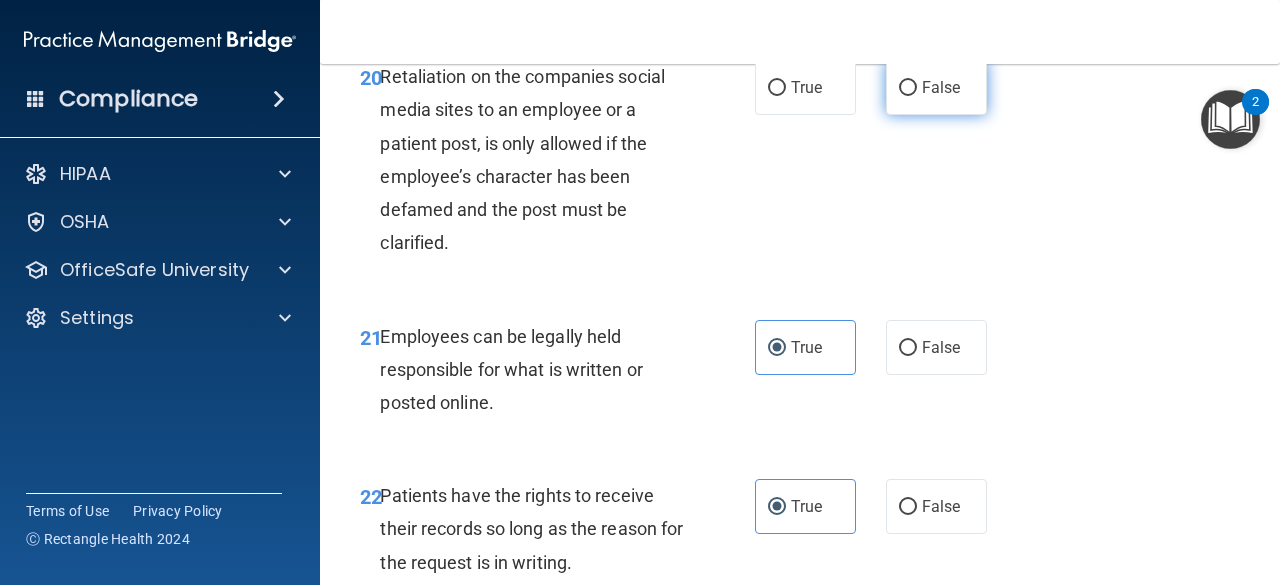 click on "False" at bounding box center [936, 87] 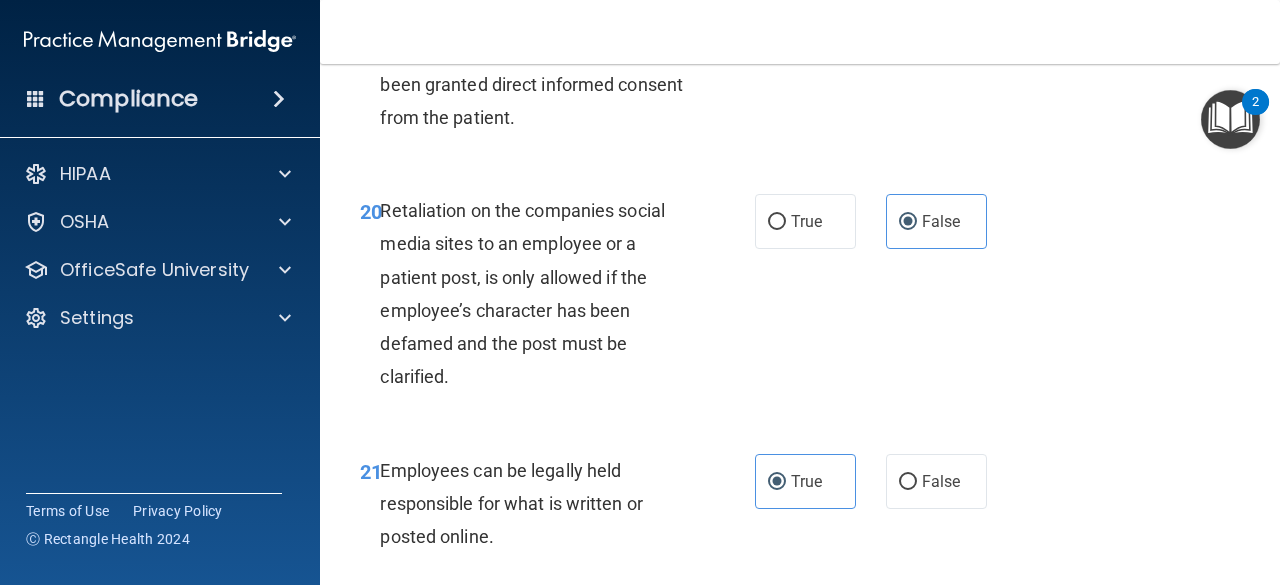 scroll, scrollTop: 4260, scrollLeft: 0, axis: vertical 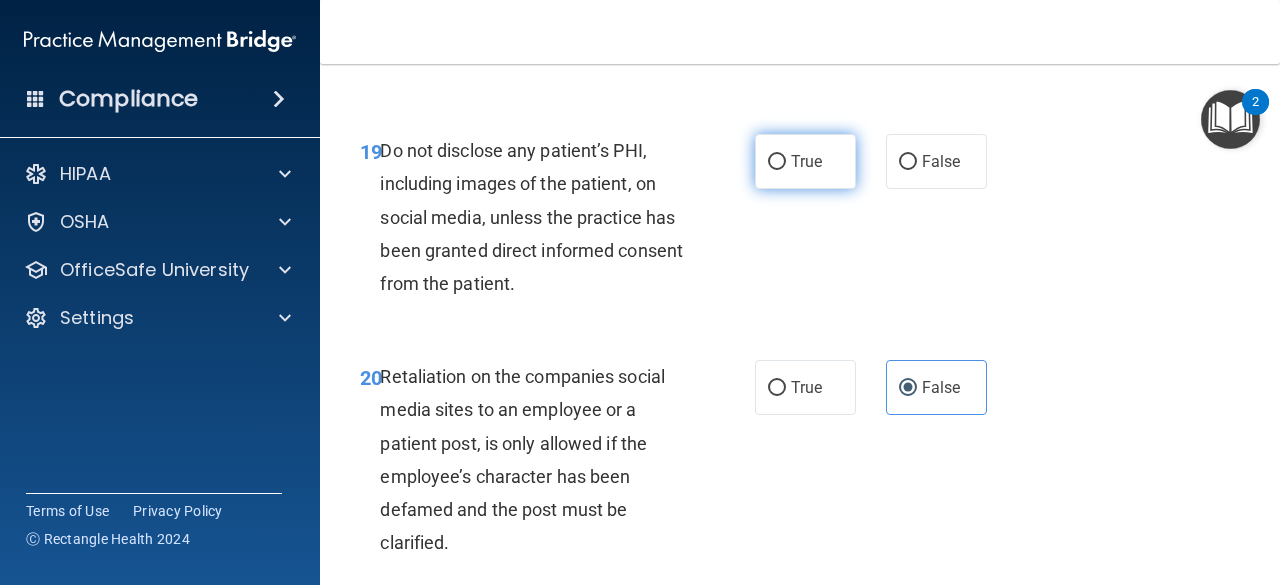 click on "True" at bounding box center [806, 161] 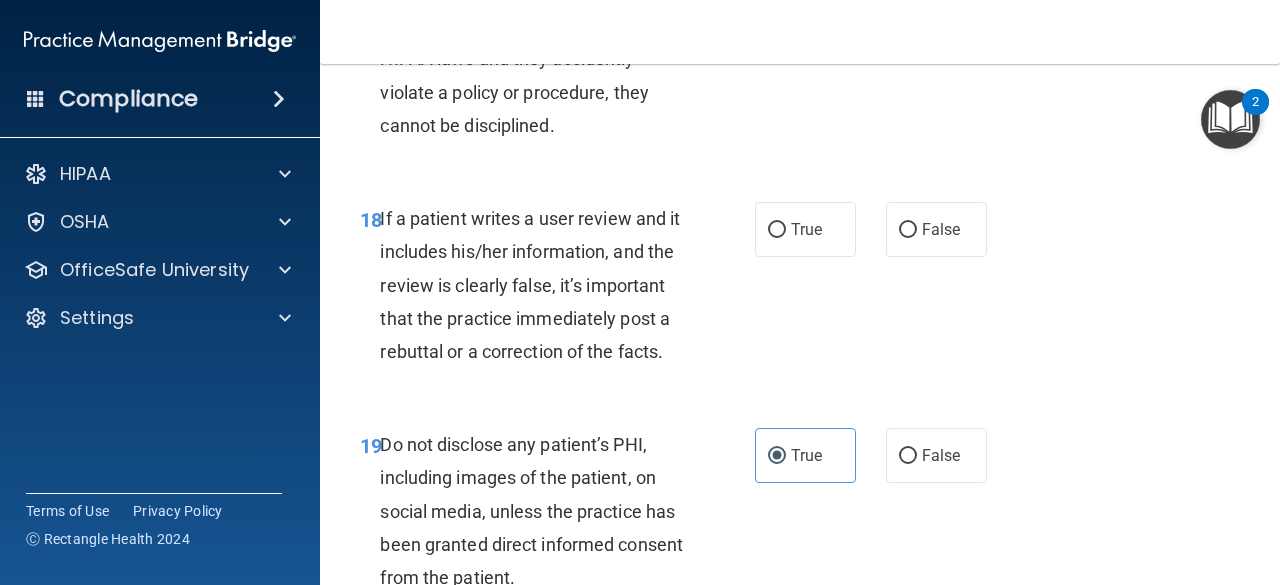 scroll, scrollTop: 3960, scrollLeft: 0, axis: vertical 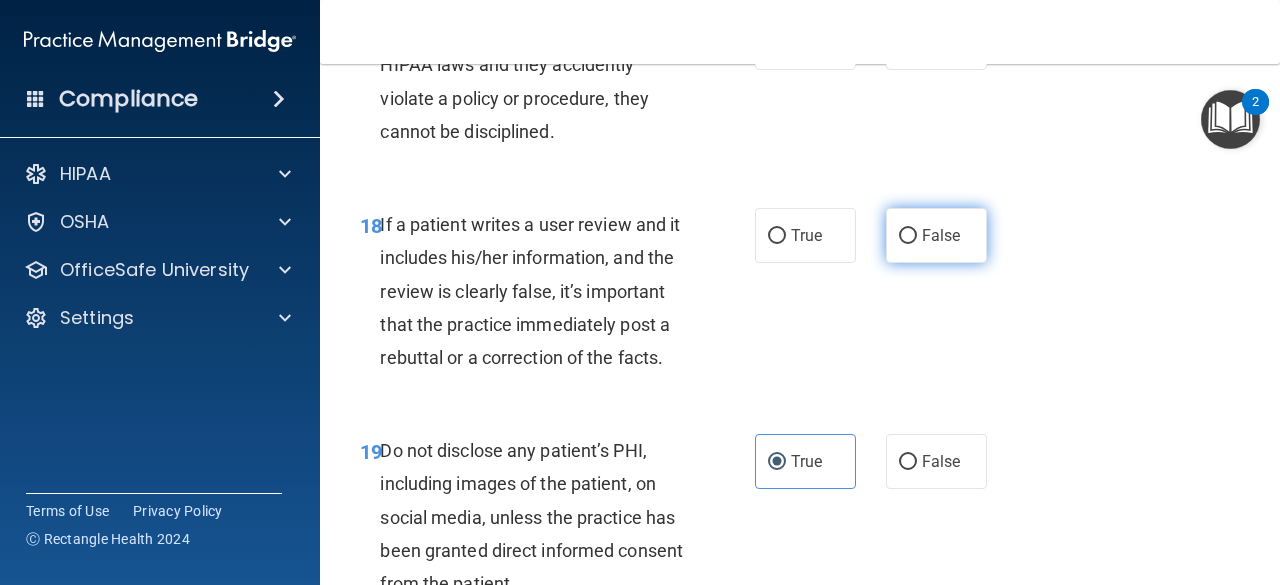 click on "False" at bounding box center (941, 235) 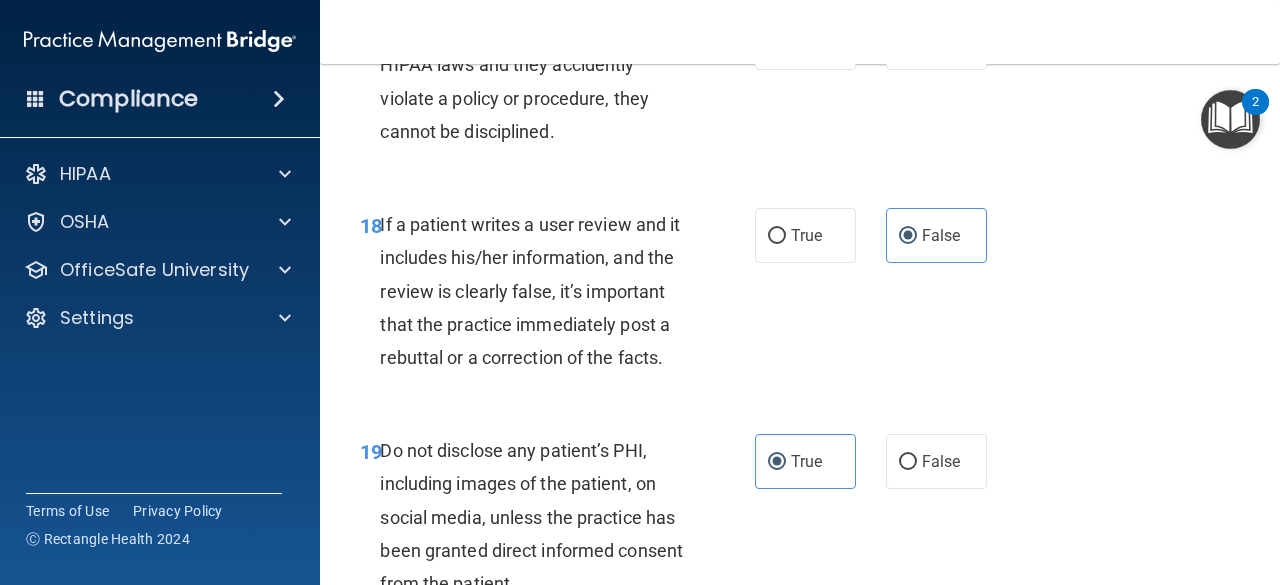 scroll, scrollTop: 3860, scrollLeft: 0, axis: vertical 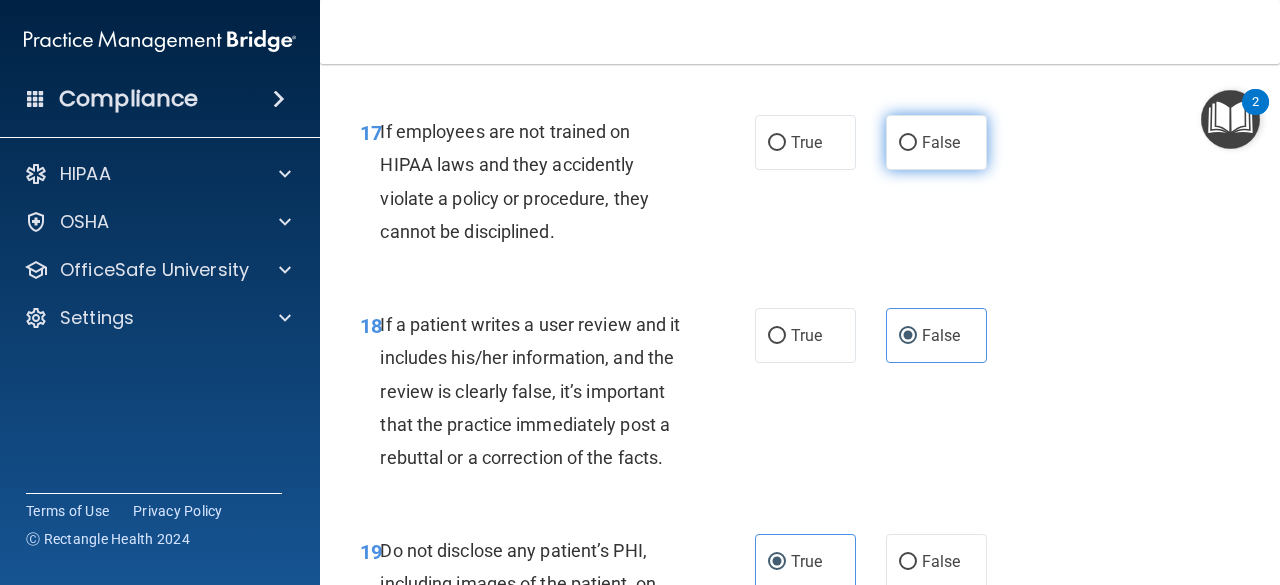 click on "False" at bounding box center [941, 142] 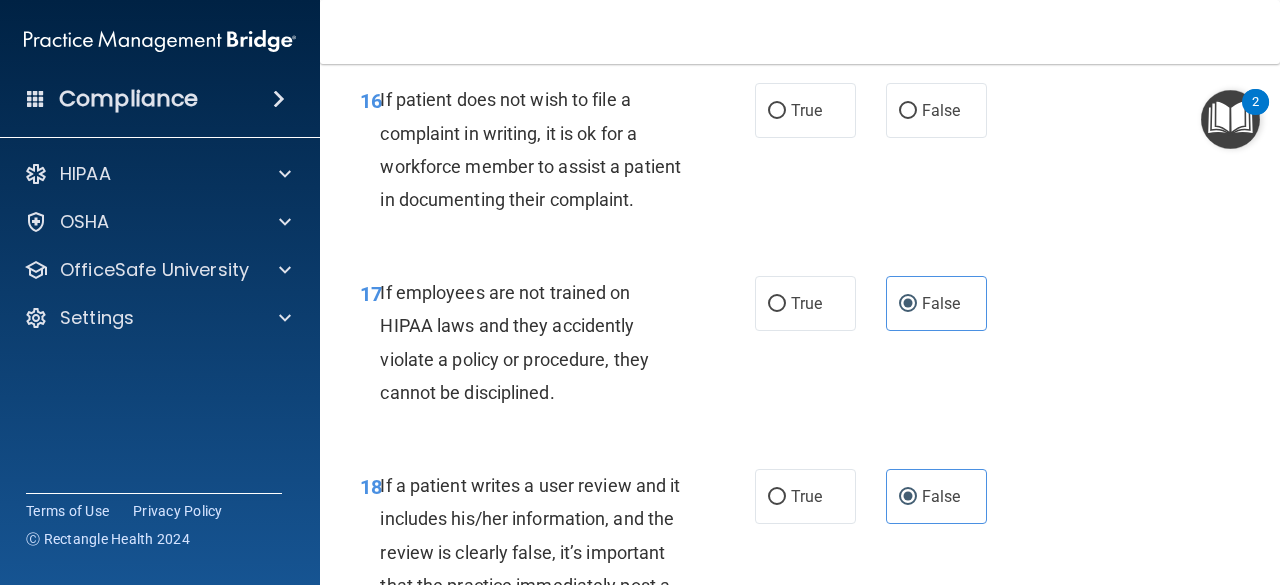 scroll, scrollTop: 3660, scrollLeft: 0, axis: vertical 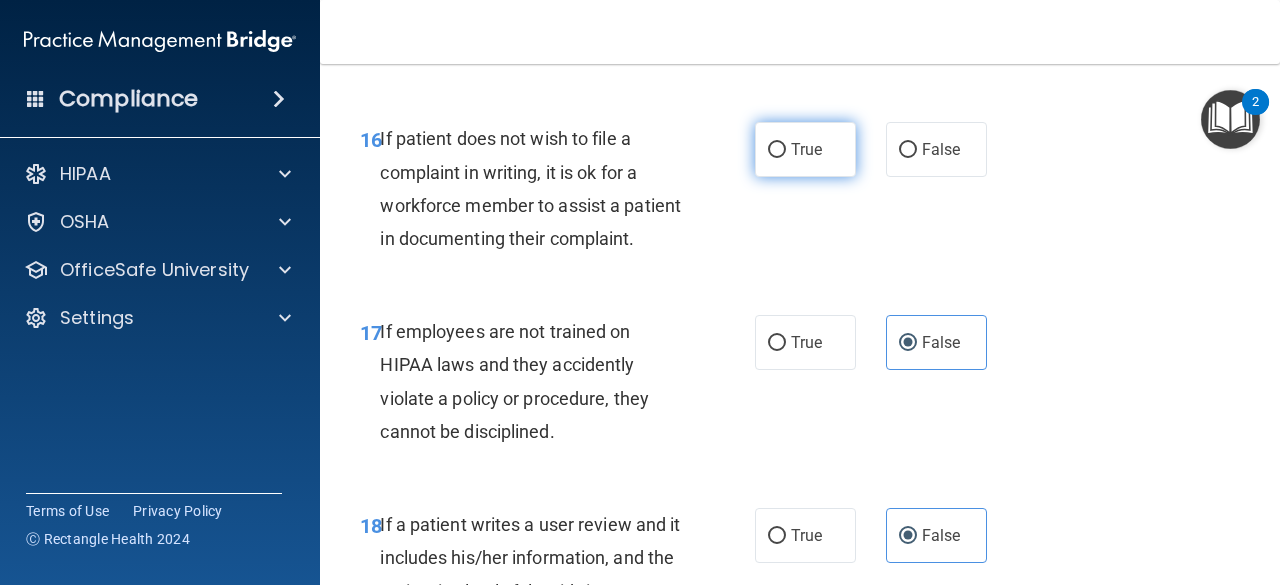click on "True" at bounding box center [805, 149] 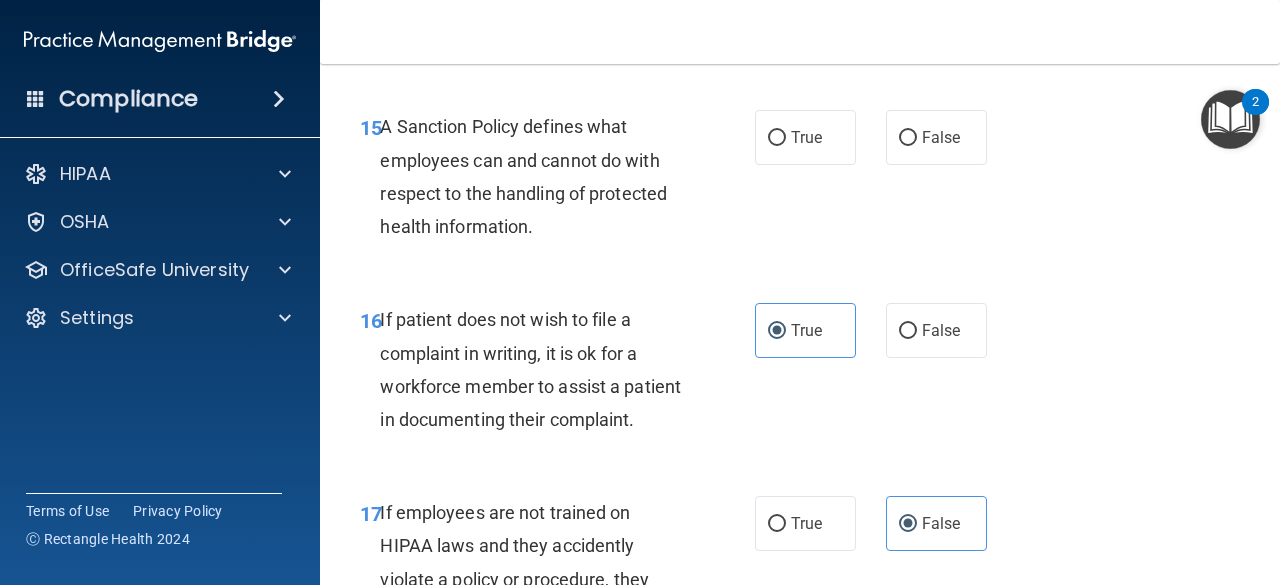 scroll, scrollTop: 3460, scrollLeft: 0, axis: vertical 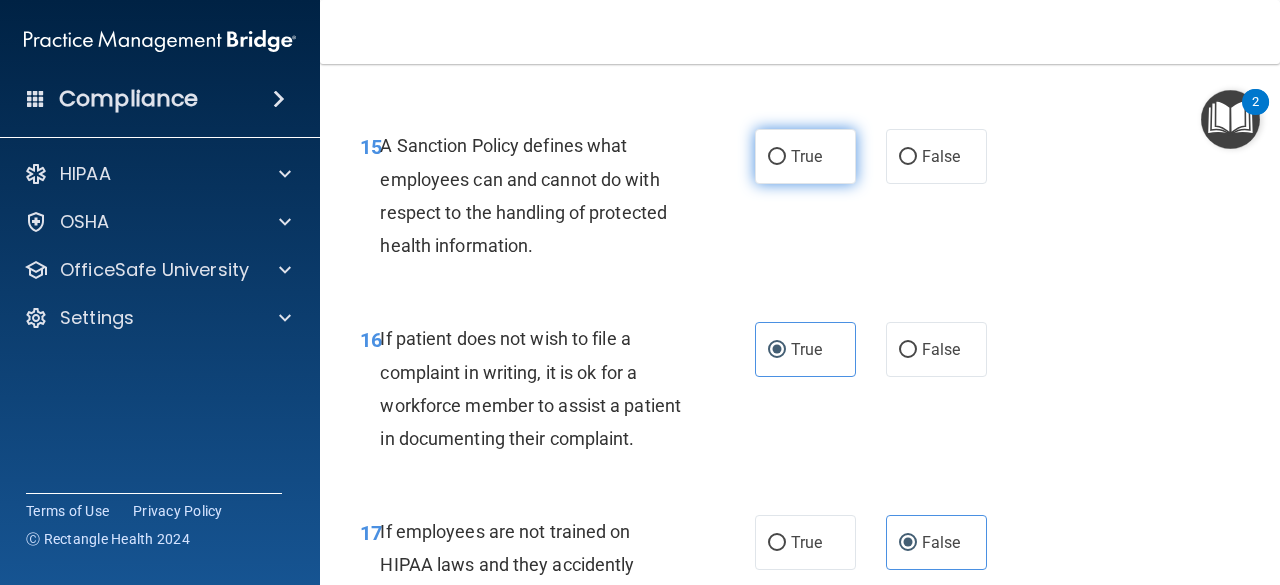 click on "True" at bounding box center [806, 156] 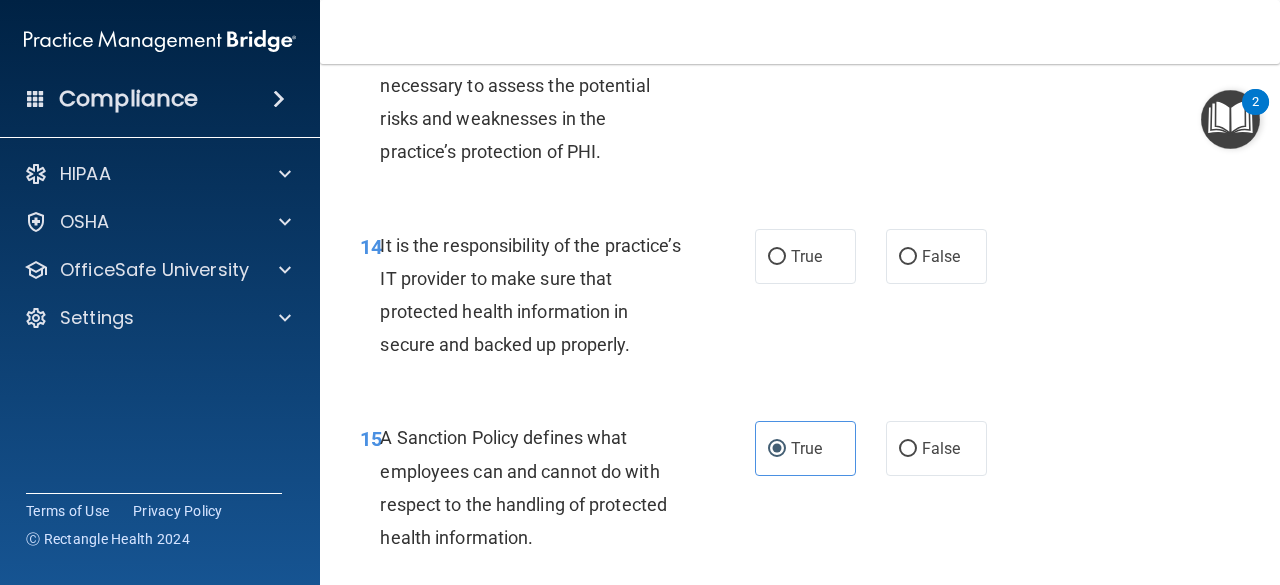 scroll, scrollTop: 3160, scrollLeft: 0, axis: vertical 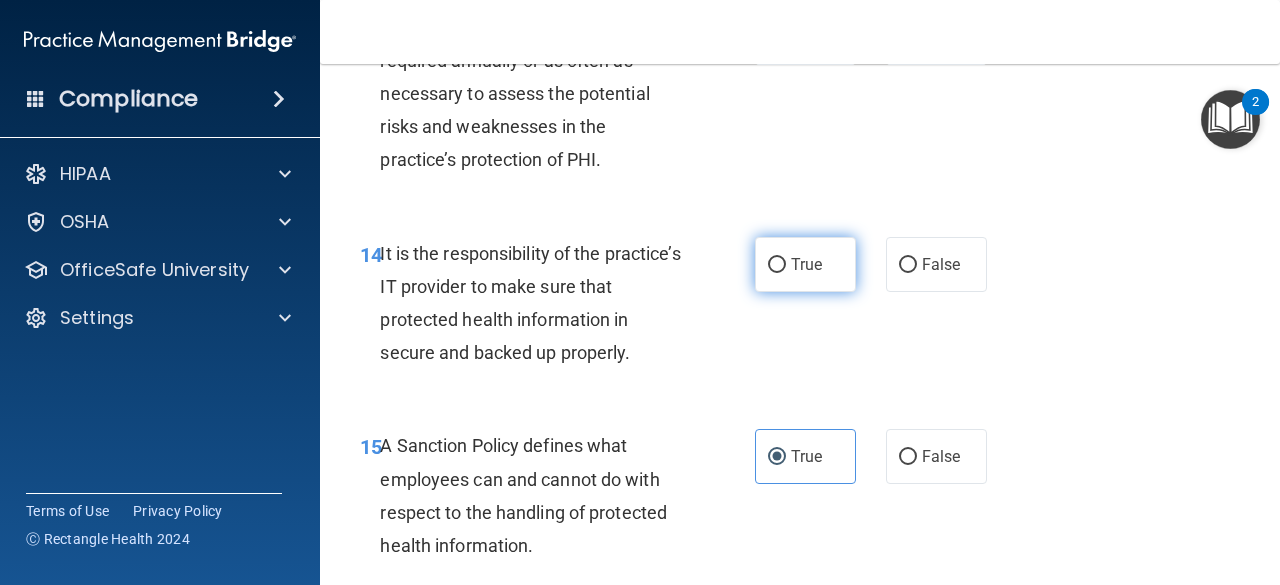 click on "True" at bounding box center [805, 264] 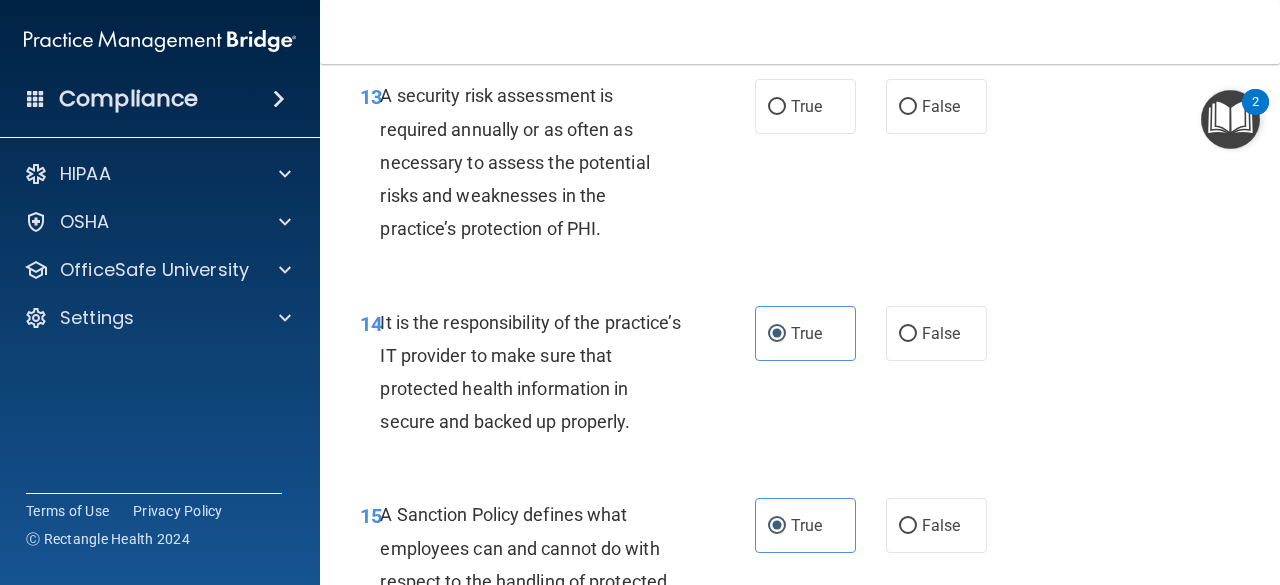 scroll, scrollTop: 3060, scrollLeft: 0, axis: vertical 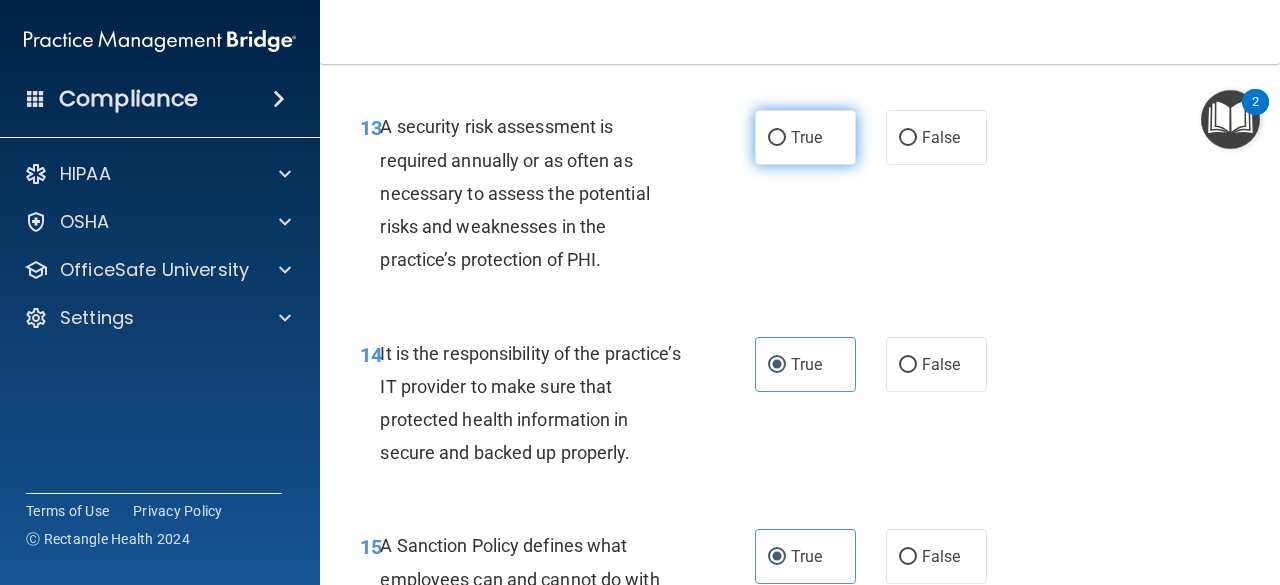 click on "True" at bounding box center [805, 137] 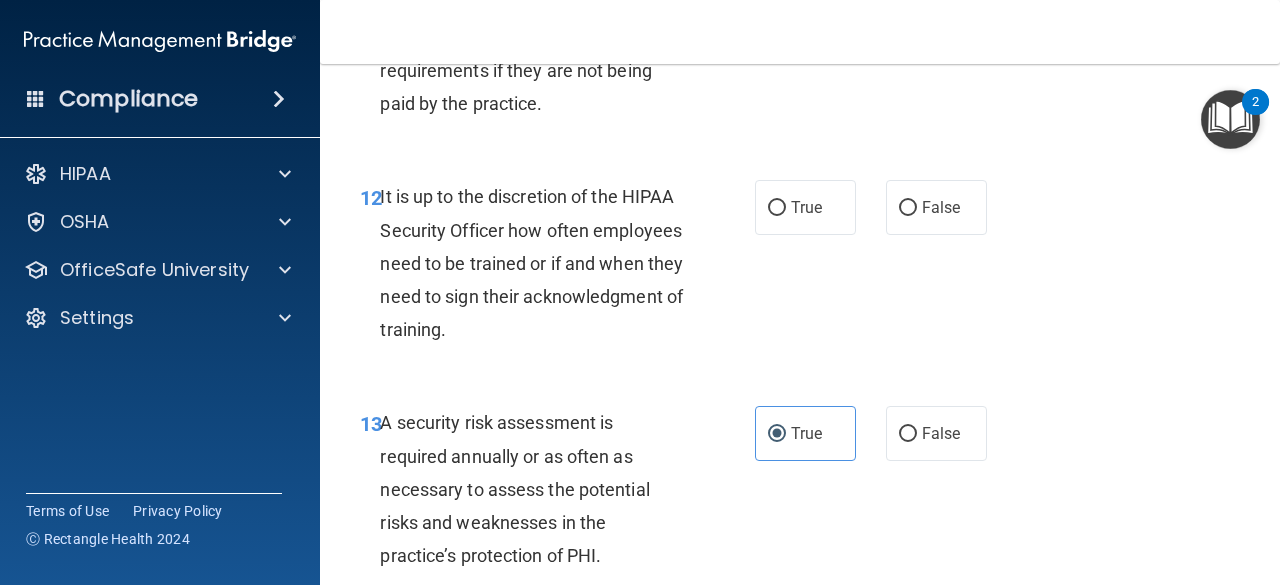 scroll, scrollTop: 2760, scrollLeft: 0, axis: vertical 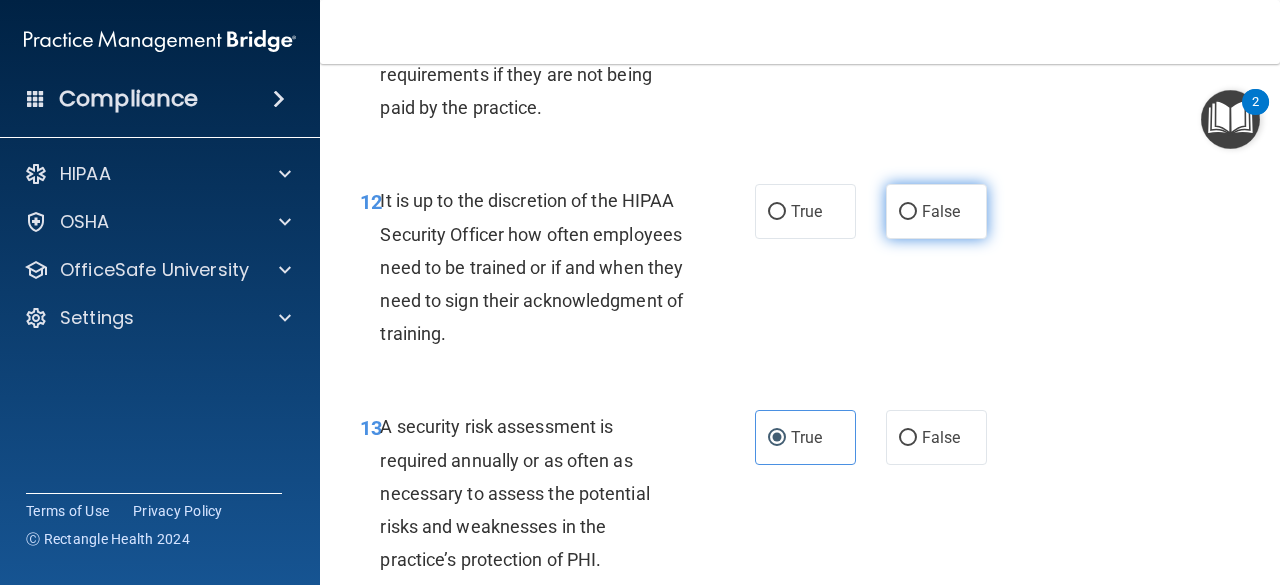click on "False" at bounding box center (941, 211) 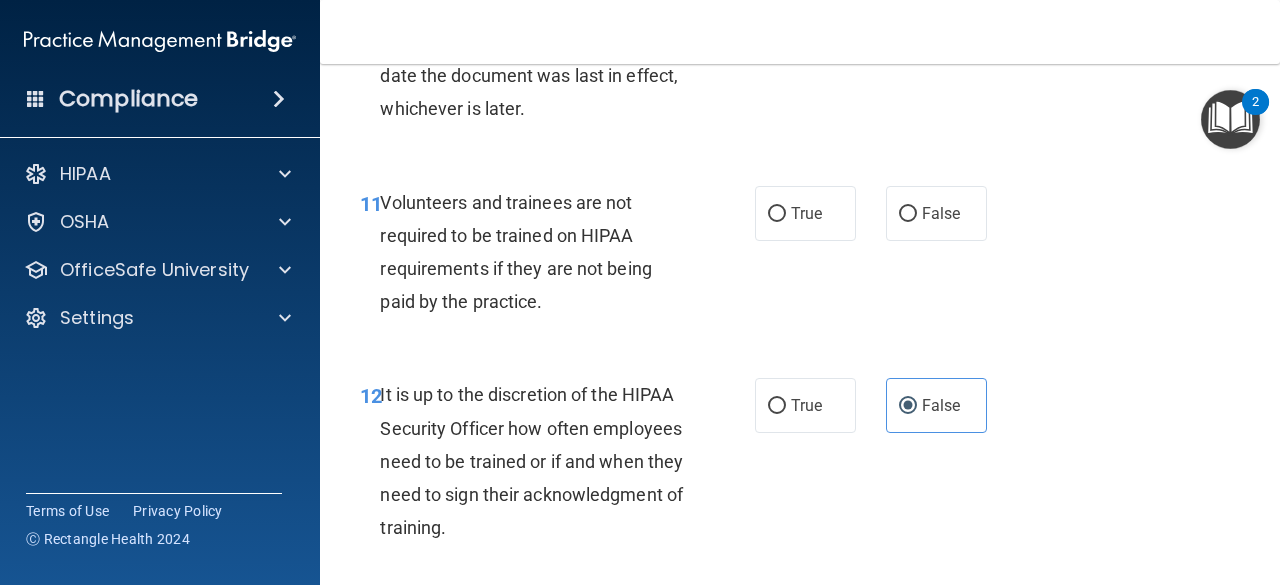 scroll, scrollTop: 2560, scrollLeft: 0, axis: vertical 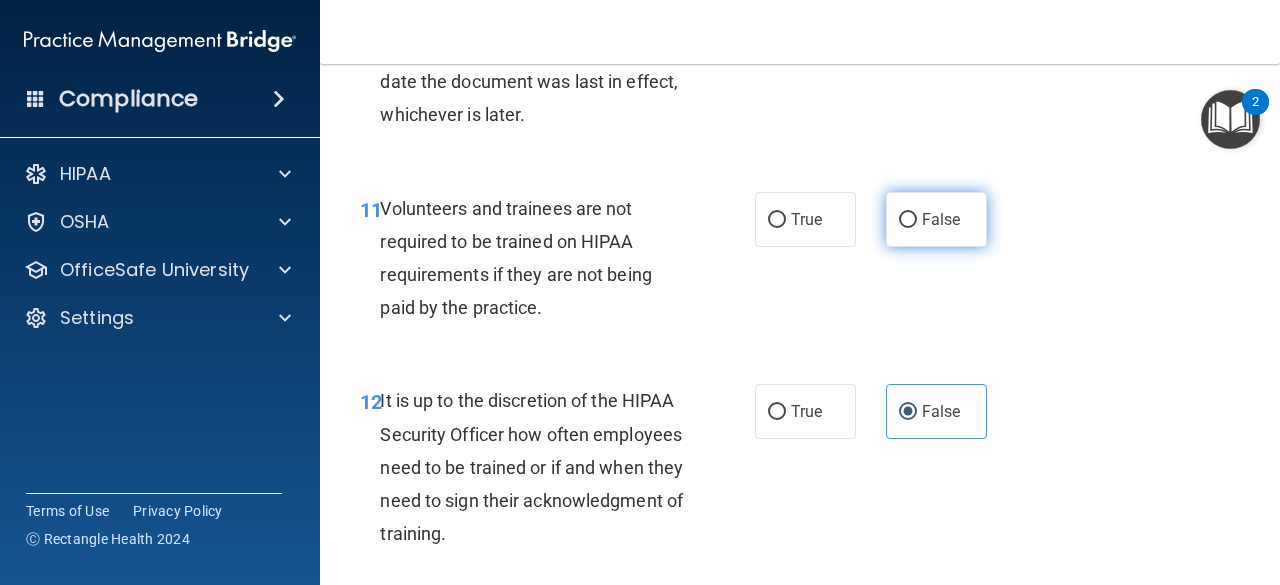 click on "False" at bounding box center [936, 219] 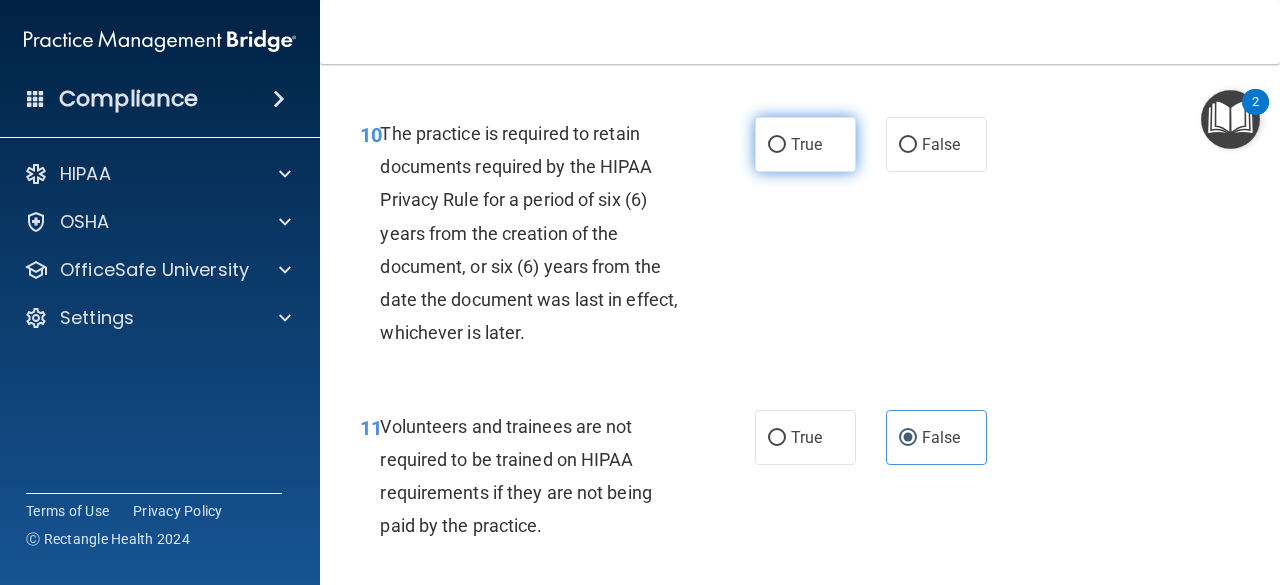 scroll, scrollTop: 2260, scrollLeft: 0, axis: vertical 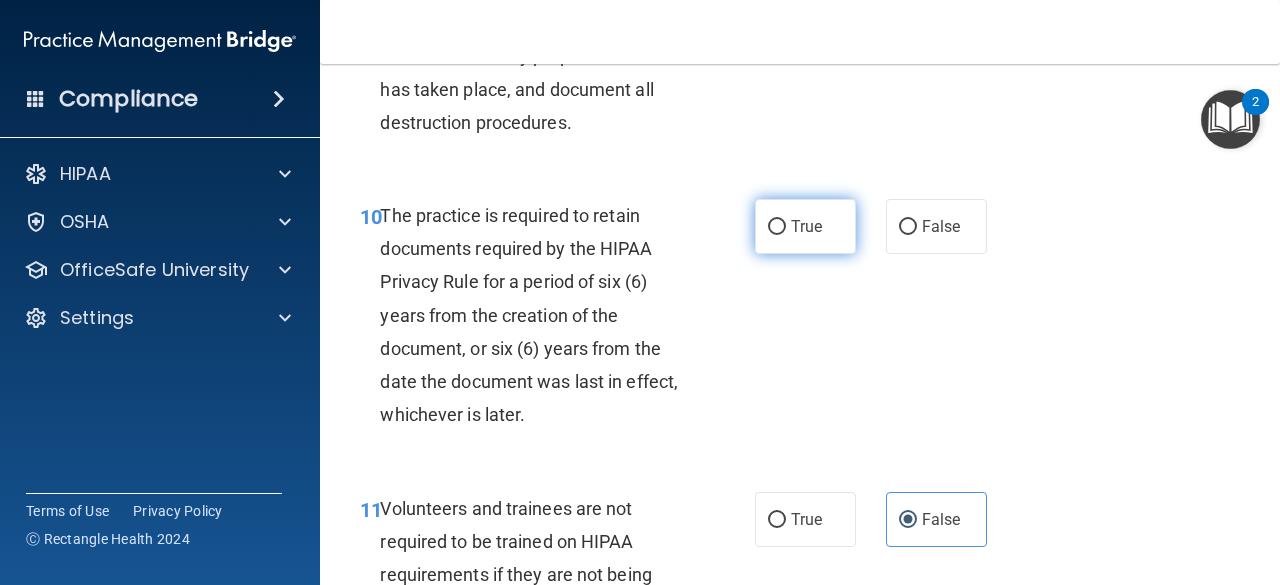 click on "True" at bounding box center (777, 227) 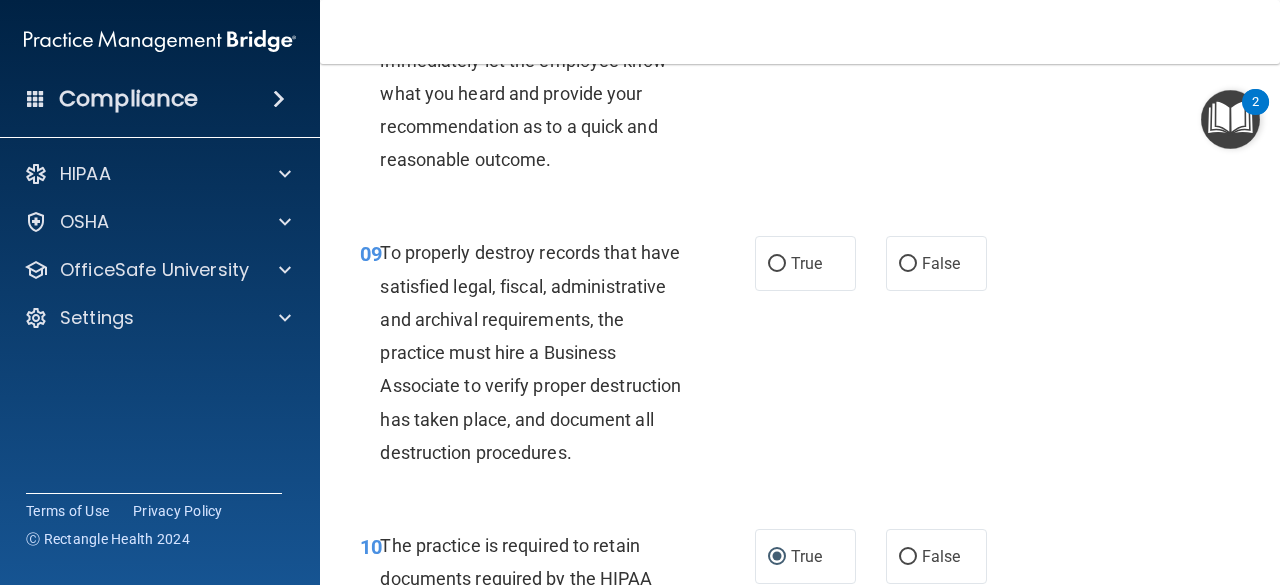 scroll, scrollTop: 1960, scrollLeft: 0, axis: vertical 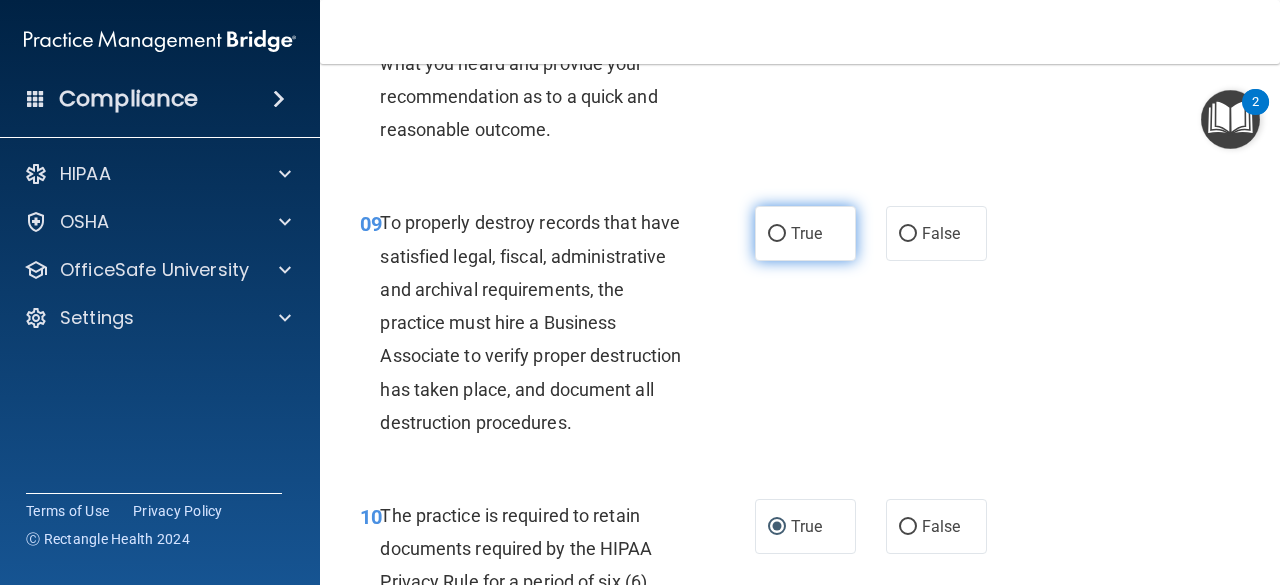 click on "True" at bounding box center [806, 233] 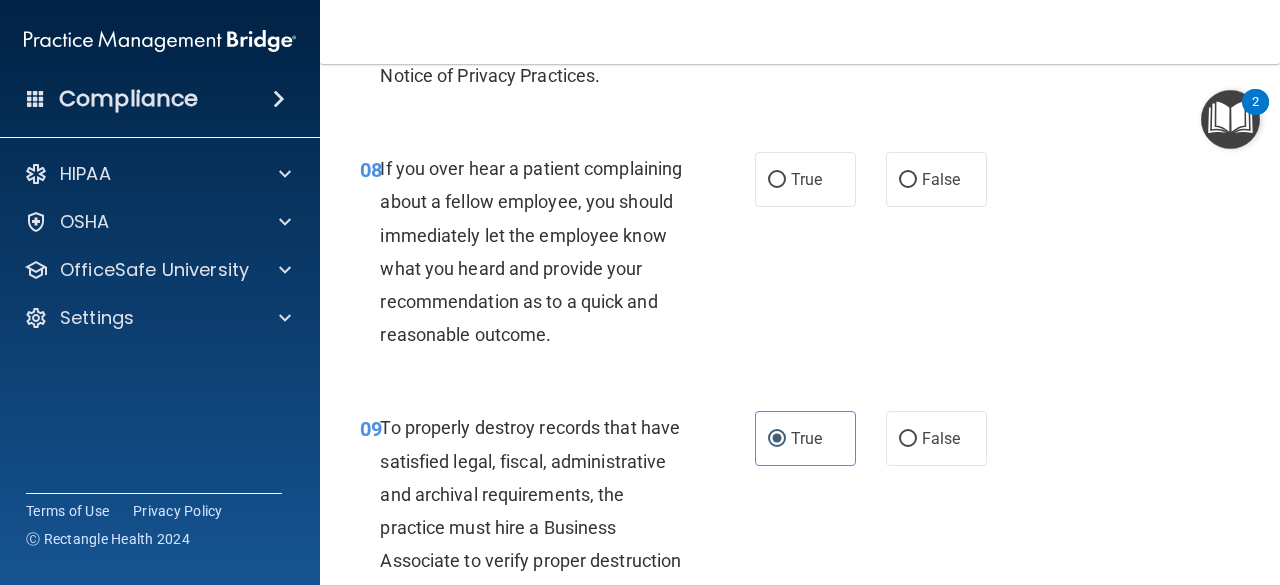 scroll, scrollTop: 1660, scrollLeft: 0, axis: vertical 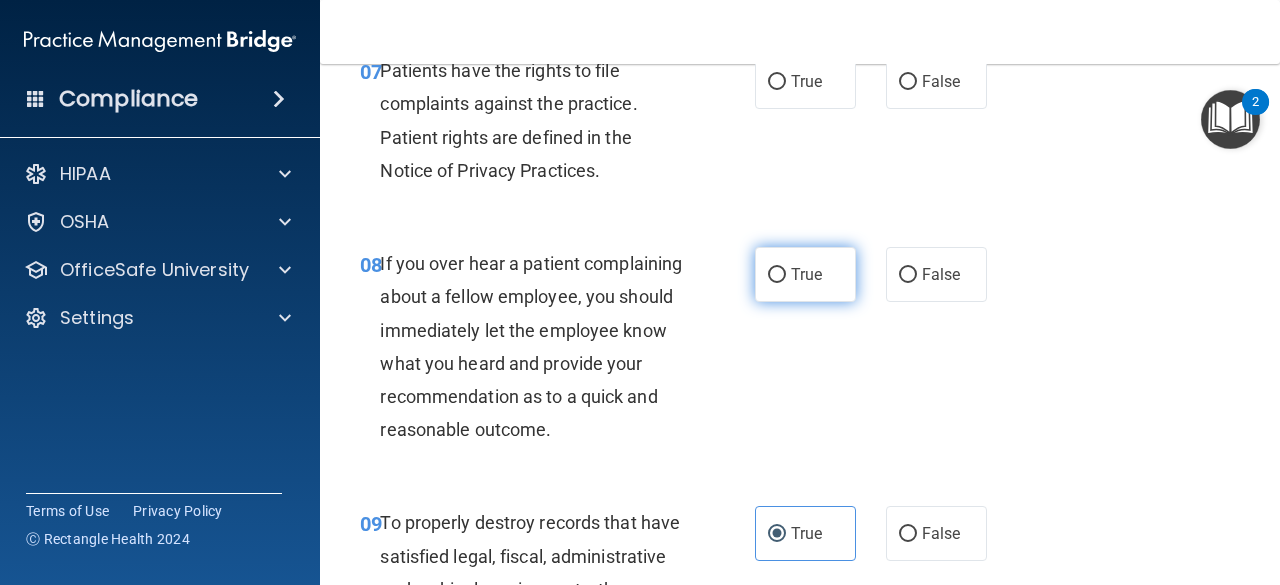 click on "True" at bounding box center [805, 274] 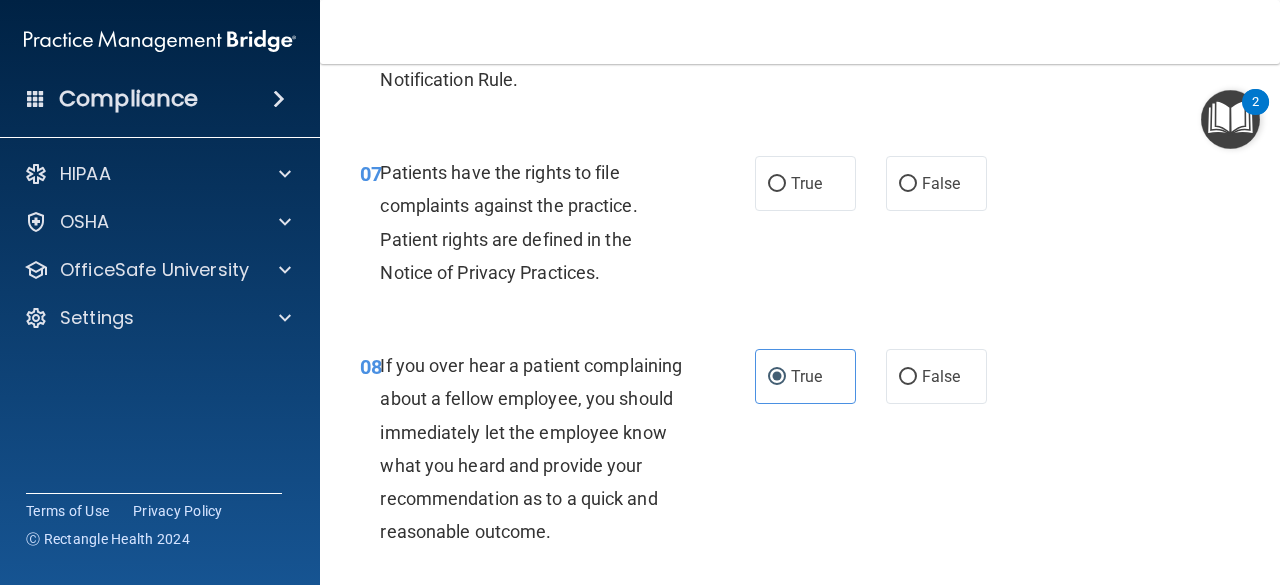 scroll, scrollTop: 1460, scrollLeft: 0, axis: vertical 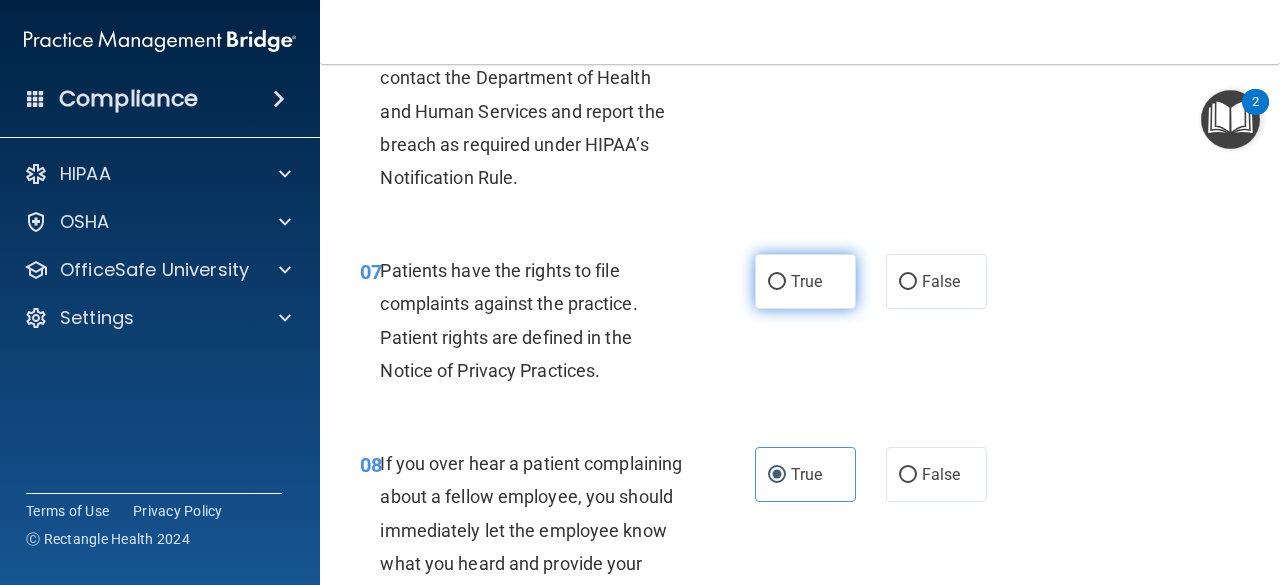 click on "True" at bounding box center (806, 281) 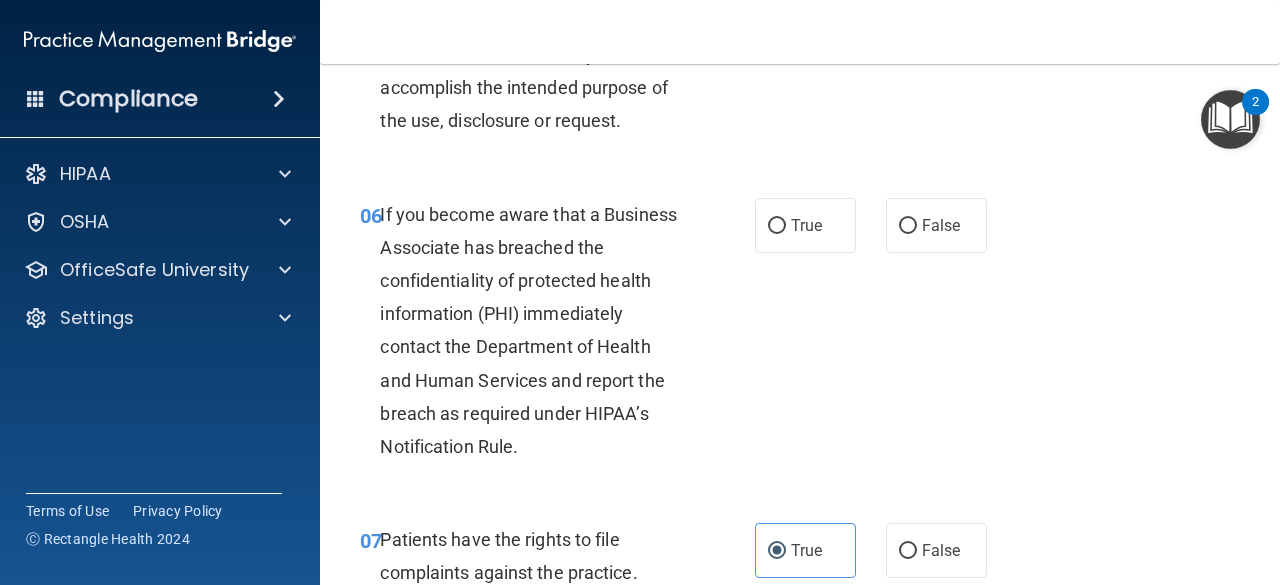 scroll, scrollTop: 1160, scrollLeft: 0, axis: vertical 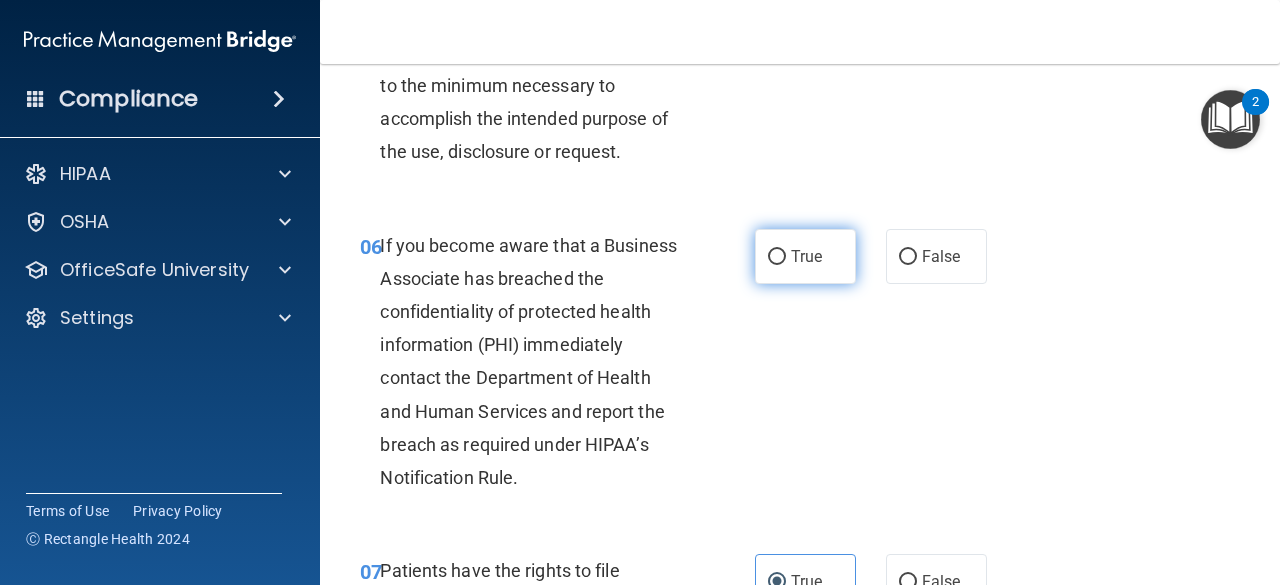 click on "True" at bounding box center (805, 256) 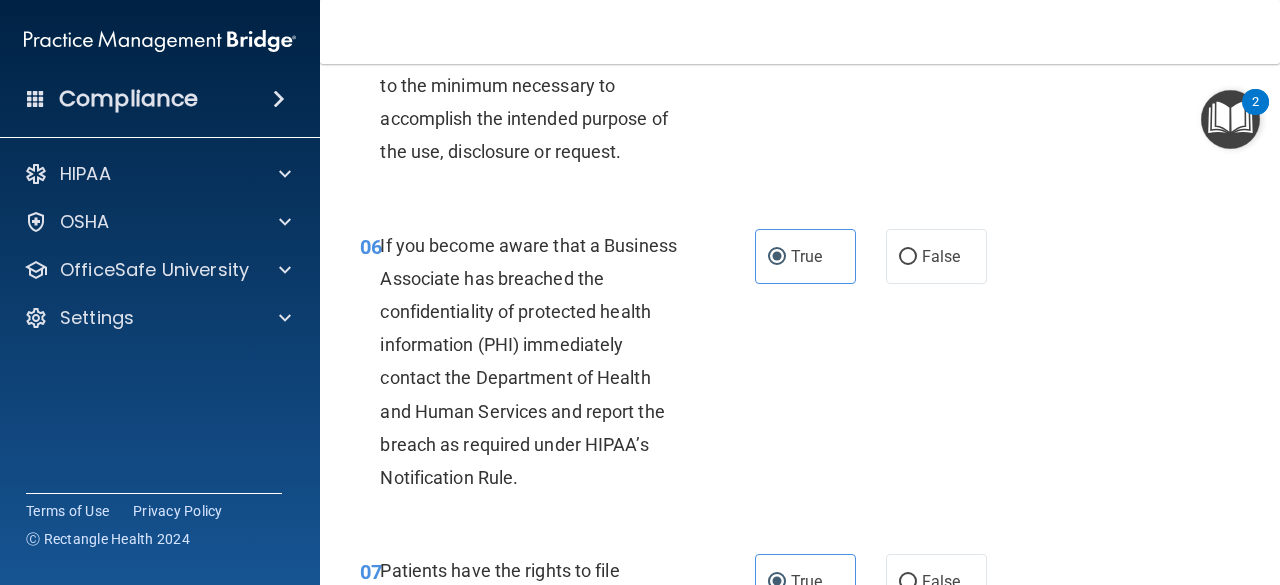 scroll, scrollTop: 960, scrollLeft: 0, axis: vertical 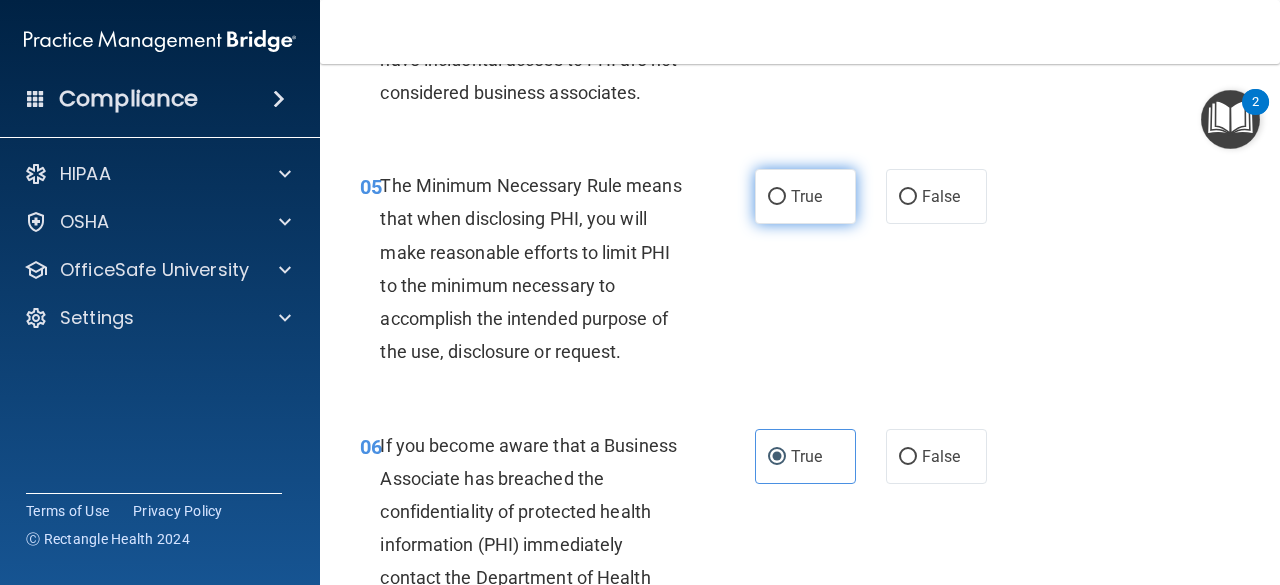 click on "True" at bounding box center (806, 196) 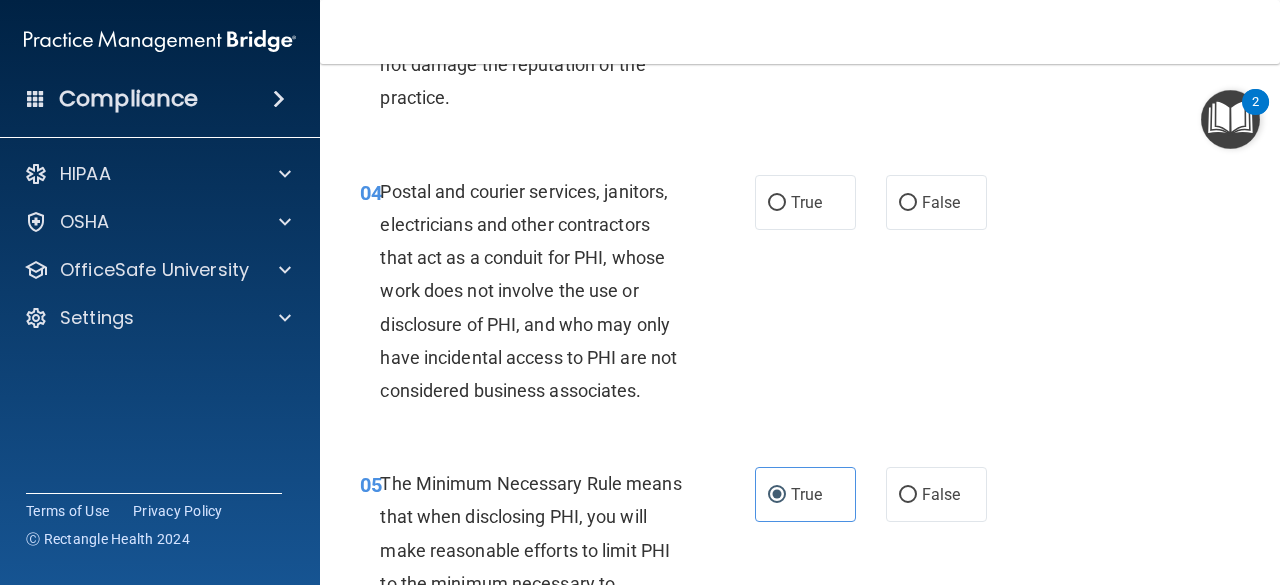 scroll, scrollTop: 660, scrollLeft: 0, axis: vertical 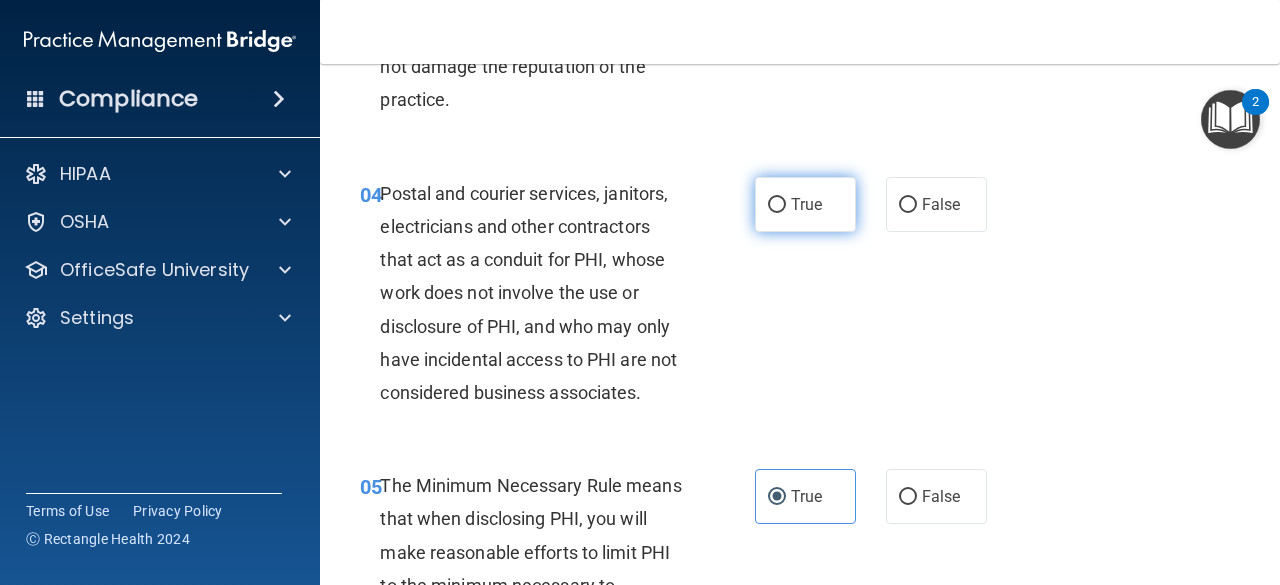 click on "True" at bounding box center (806, 204) 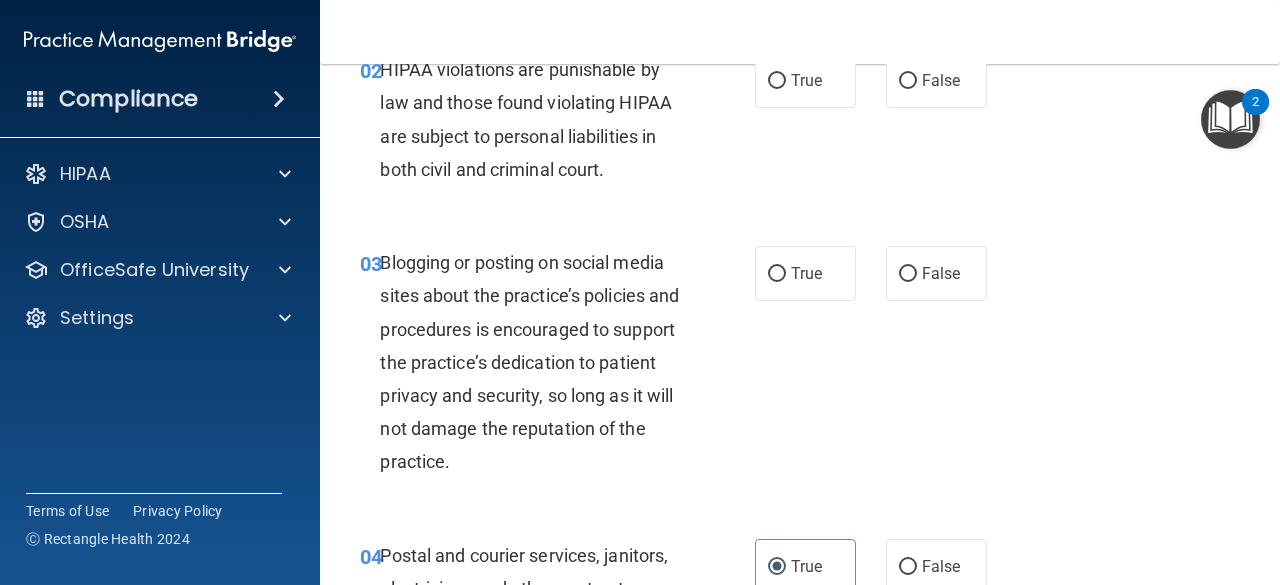 scroll, scrollTop: 260, scrollLeft: 0, axis: vertical 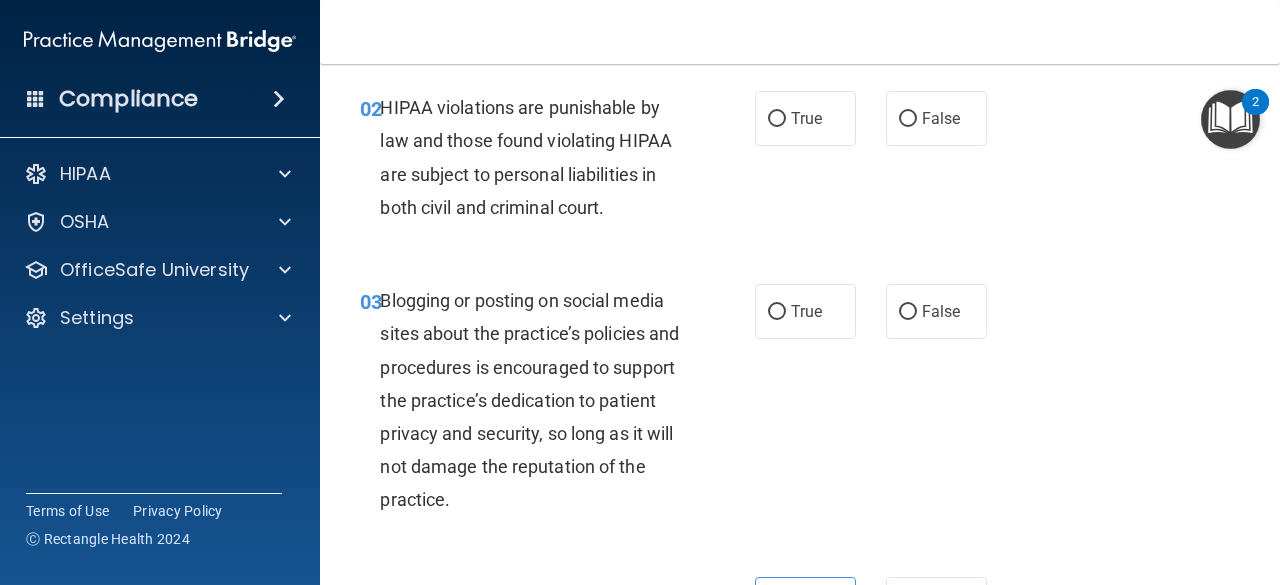 click on "True           False" at bounding box center (876, 311) 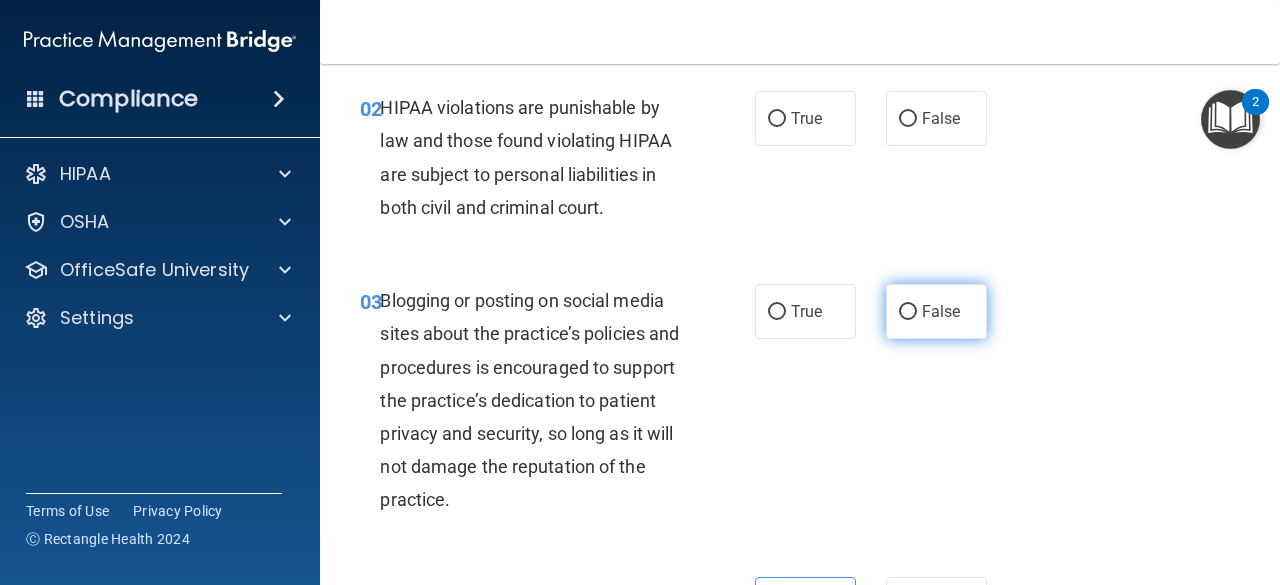 click on "False" at bounding box center [941, 311] 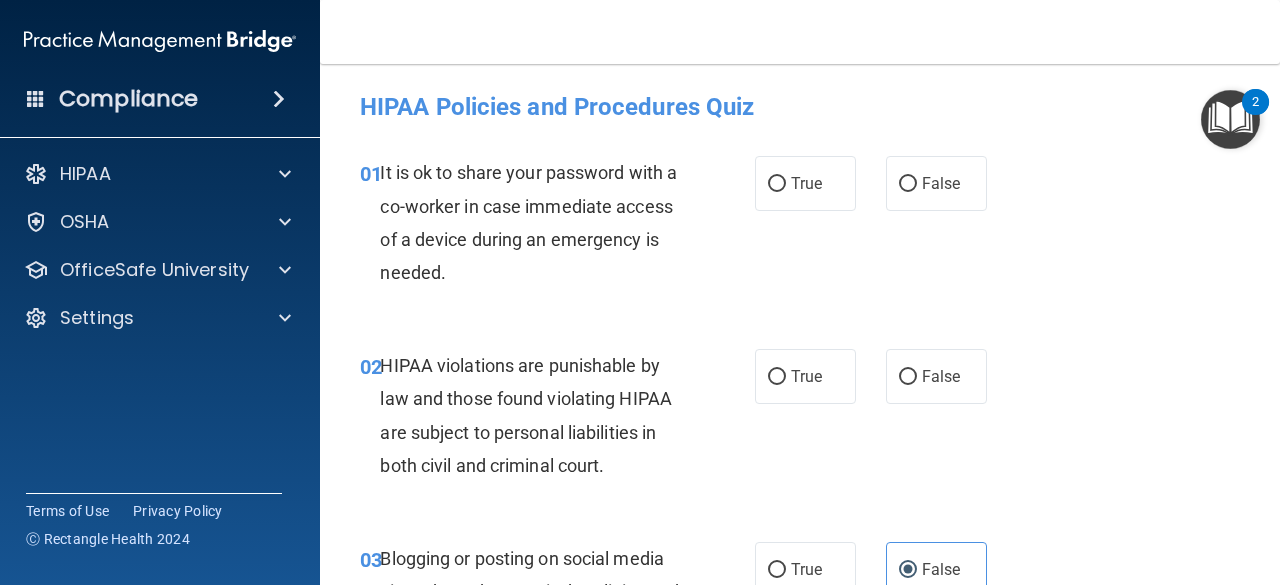 scroll, scrollTop: 0, scrollLeft: 0, axis: both 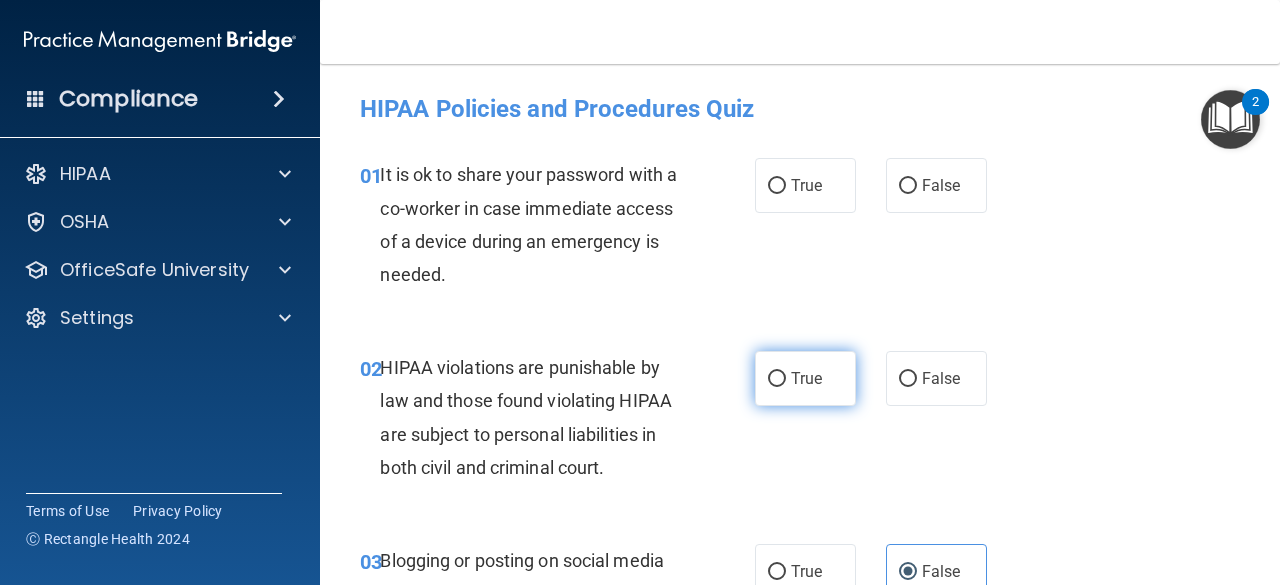 click on "True" at bounding box center [805, 378] 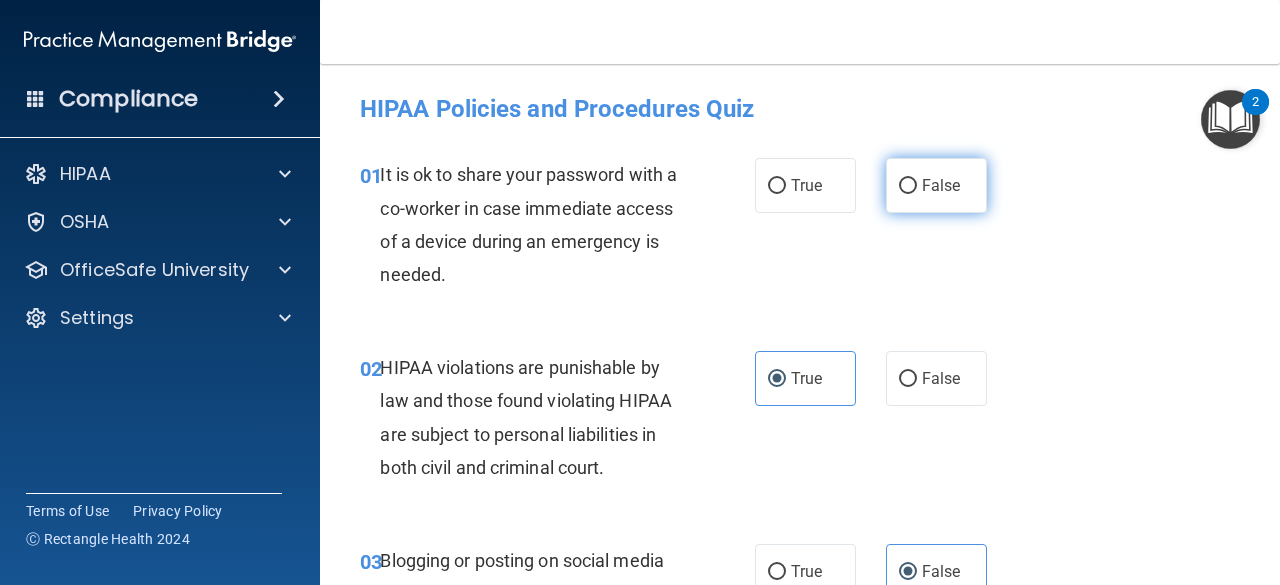 click on "False" at bounding box center (936, 185) 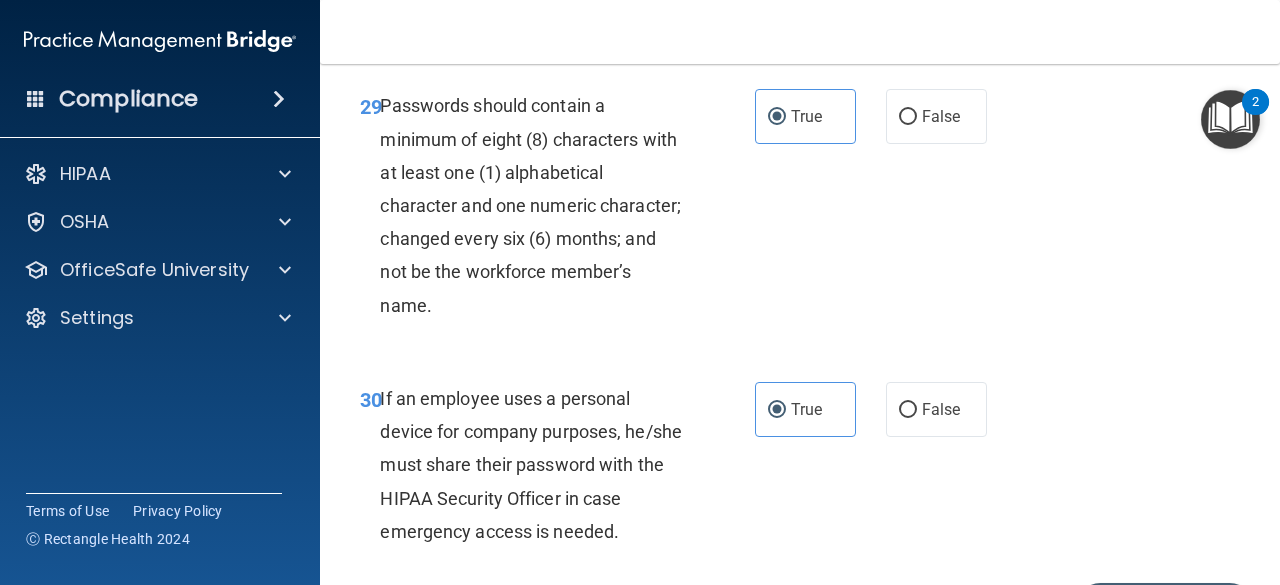 scroll, scrollTop: 6560, scrollLeft: 0, axis: vertical 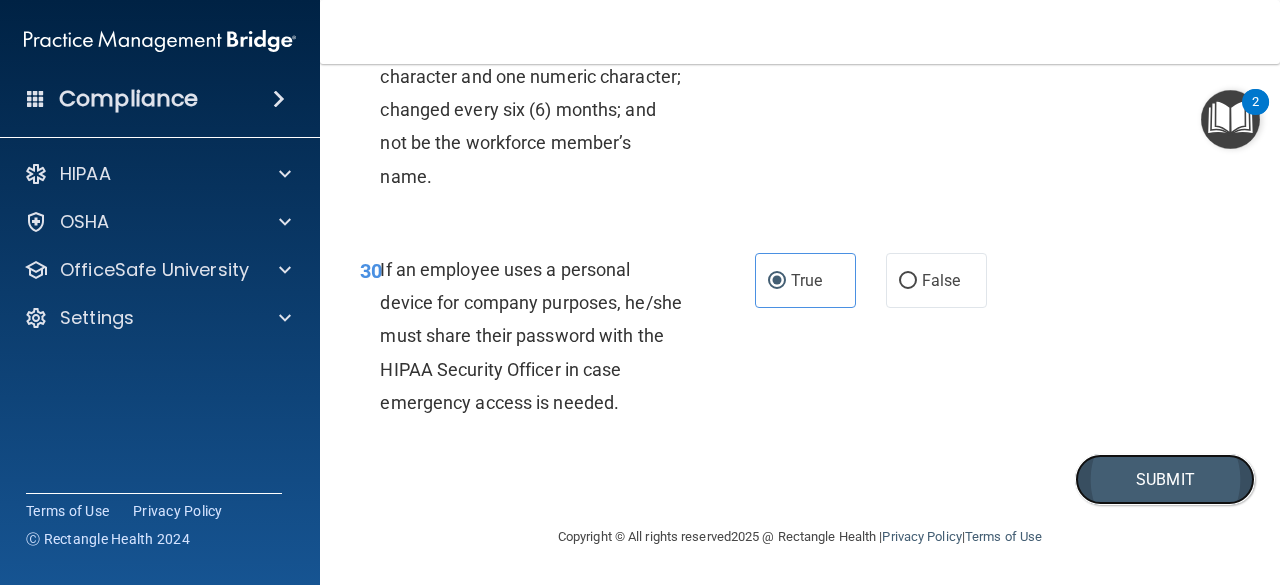 click on "Submit" at bounding box center (1165, 479) 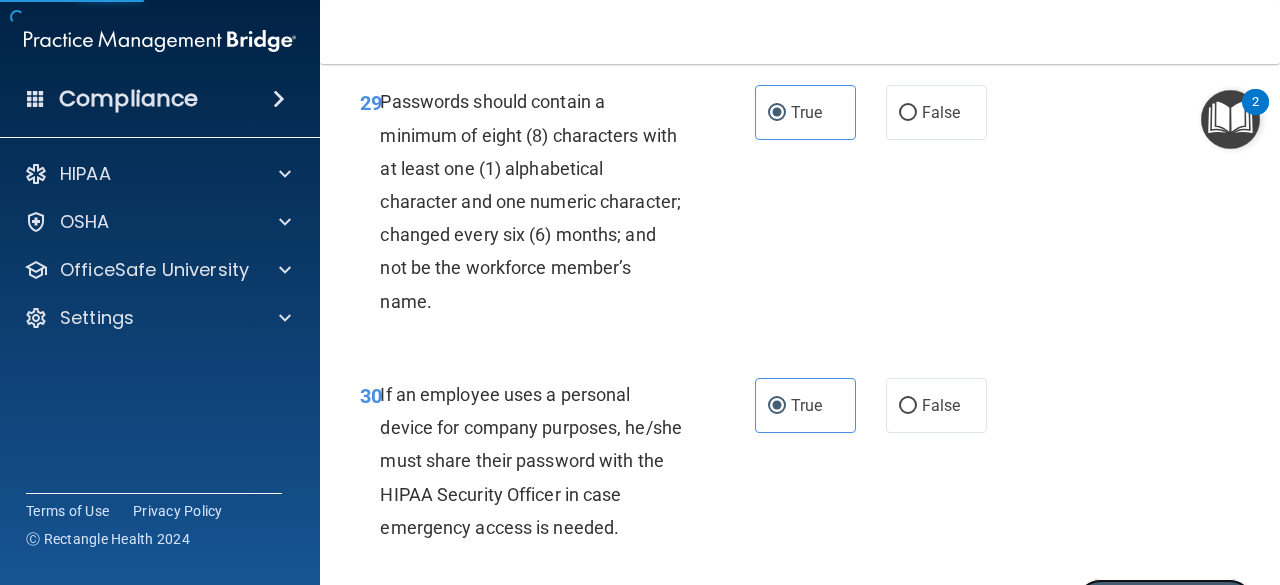 scroll, scrollTop: 6160, scrollLeft: 0, axis: vertical 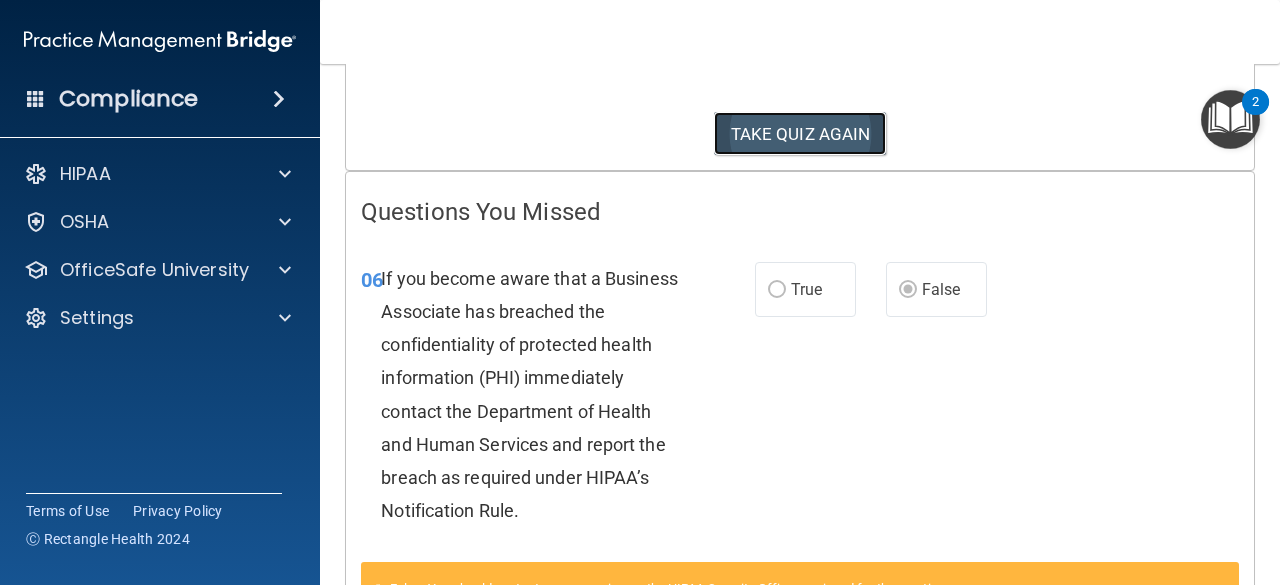 click on "TAKE QUIZ AGAIN" at bounding box center [800, 134] 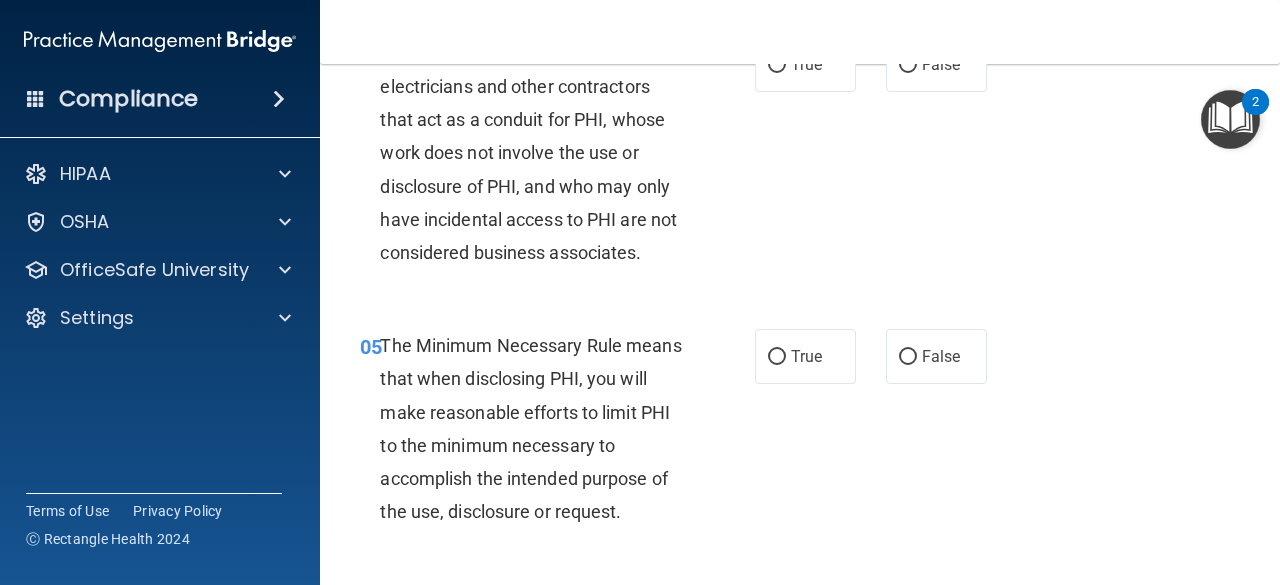 scroll, scrollTop: 1100, scrollLeft: 0, axis: vertical 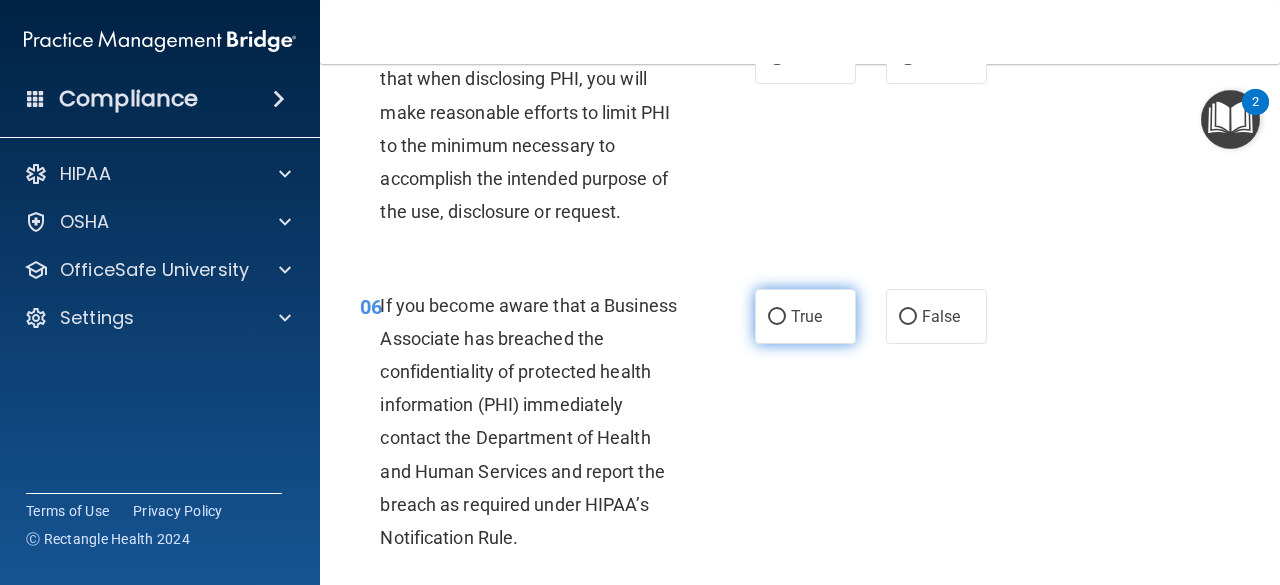 click on "True" at bounding box center [806, 316] 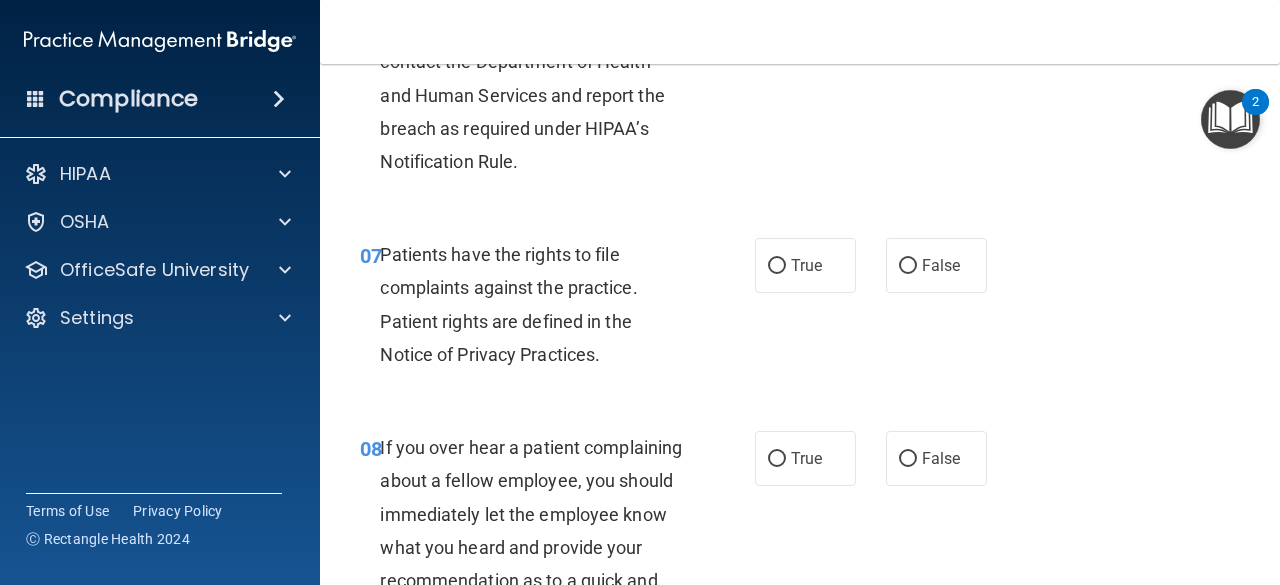 scroll, scrollTop: 1500, scrollLeft: 0, axis: vertical 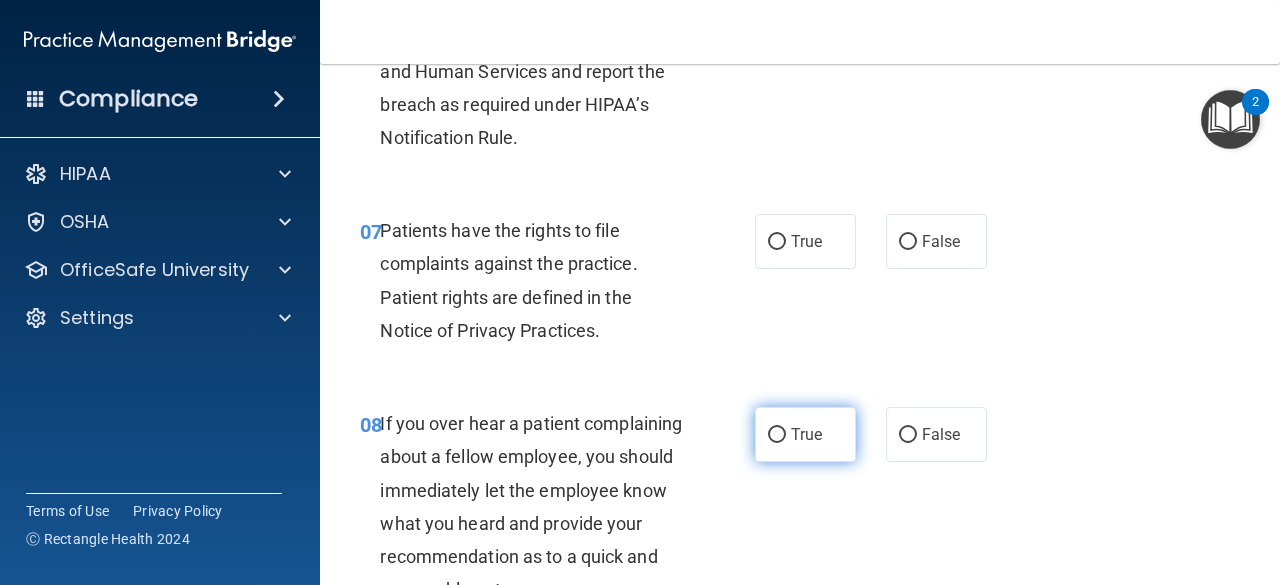 click on "True" at bounding box center [805, 434] 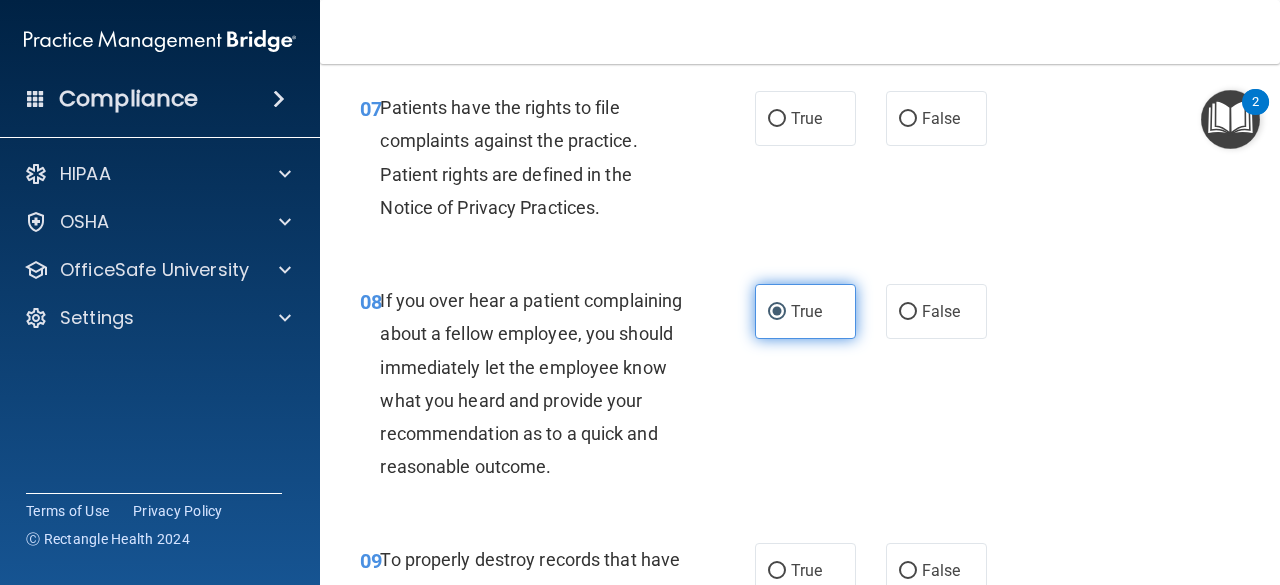 scroll, scrollTop: 1700, scrollLeft: 0, axis: vertical 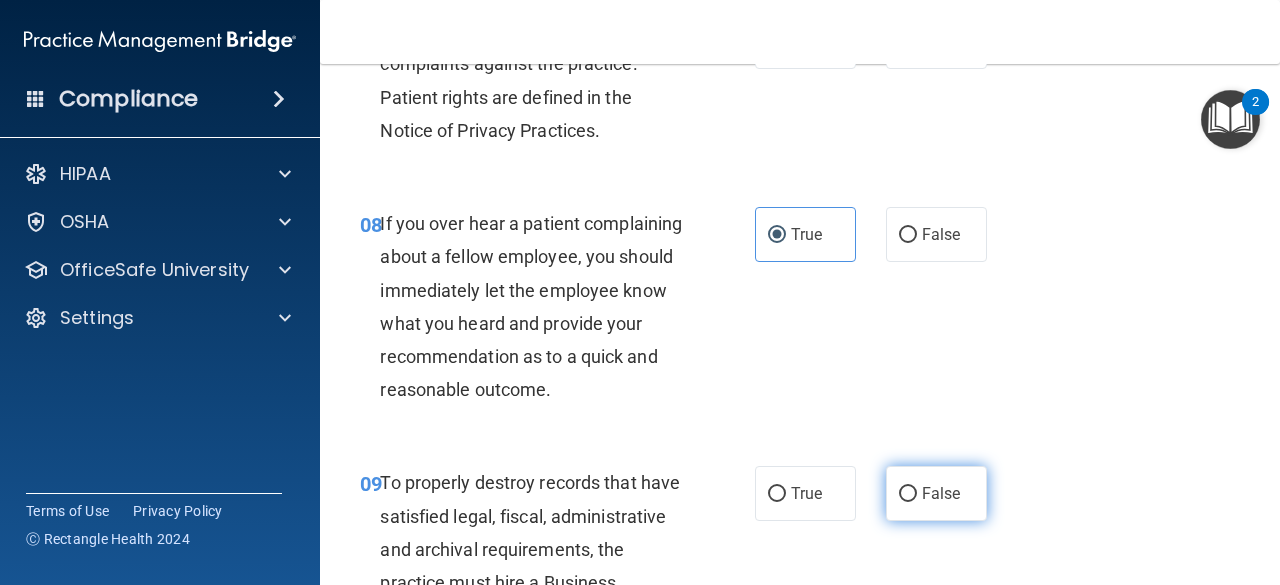click on "False" at bounding box center (908, 494) 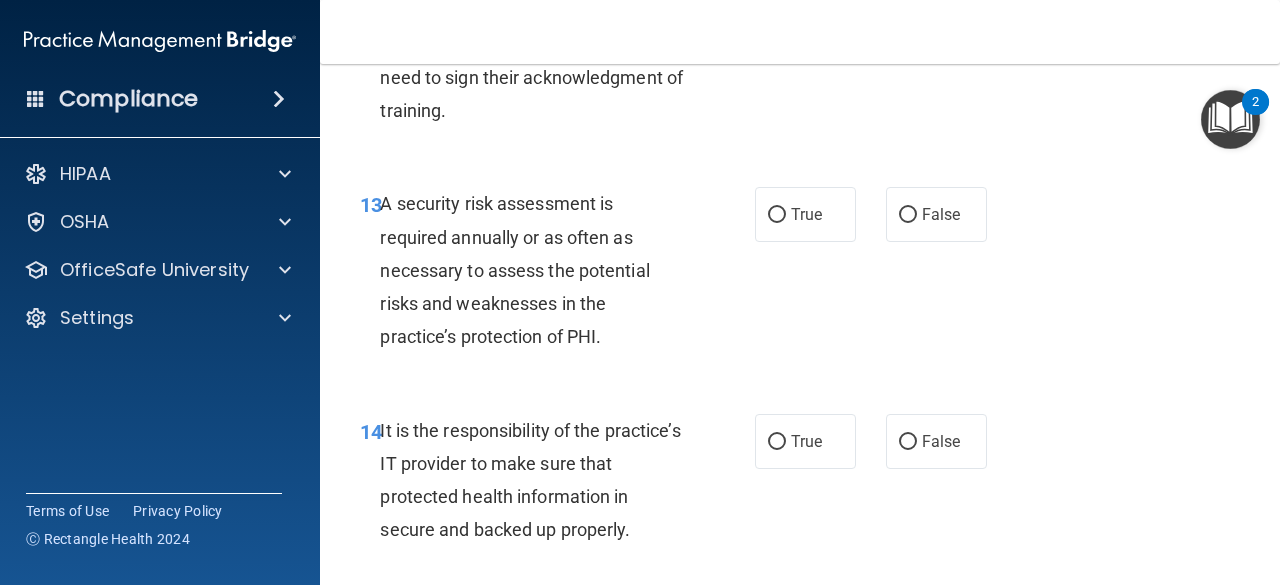 scroll, scrollTop: 3000, scrollLeft: 0, axis: vertical 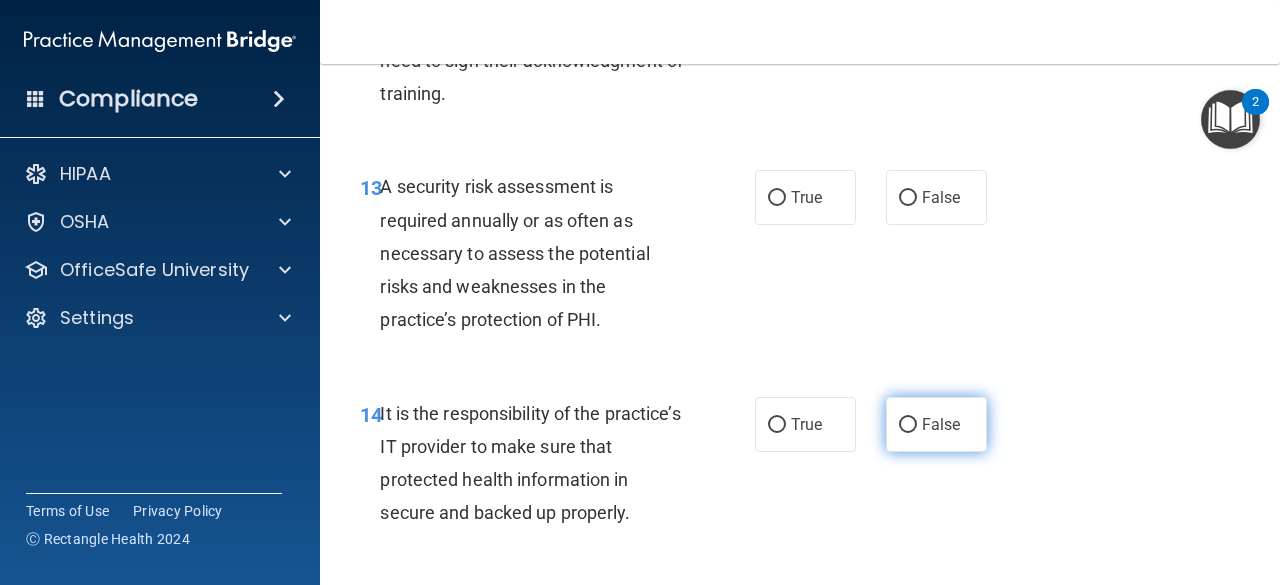 click on "False" at bounding box center (936, 424) 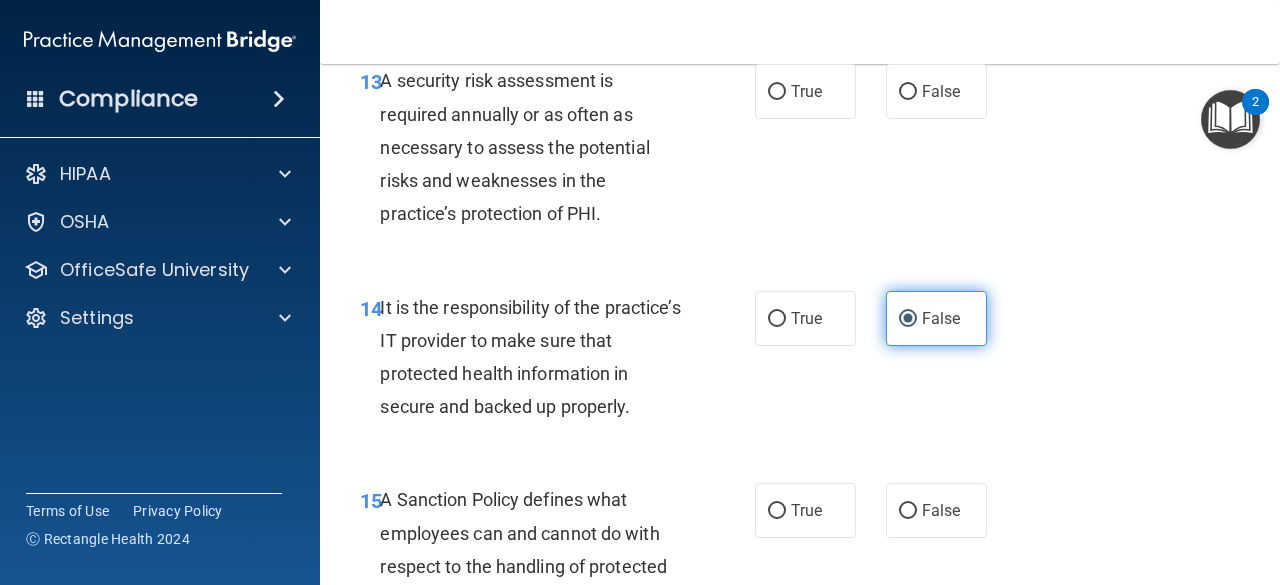 scroll, scrollTop: 3200, scrollLeft: 0, axis: vertical 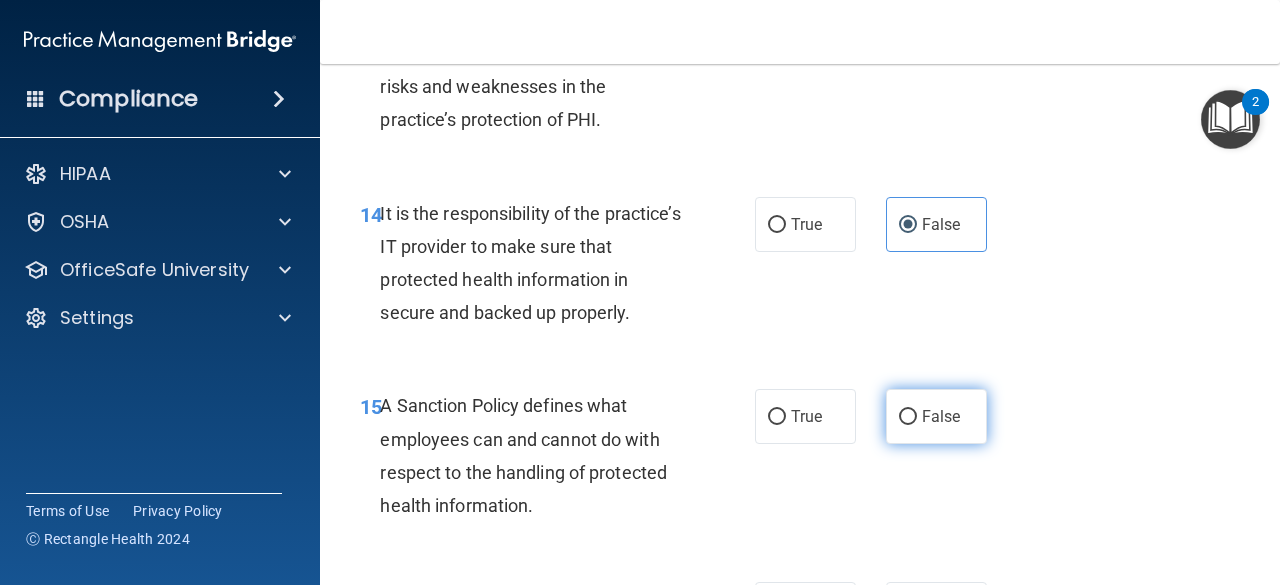 click on "False" at bounding box center [908, 417] 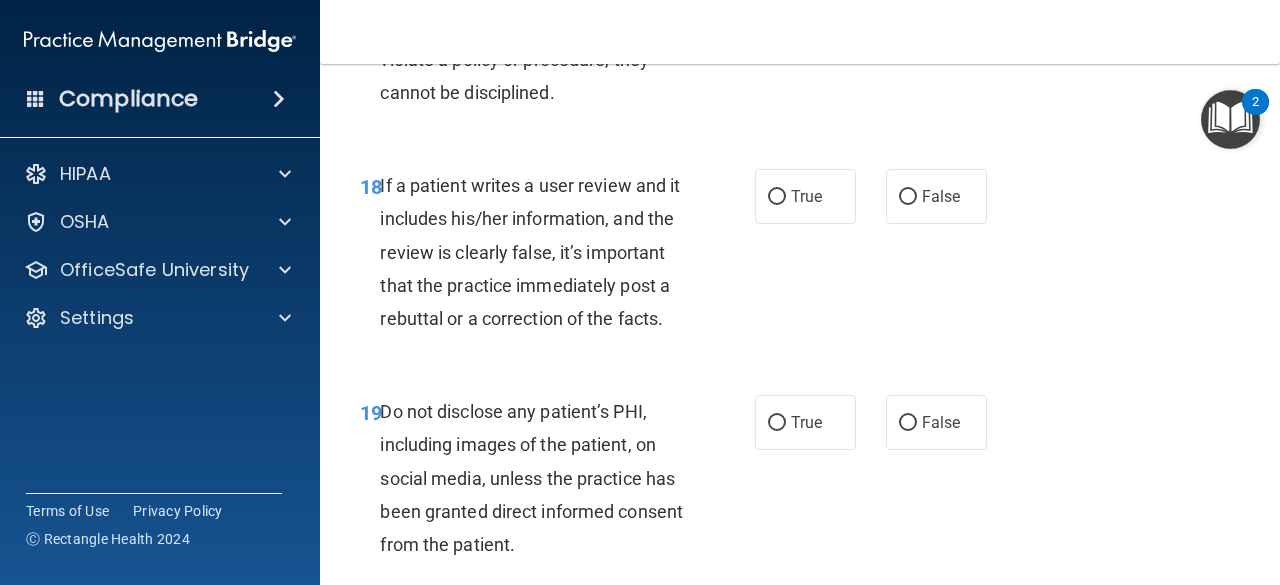 scroll, scrollTop: 4000, scrollLeft: 0, axis: vertical 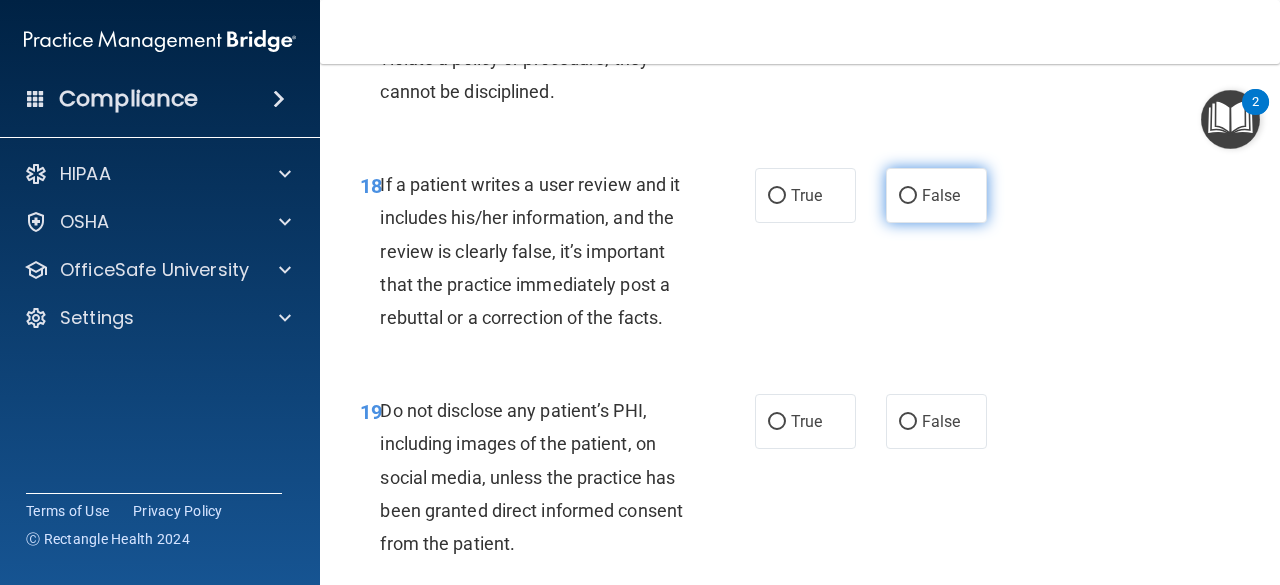 click on "False" at bounding box center [908, 196] 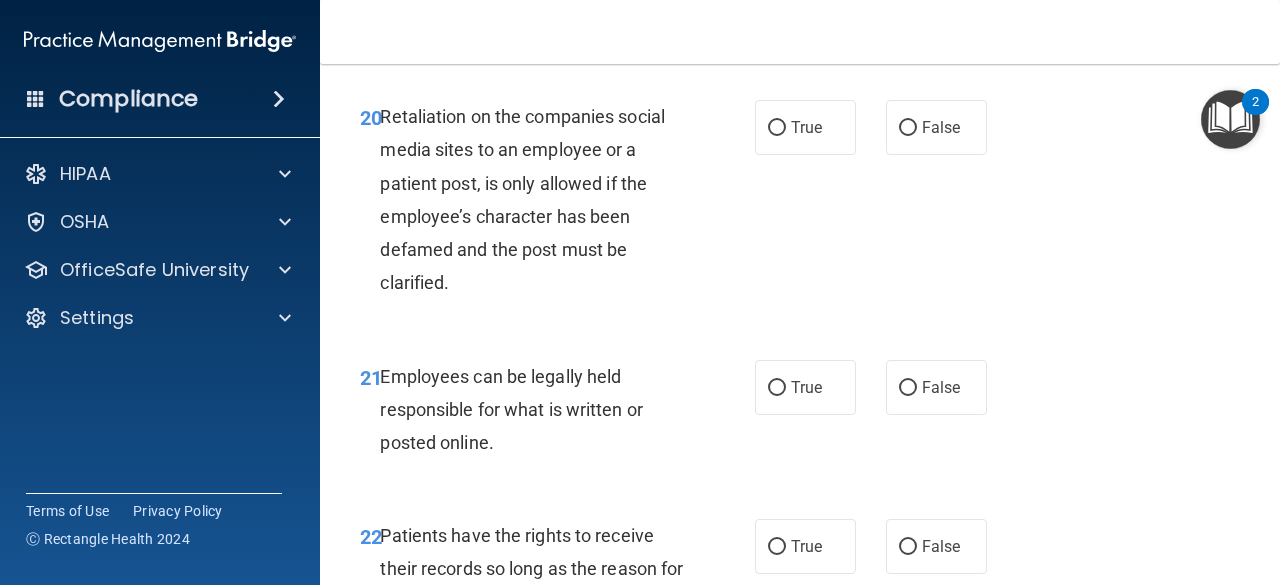 scroll, scrollTop: 4700, scrollLeft: 0, axis: vertical 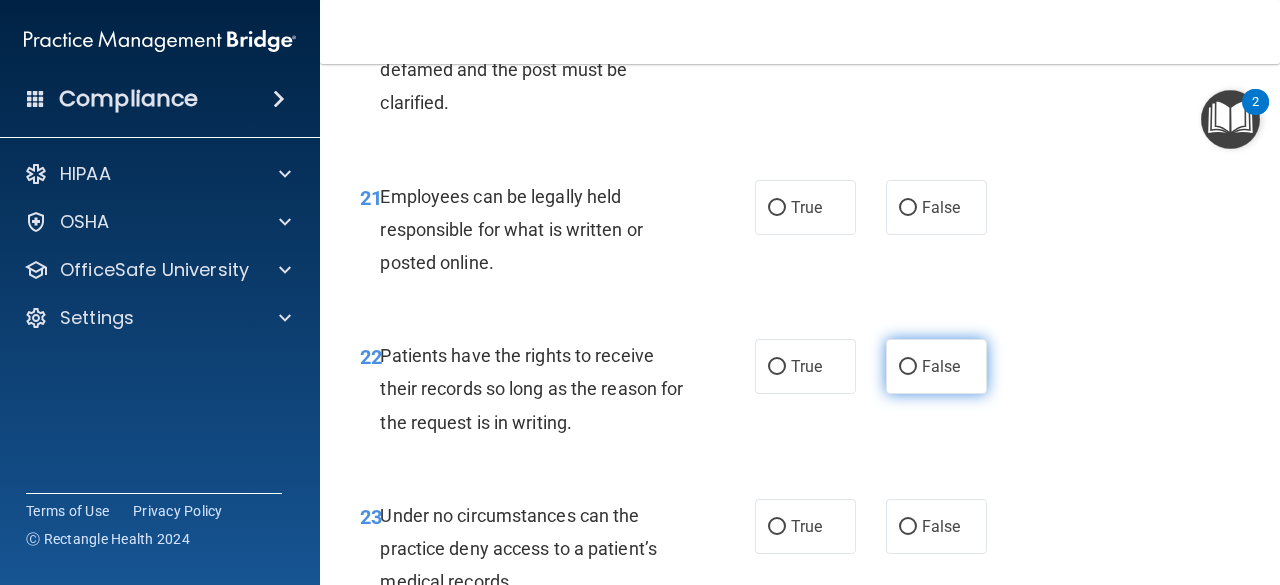 click on "False" at bounding box center [941, 366] 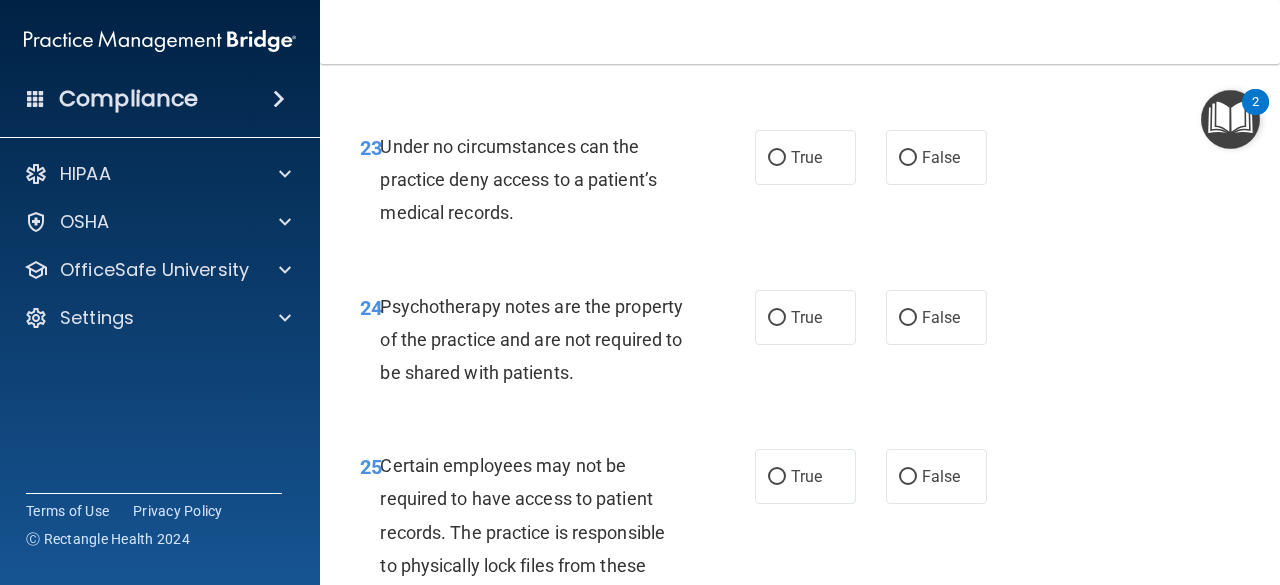 scroll, scrollTop: 5100, scrollLeft: 0, axis: vertical 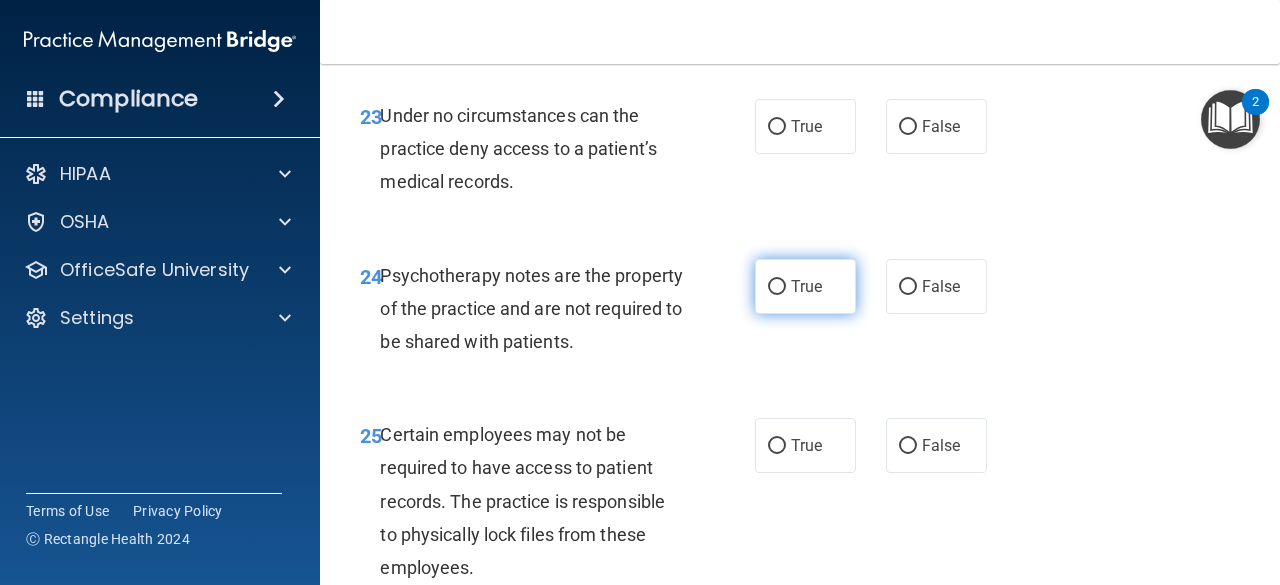 click on "True" at bounding box center (806, 286) 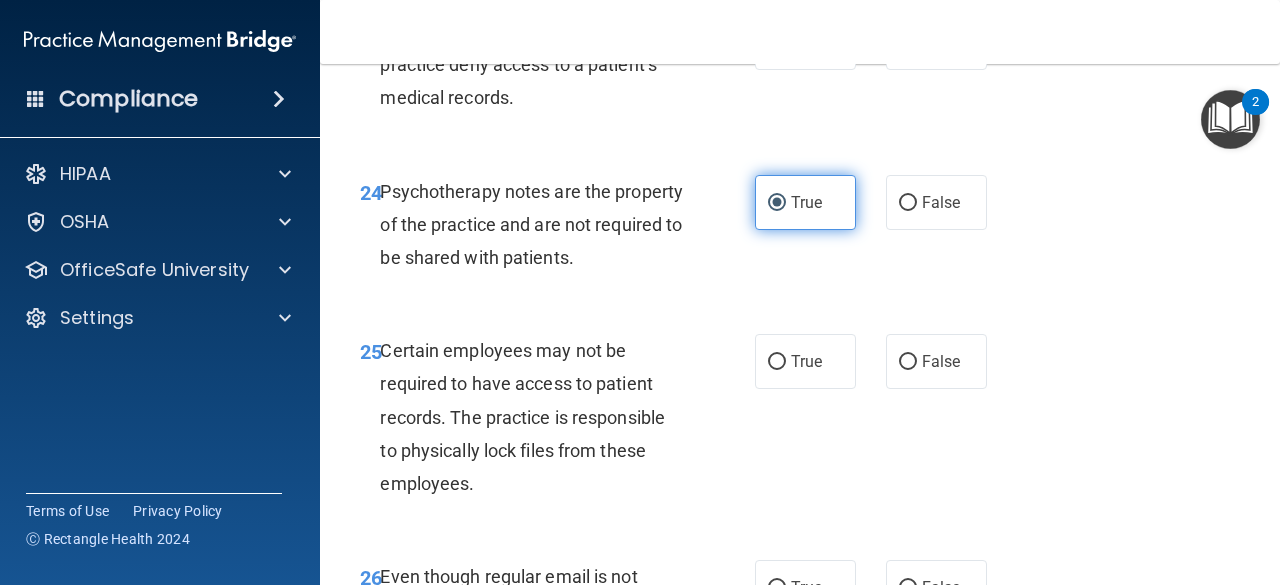 scroll, scrollTop: 5400, scrollLeft: 0, axis: vertical 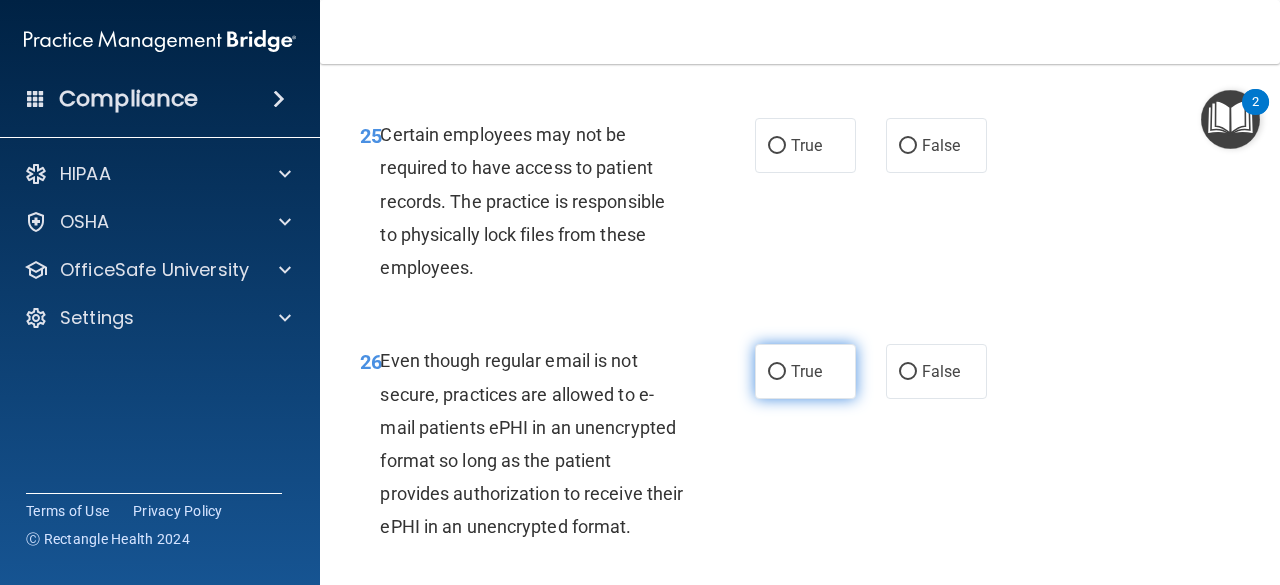 click on "True" at bounding box center (806, 371) 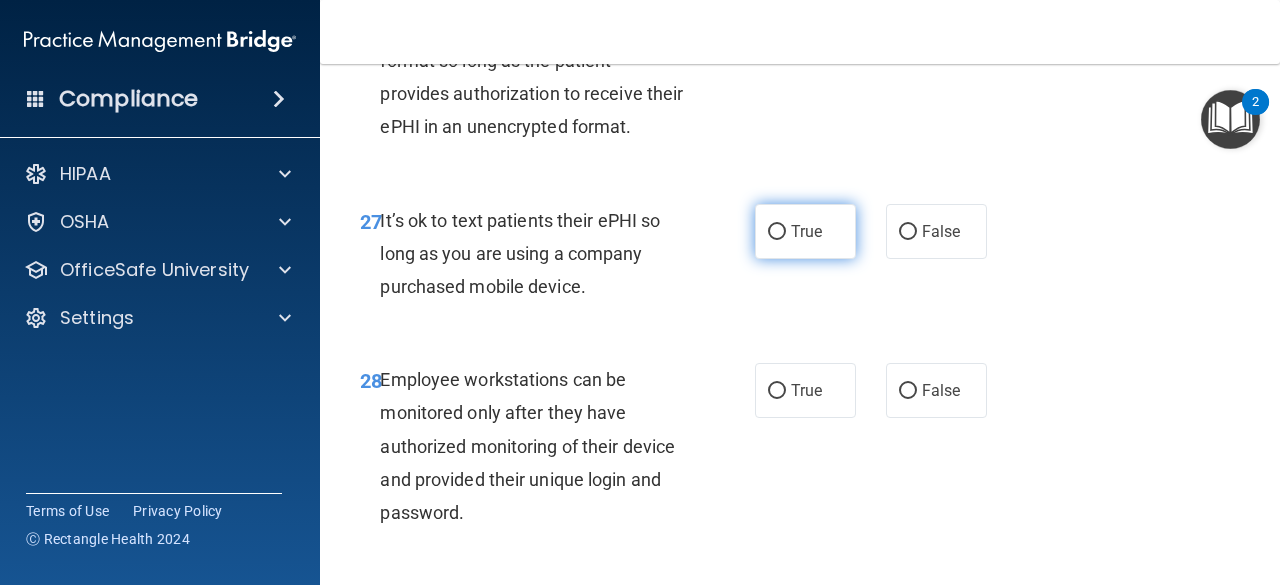 scroll, scrollTop: 6000, scrollLeft: 0, axis: vertical 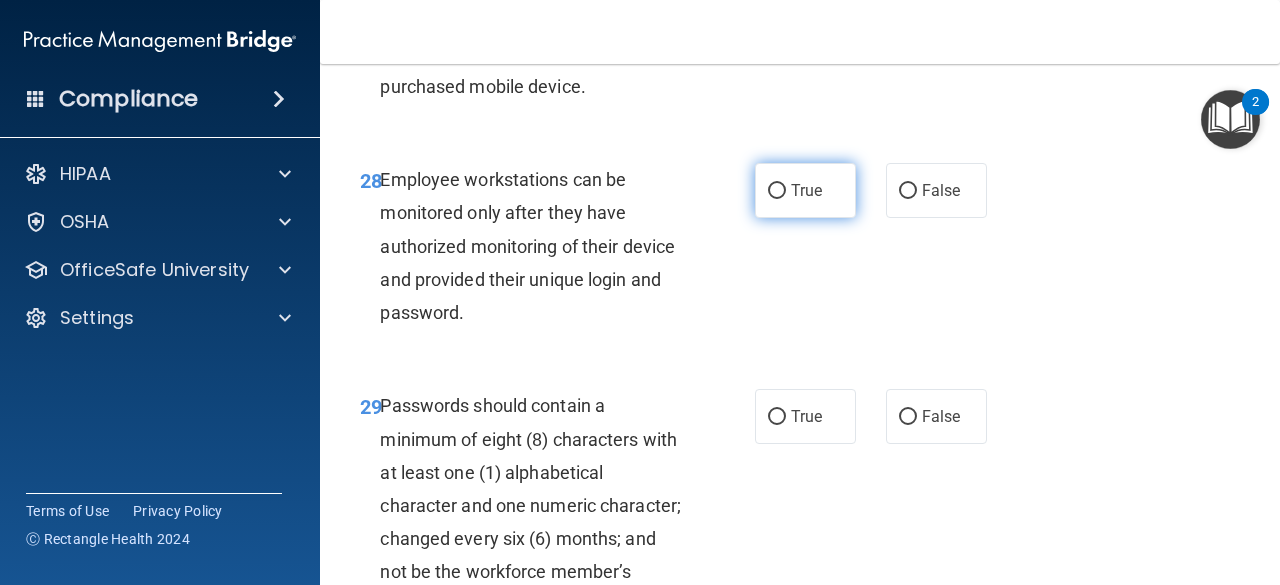 click on "True" at bounding box center [806, 190] 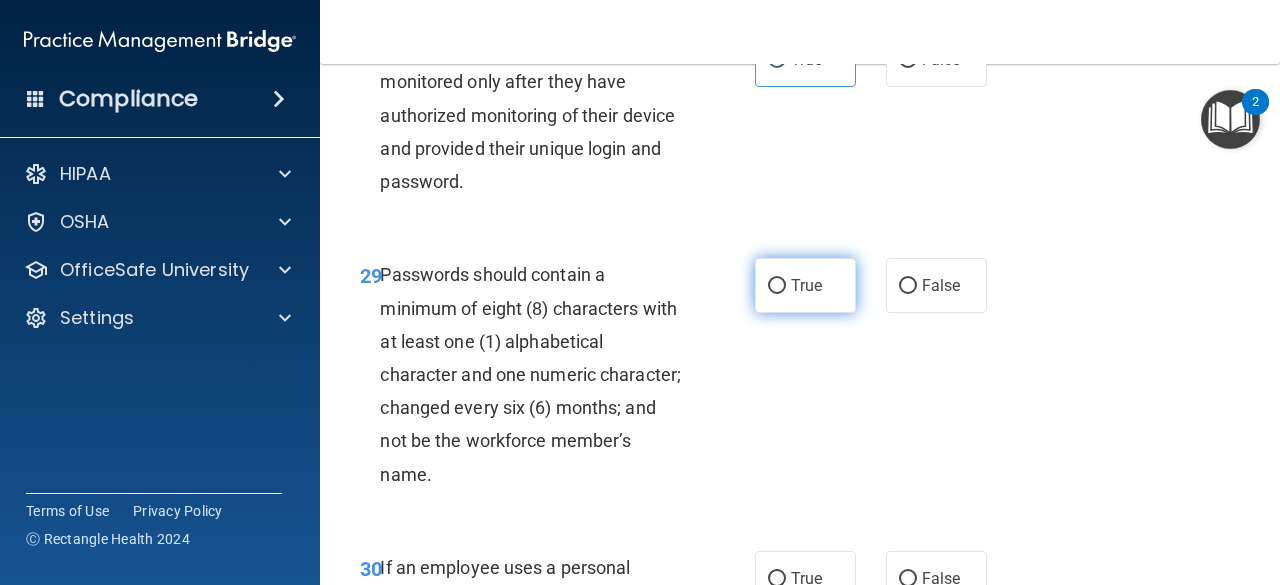 scroll, scrollTop: 6100, scrollLeft: 0, axis: vertical 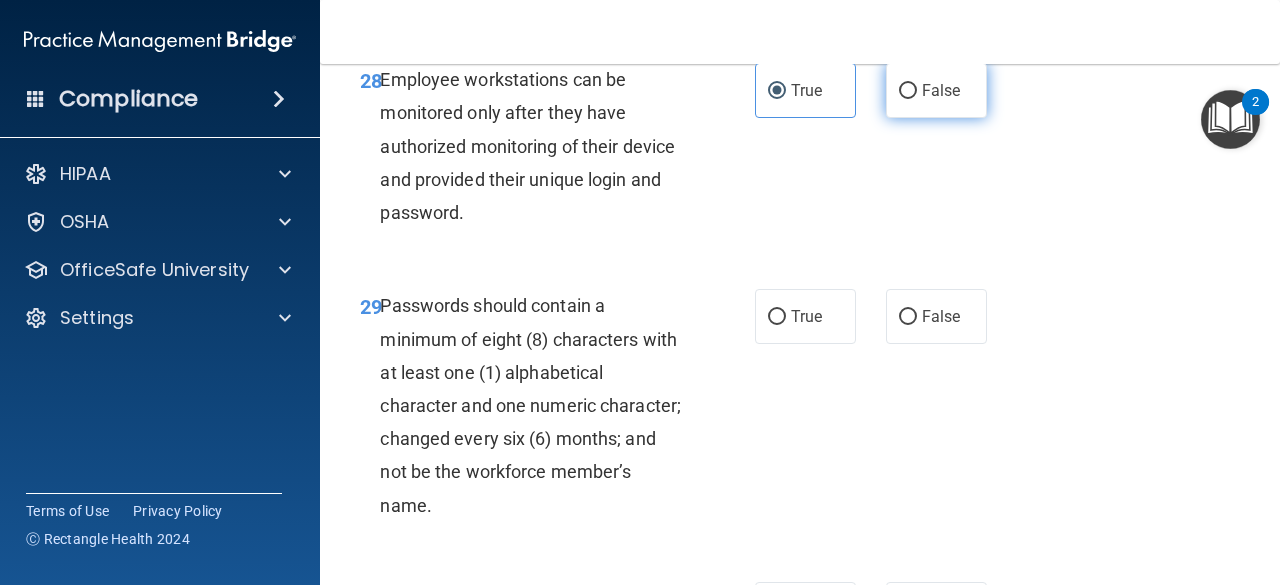 click on "False" at bounding box center [936, 90] 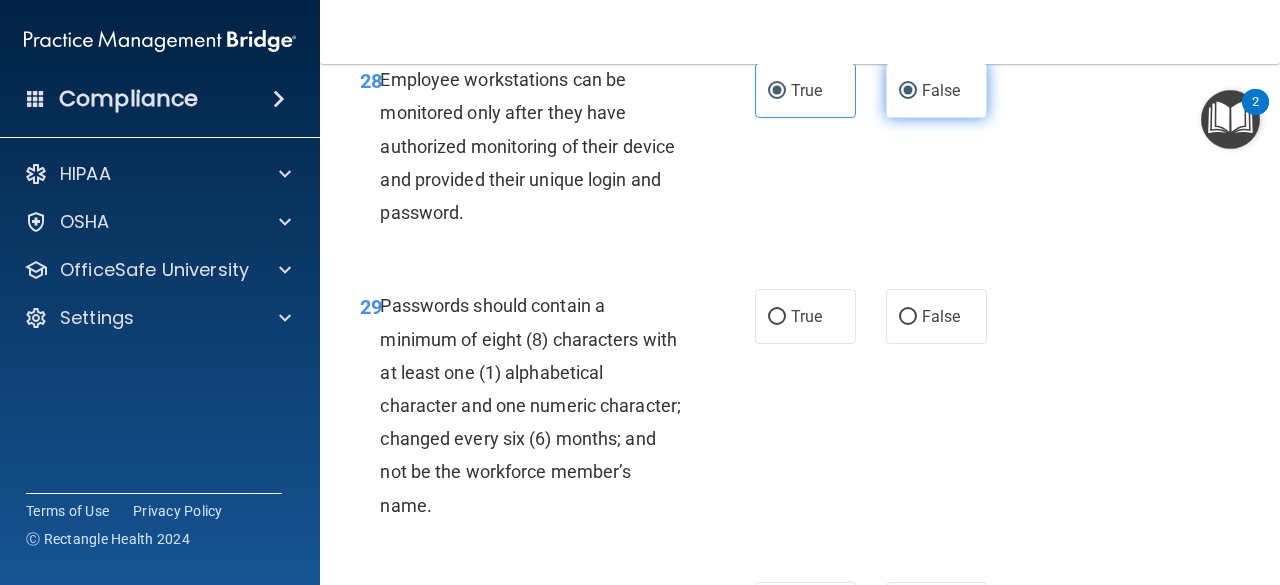 radio on "false" 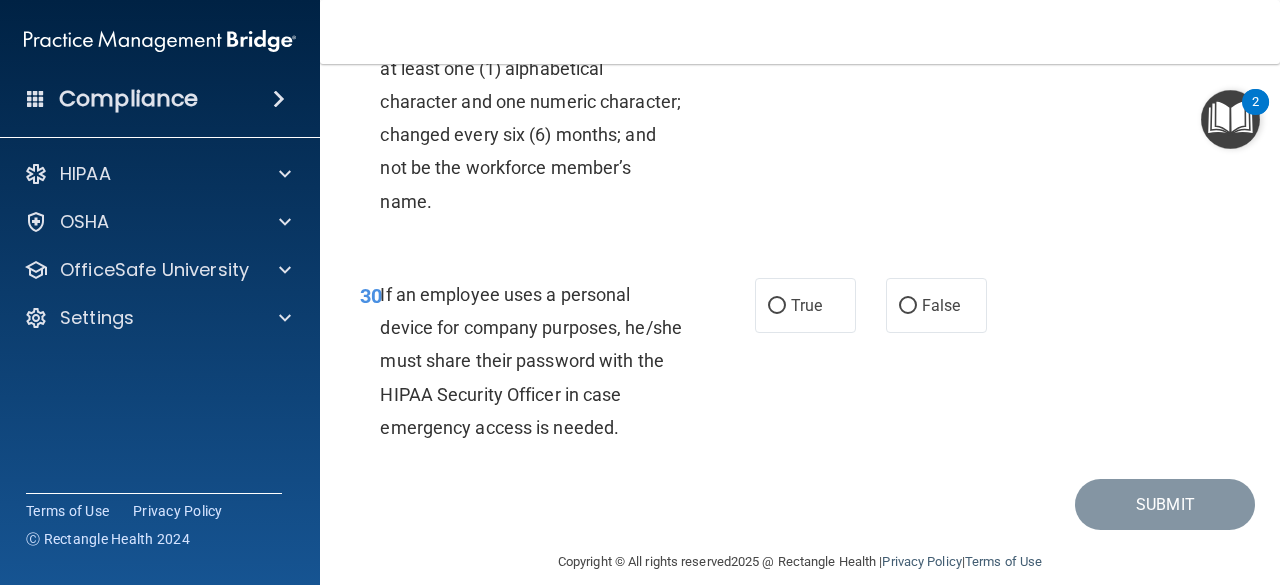 scroll, scrollTop: 6500, scrollLeft: 0, axis: vertical 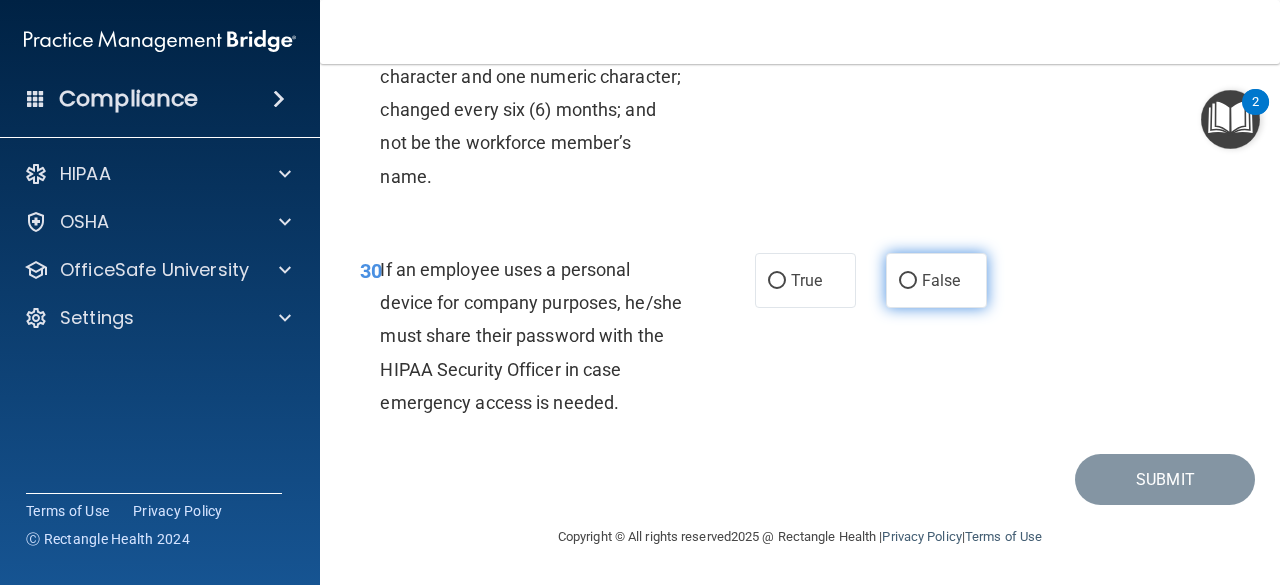 click on "False" at bounding box center (941, 280) 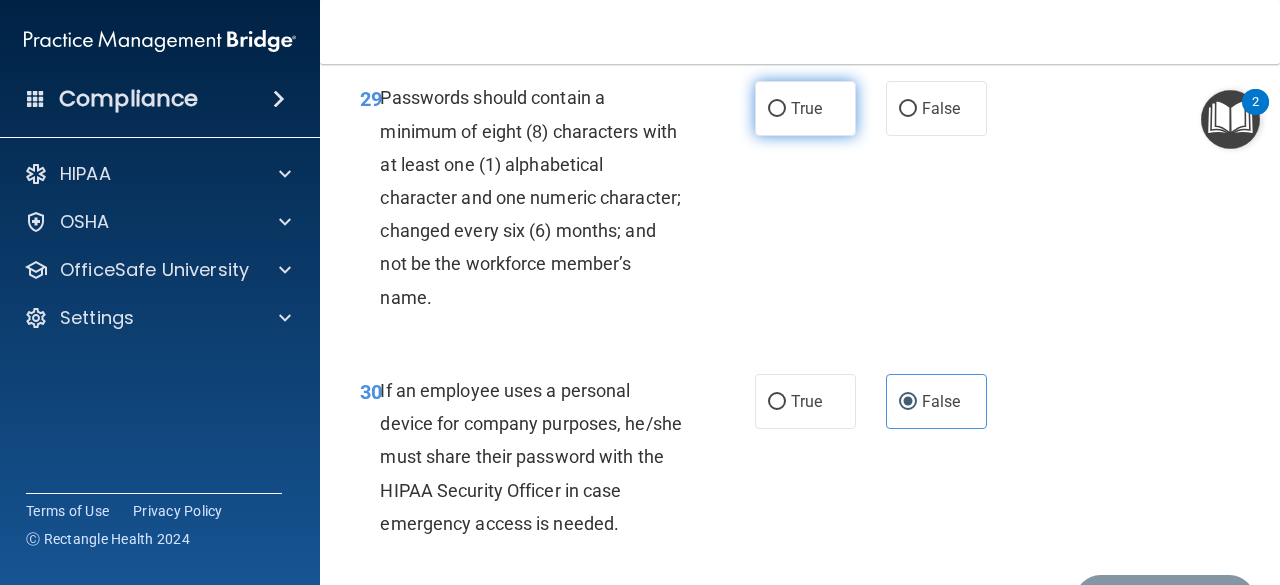 scroll, scrollTop: 6300, scrollLeft: 0, axis: vertical 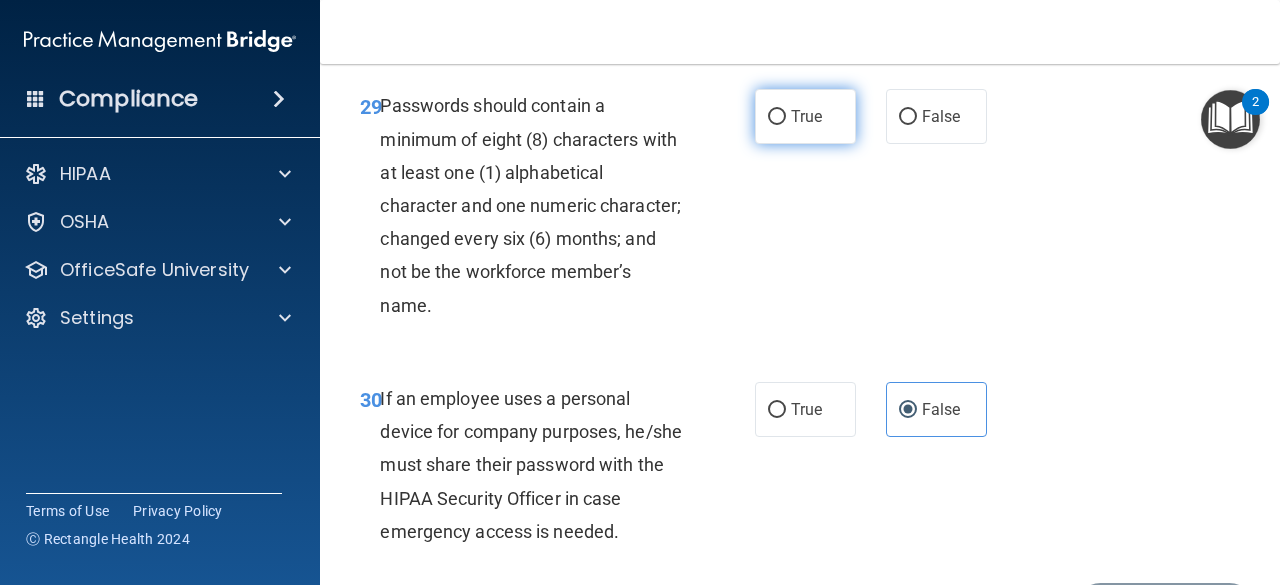 click on "True" at bounding box center [805, 116] 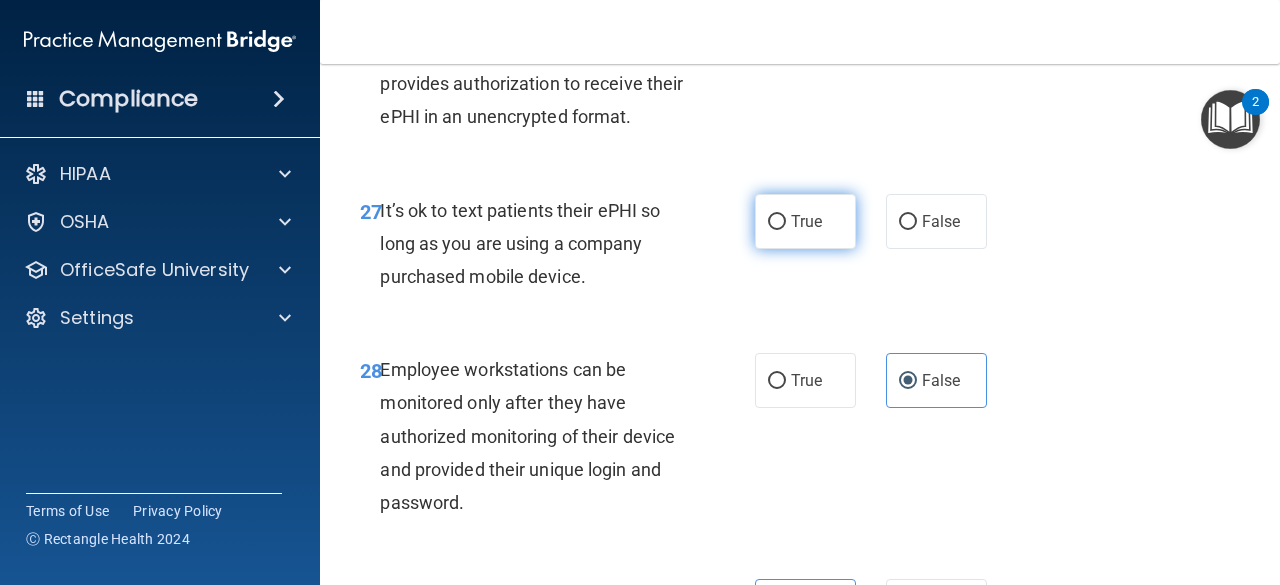 scroll, scrollTop: 5800, scrollLeft: 0, axis: vertical 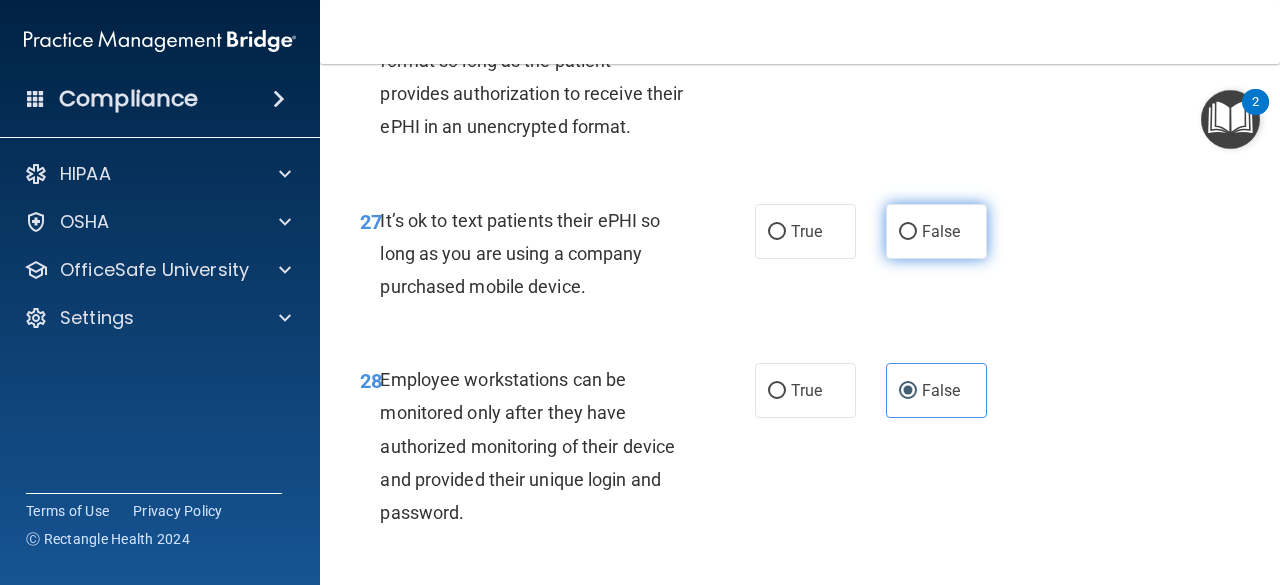 click on "False" at bounding box center (936, 231) 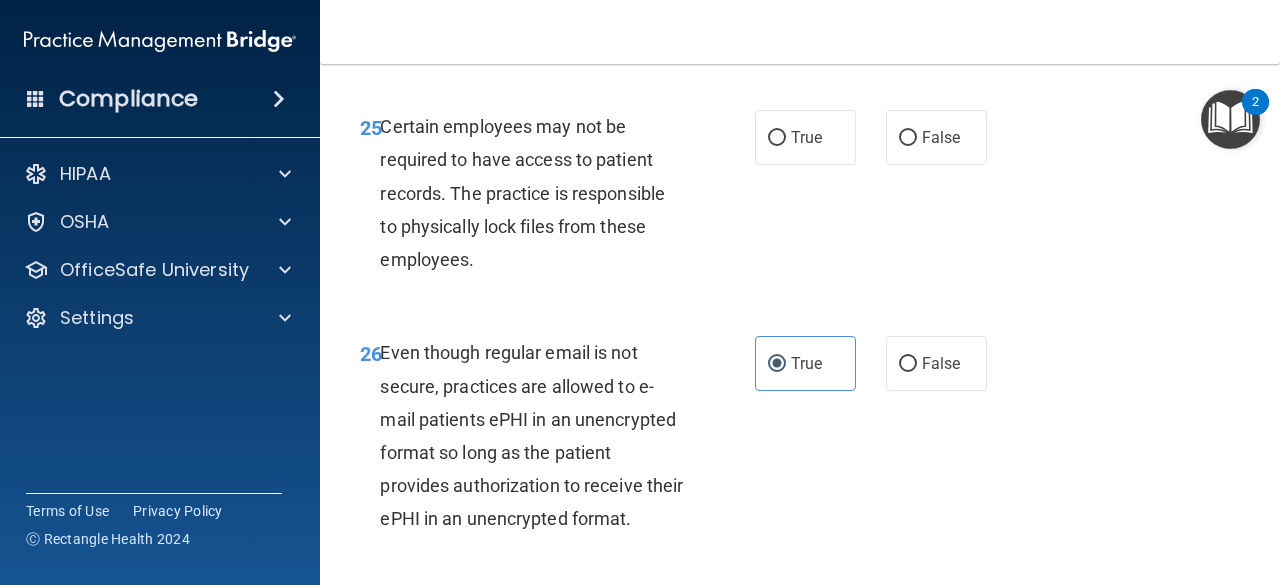 scroll, scrollTop: 5400, scrollLeft: 0, axis: vertical 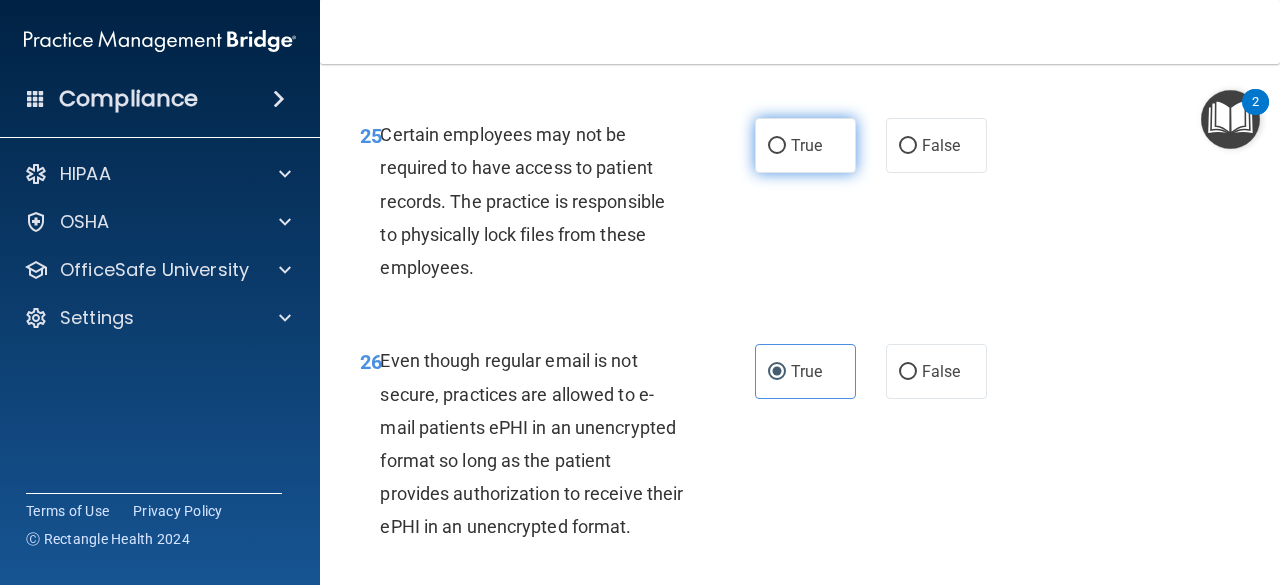 click on "True" at bounding box center [806, 145] 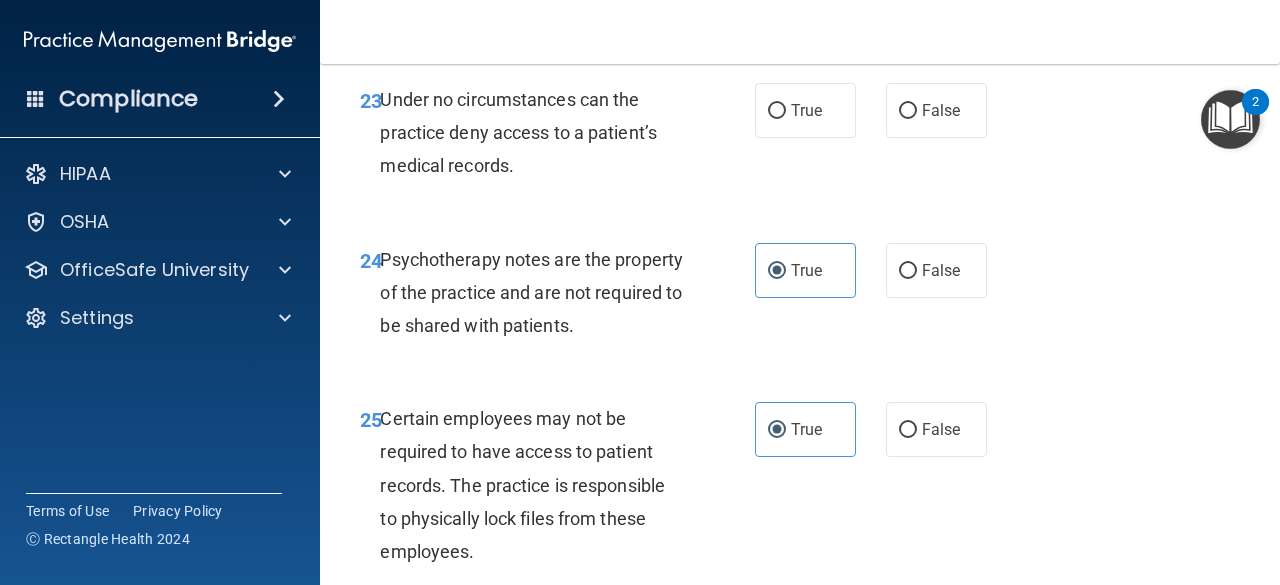 scroll, scrollTop: 5000, scrollLeft: 0, axis: vertical 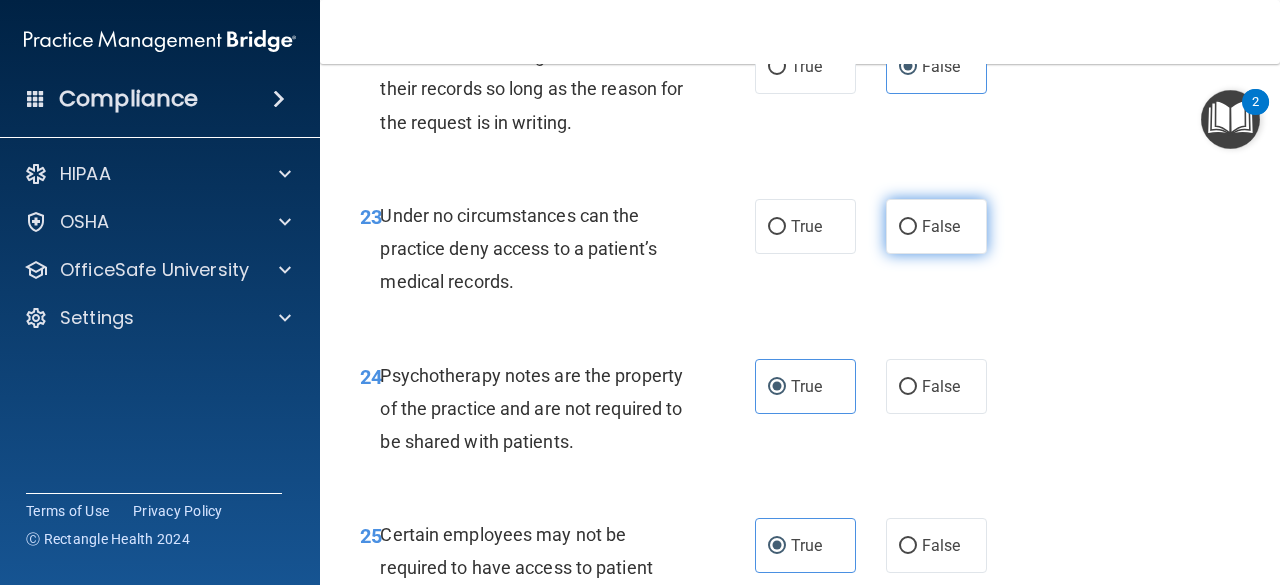 click on "False" at bounding box center (908, 227) 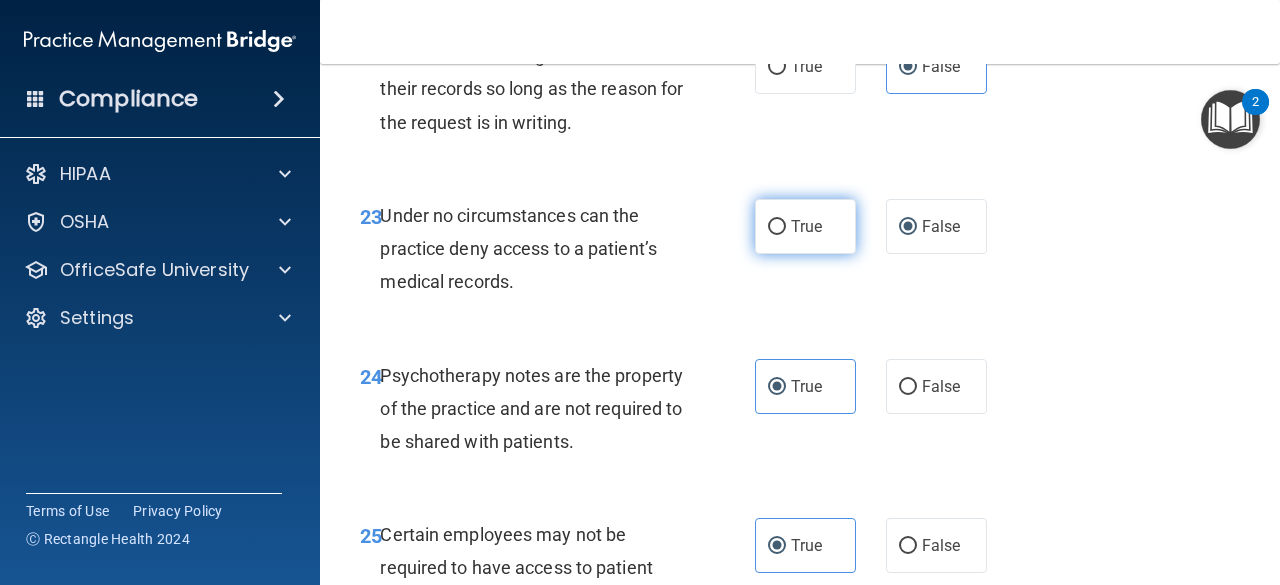 click on "True" at bounding box center (805, 226) 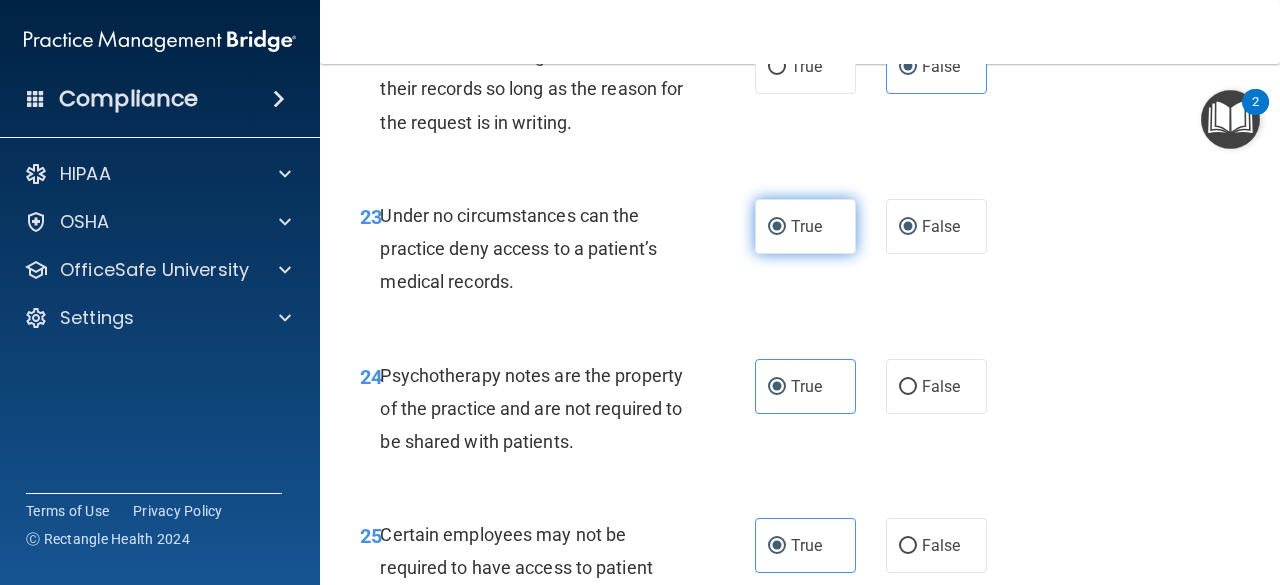radio on "false" 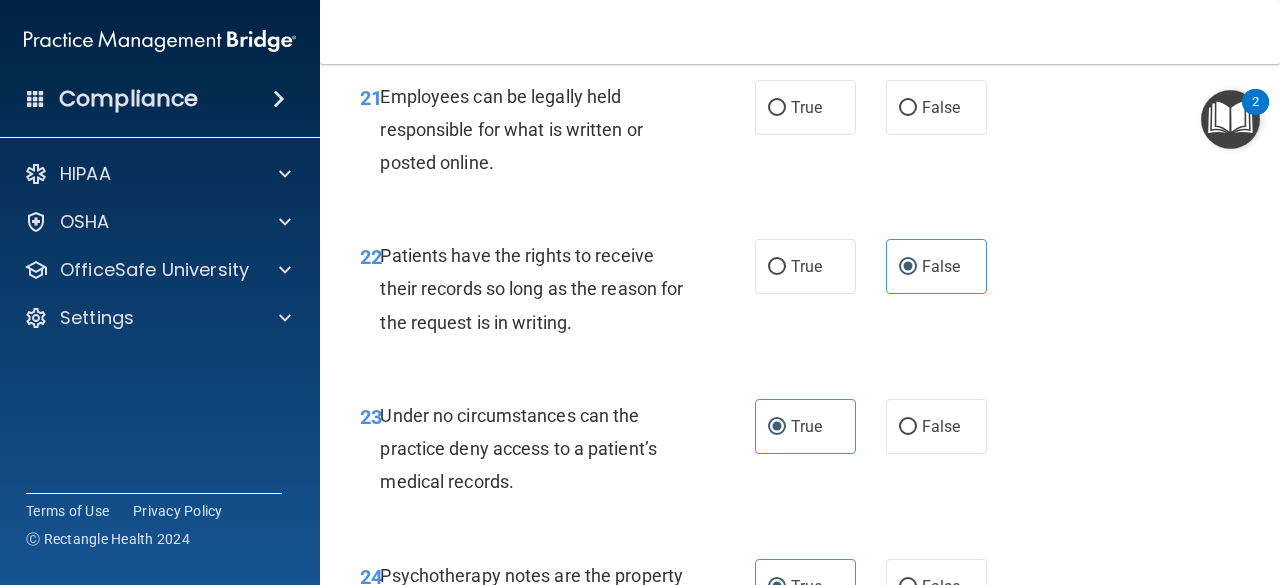 scroll, scrollTop: 4700, scrollLeft: 0, axis: vertical 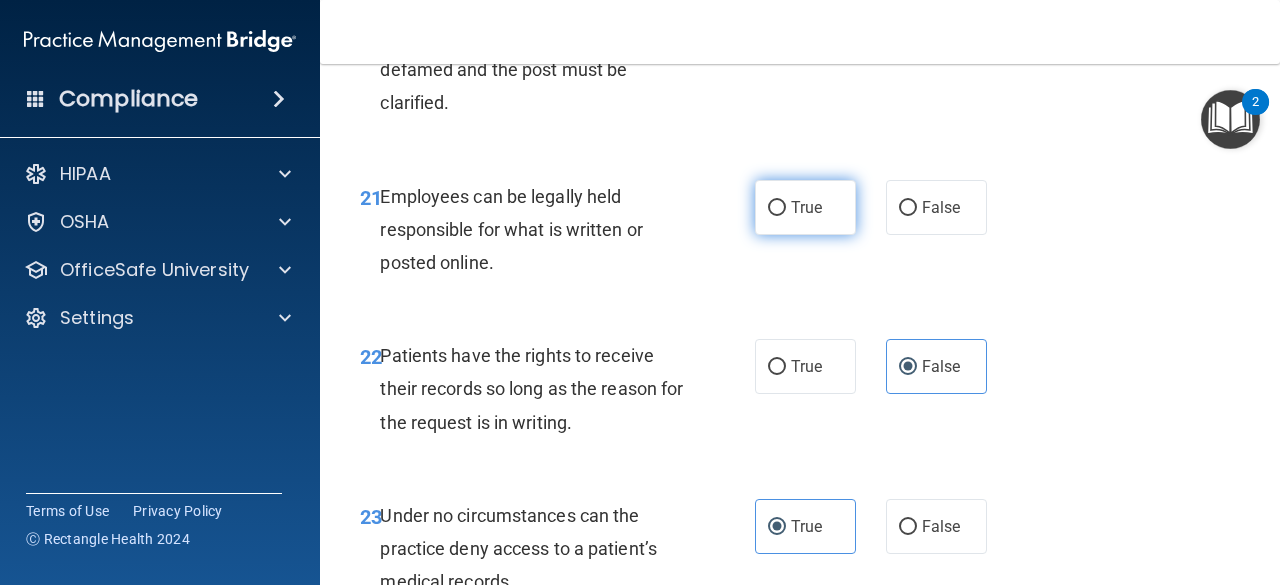 click on "True" at bounding box center [806, 207] 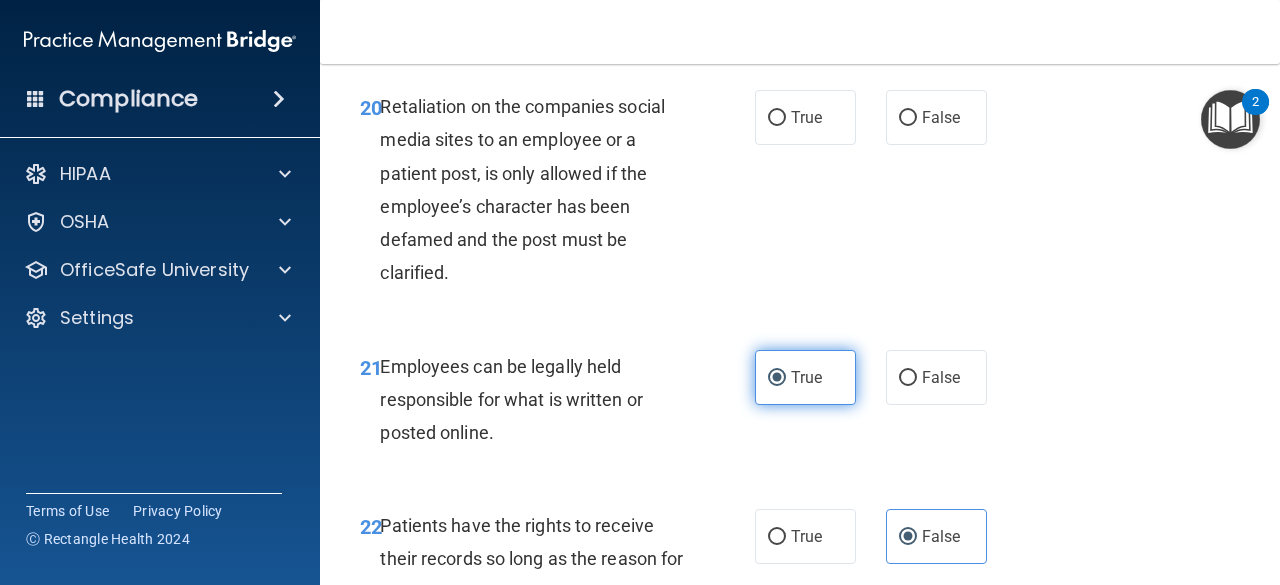 scroll, scrollTop: 4500, scrollLeft: 0, axis: vertical 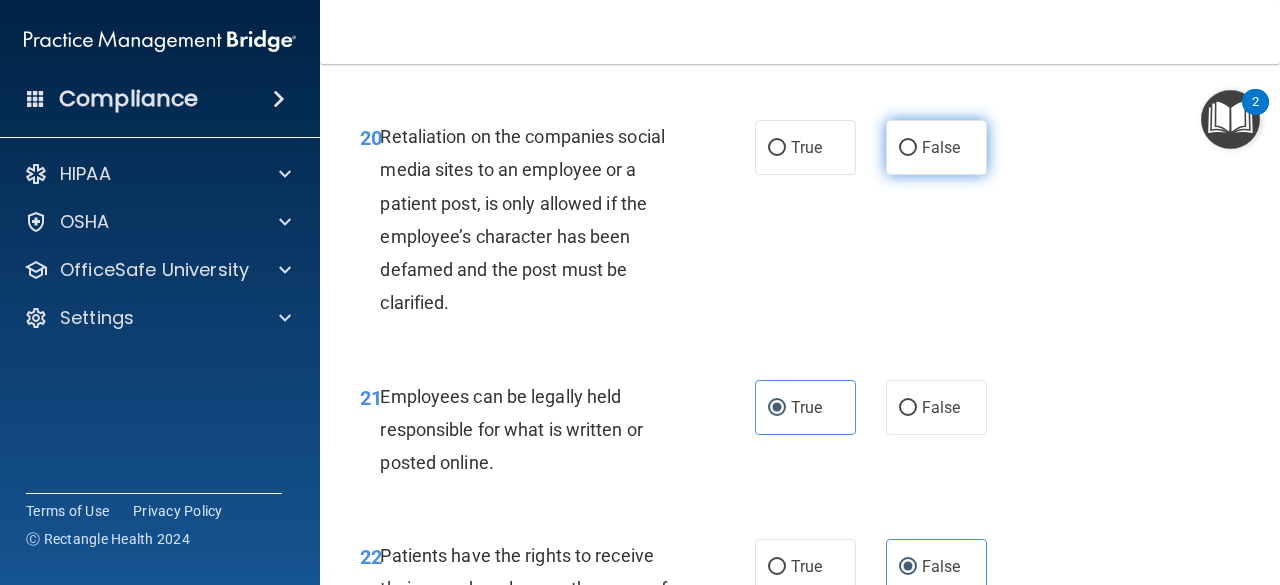 click on "False" at bounding box center (936, 147) 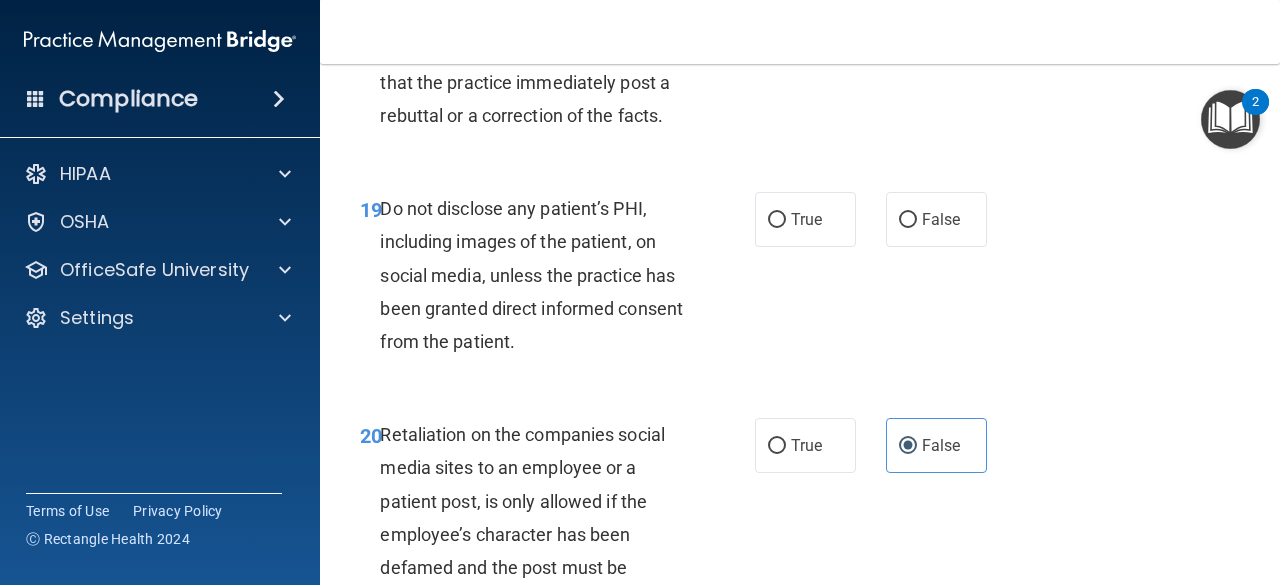 scroll, scrollTop: 4200, scrollLeft: 0, axis: vertical 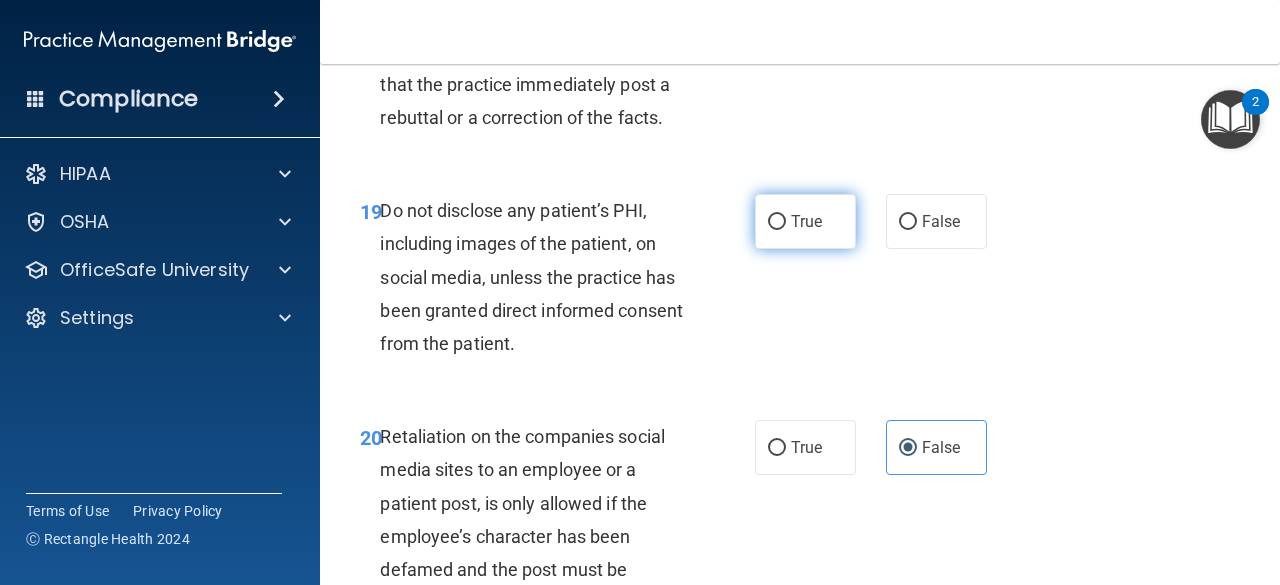 click on "True" at bounding box center (777, 222) 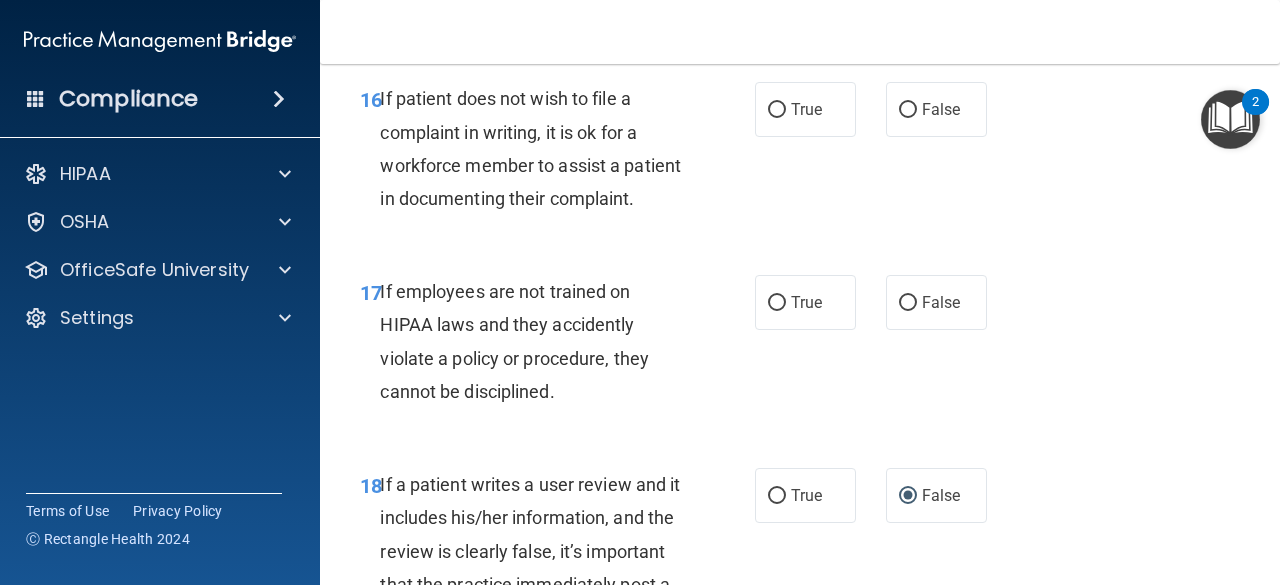 scroll, scrollTop: 3800, scrollLeft: 0, axis: vertical 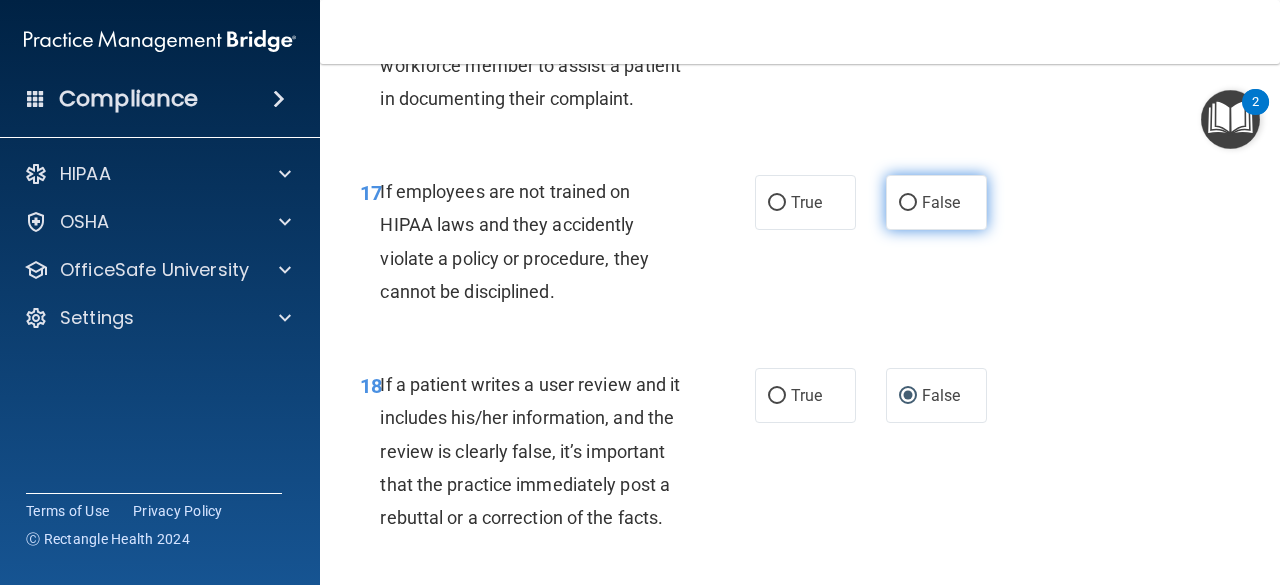 click on "False" at bounding box center [941, 202] 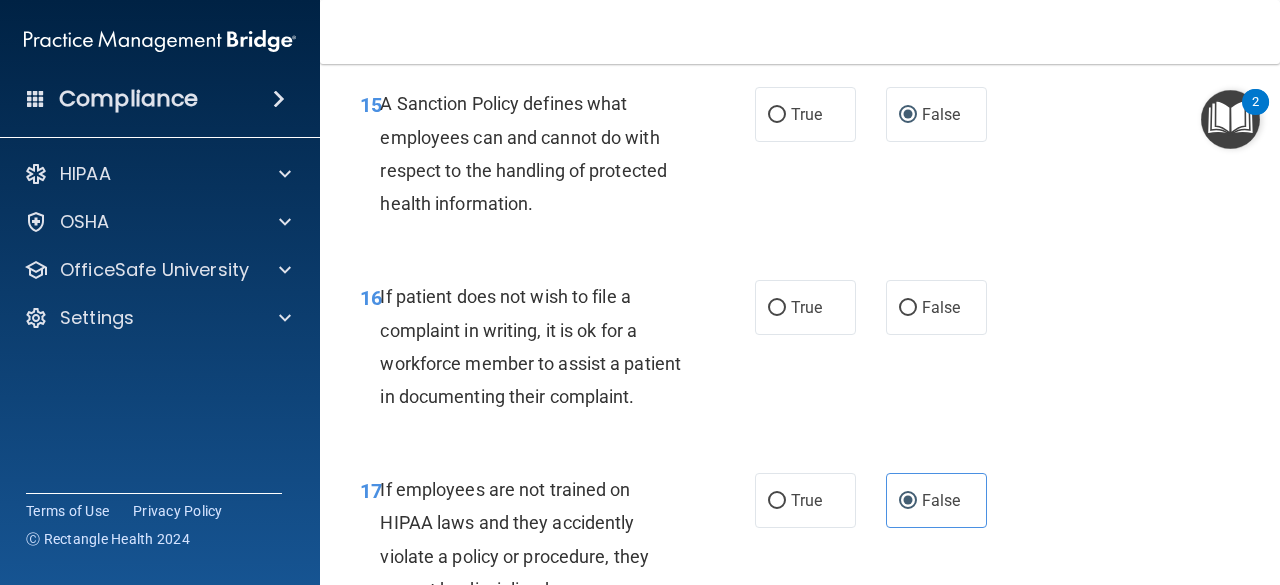 scroll, scrollTop: 3500, scrollLeft: 0, axis: vertical 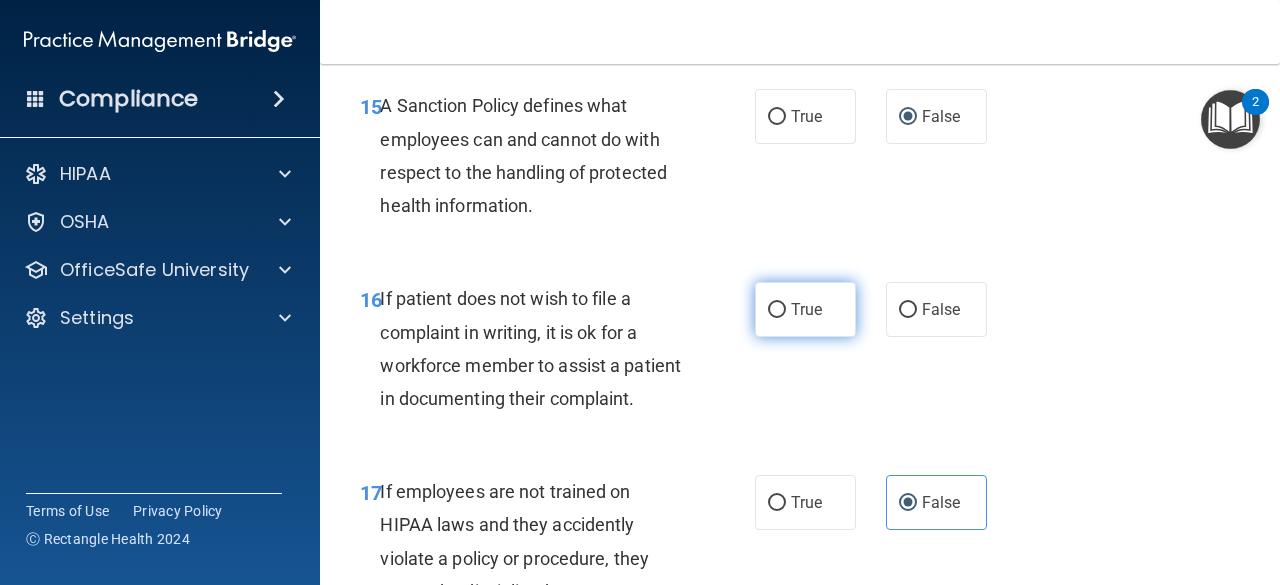 click on "True" at bounding box center [805, 309] 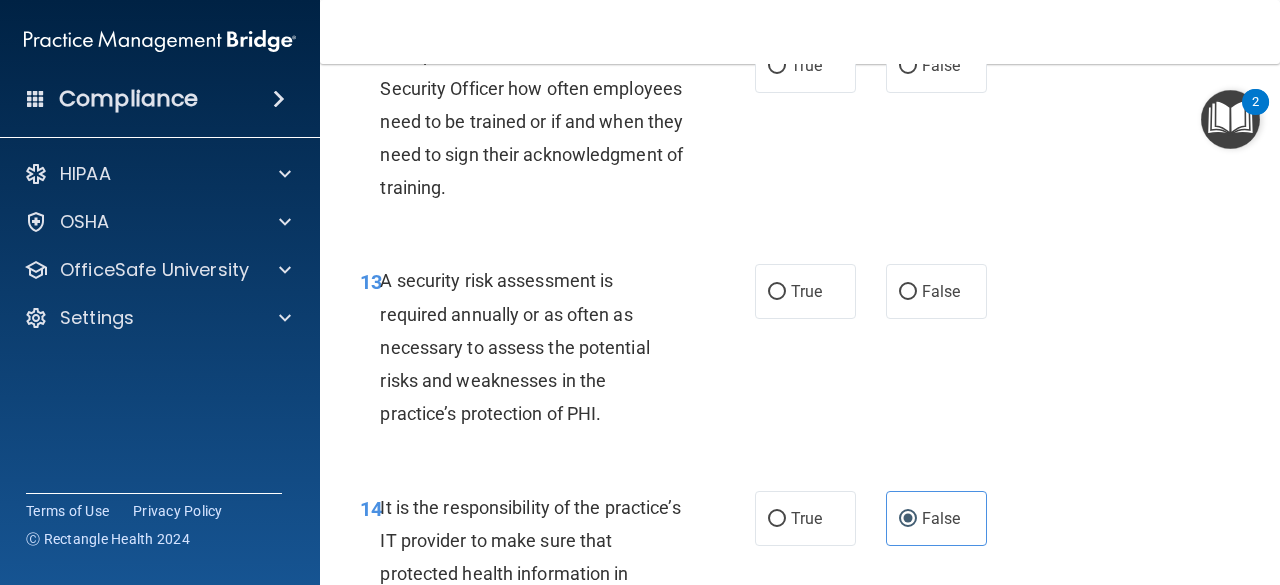 scroll, scrollTop: 2900, scrollLeft: 0, axis: vertical 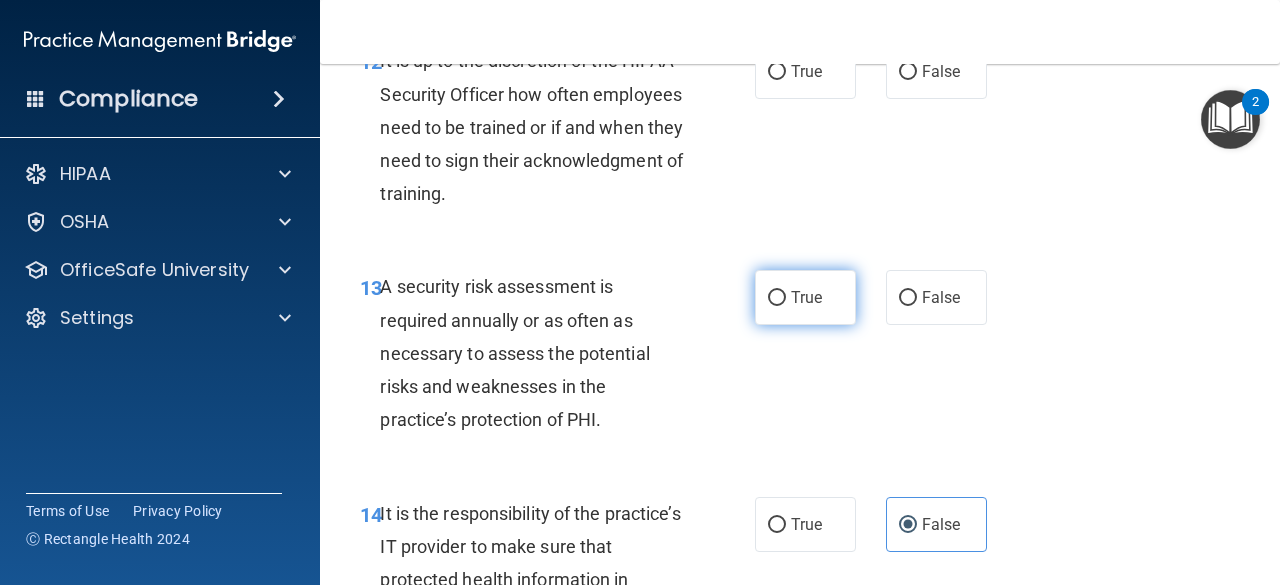 click on "True" at bounding box center [777, 298] 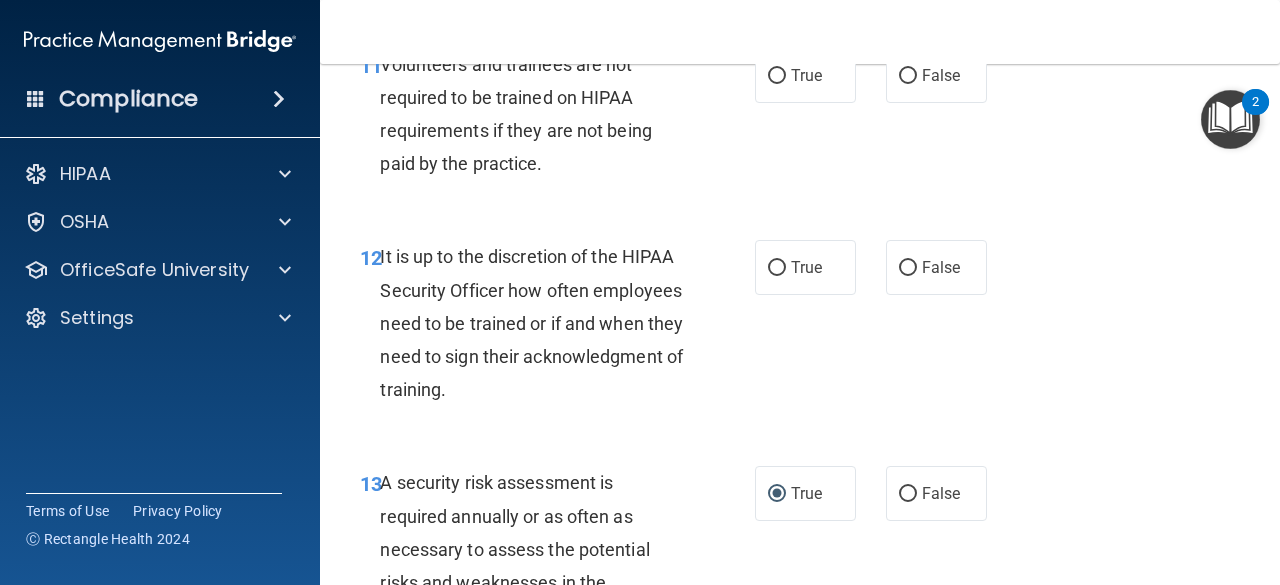 scroll, scrollTop: 2700, scrollLeft: 0, axis: vertical 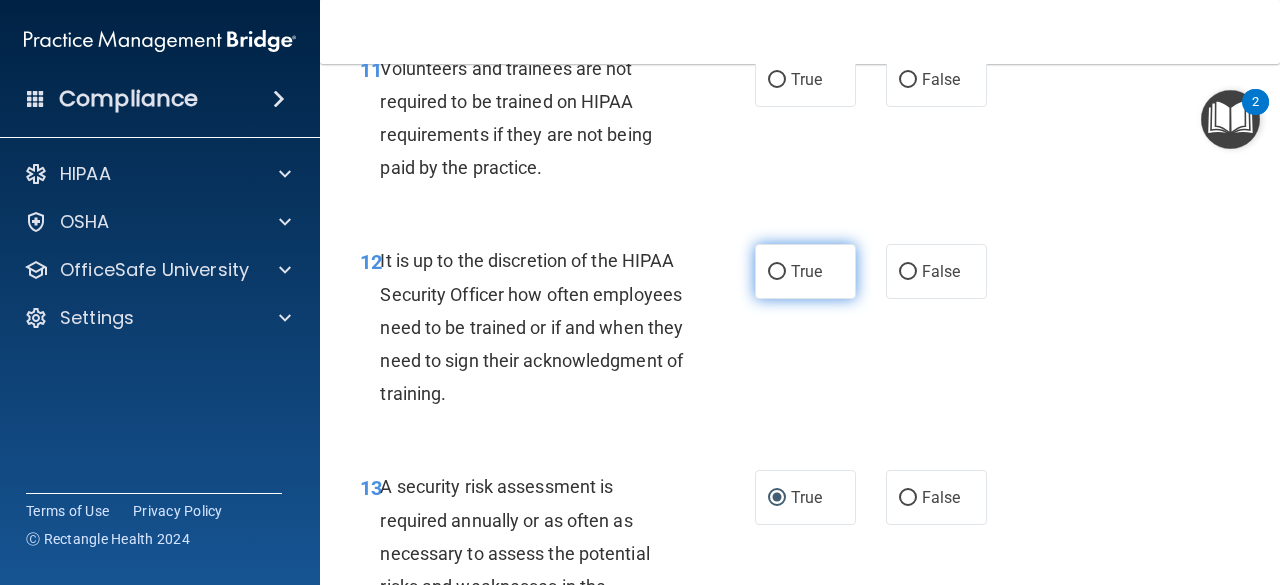 click on "True" at bounding box center (805, 271) 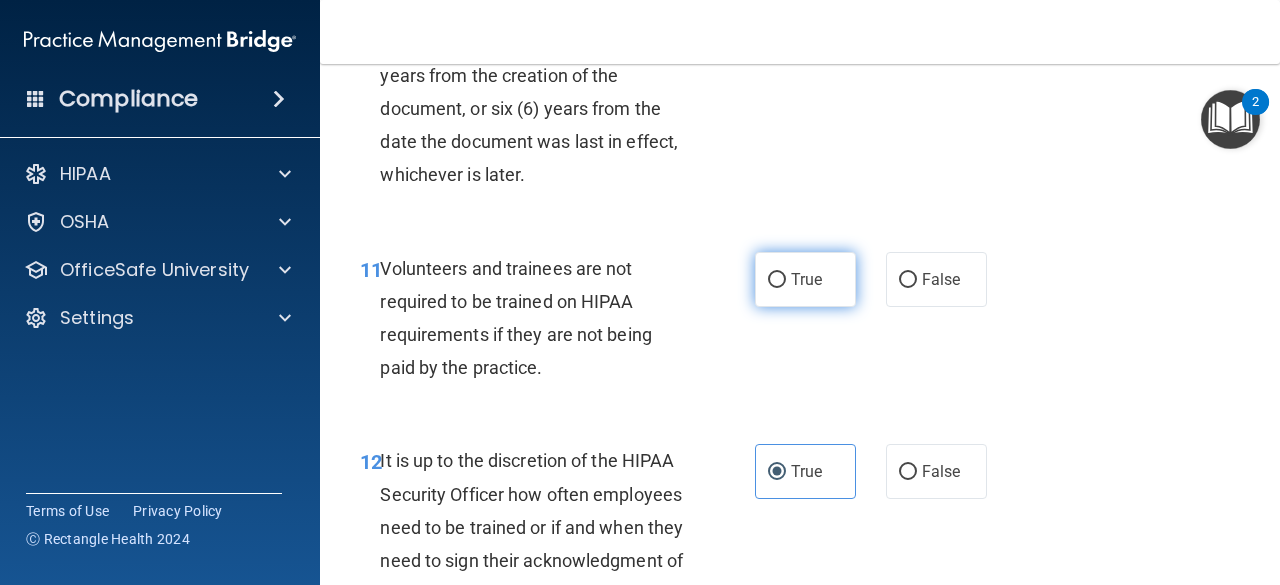 scroll, scrollTop: 2500, scrollLeft: 0, axis: vertical 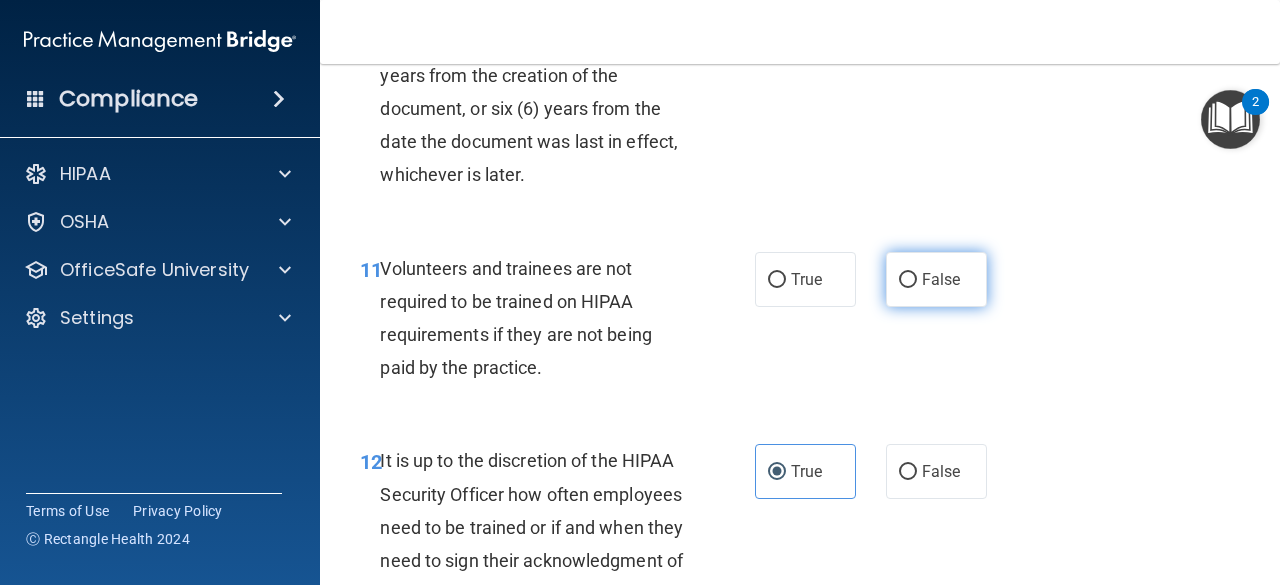 click on "False" at bounding box center (941, 279) 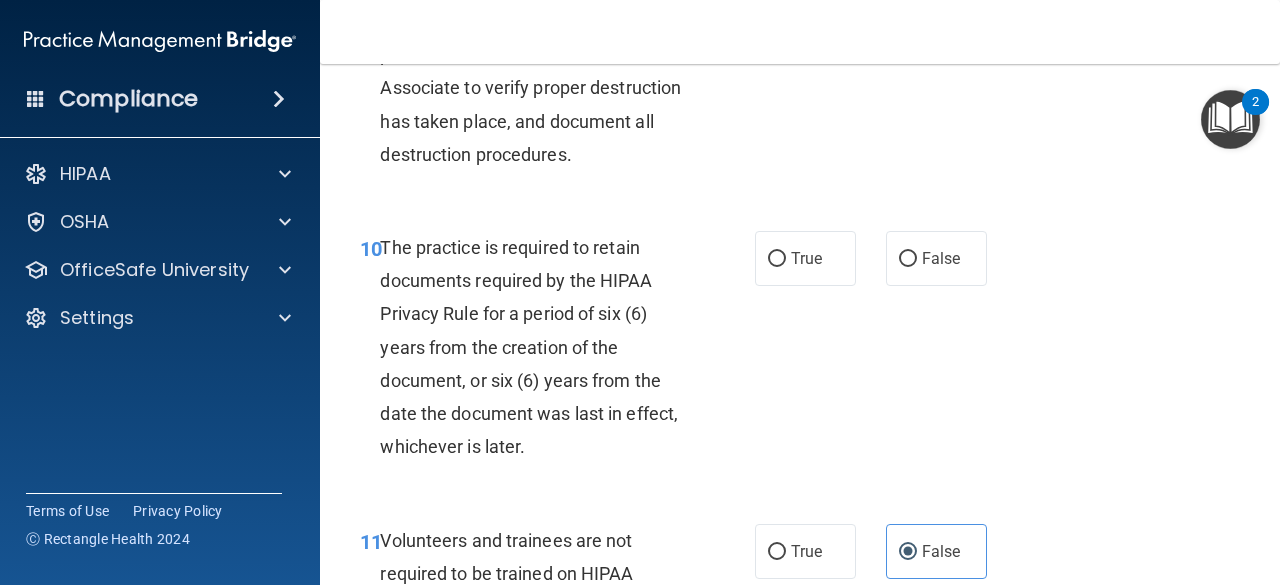 scroll, scrollTop: 2200, scrollLeft: 0, axis: vertical 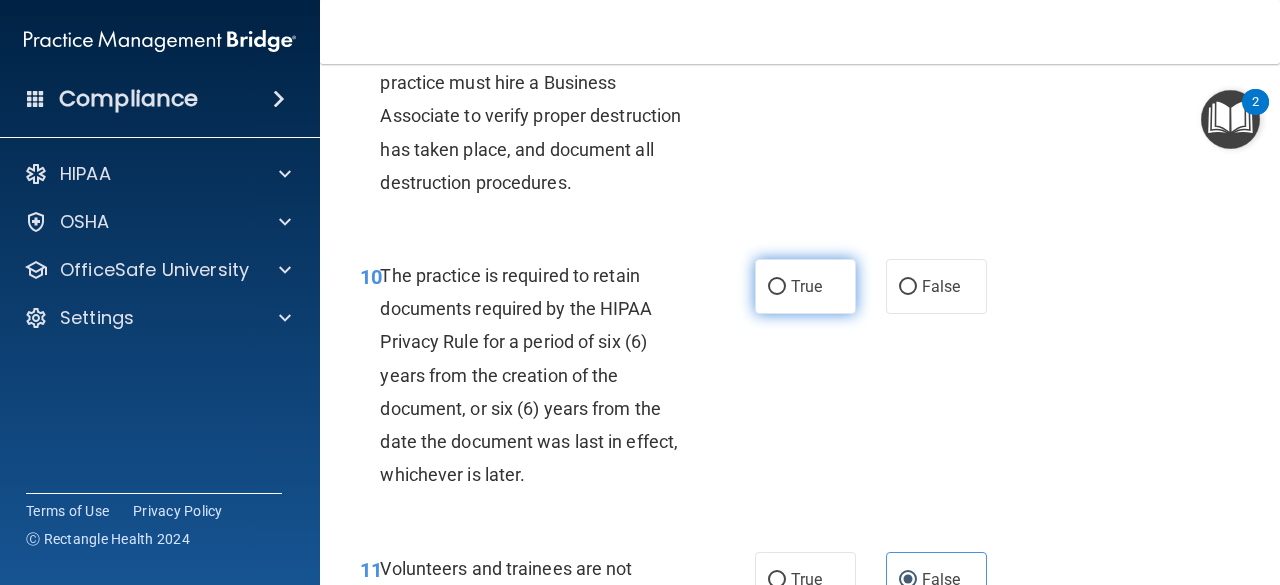 click on "True" at bounding box center (806, 286) 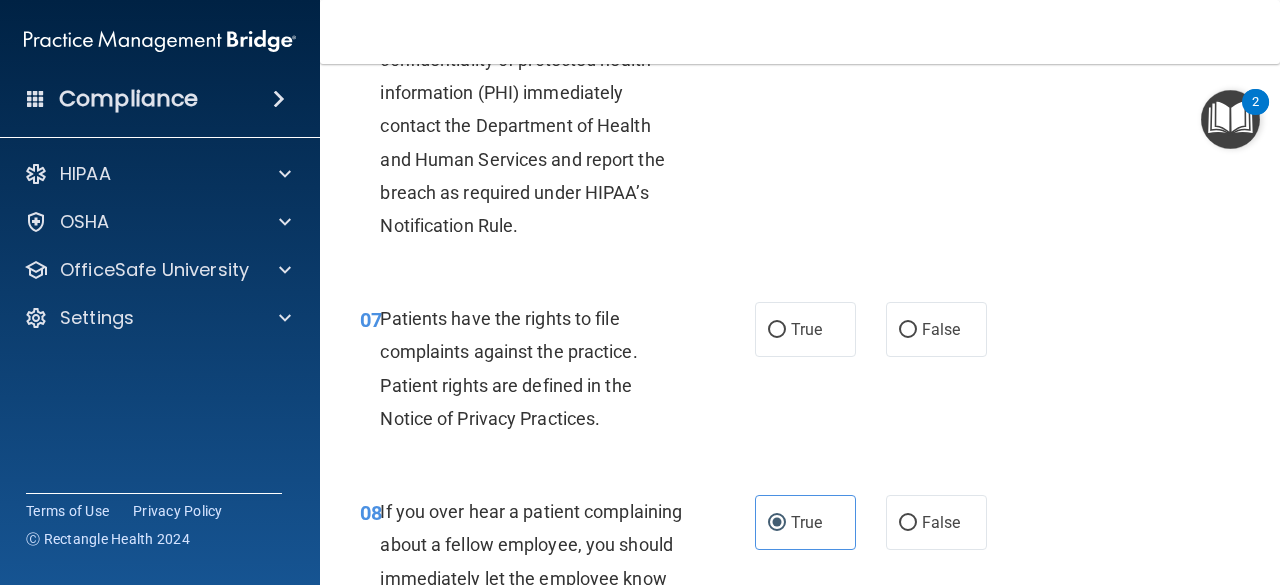 scroll, scrollTop: 1400, scrollLeft: 0, axis: vertical 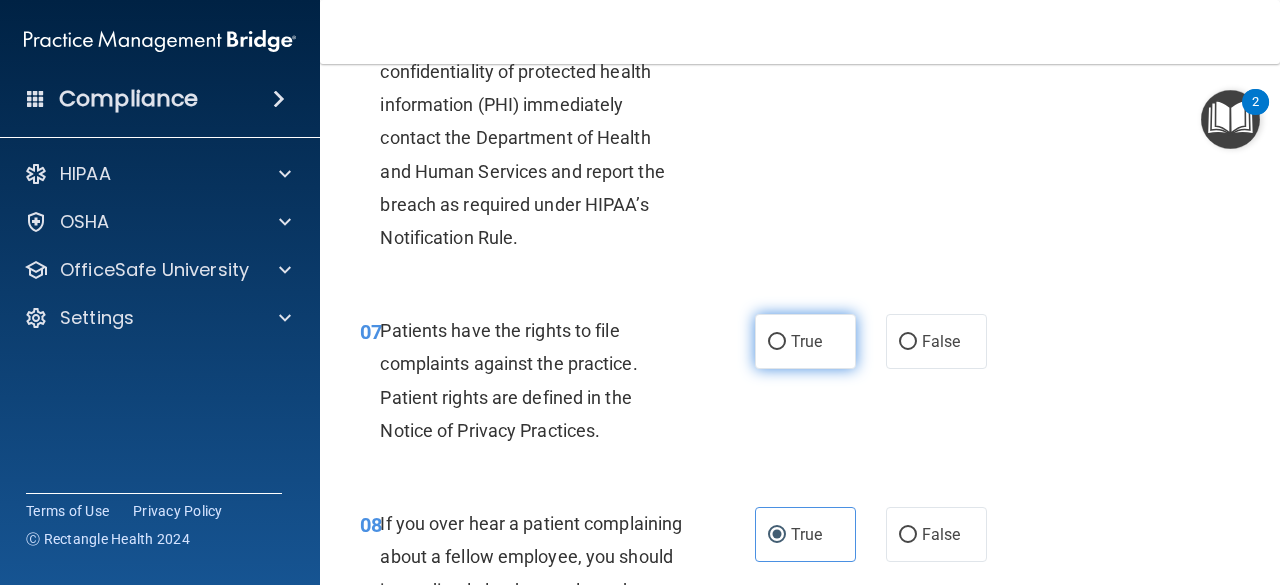 click on "True" at bounding box center [806, 341] 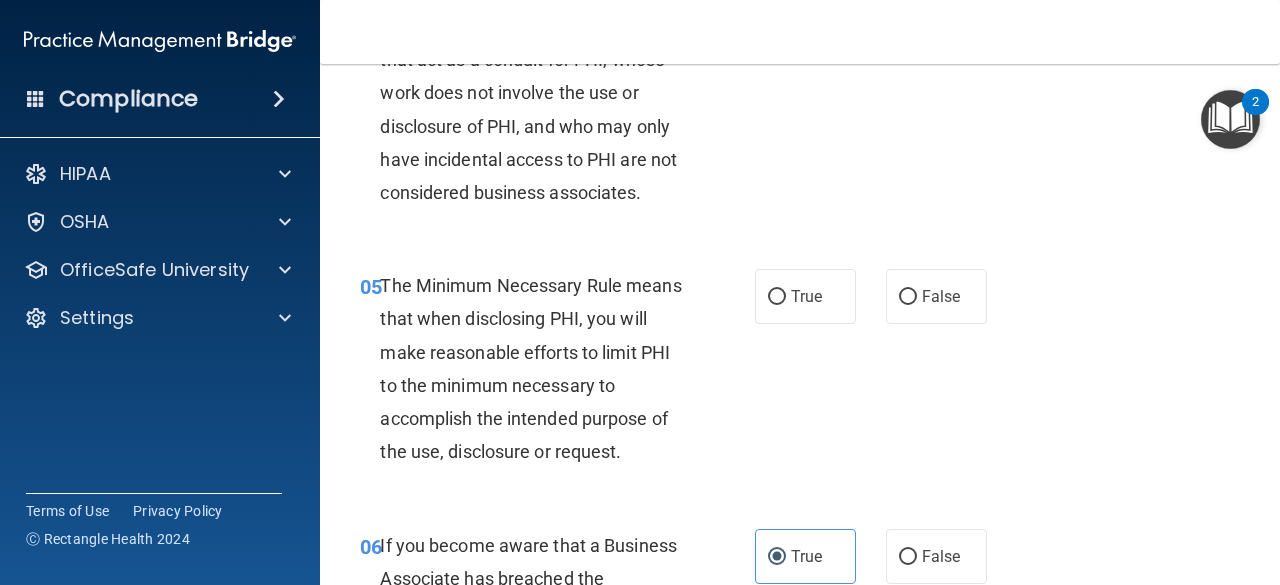 scroll, scrollTop: 800, scrollLeft: 0, axis: vertical 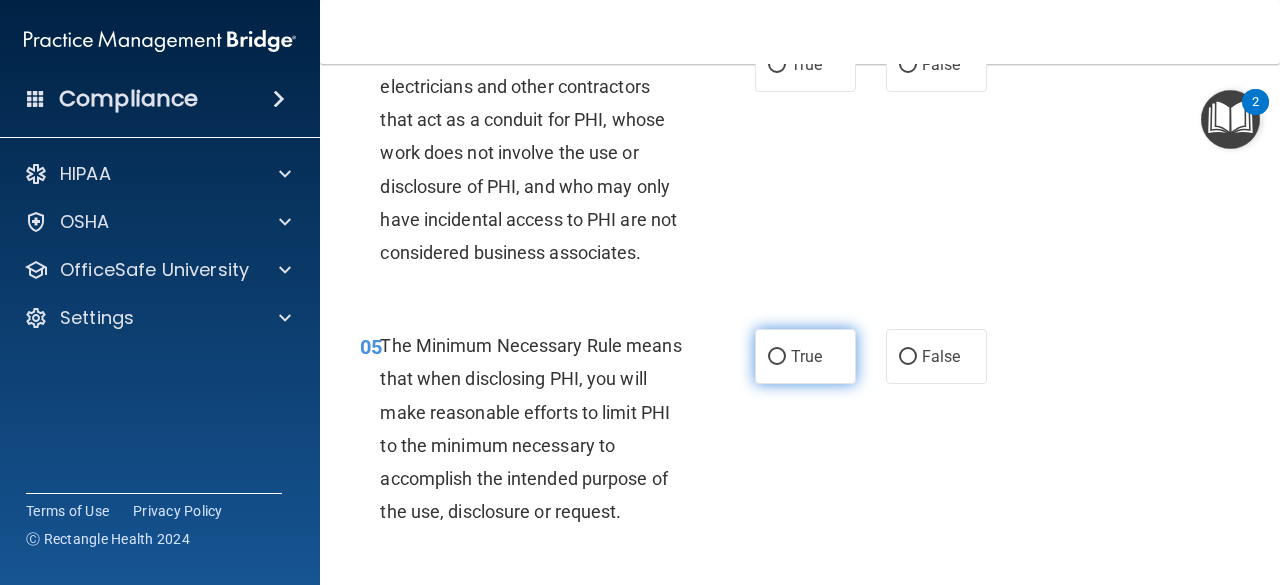 click on "True" at bounding box center [806, 356] 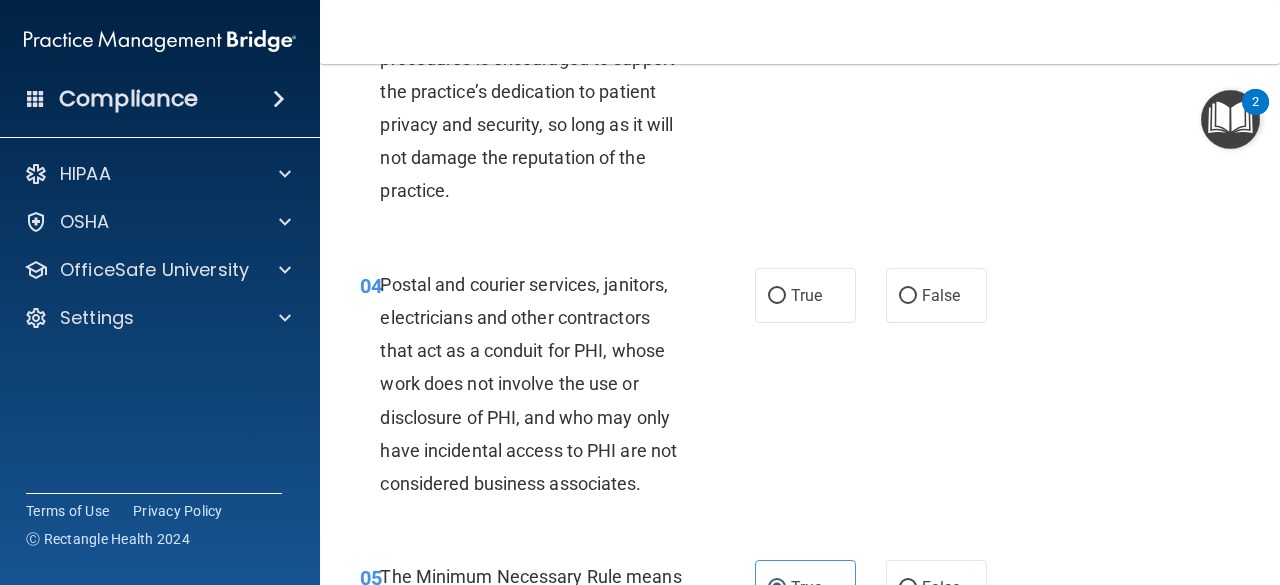 scroll, scrollTop: 600, scrollLeft: 0, axis: vertical 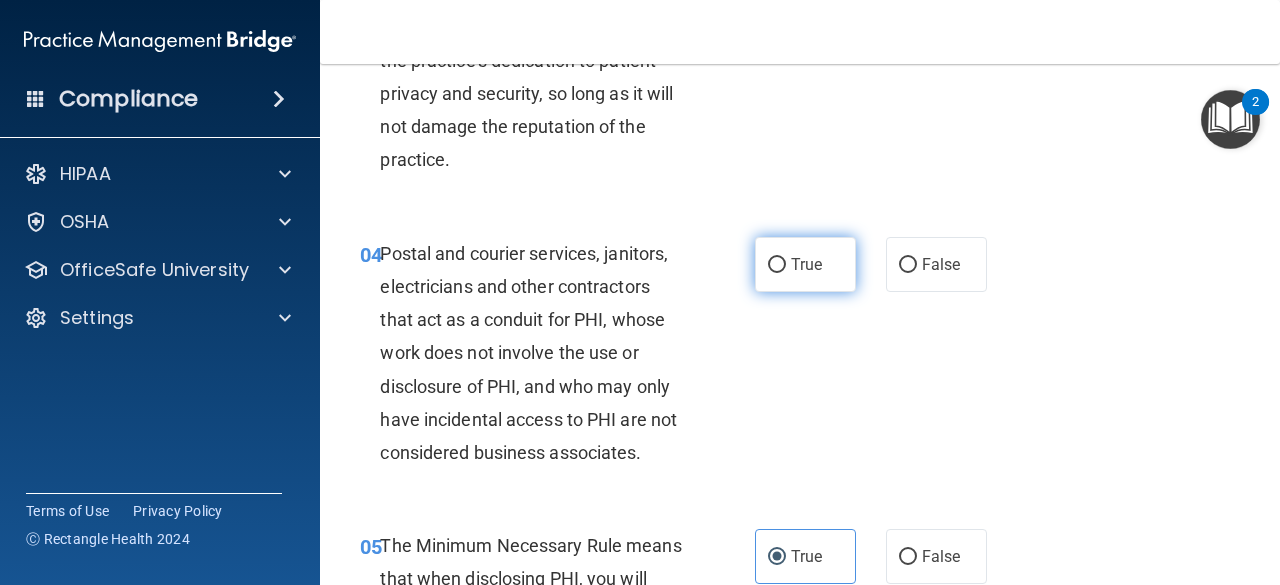 click on "True" at bounding box center [805, 264] 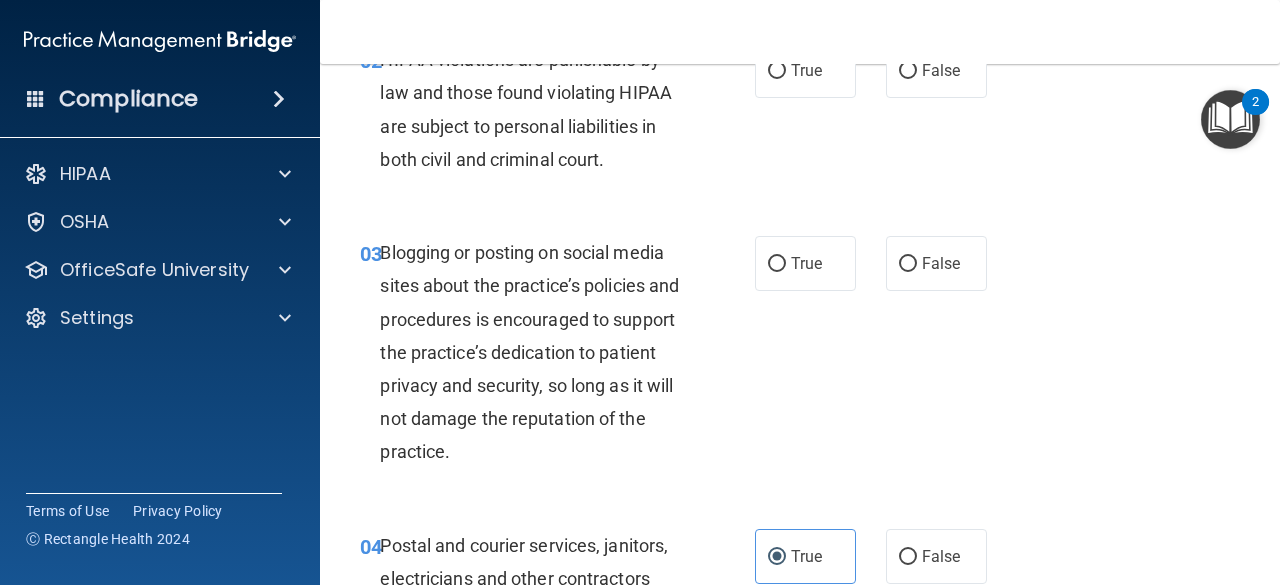 scroll, scrollTop: 300, scrollLeft: 0, axis: vertical 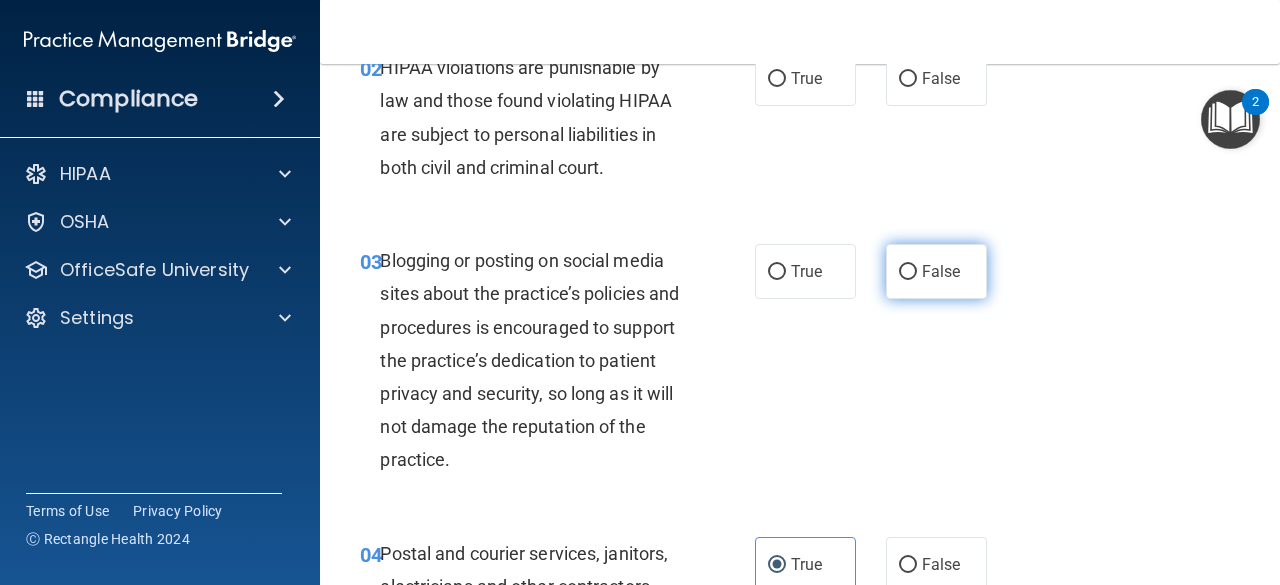 click on "False" at bounding box center [936, 271] 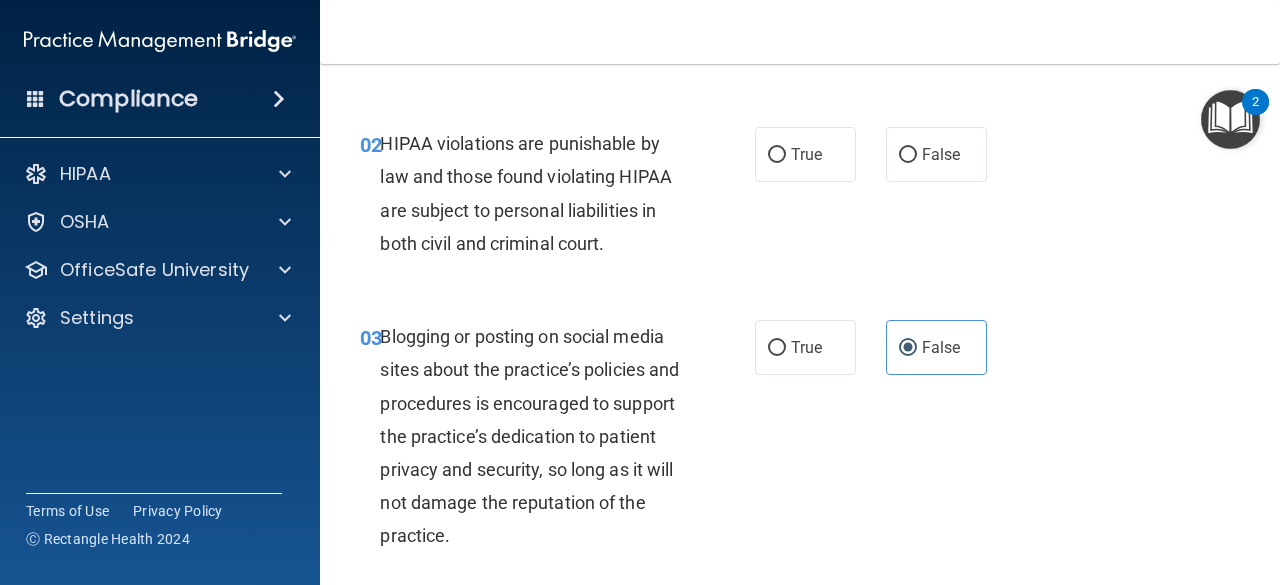 scroll, scrollTop: 0, scrollLeft: 0, axis: both 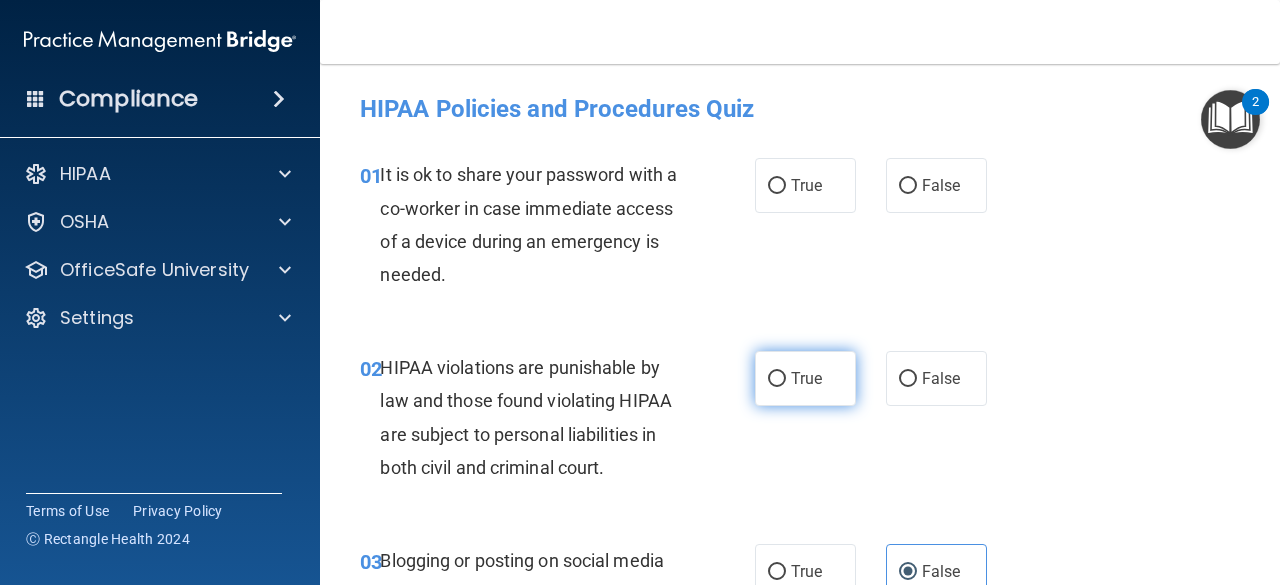 click on "True" at bounding box center [805, 378] 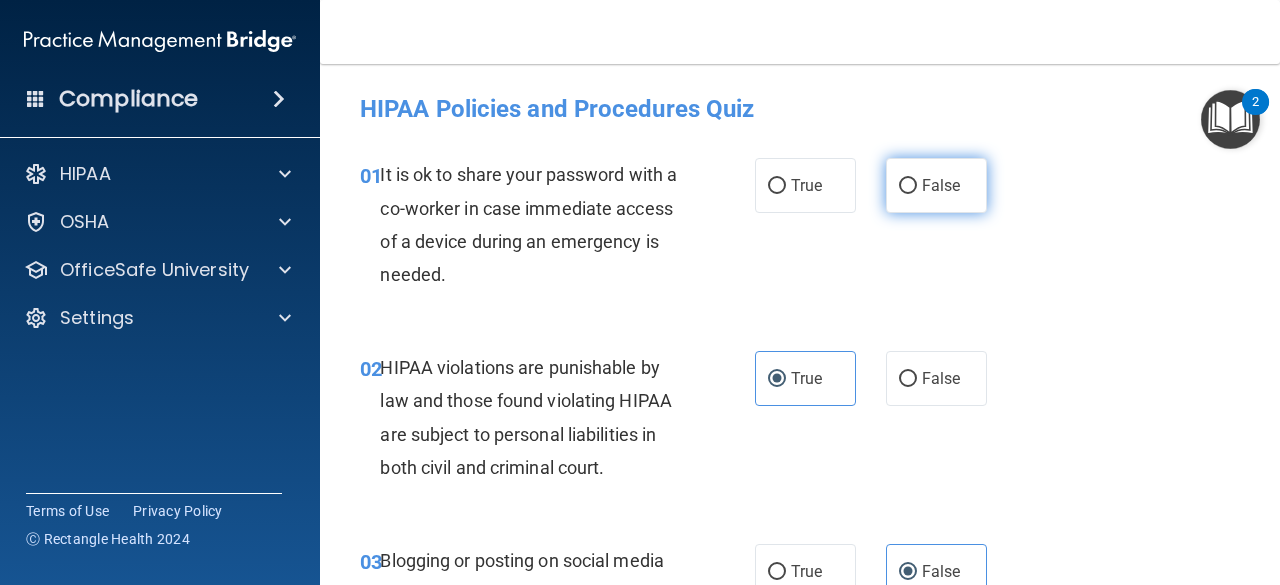 click on "False" at bounding box center [941, 185] 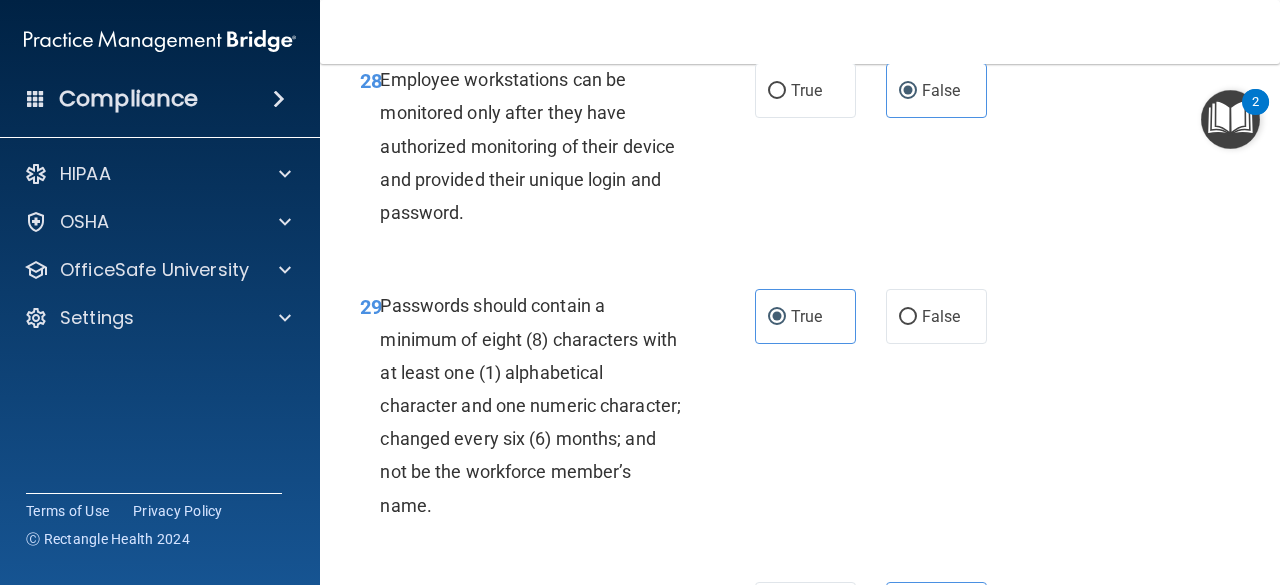 scroll, scrollTop: 6560, scrollLeft: 0, axis: vertical 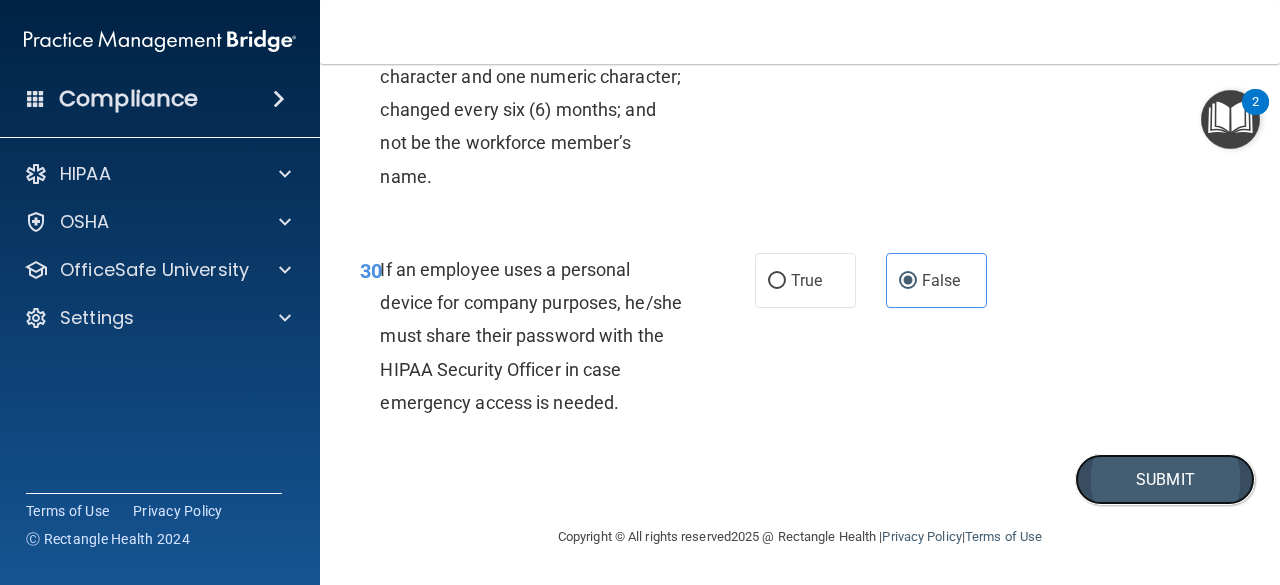 click on "Submit" at bounding box center [1165, 479] 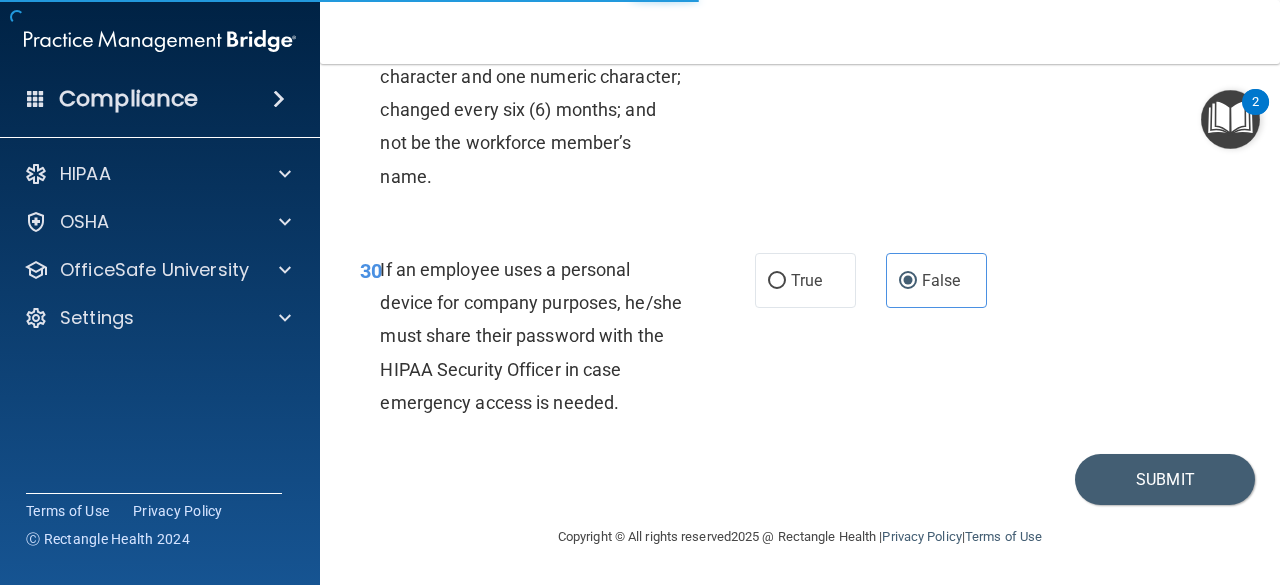 scroll, scrollTop: 0, scrollLeft: 0, axis: both 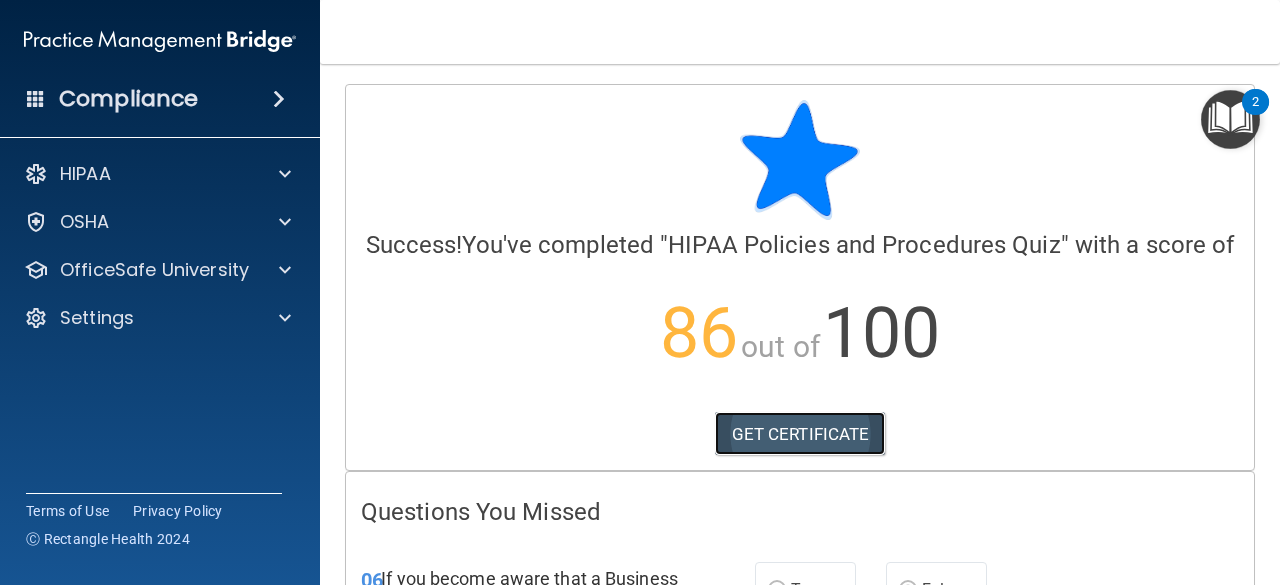 click on "GET CERTIFICATE" at bounding box center (800, 434) 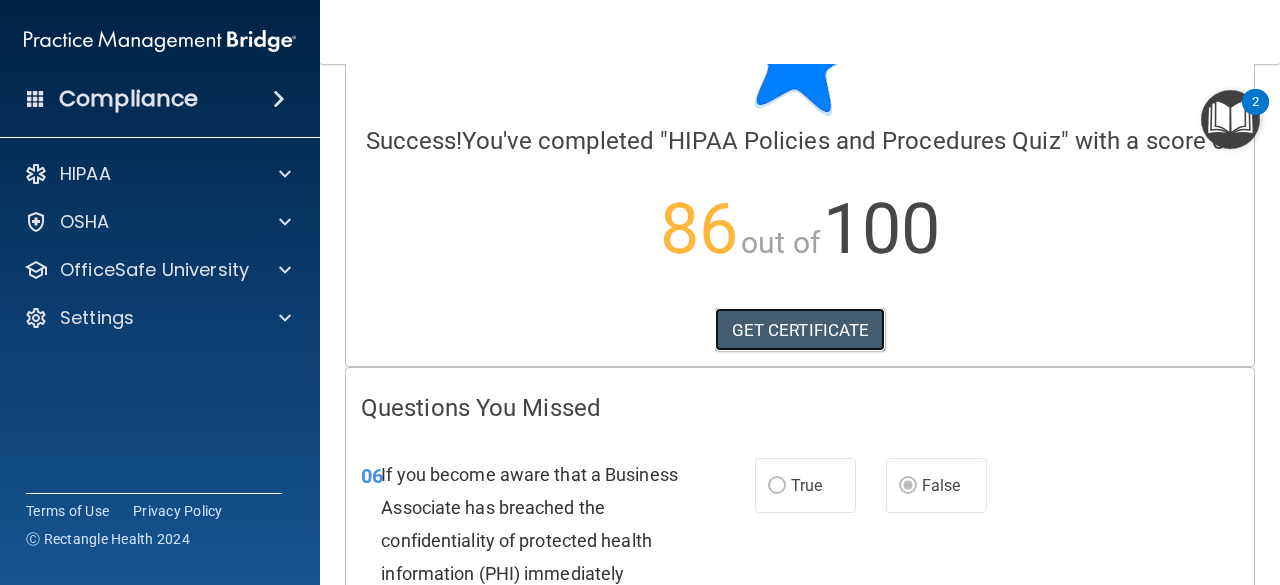 scroll, scrollTop: 100, scrollLeft: 0, axis: vertical 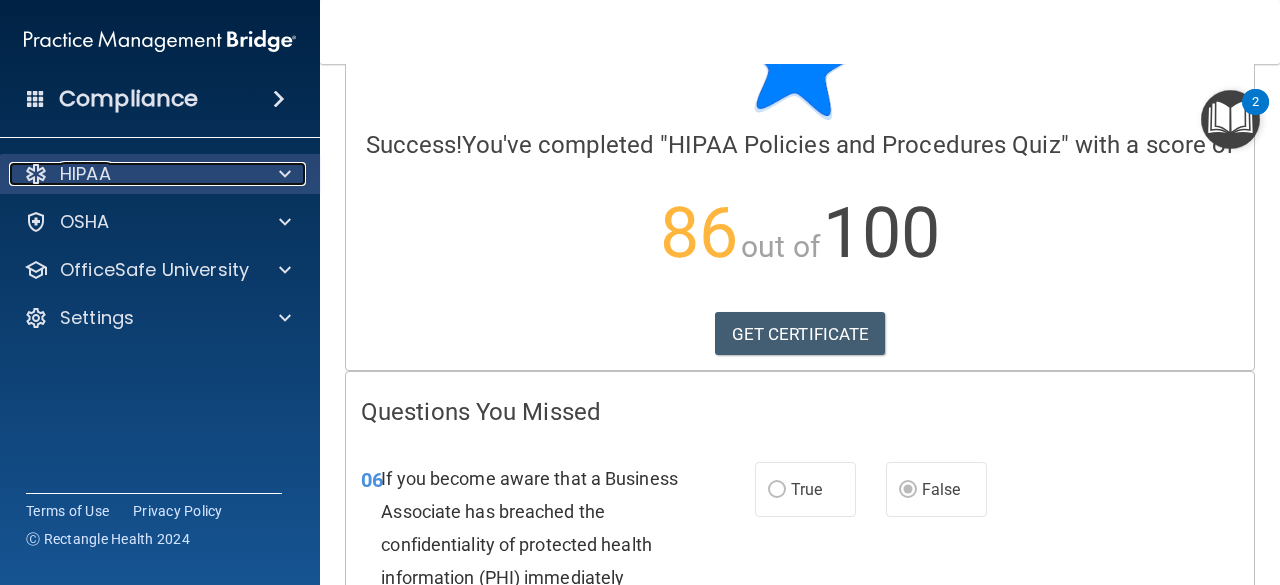 click at bounding box center [282, 174] 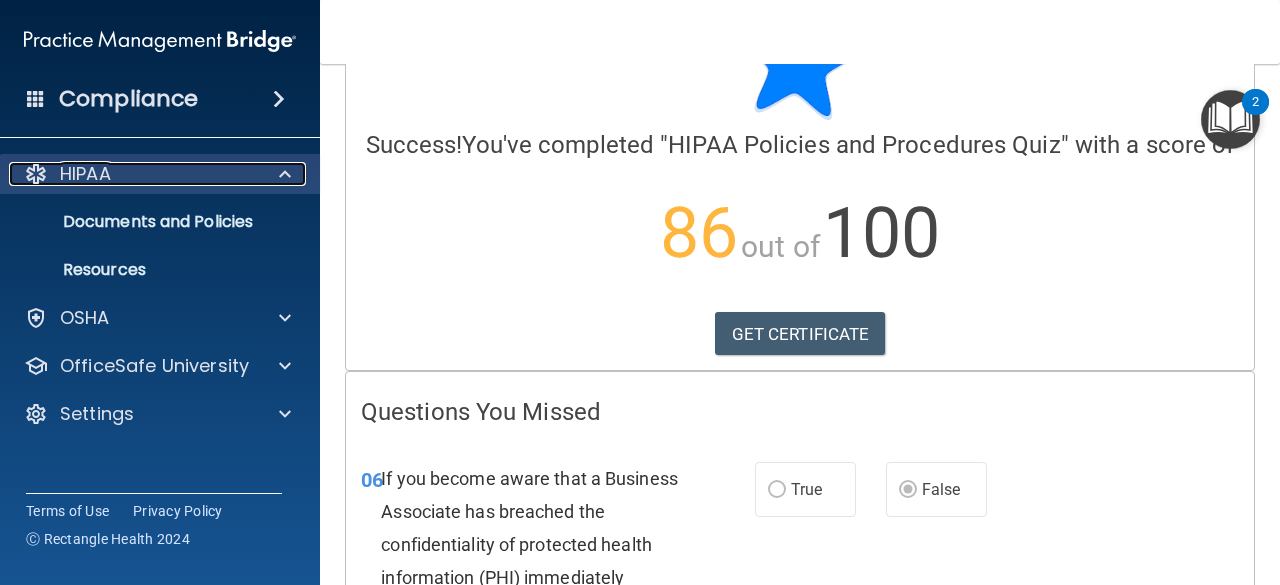 click on "HIPAA" at bounding box center (133, 174) 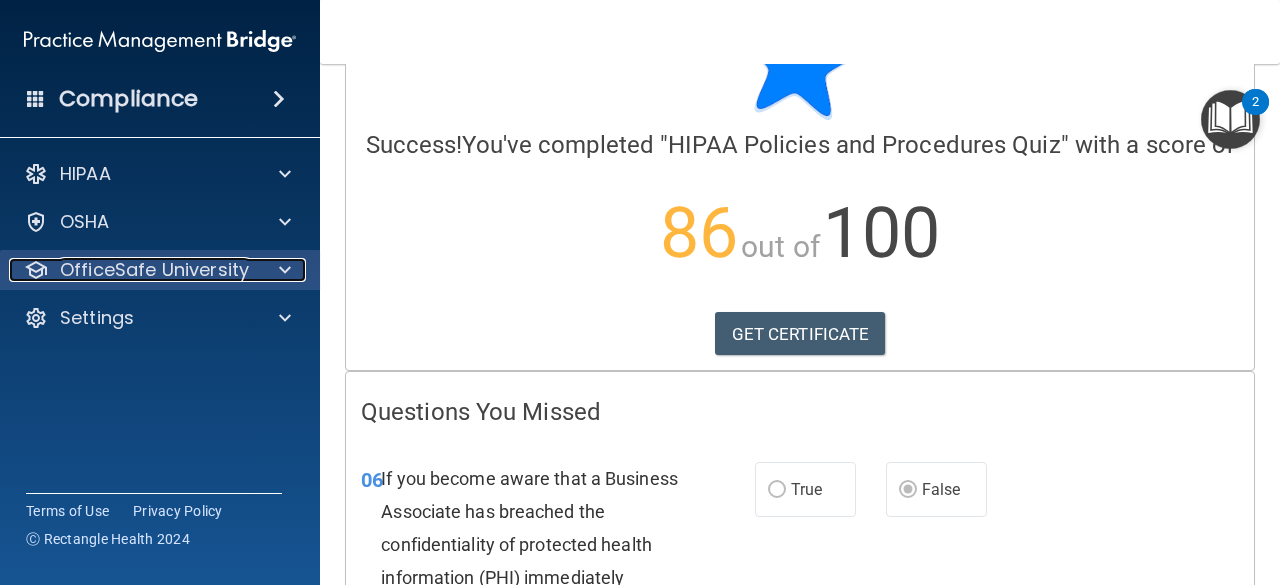 click at bounding box center [285, 270] 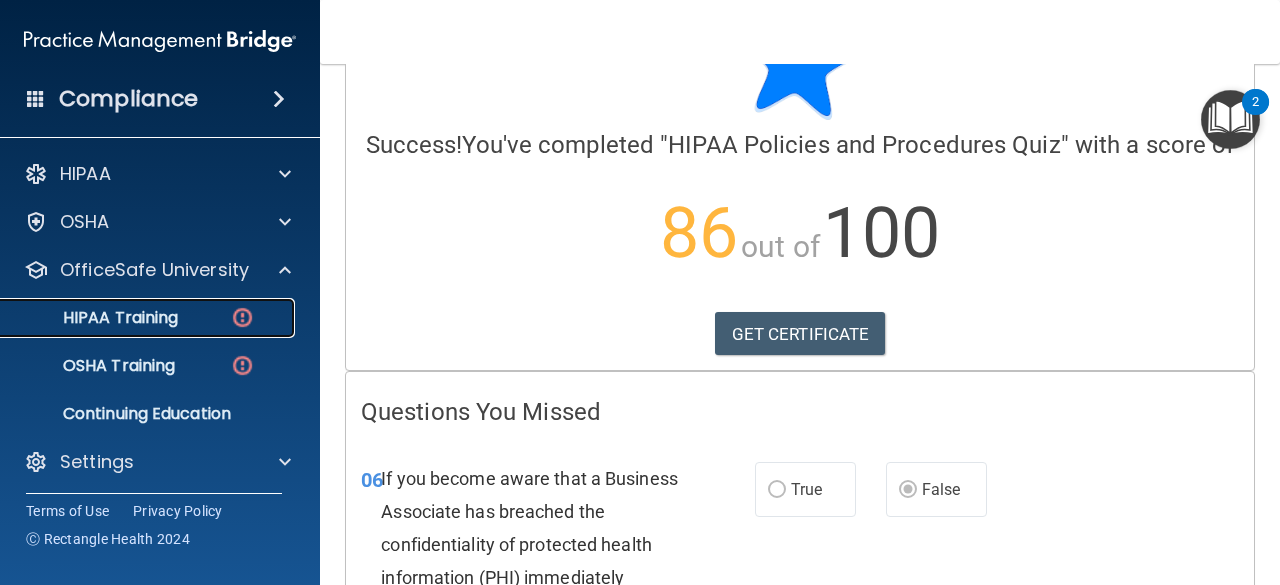 click at bounding box center (242, 317) 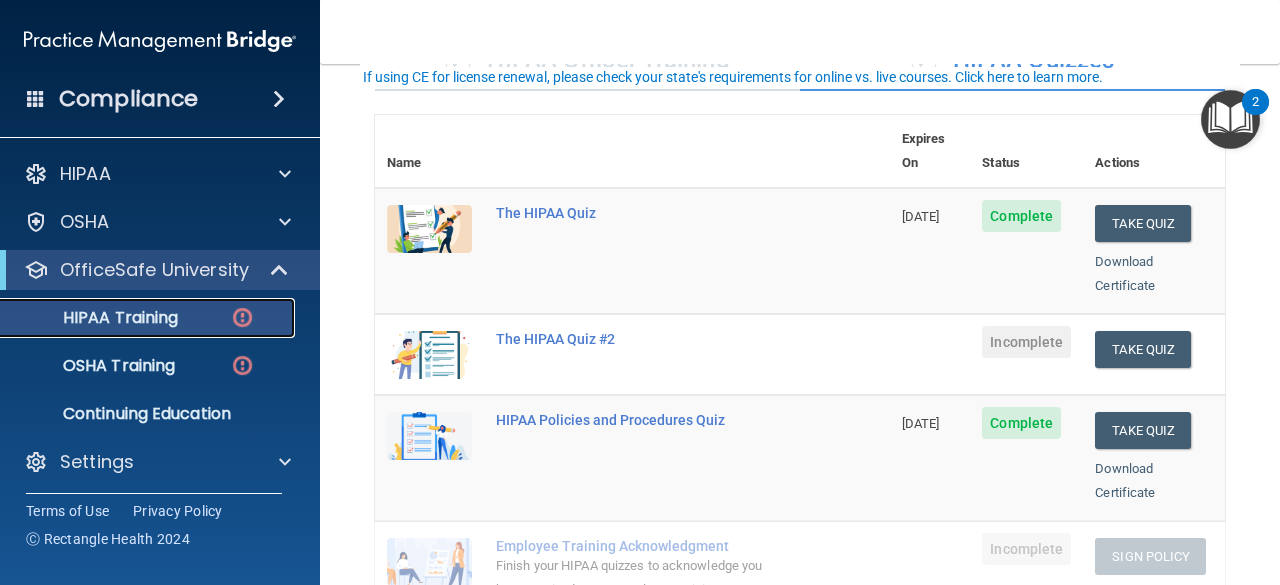 scroll, scrollTop: 300, scrollLeft: 0, axis: vertical 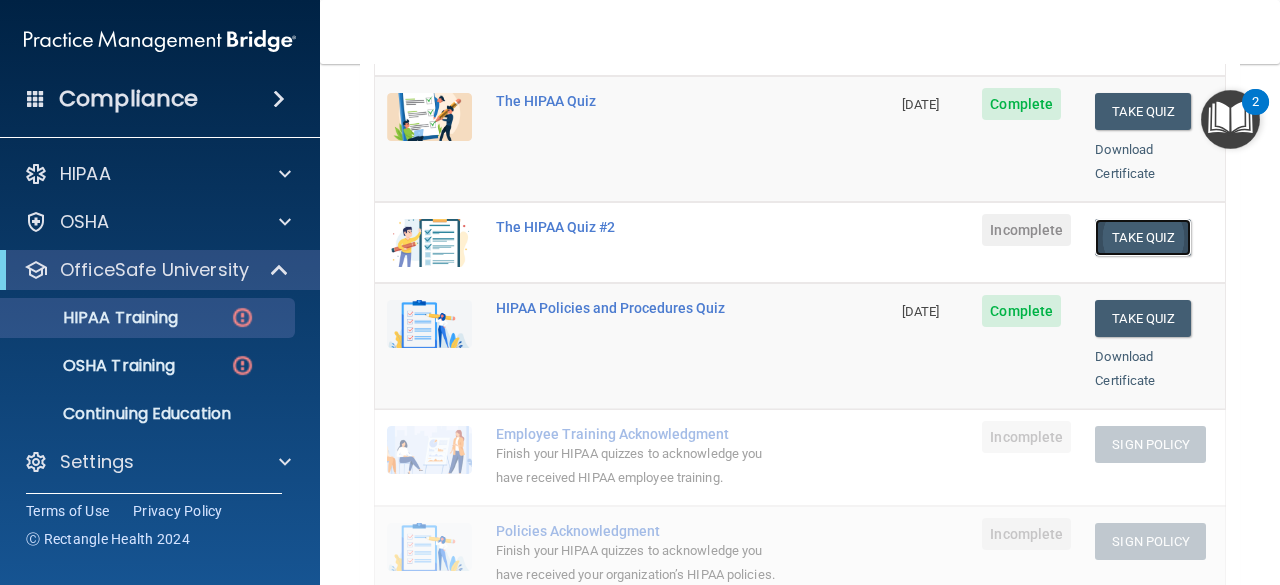 click on "Take Quiz" at bounding box center (1143, 237) 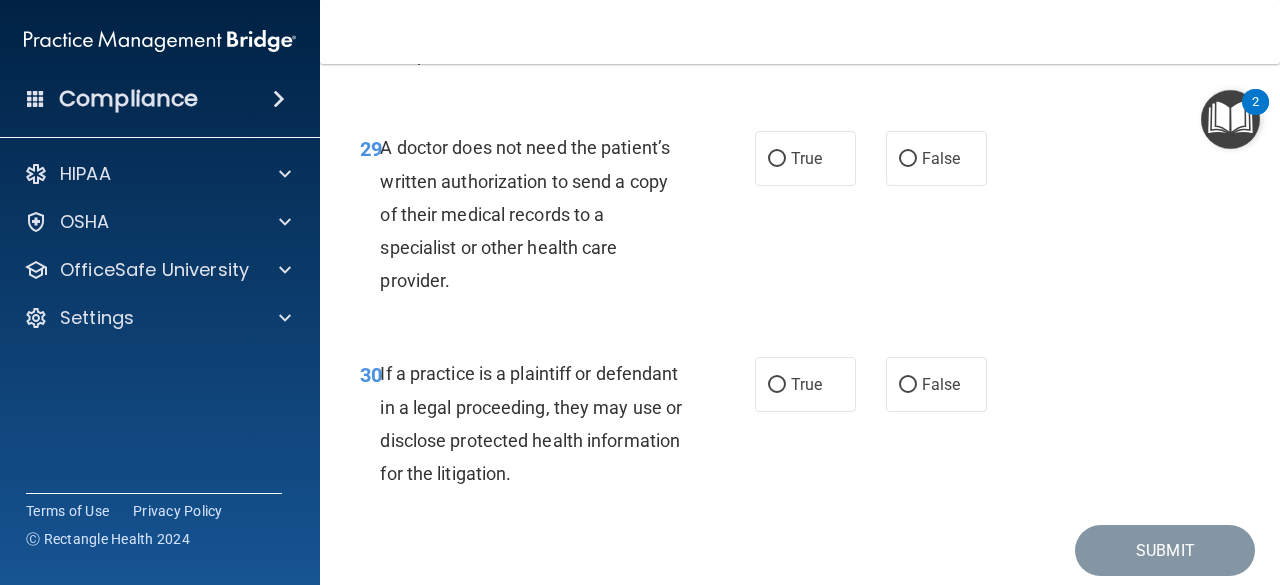 scroll, scrollTop: 5929, scrollLeft: 0, axis: vertical 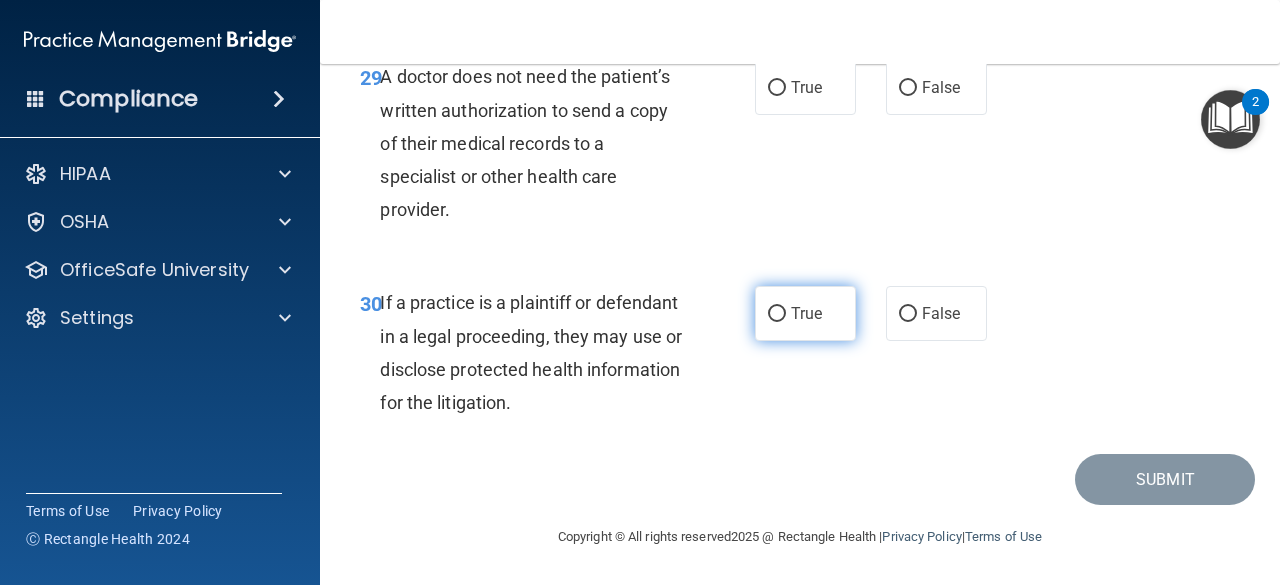 click on "True" at bounding box center (805, 313) 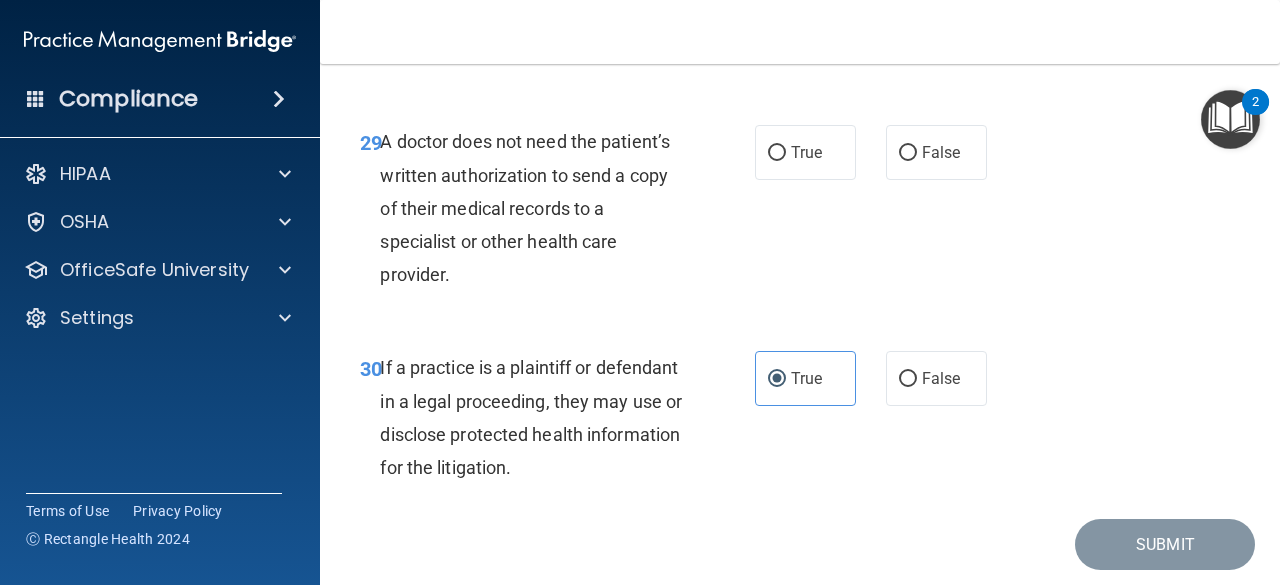 scroll, scrollTop: 5729, scrollLeft: 0, axis: vertical 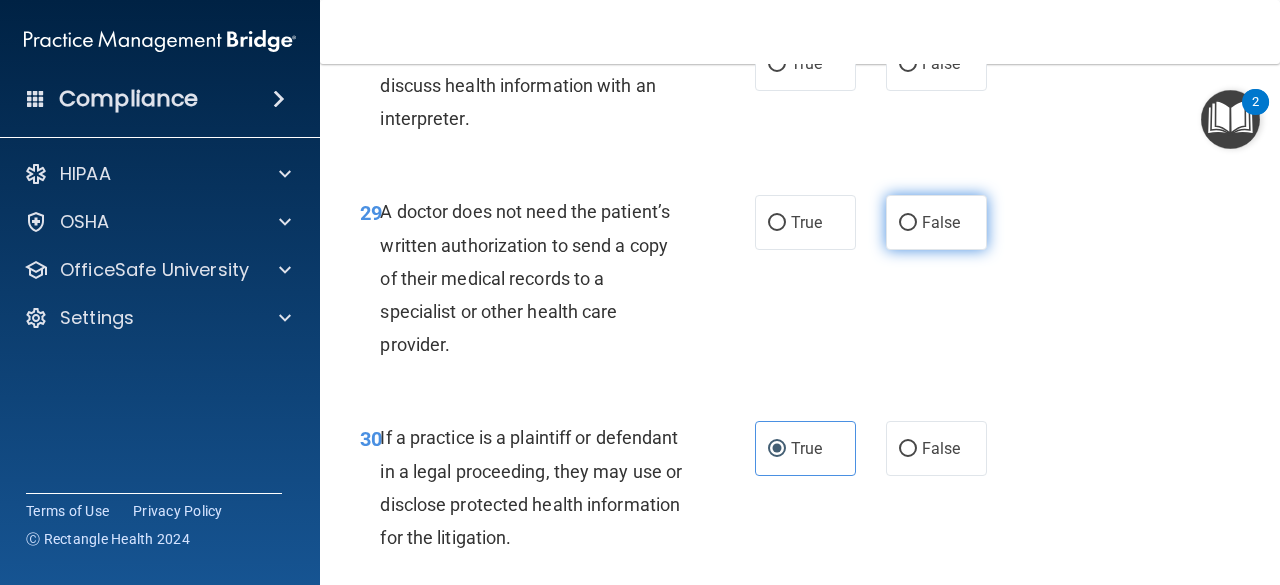 click on "False" at bounding box center [941, 222] 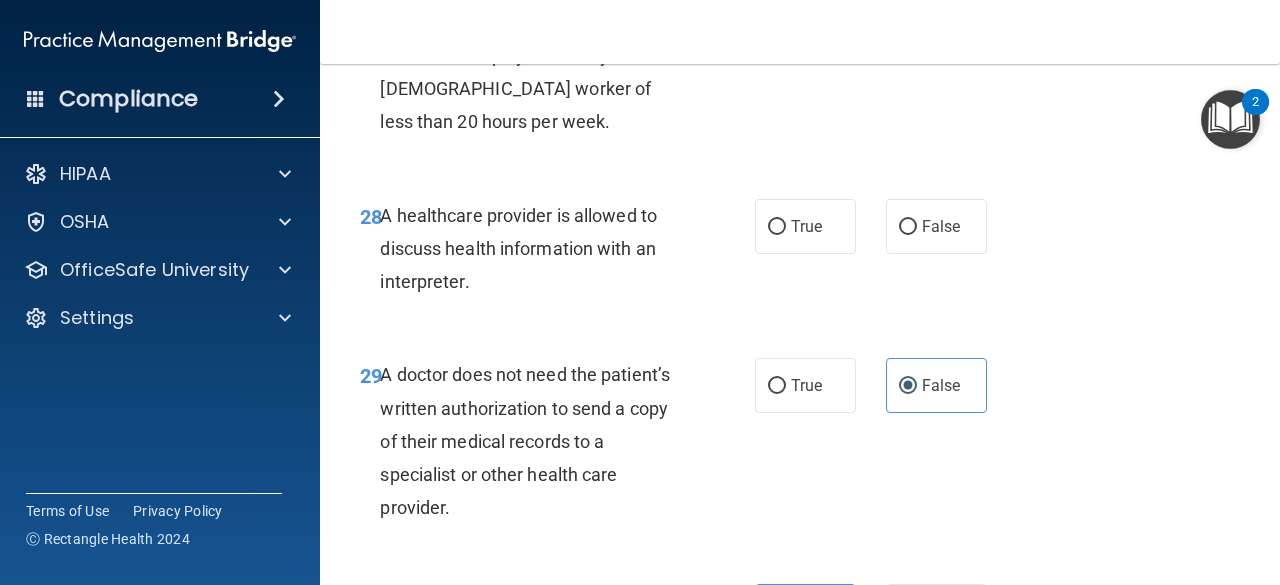 scroll, scrollTop: 5529, scrollLeft: 0, axis: vertical 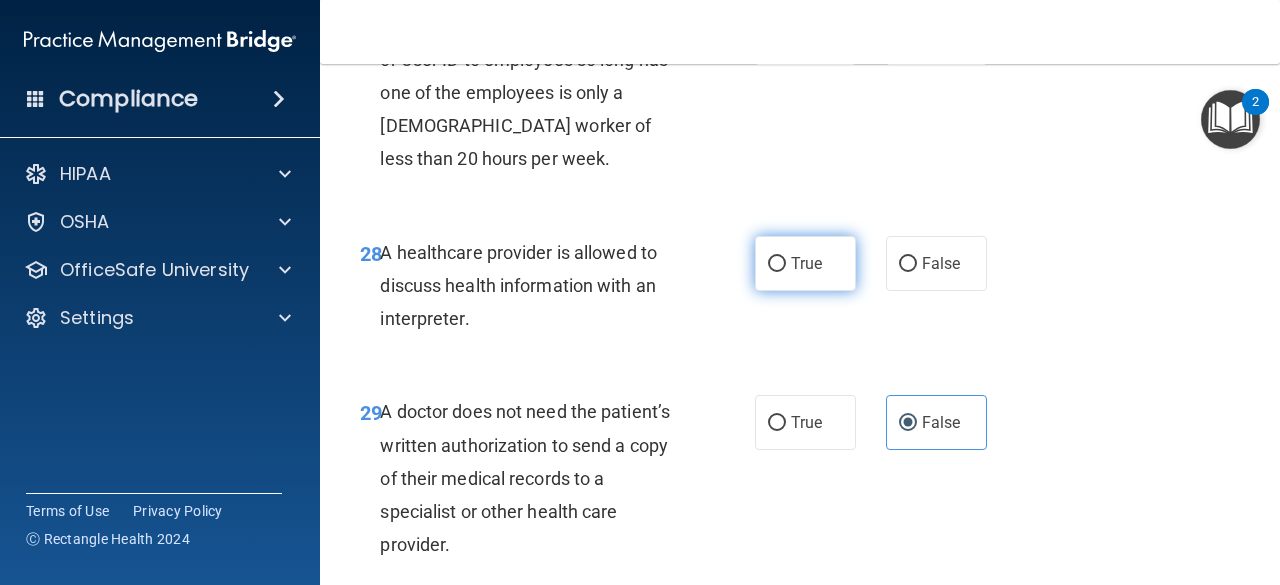 click on "True" at bounding box center [805, 263] 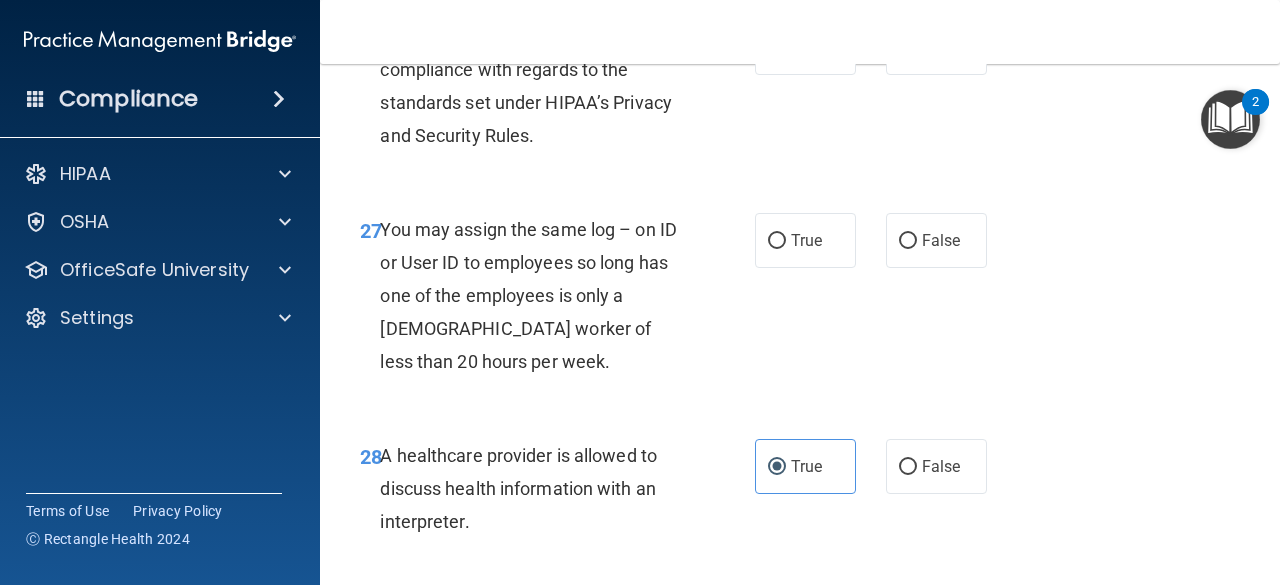 scroll, scrollTop: 5329, scrollLeft: 0, axis: vertical 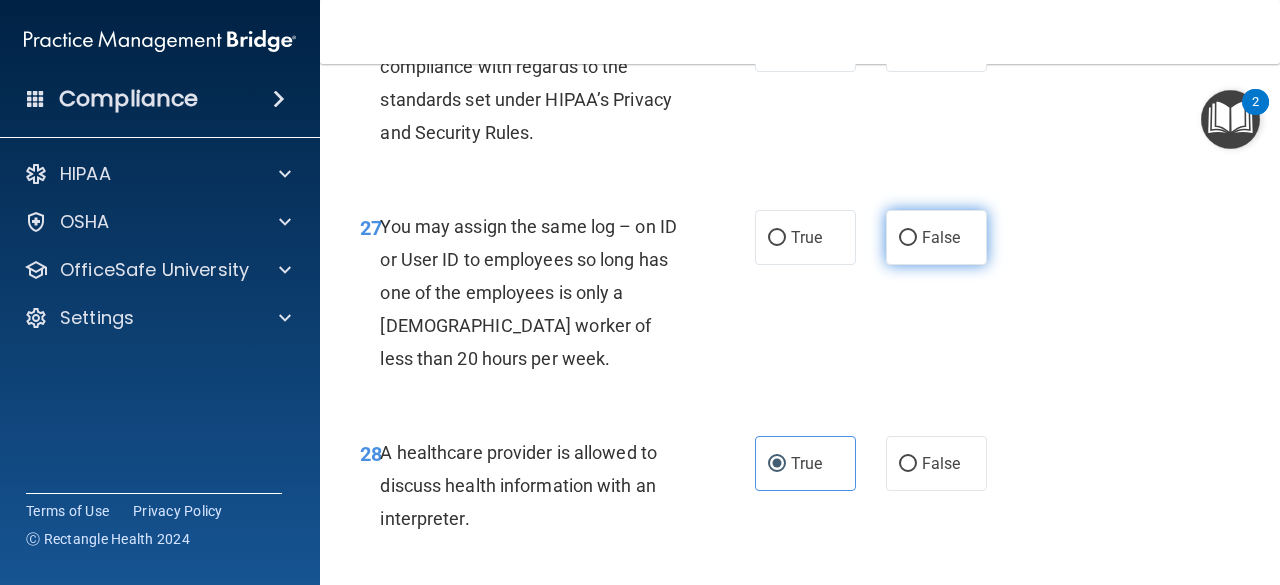 click on "False" at bounding box center [941, 237] 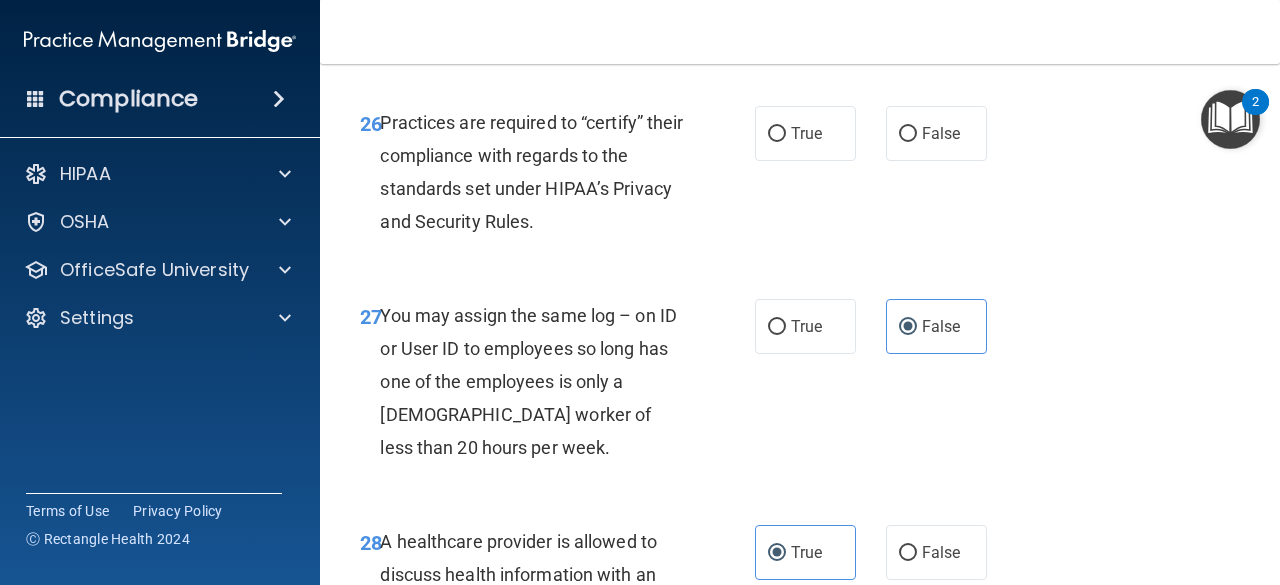 scroll, scrollTop: 5129, scrollLeft: 0, axis: vertical 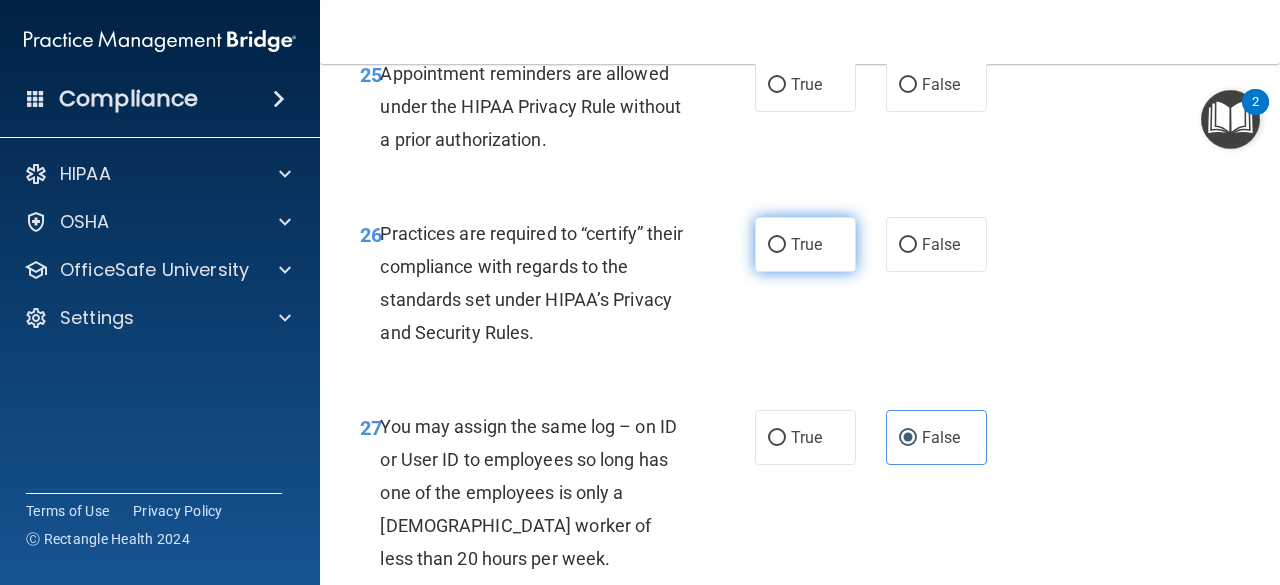 click on "True" at bounding box center (805, 244) 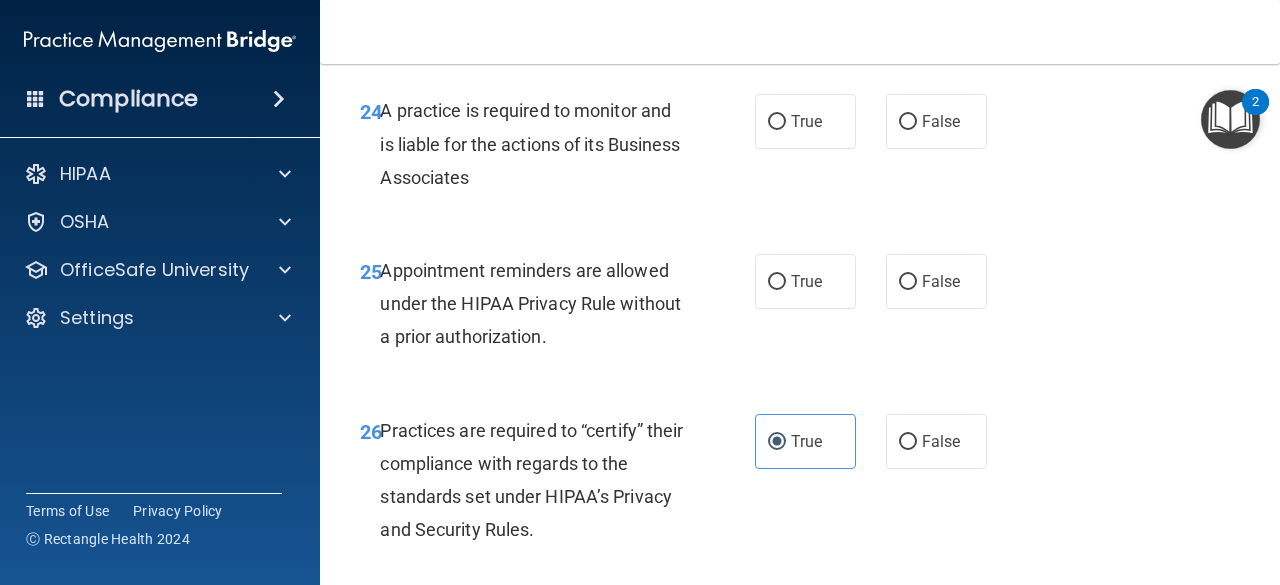 scroll, scrollTop: 4929, scrollLeft: 0, axis: vertical 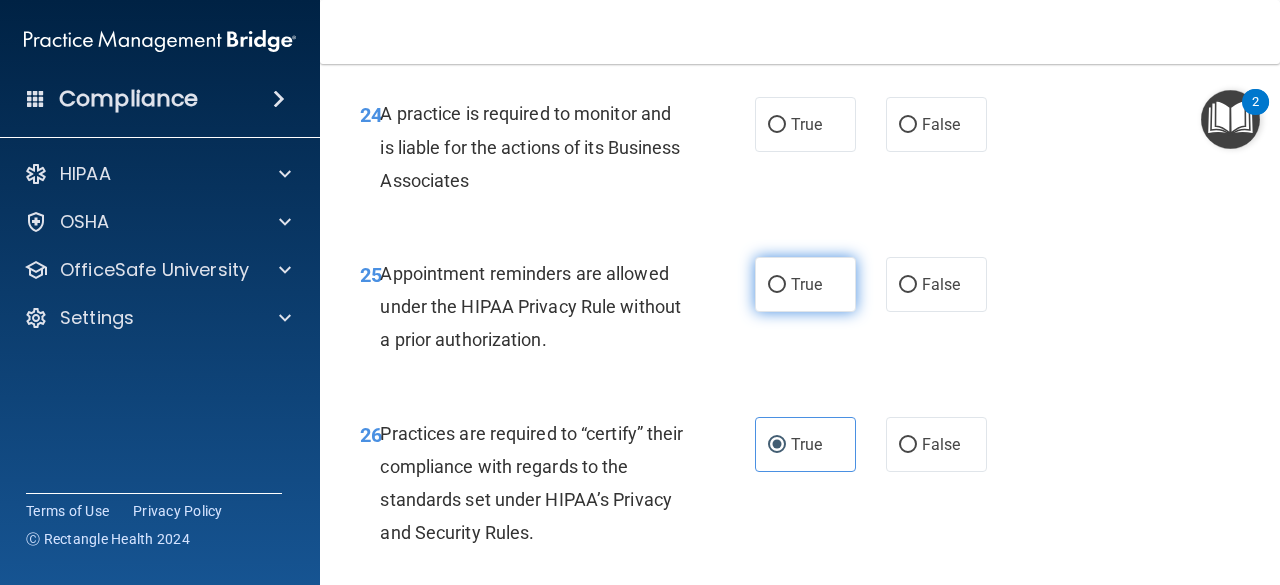 click on "True" at bounding box center (806, 284) 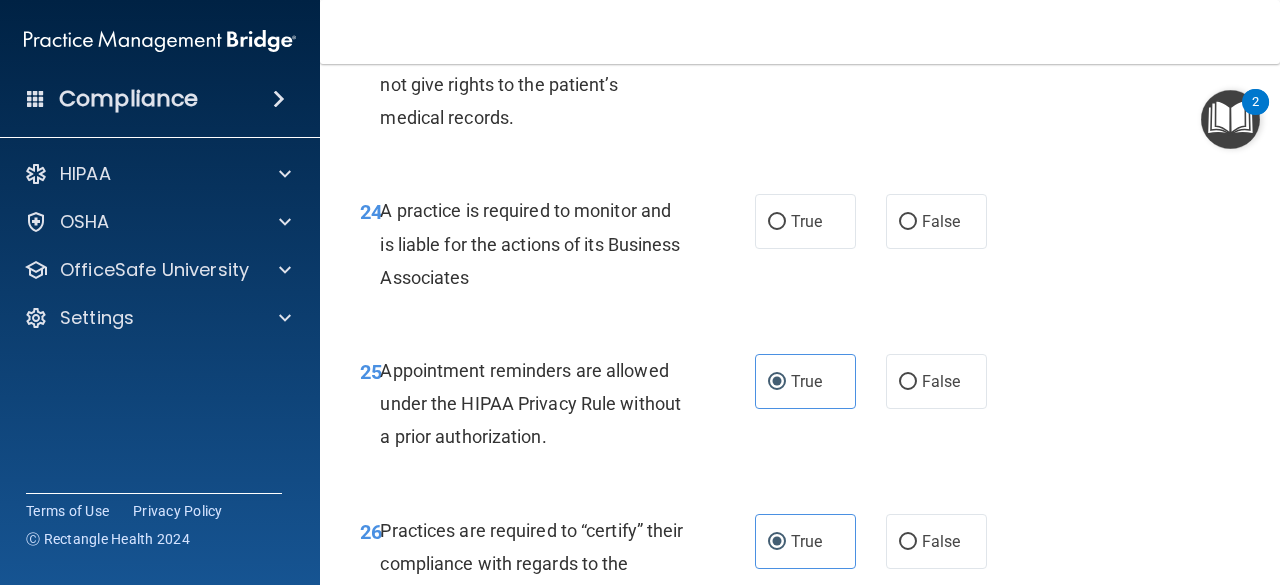 scroll, scrollTop: 4829, scrollLeft: 0, axis: vertical 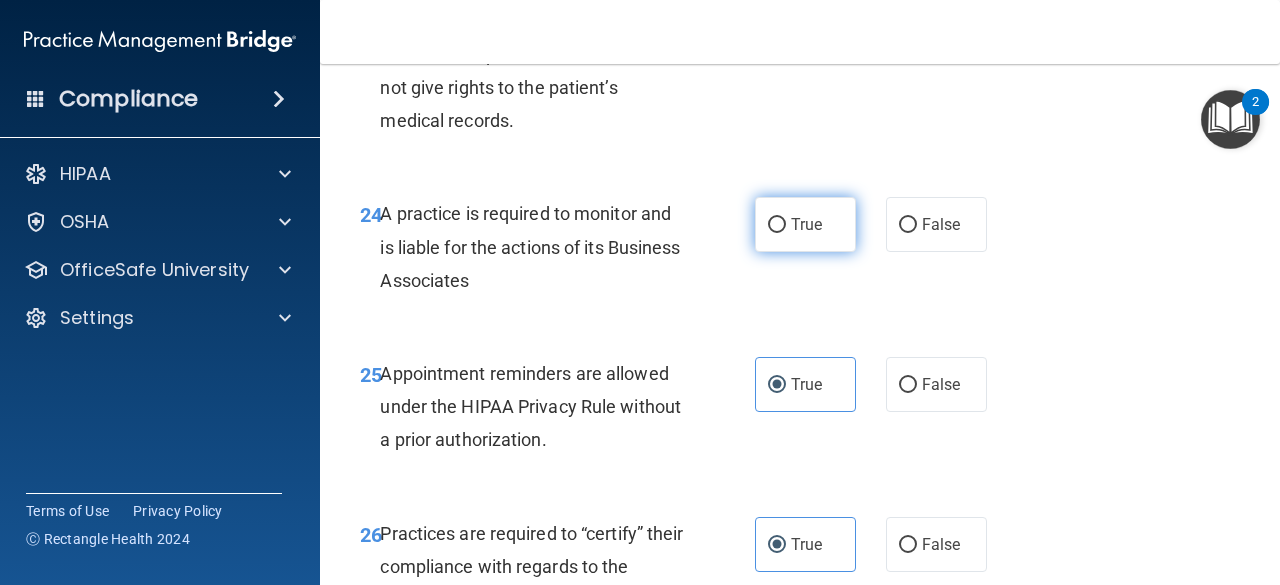 click on "True" at bounding box center (806, 224) 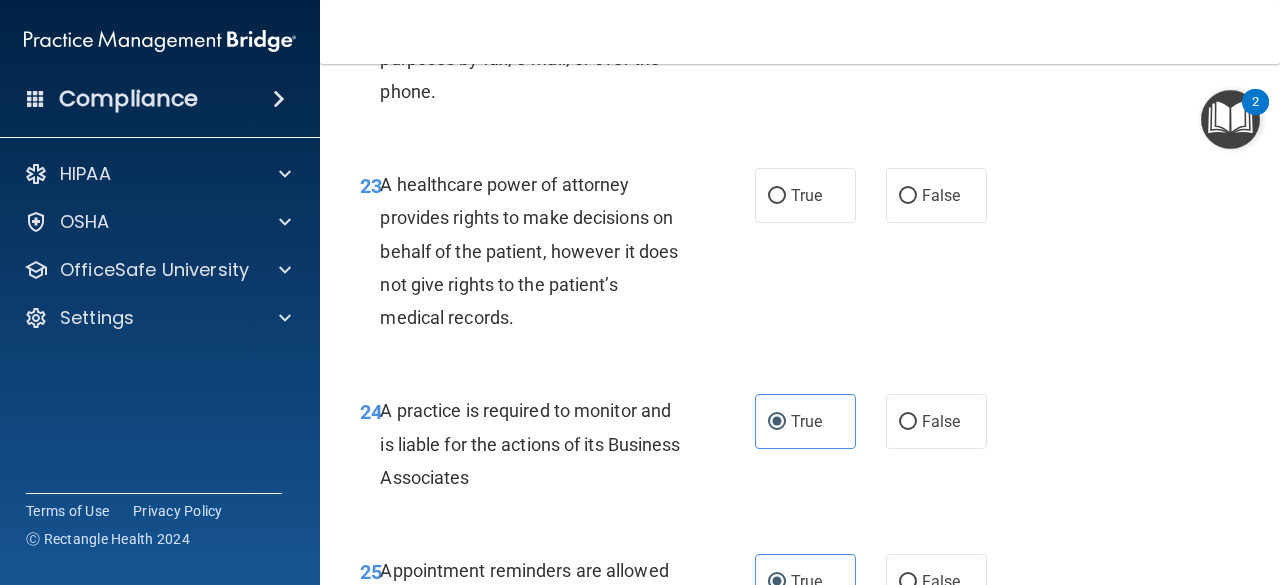 scroll, scrollTop: 4629, scrollLeft: 0, axis: vertical 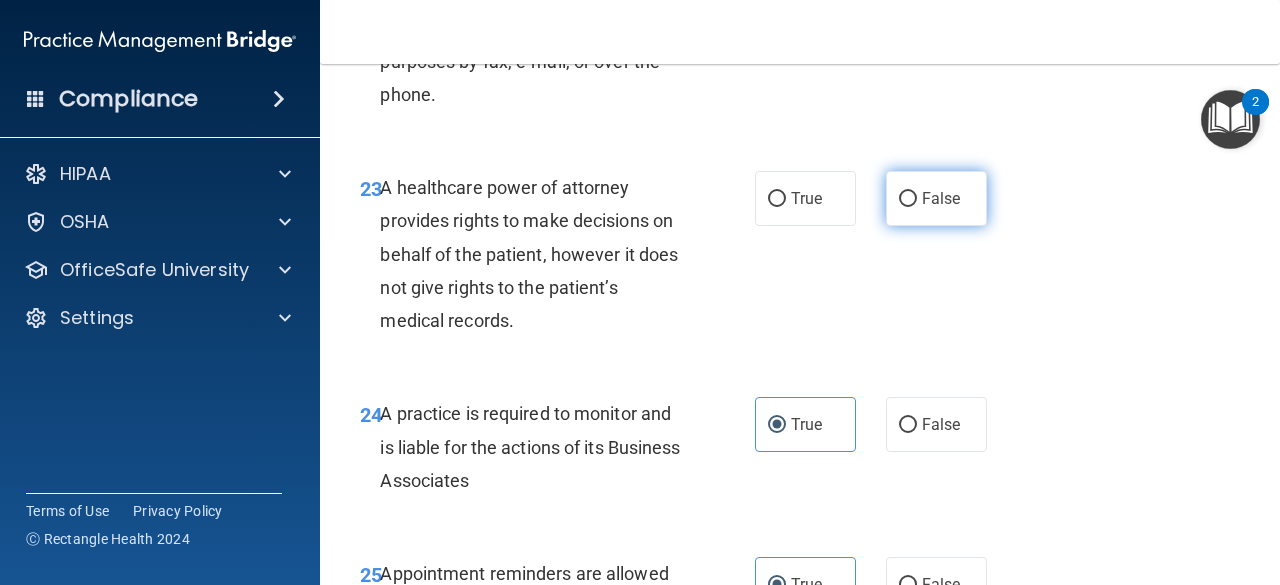 click on "False" at bounding box center (936, 198) 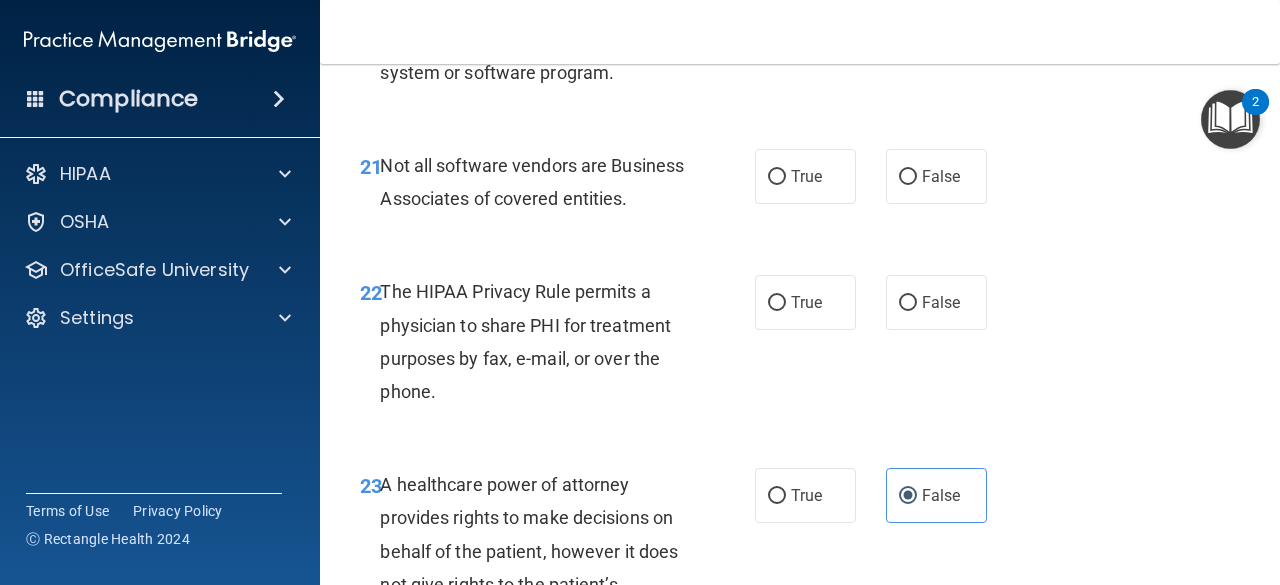 scroll, scrollTop: 4329, scrollLeft: 0, axis: vertical 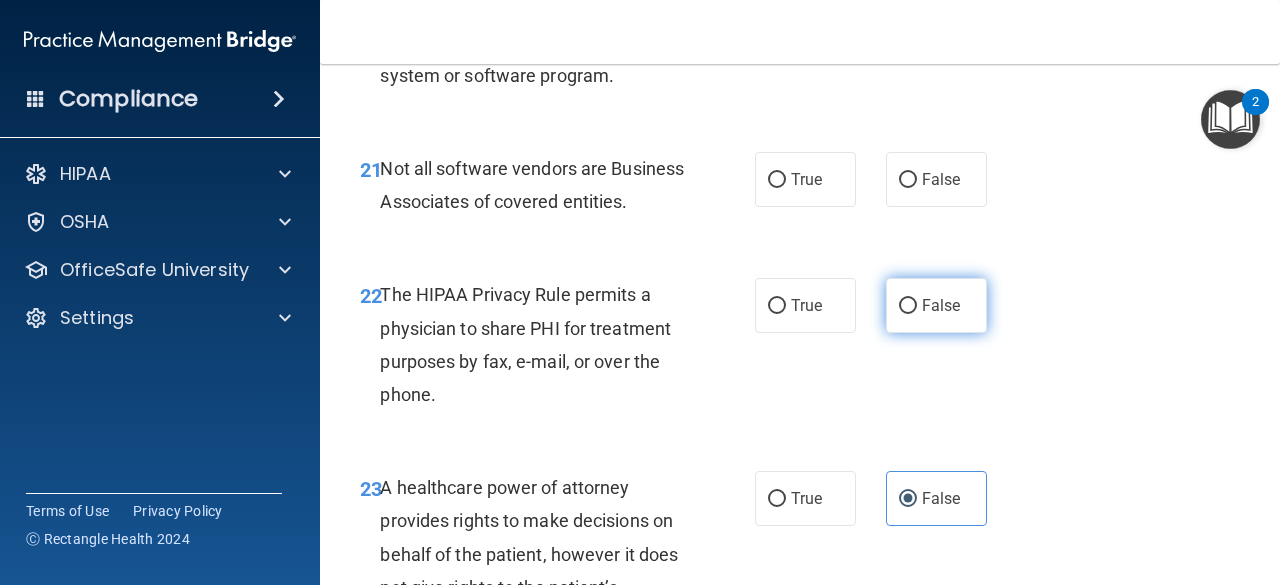 click on "False" at bounding box center [908, 306] 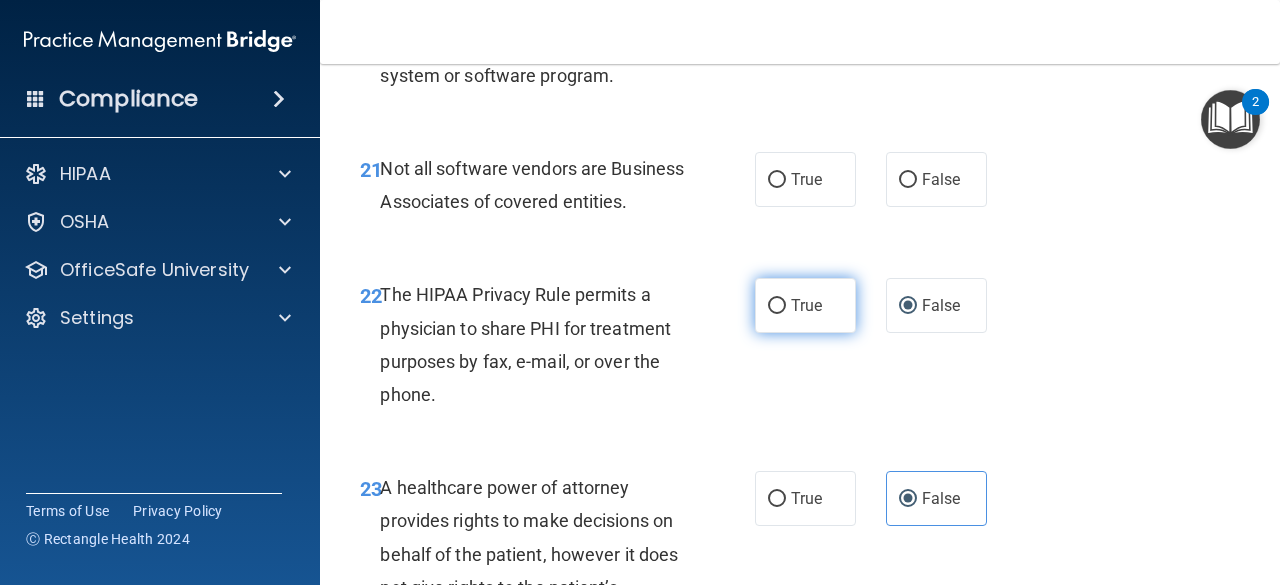 click on "True" at bounding box center (806, 305) 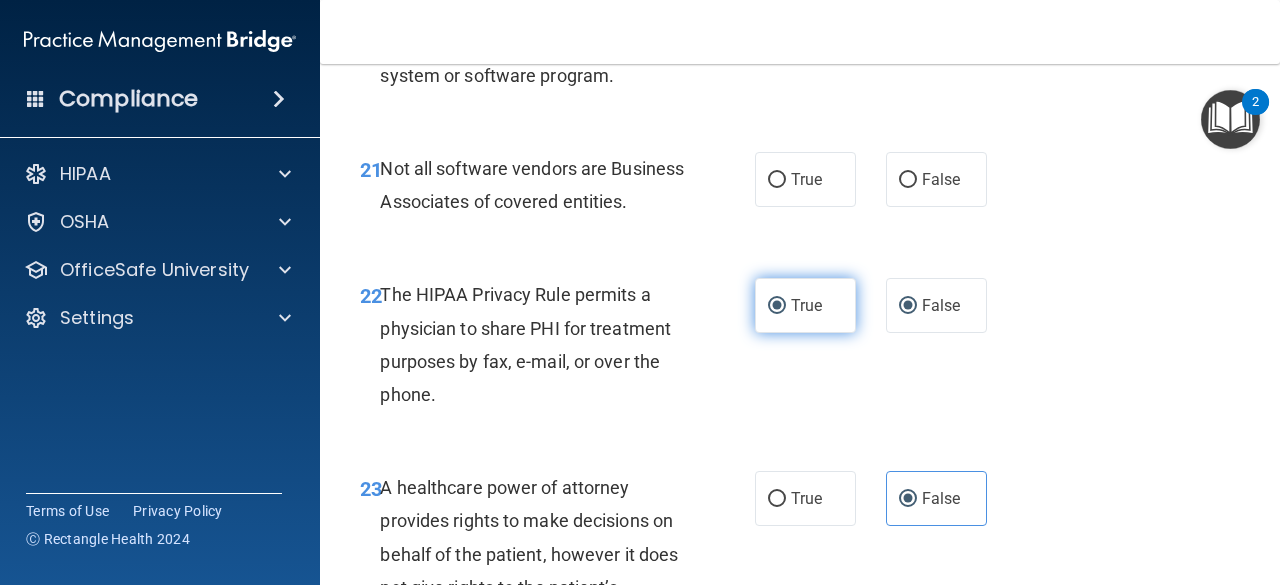 radio on "false" 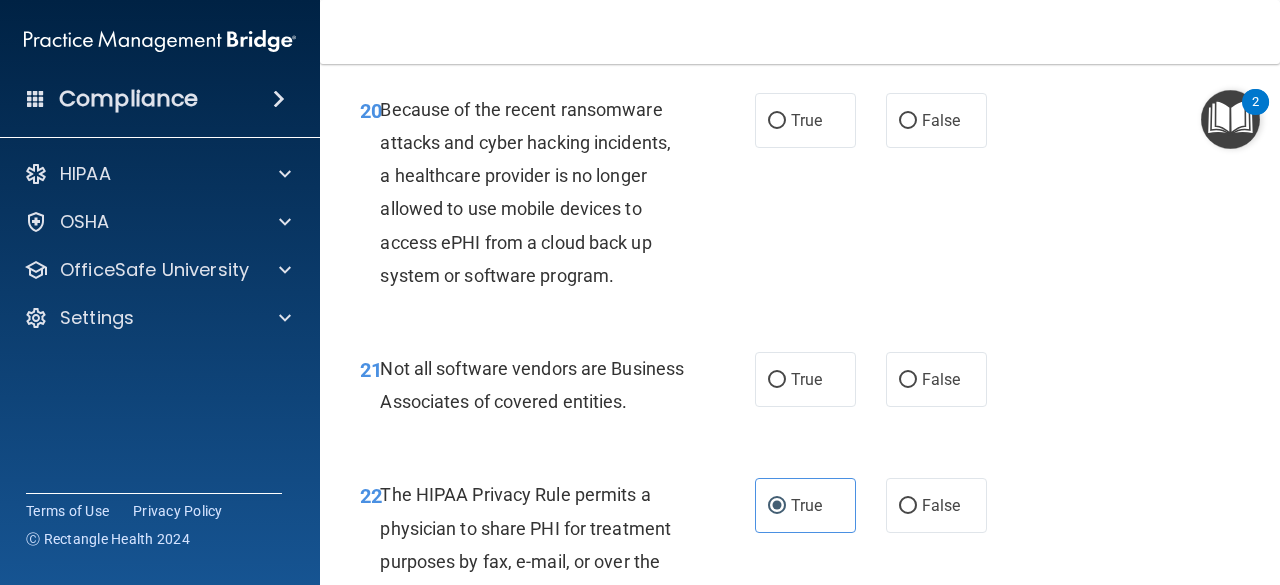 scroll, scrollTop: 4229, scrollLeft: 0, axis: vertical 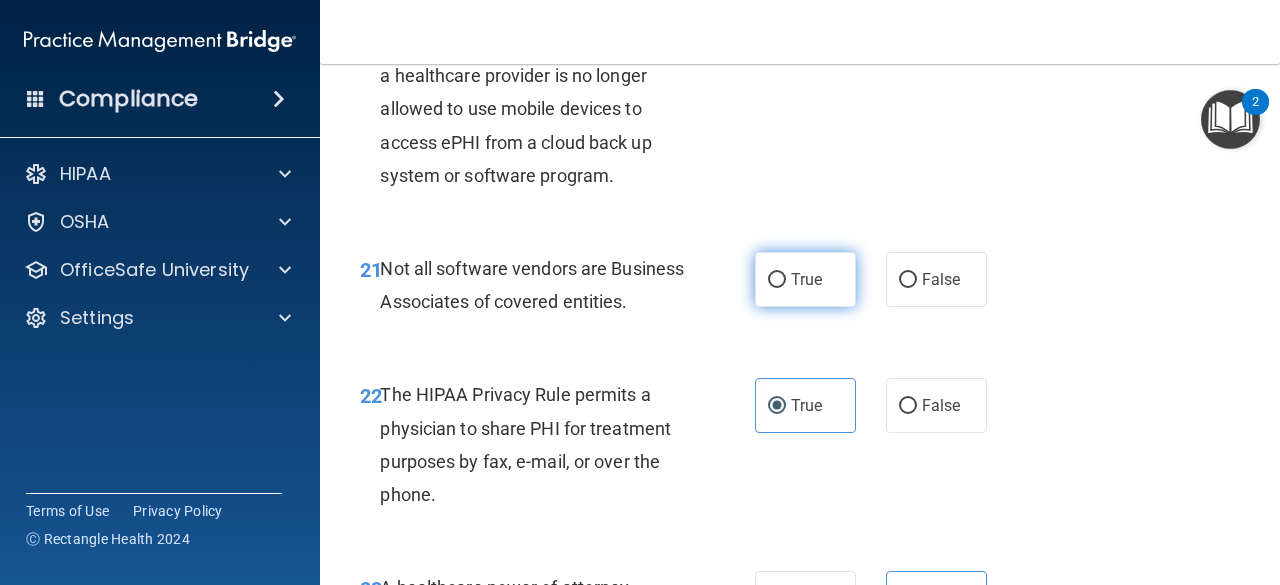 click on "True" at bounding box center (806, 279) 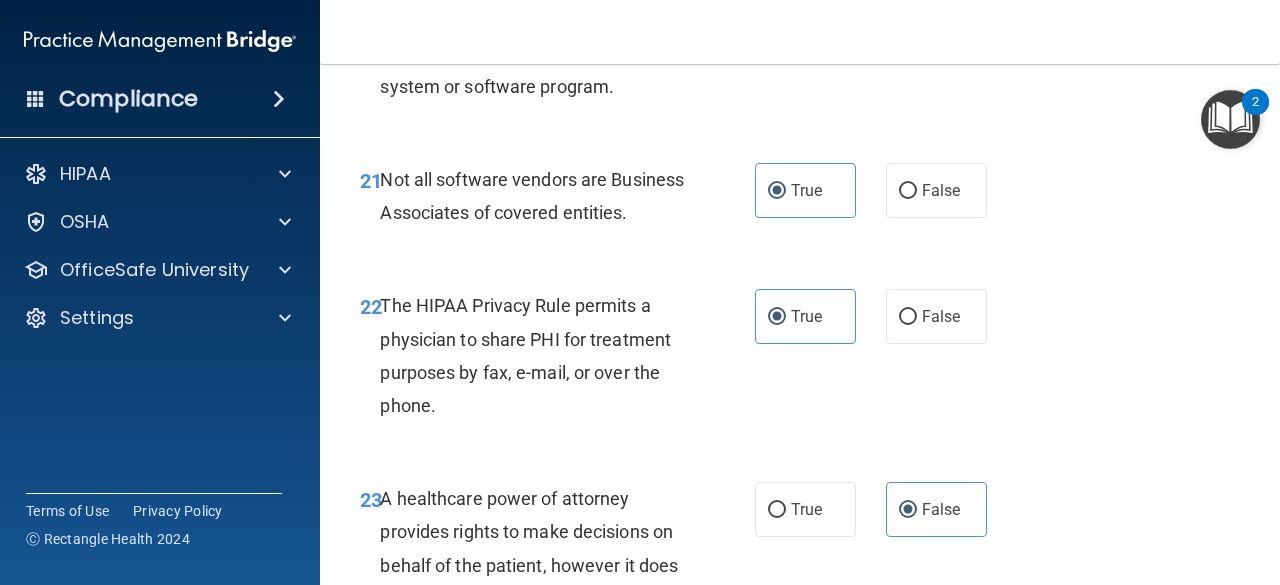 scroll, scrollTop: 4329, scrollLeft: 0, axis: vertical 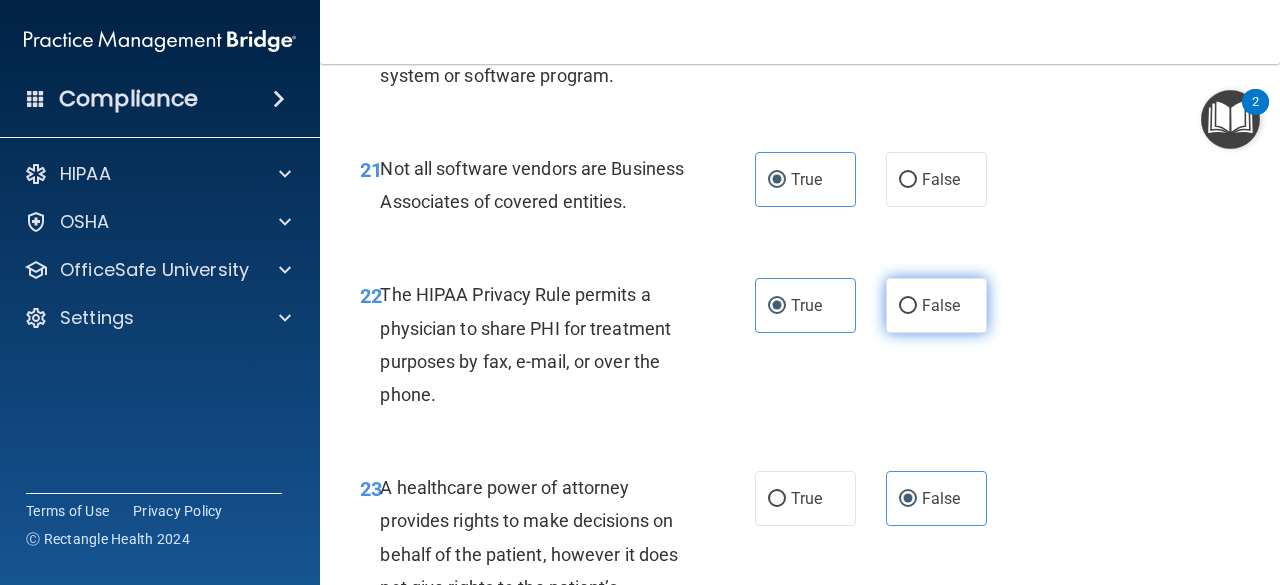 click on "False" at bounding box center [936, 305] 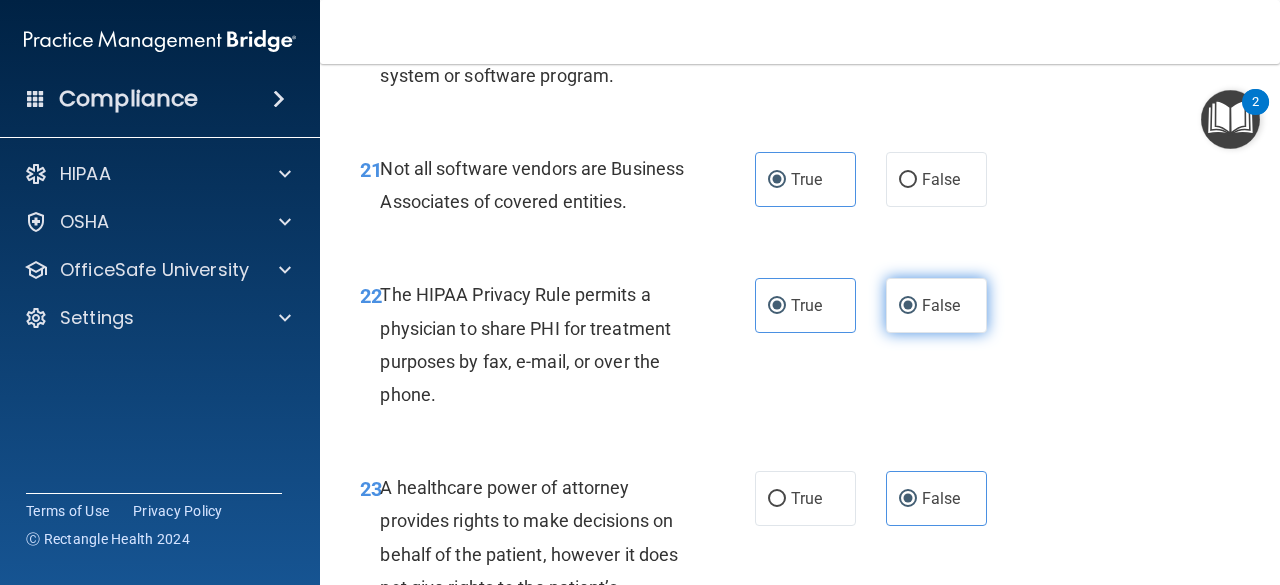 radio on "false" 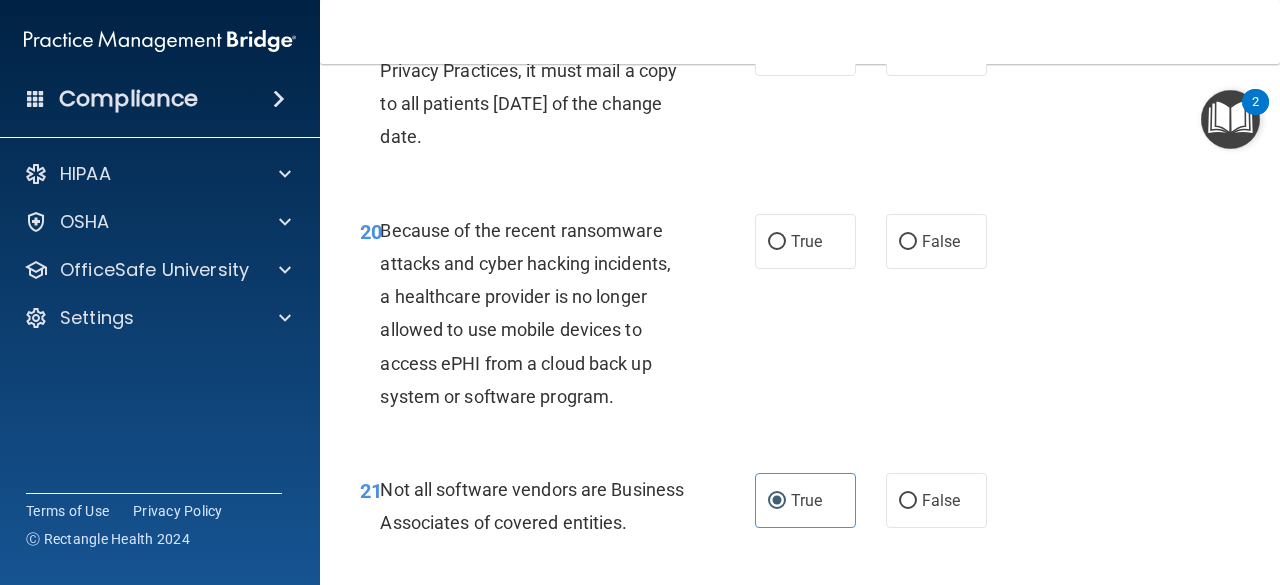 scroll, scrollTop: 3929, scrollLeft: 0, axis: vertical 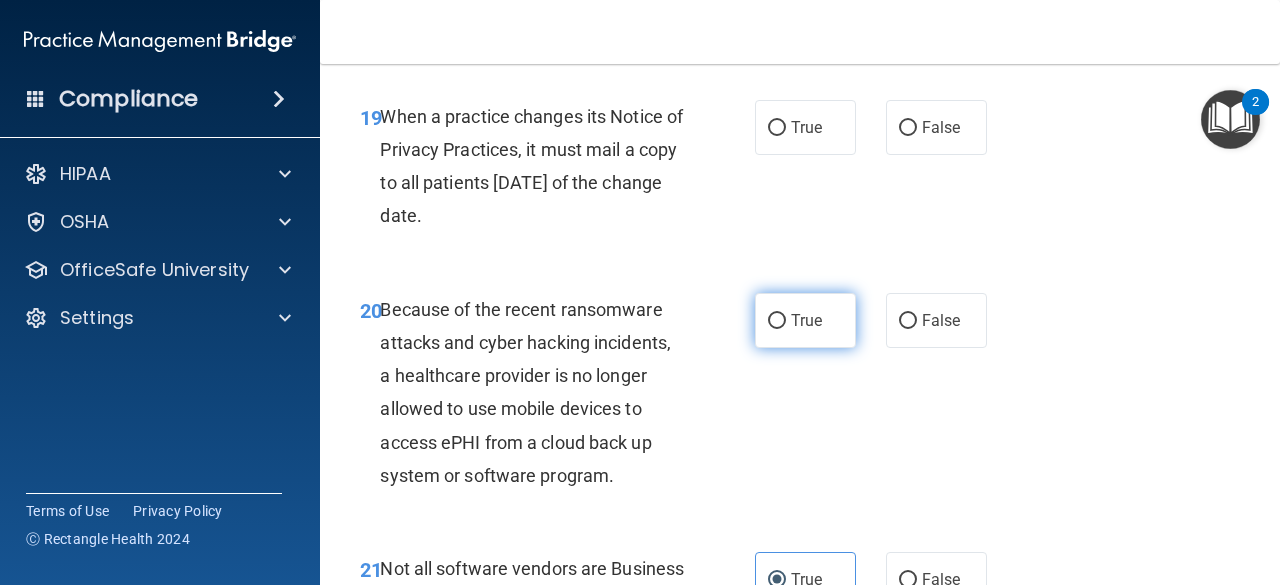 click on "True" at bounding box center [806, 320] 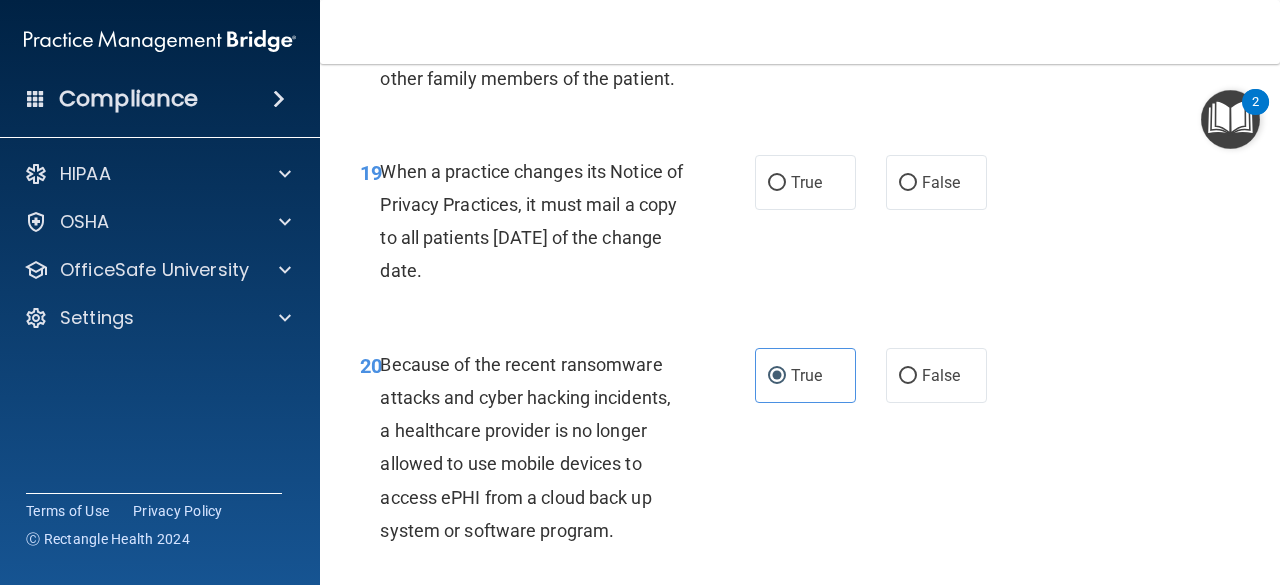 scroll, scrollTop: 3729, scrollLeft: 0, axis: vertical 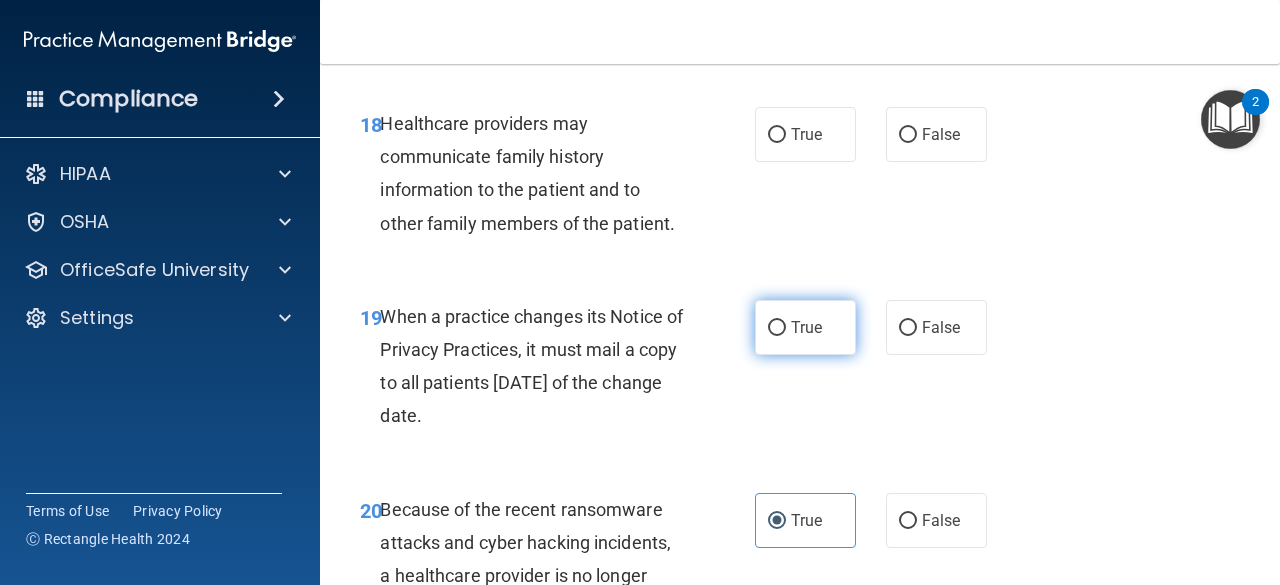 click on "True" at bounding box center [806, 327] 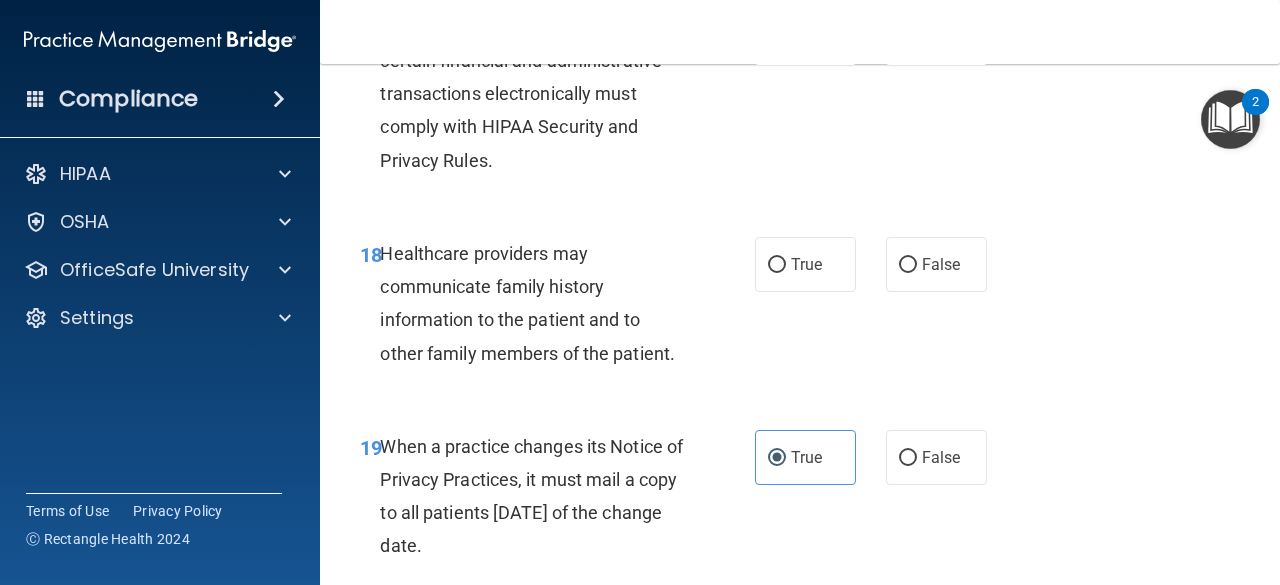 scroll, scrollTop: 3629, scrollLeft: 0, axis: vertical 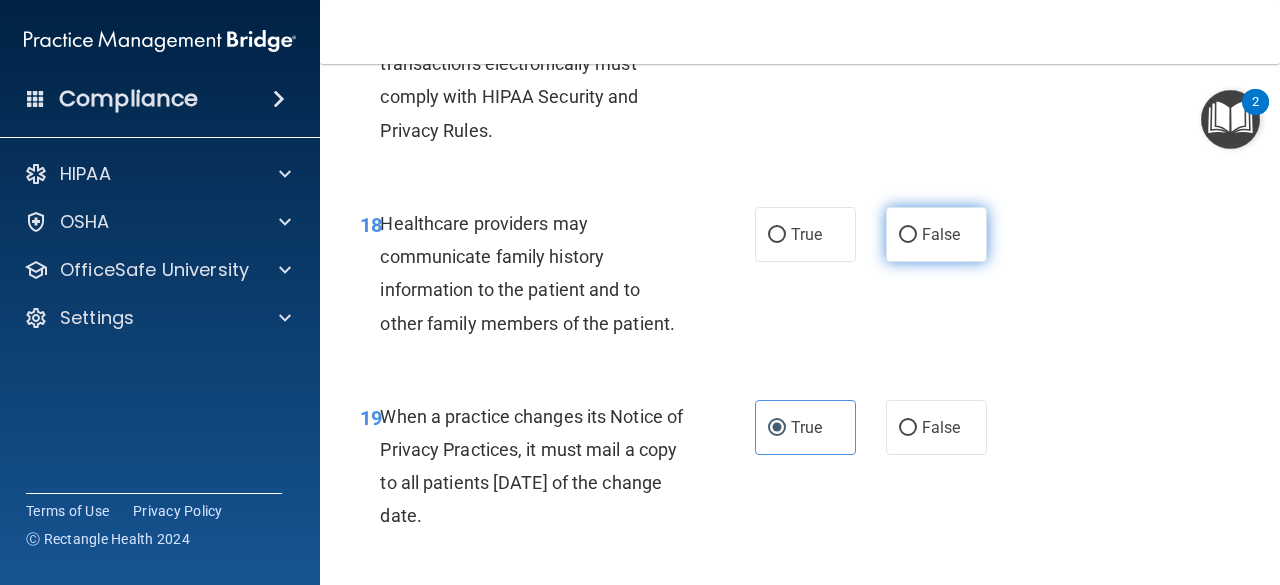 click on "False" at bounding box center (941, 234) 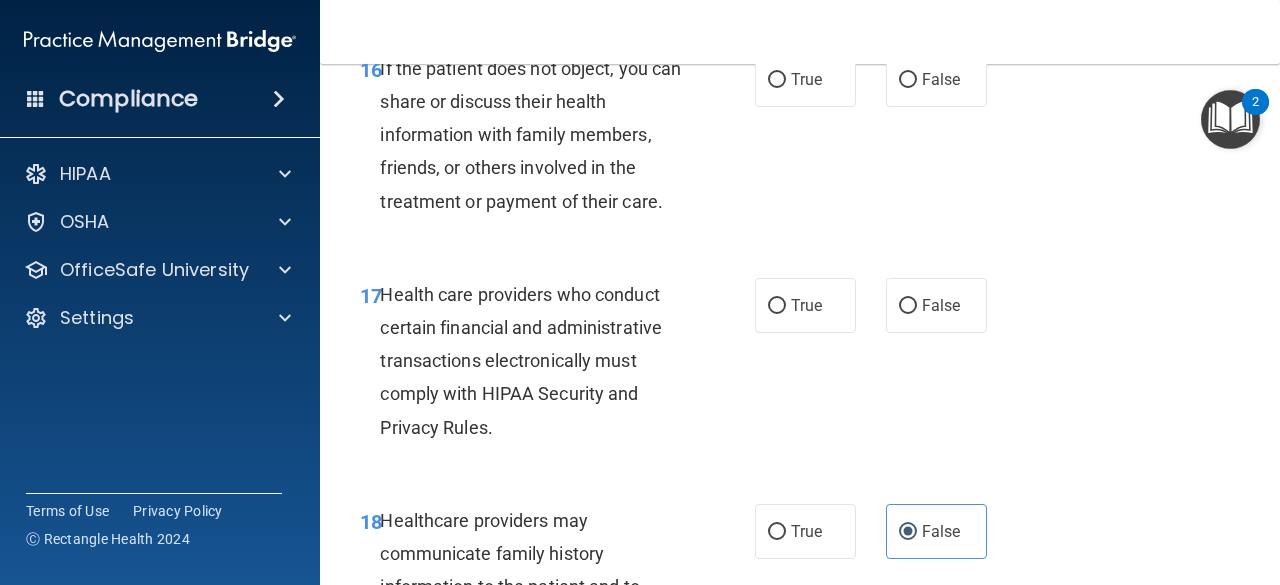 scroll, scrollTop: 3329, scrollLeft: 0, axis: vertical 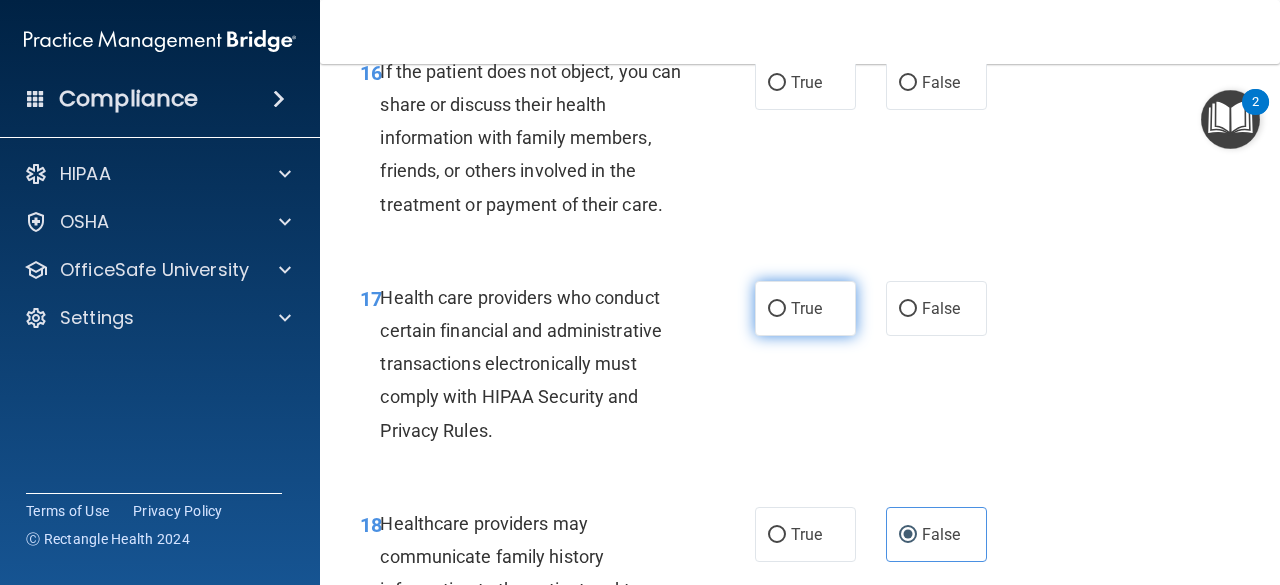 click on "True" at bounding box center [805, 308] 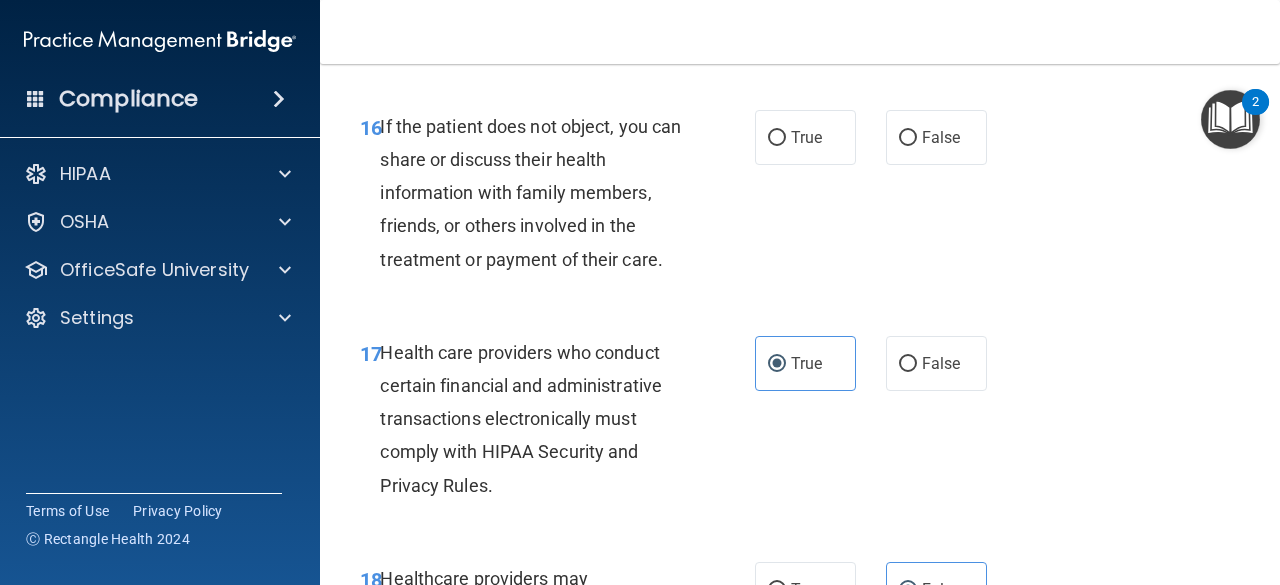 scroll, scrollTop: 3229, scrollLeft: 0, axis: vertical 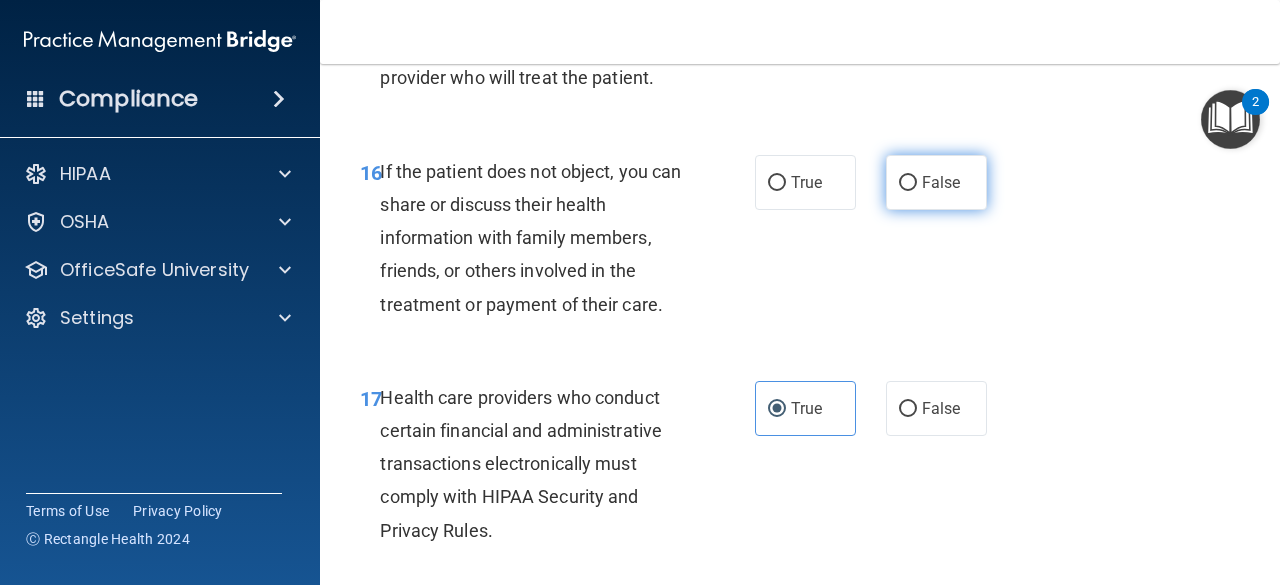 click on "False" at bounding box center [941, 182] 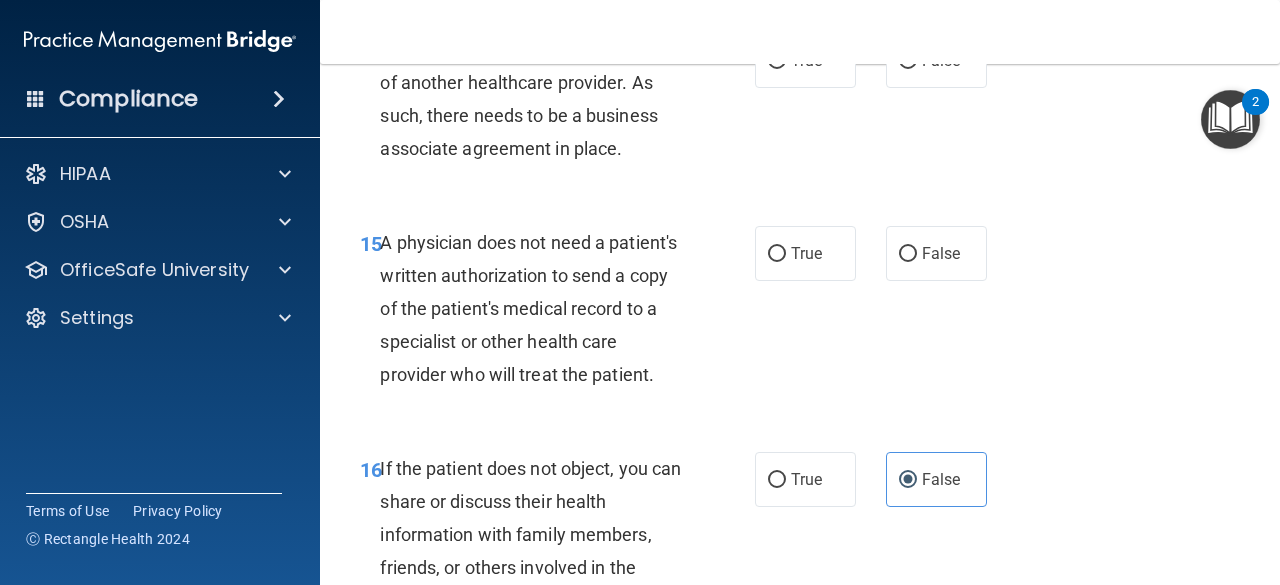 scroll, scrollTop: 2929, scrollLeft: 0, axis: vertical 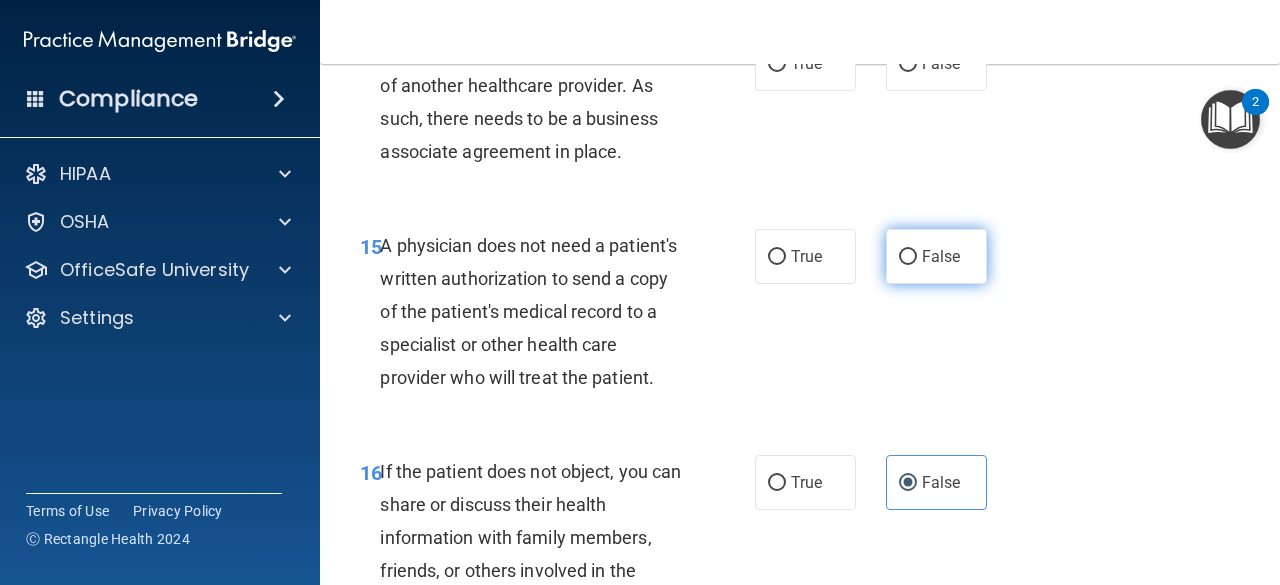 click on "False" at bounding box center [941, 256] 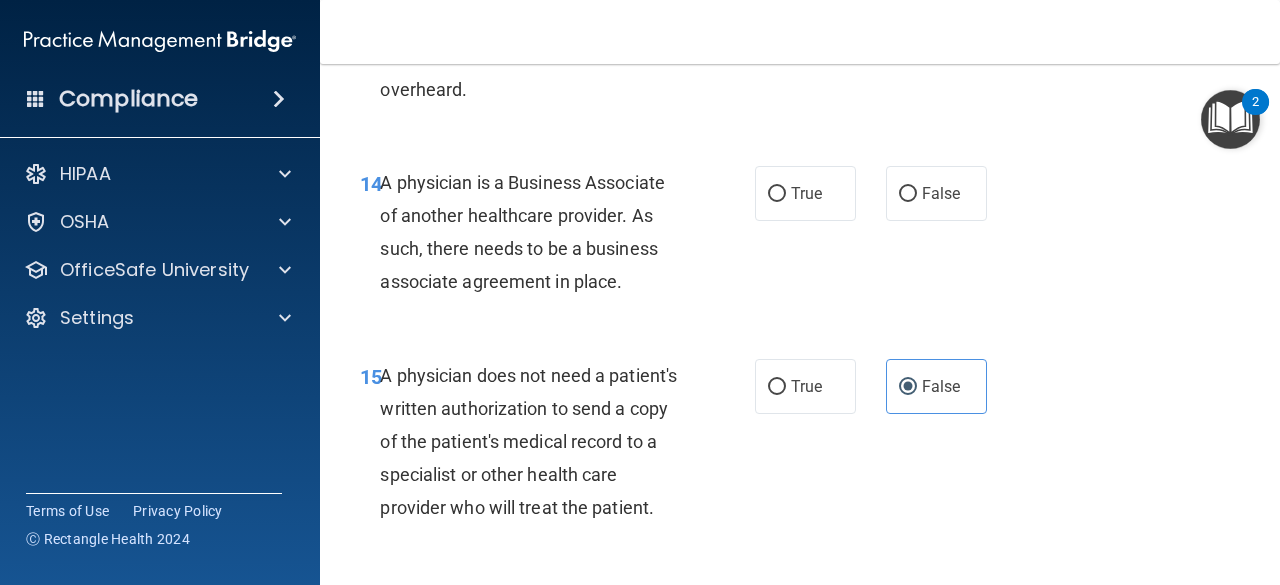 scroll, scrollTop: 2729, scrollLeft: 0, axis: vertical 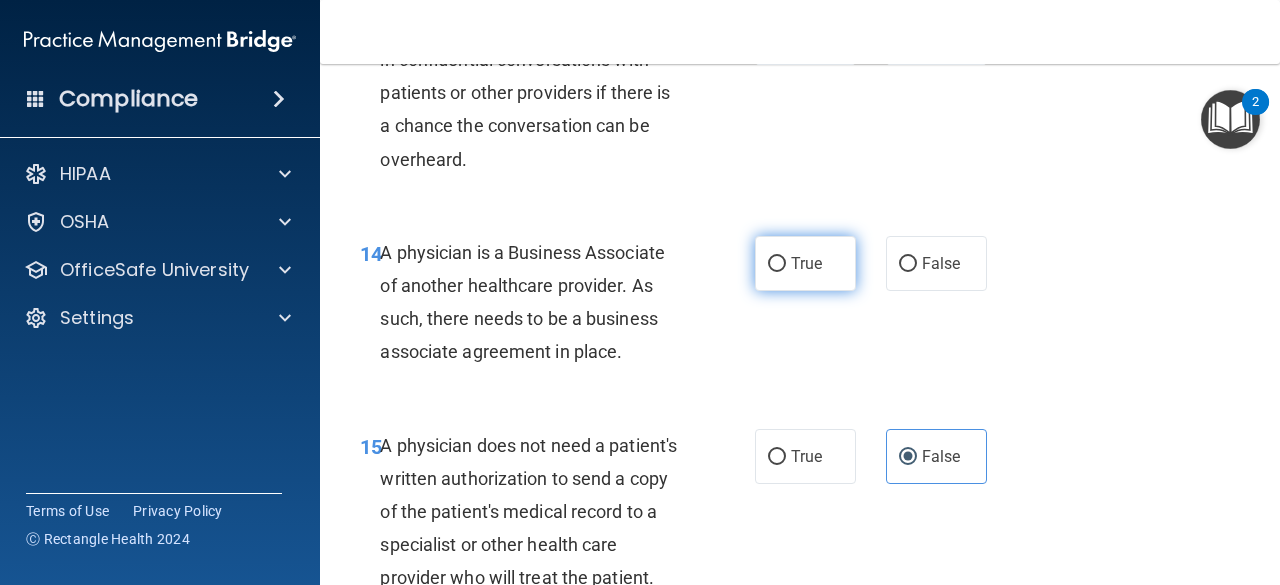 click on "True" at bounding box center [805, 263] 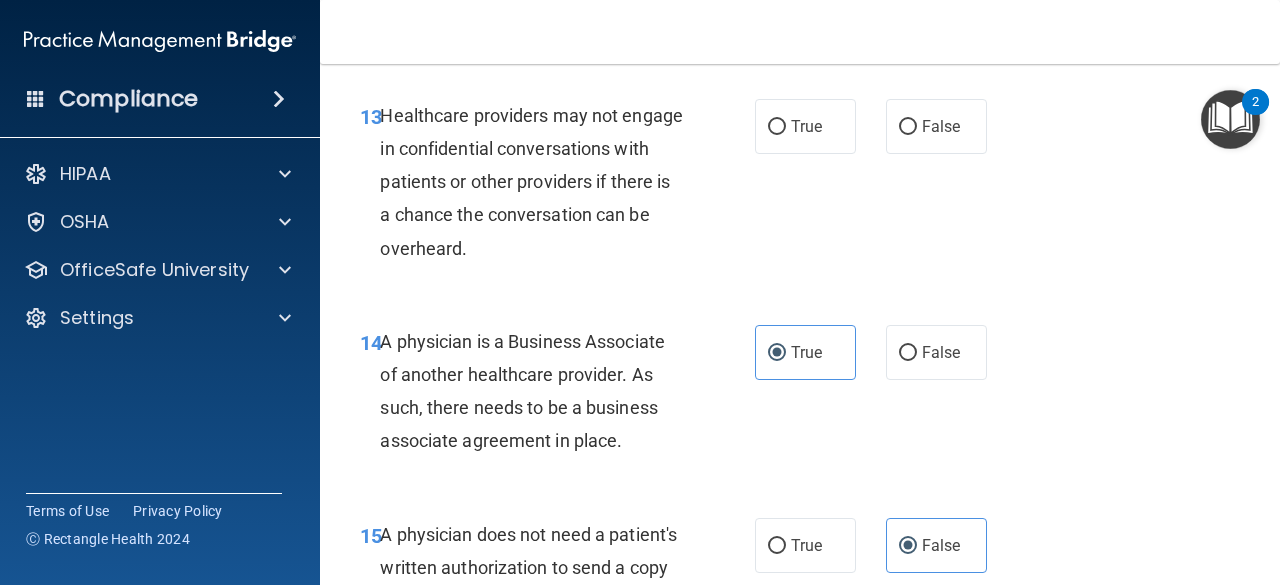scroll, scrollTop: 2529, scrollLeft: 0, axis: vertical 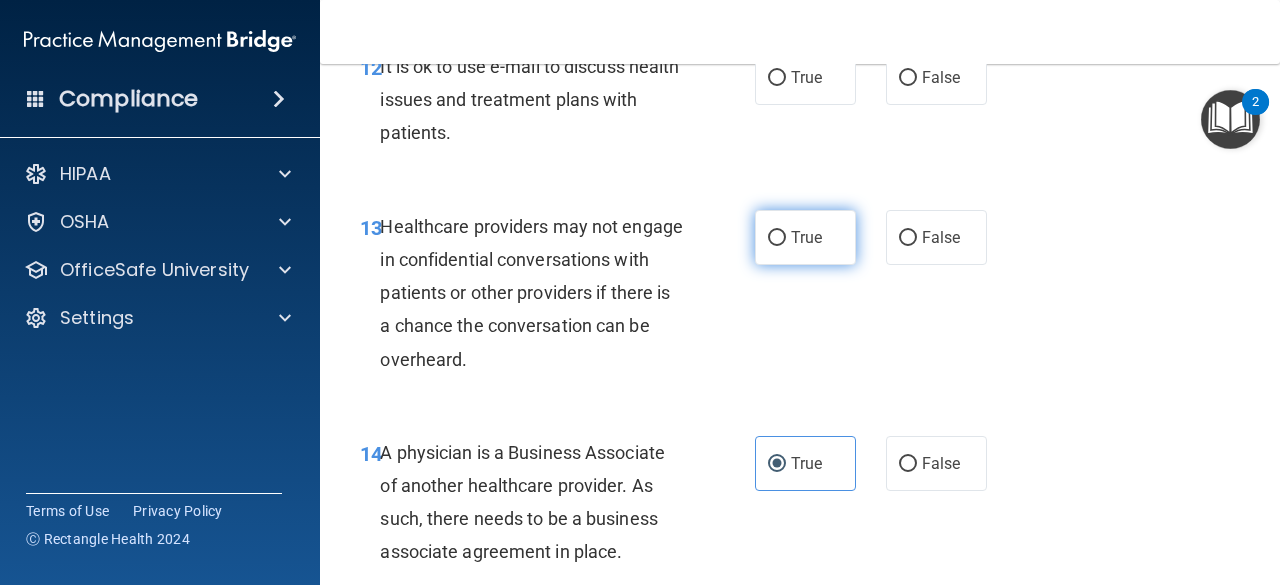 click on "True" at bounding box center (806, 237) 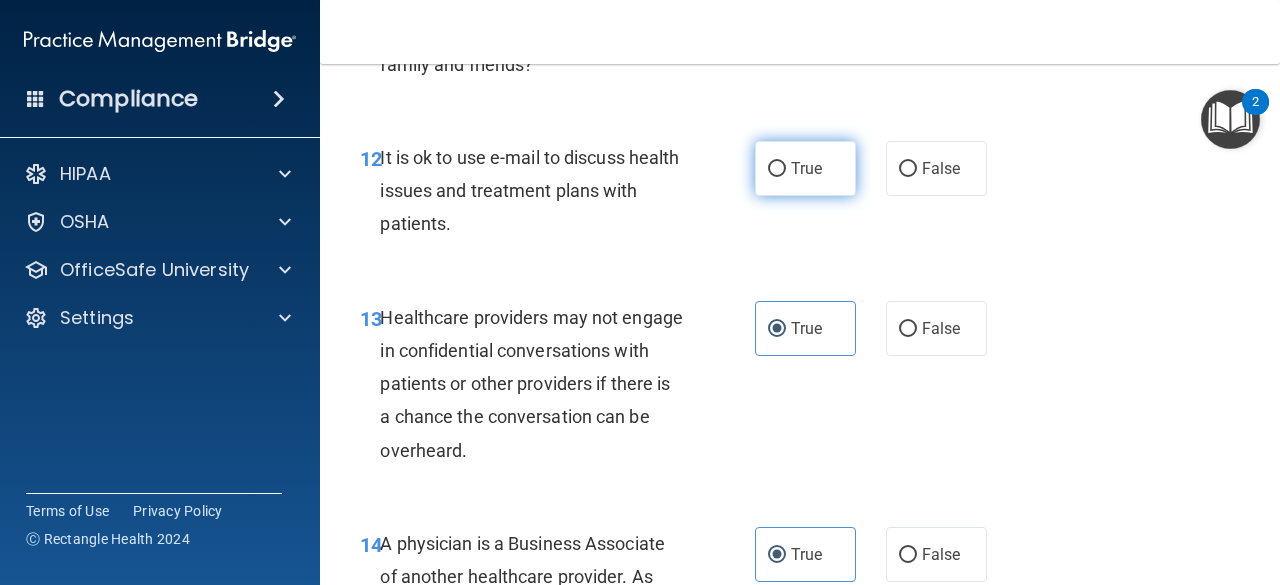 scroll, scrollTop: 2329, scrollLeft: 0, axis: vertical 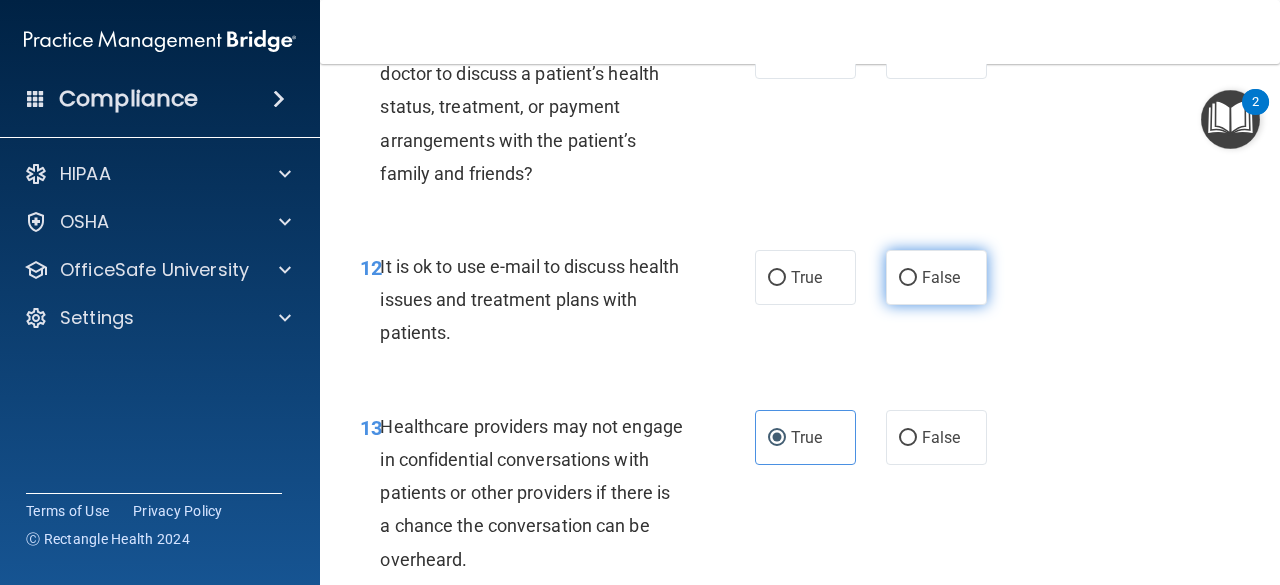 click on "False" at bounding box center [941, 277] 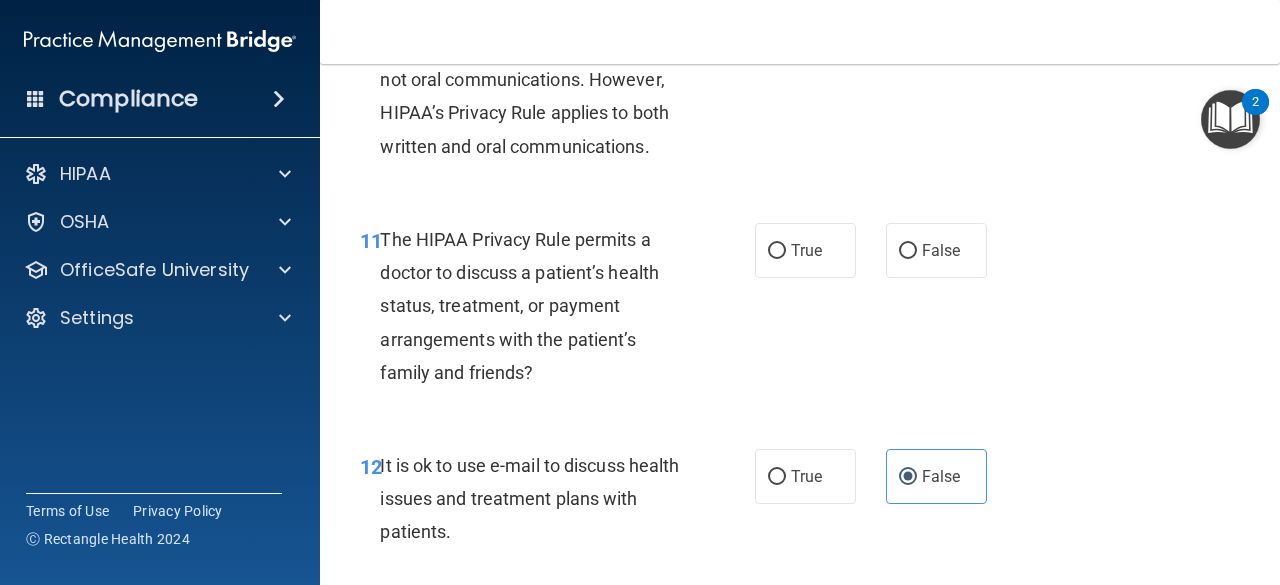 scroll, scrollTop: 2129, scrollLeft: 0, axis: vertical 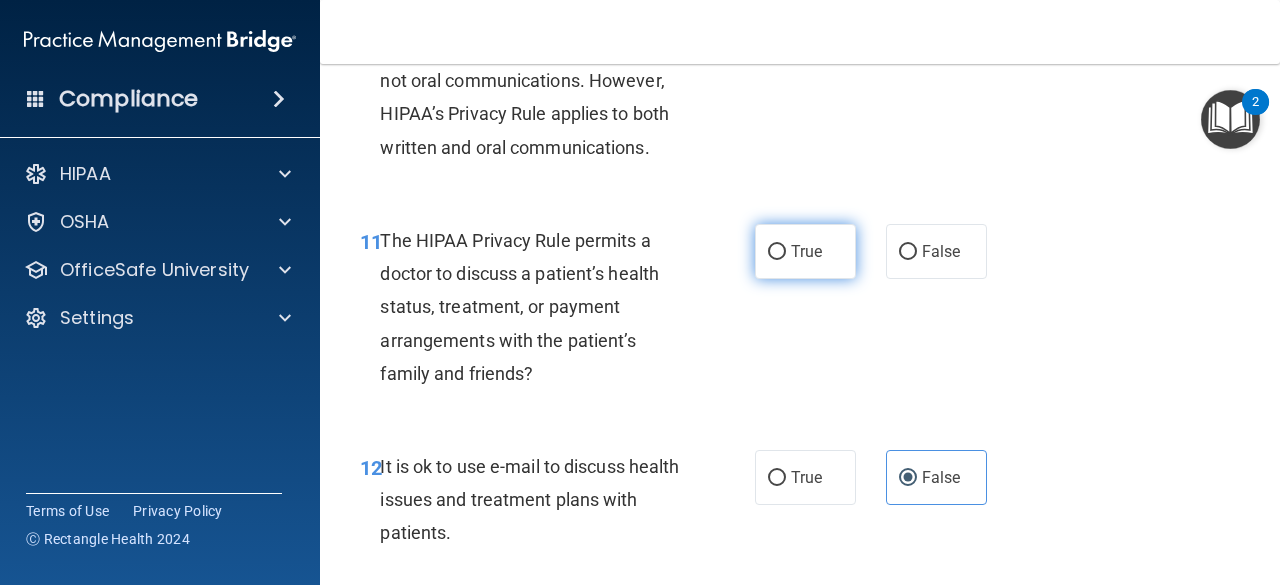 click on "True" at bounding box center [777, 252] 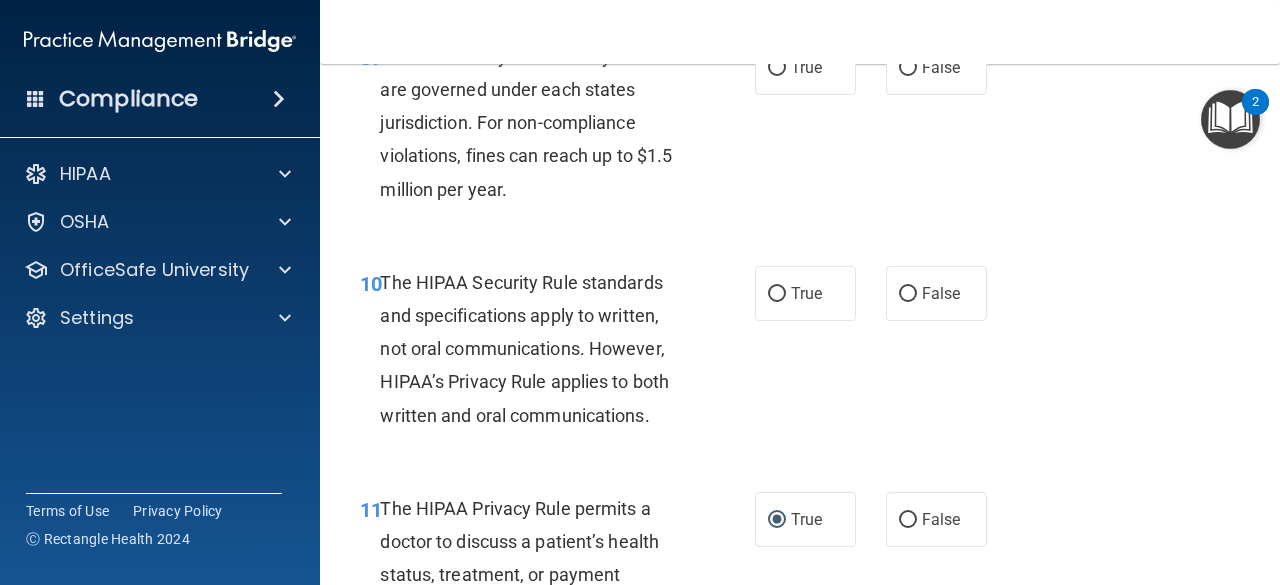 scroll, scrollTop: 1829, scrollLeft: 0, axis: vertical 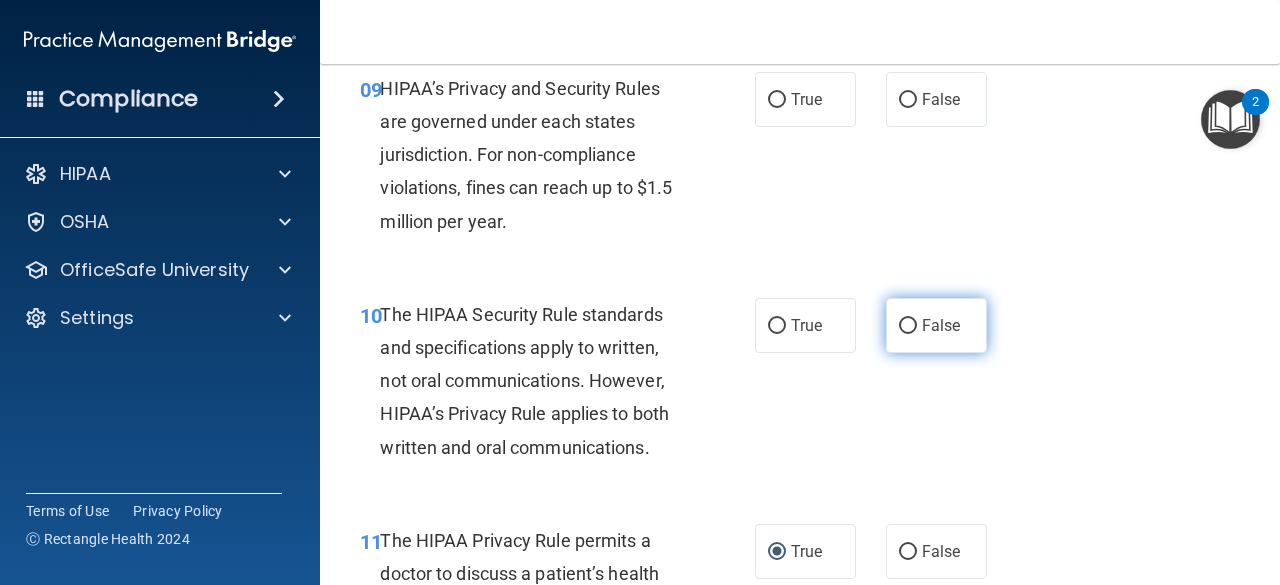 click on "False" at bounding box center [936, 325] 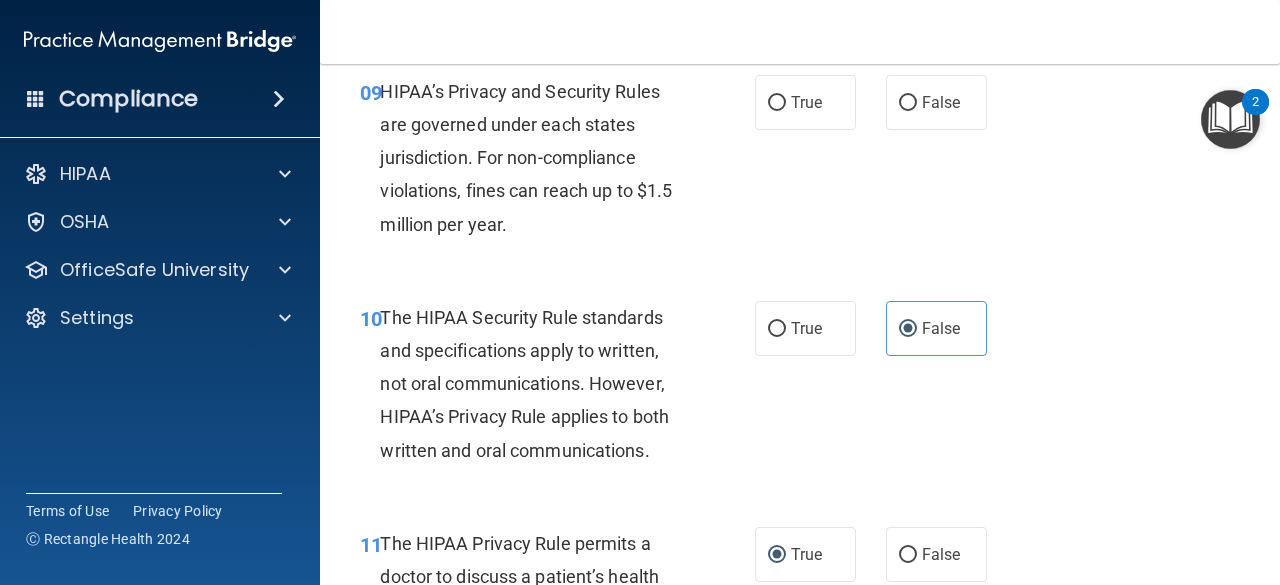 scroll, scrollTop: 1829, scrollLeft: 0, axis: vertical 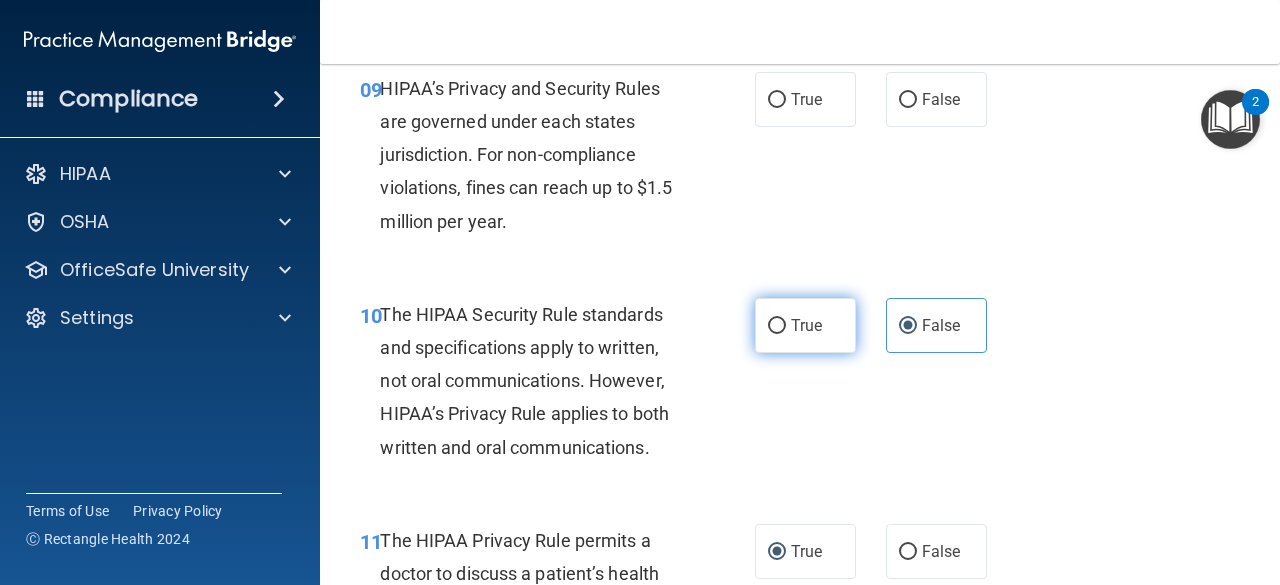 click on "True" at bounding box center [806, 325] 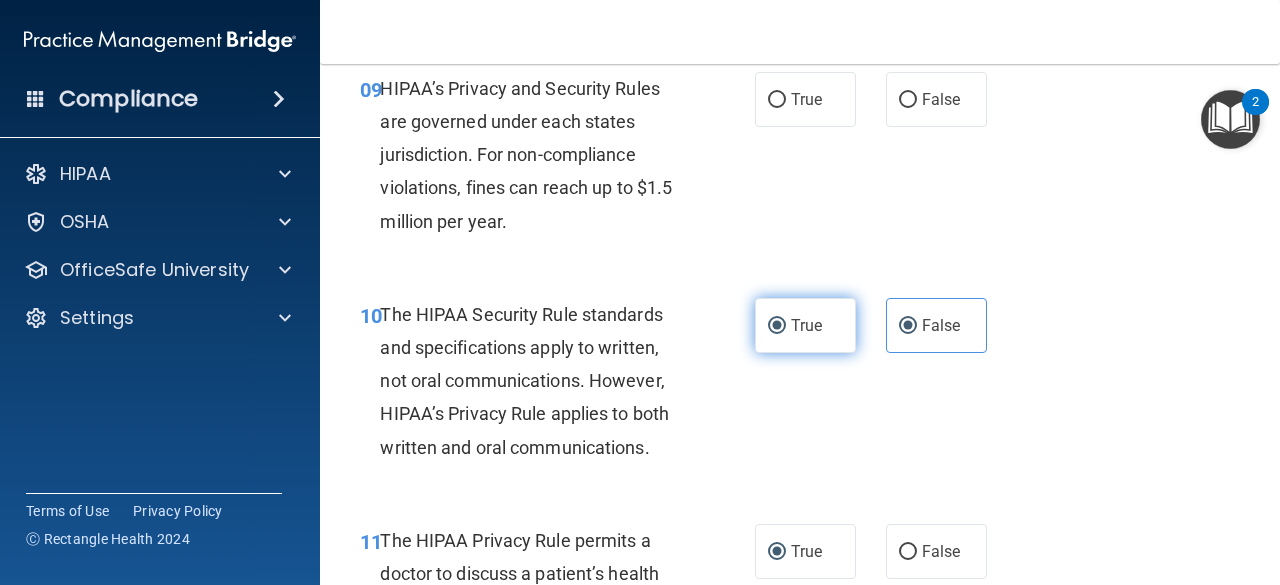 radio on "false" 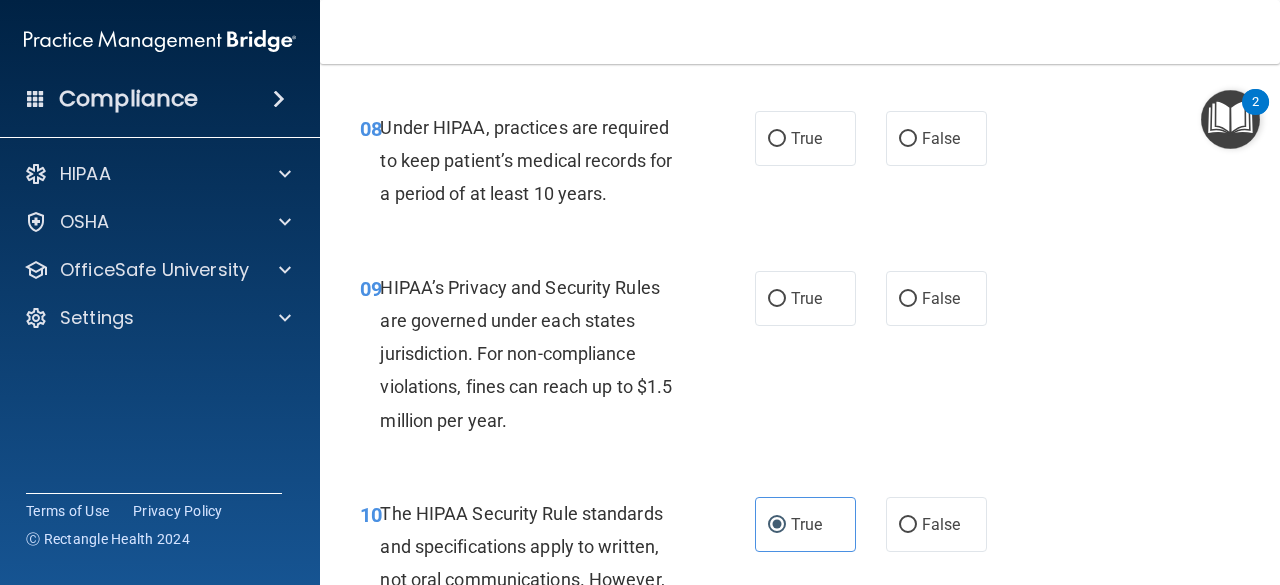 scroll, scrollTop: 1629, scrollLeft: 0, axis: vertical 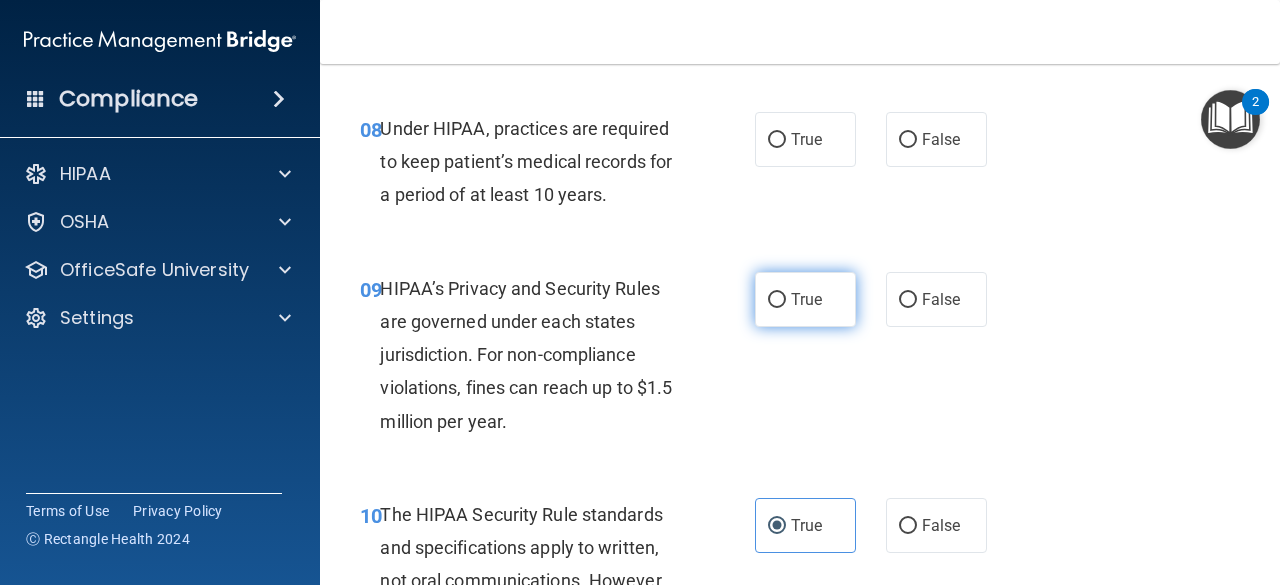 click on "True" at bounding box center [805, 299] 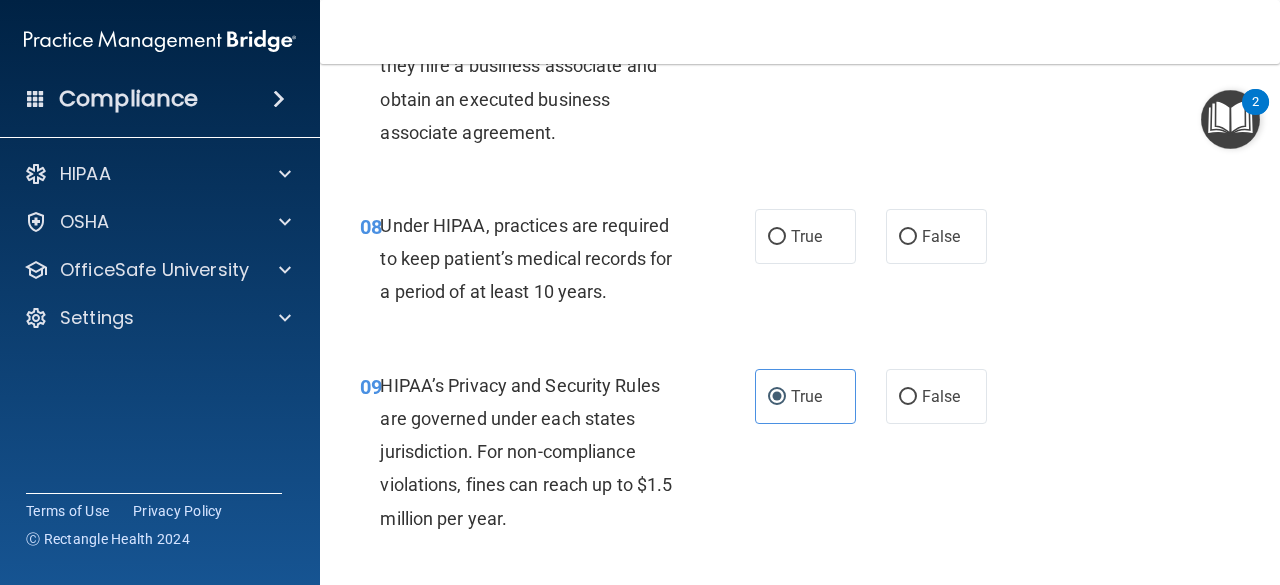 scroll, scrollTop: 1529, scrollLeft: 0, axis: vertical 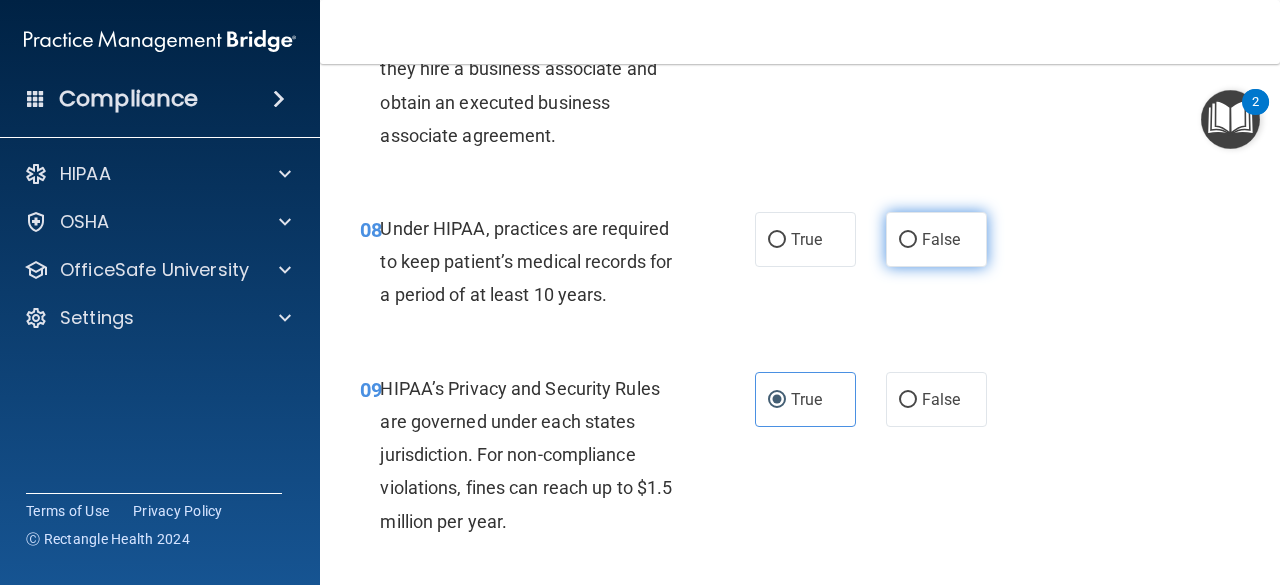 click on "False" at bounding box center [941, 239] 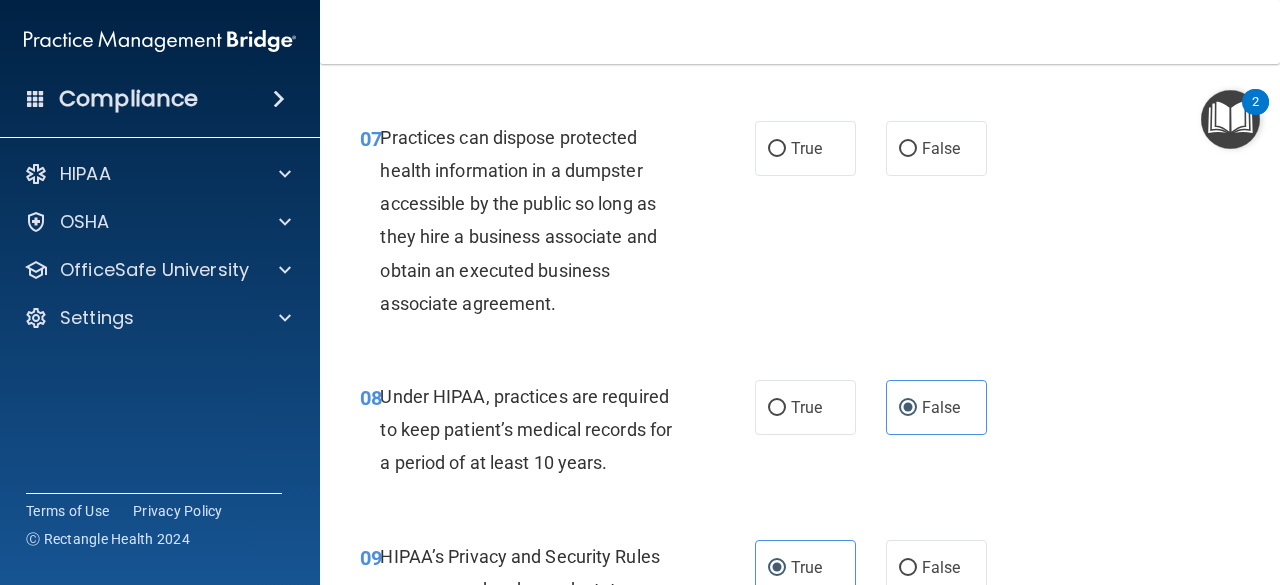 scroll, scrollTop: 1329, scrollLeft: 0, axis: vertical 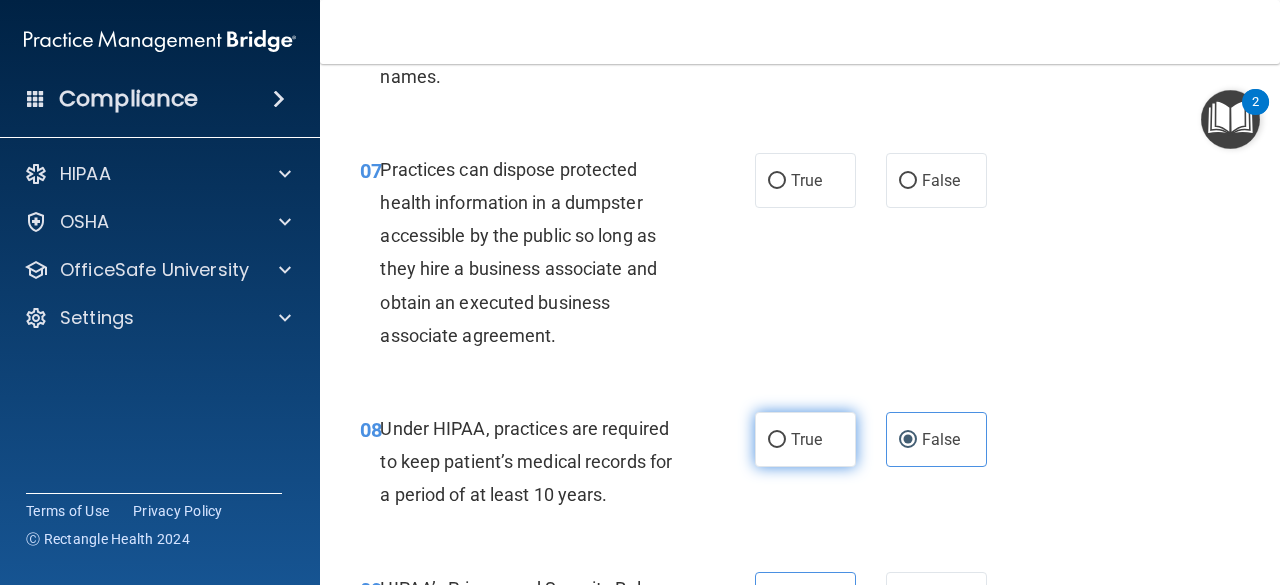 click on "True" at bounding box center (806, 439) 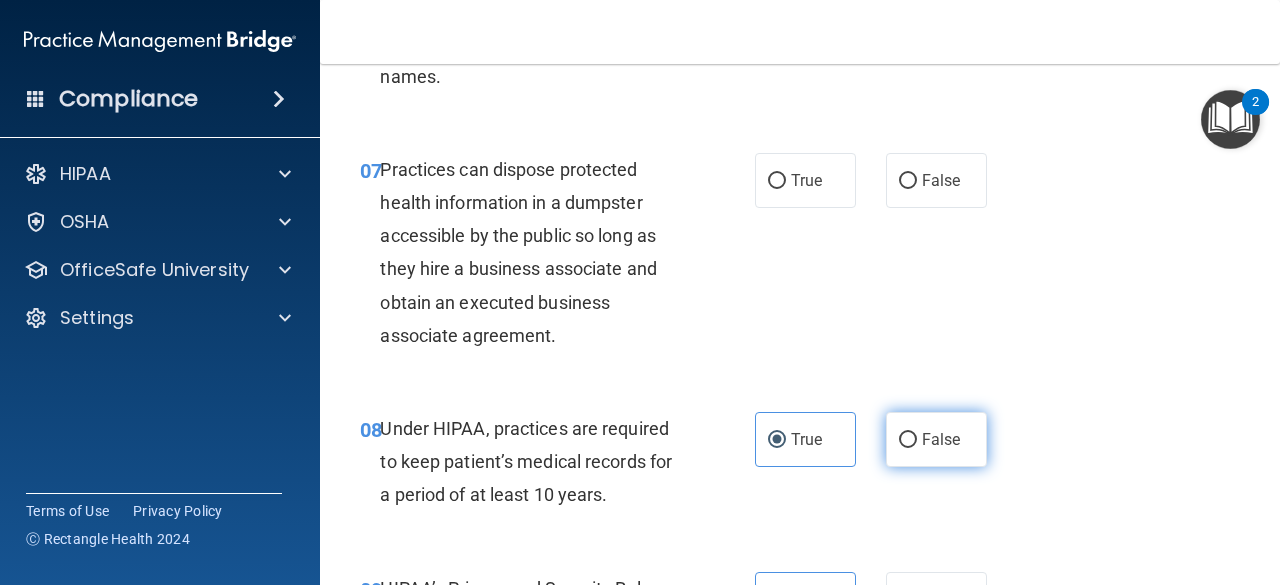 click on "False" at bounding box center [941, 439] 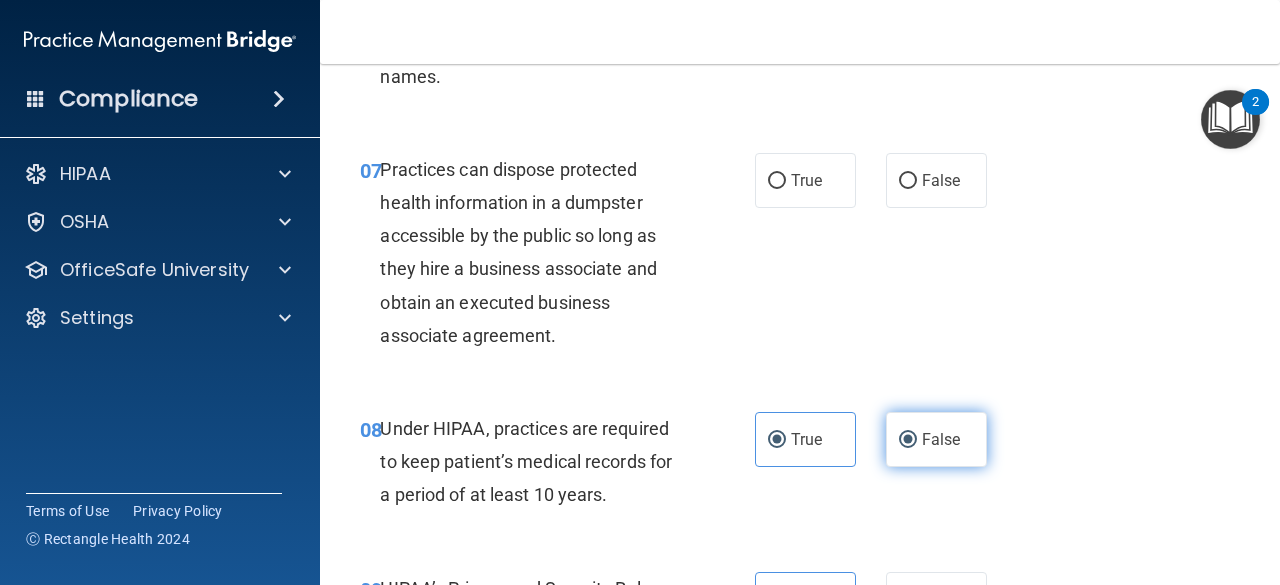 radio on "false" 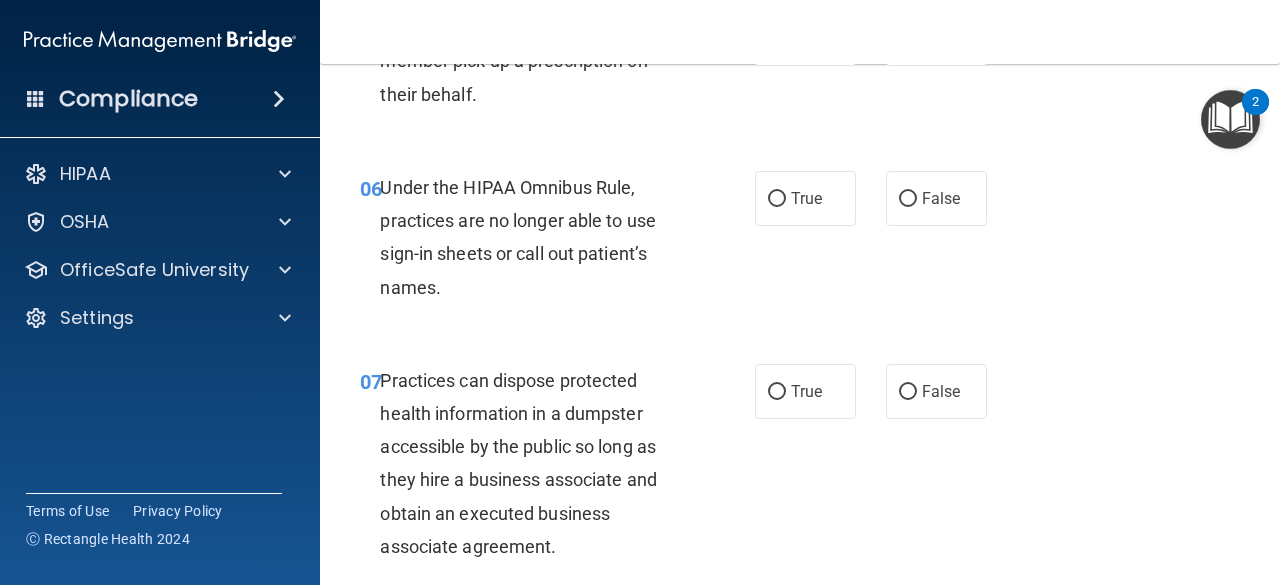 scroll, scrollTop: 1229, scrollLeft: 0, axis: vertical 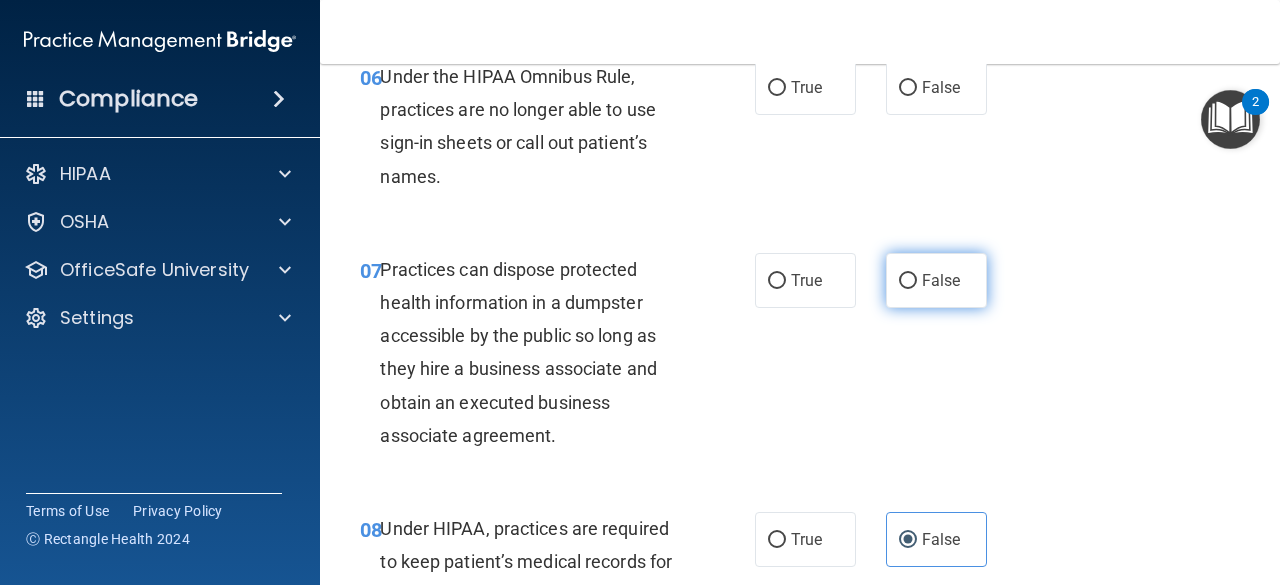 click on "False" at bounding box center (908, 281) 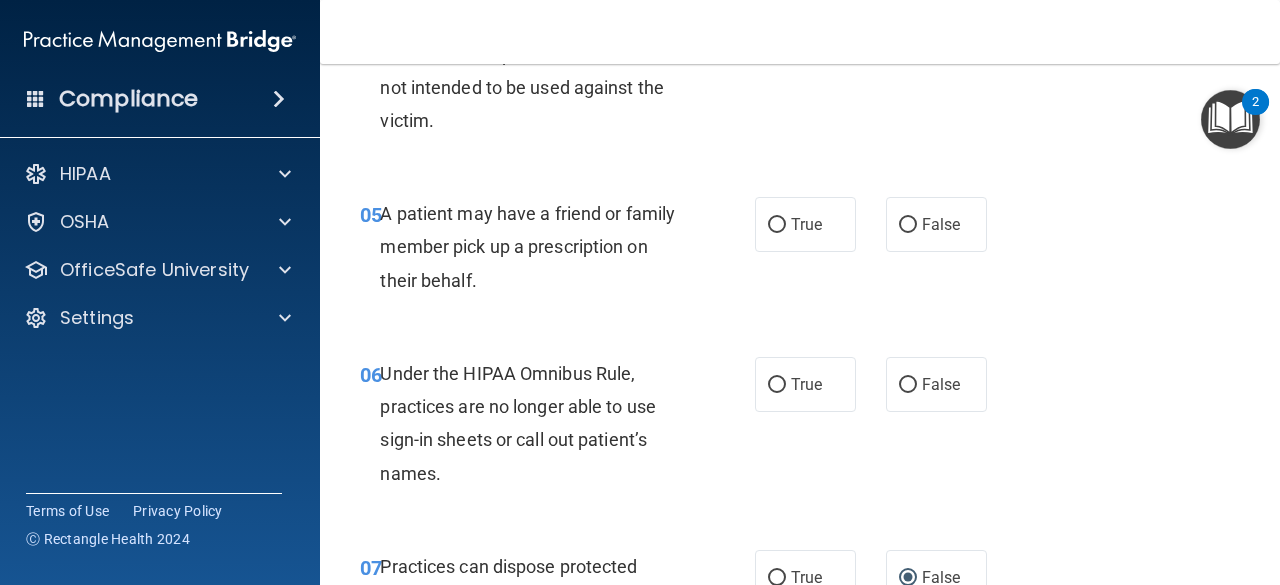 scroll, scrollTop: 929, scrollLeft: 0, axis: vertical 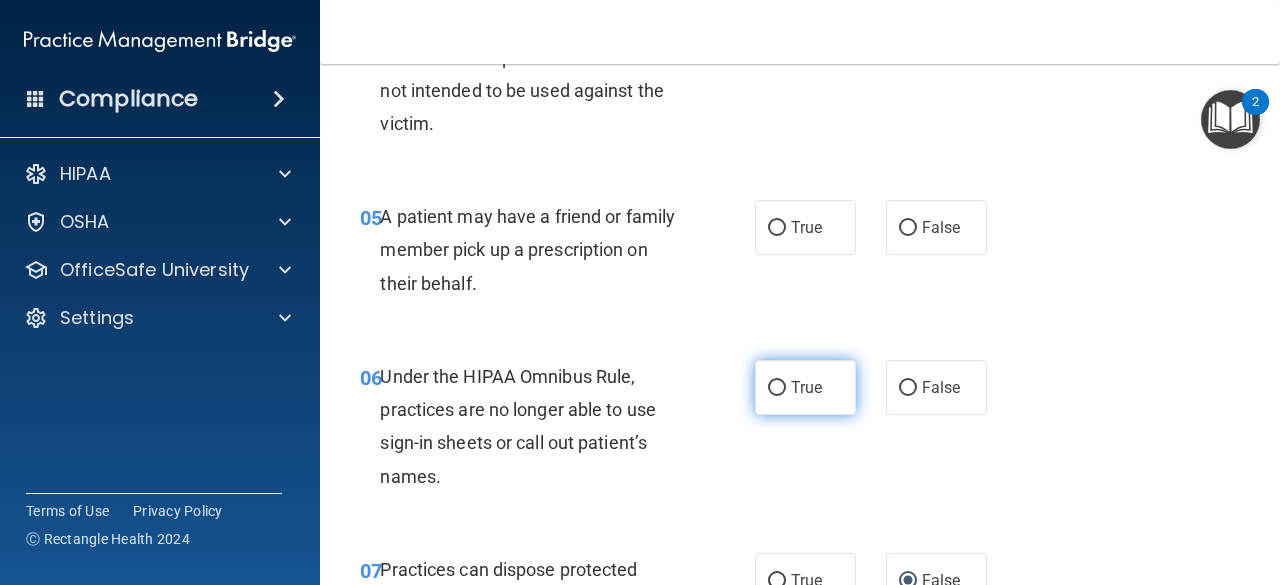click on "True" at bounding box center (806, 387) 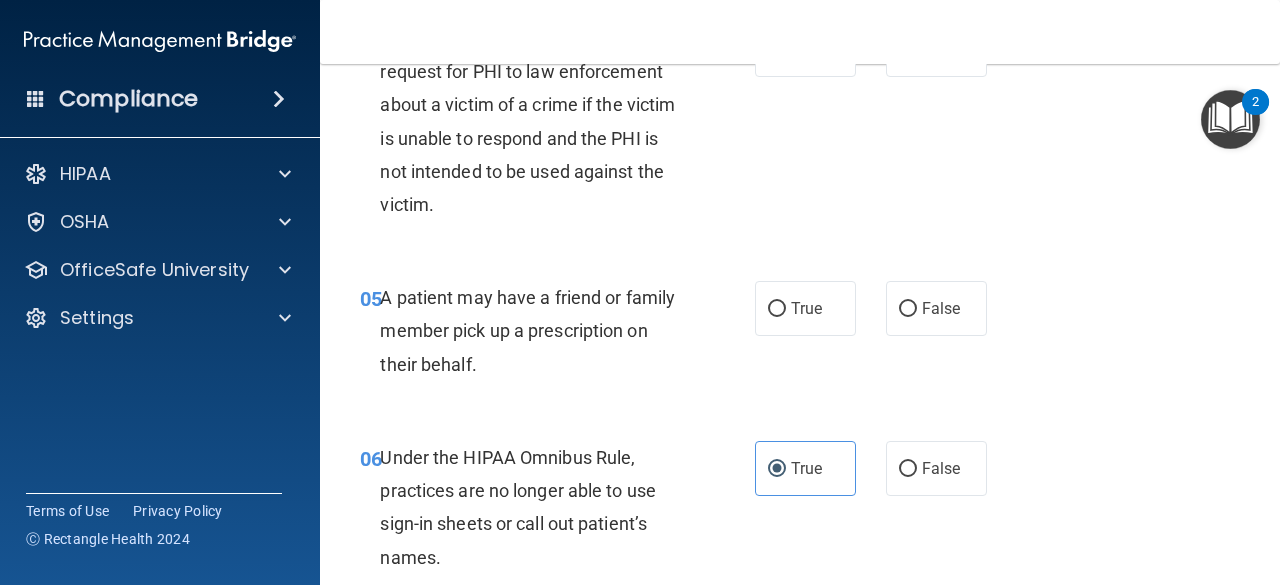 scroll, scrollTop: 829, scrollLeft: 0, axis: vertical 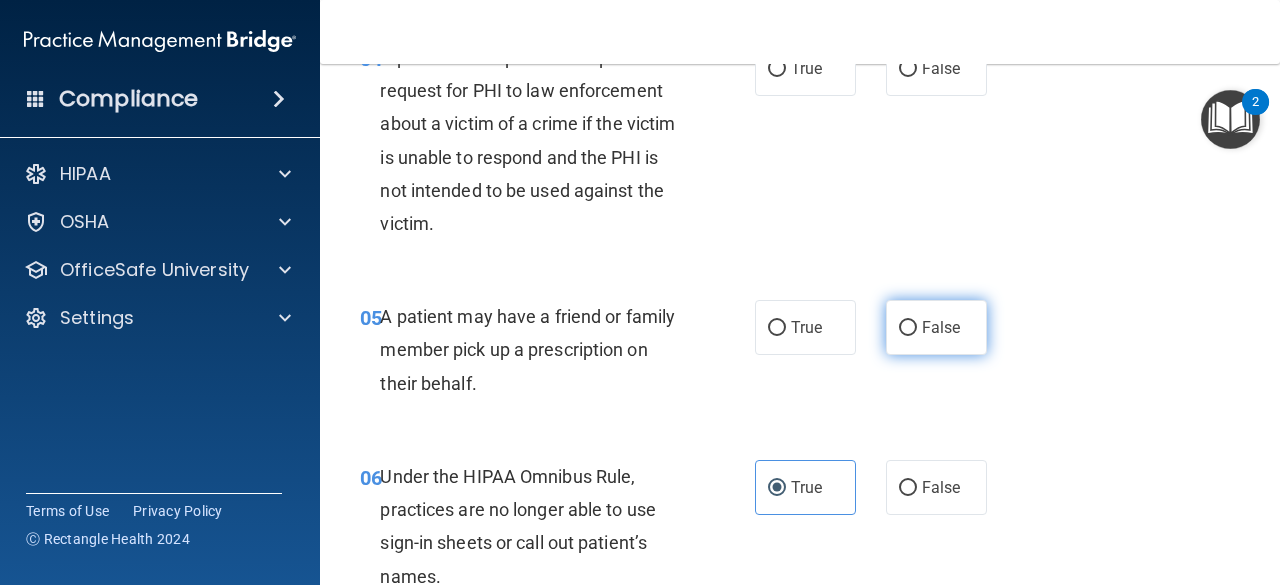 click on "False" at bounding box center (941, 327) 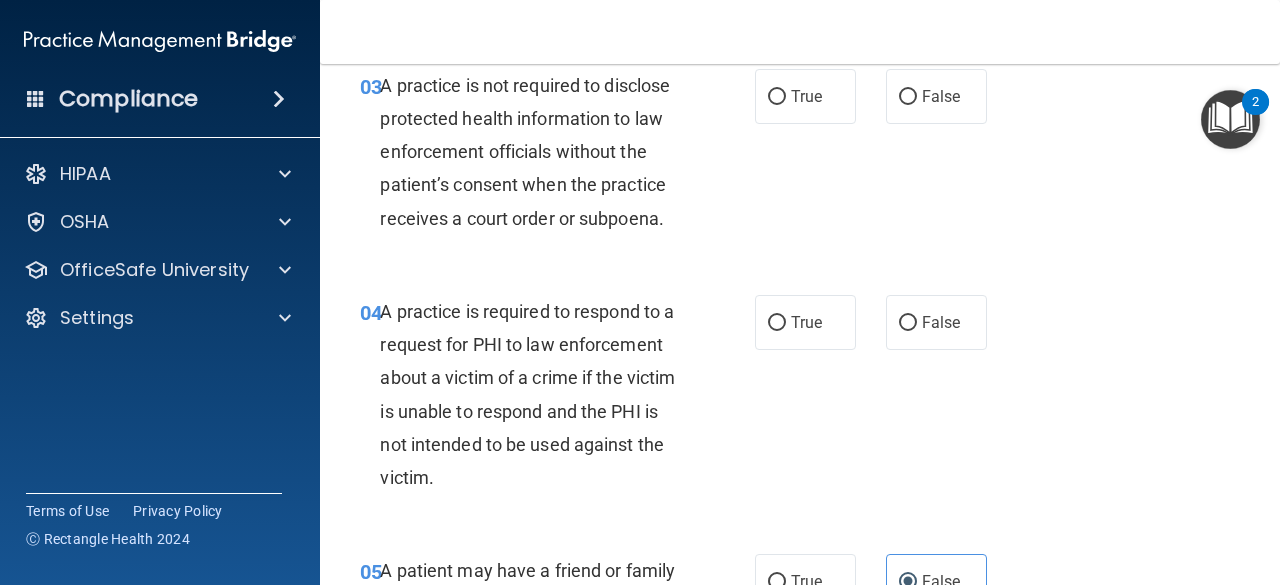 scroll, scrollTop: 529, scrollLeft: 0, axis: vertical 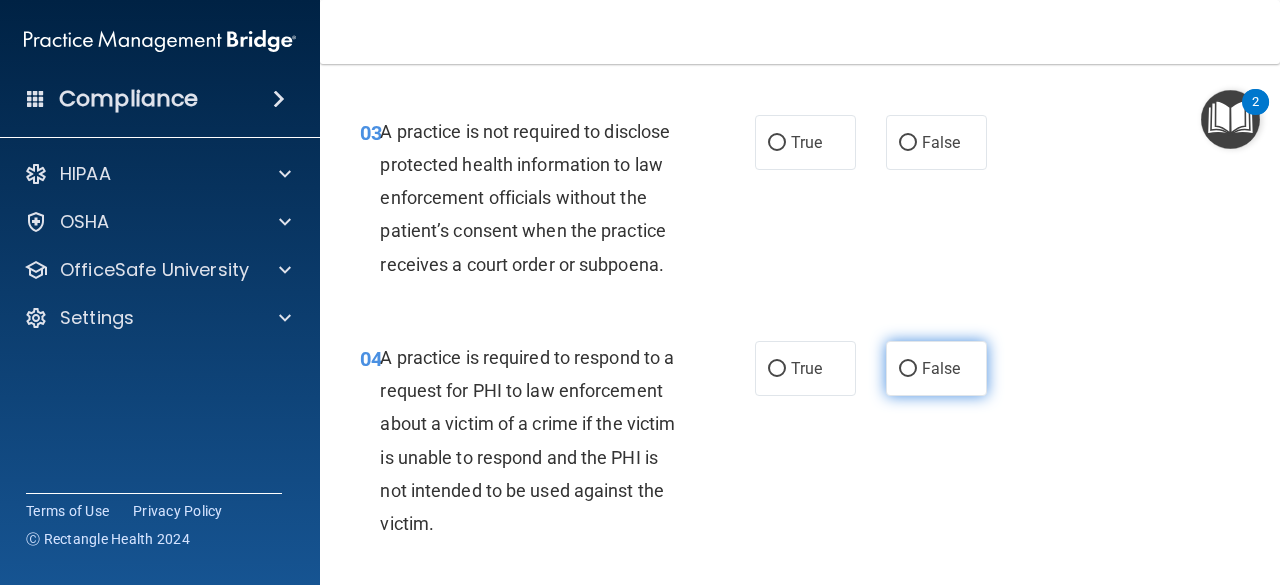 click on "False" at bounding box center (936, 368) 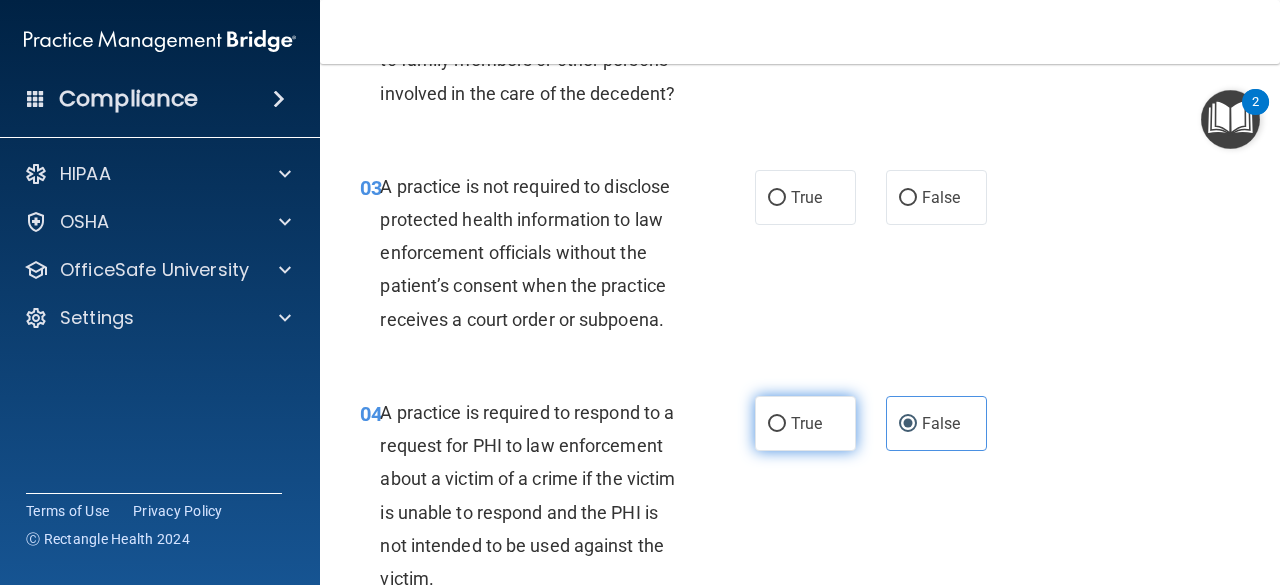 scroll, scrollTop: 429, scrollLeft: 0, axis: vertical 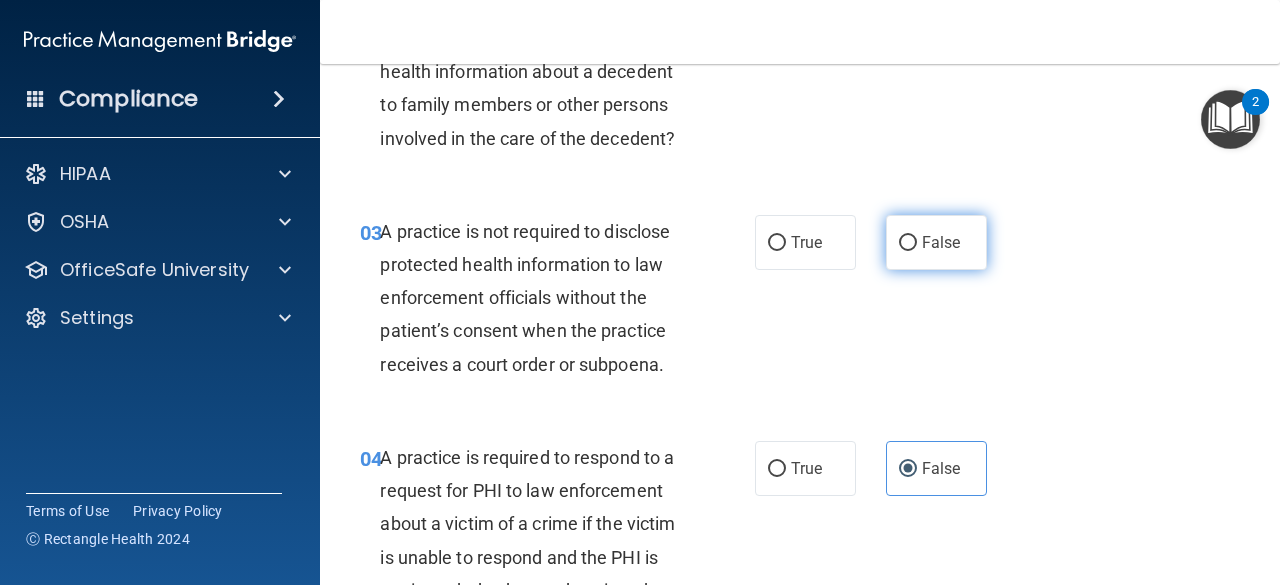 click on "False" at bounding box center [941, 242] 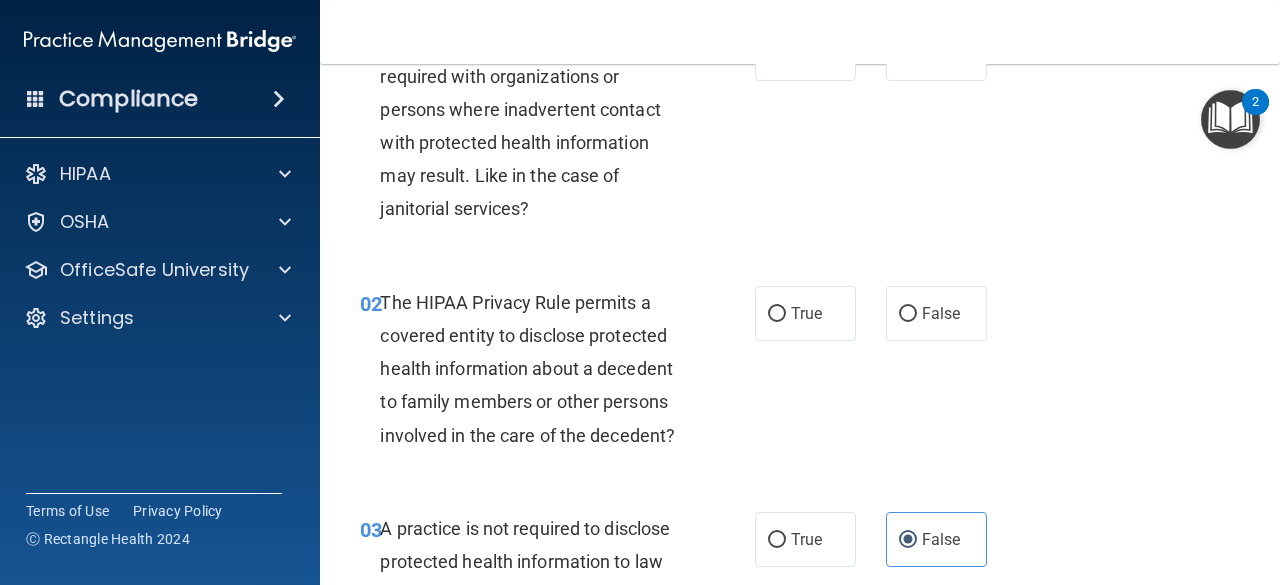 scroll, scrollTop: 129, scrollLeft: 0, axis: vertical 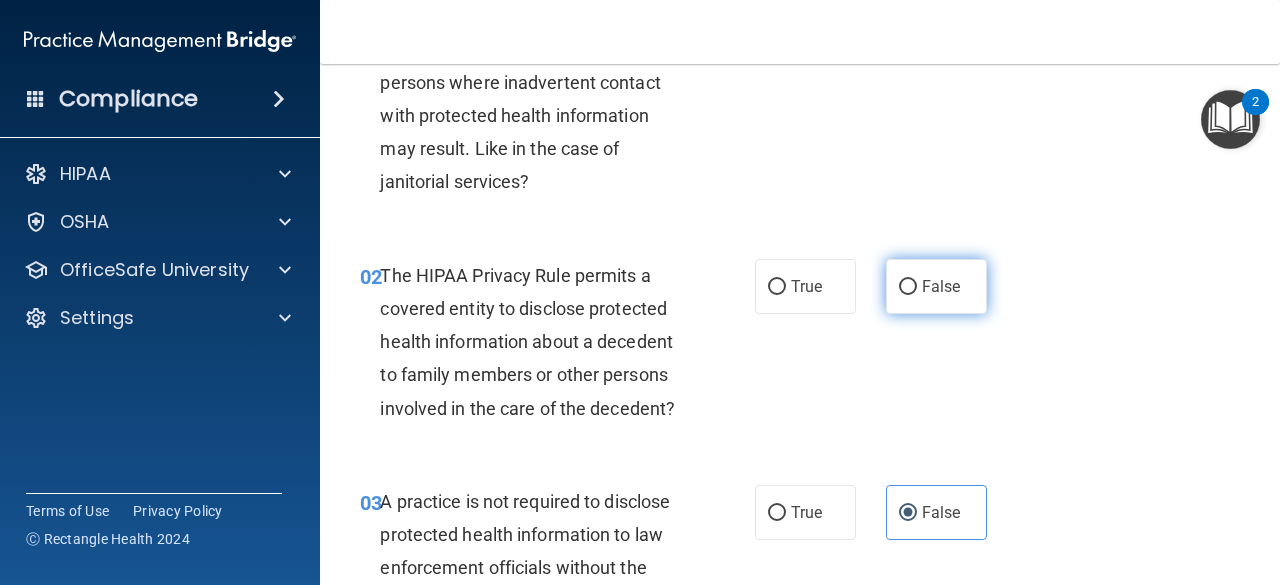 click on "False" at bounding box center (908, 287) 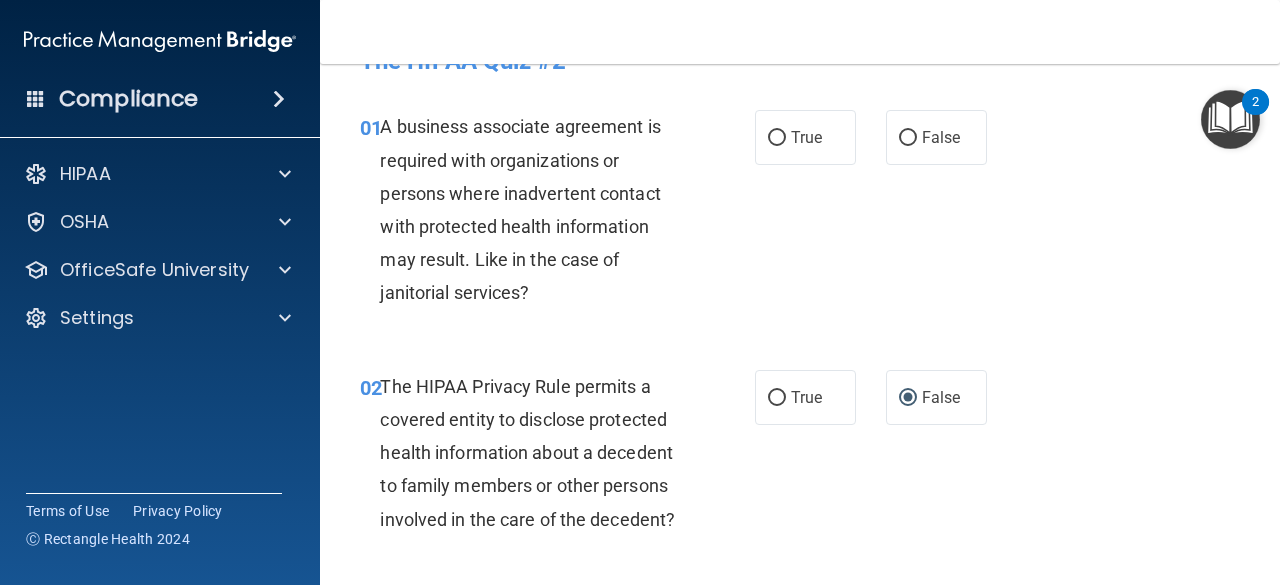 scroll, scrollTop: 0, scrollLeft: 0, axis: both 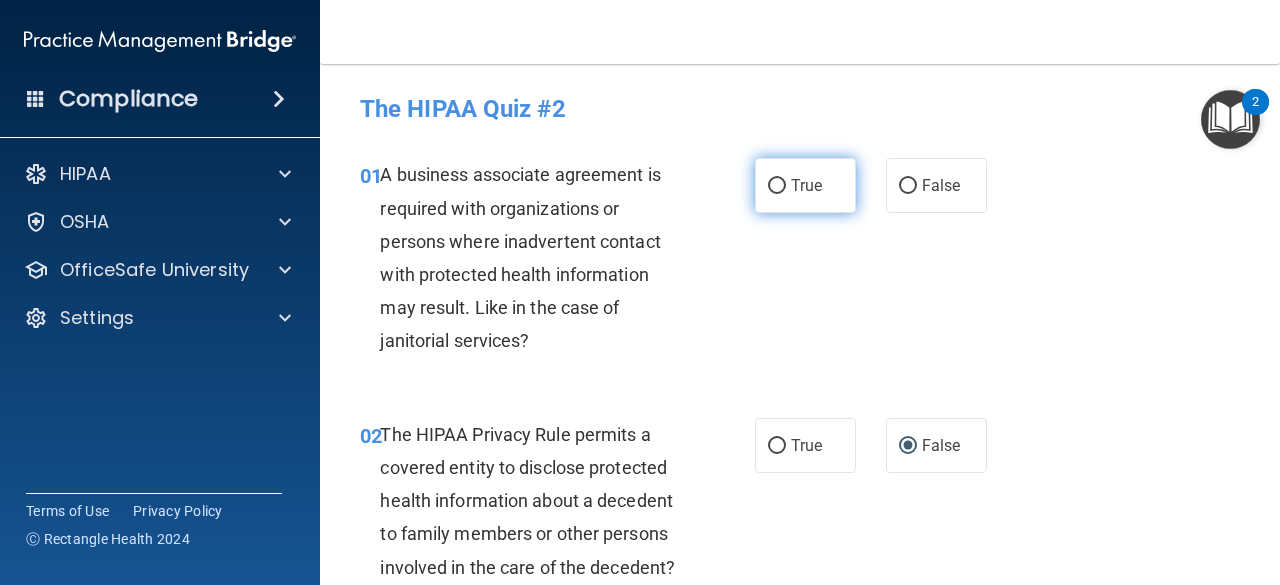 click on "True" at bounding box center [806, 185] 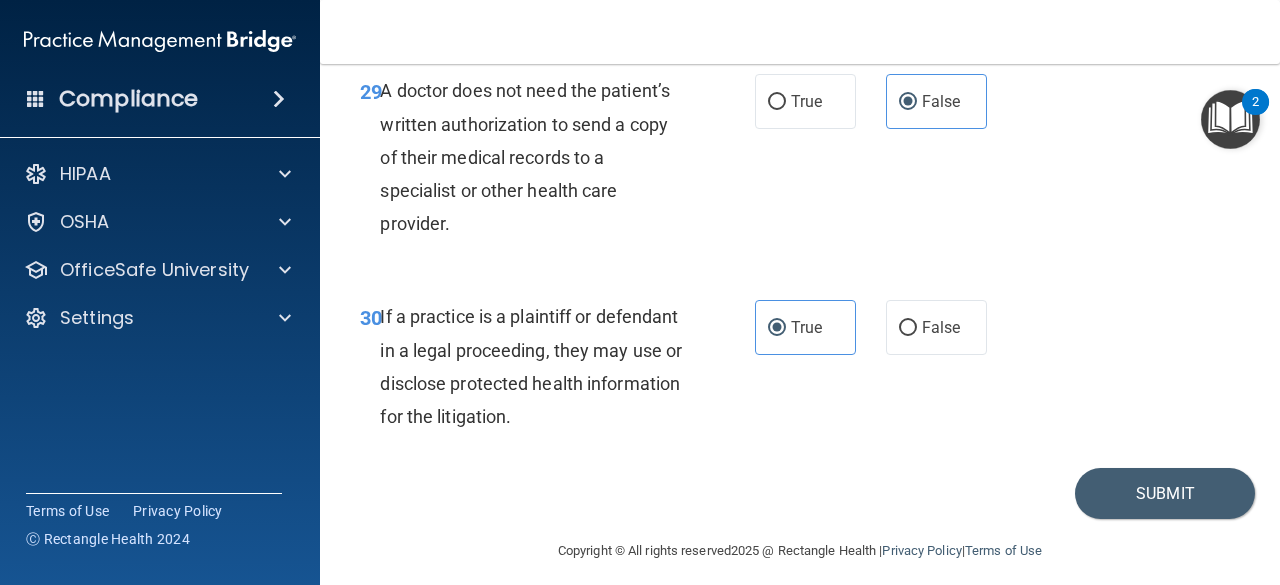 scroll, scrollTop: 5929, scrollLeft: 0, axis: vertical 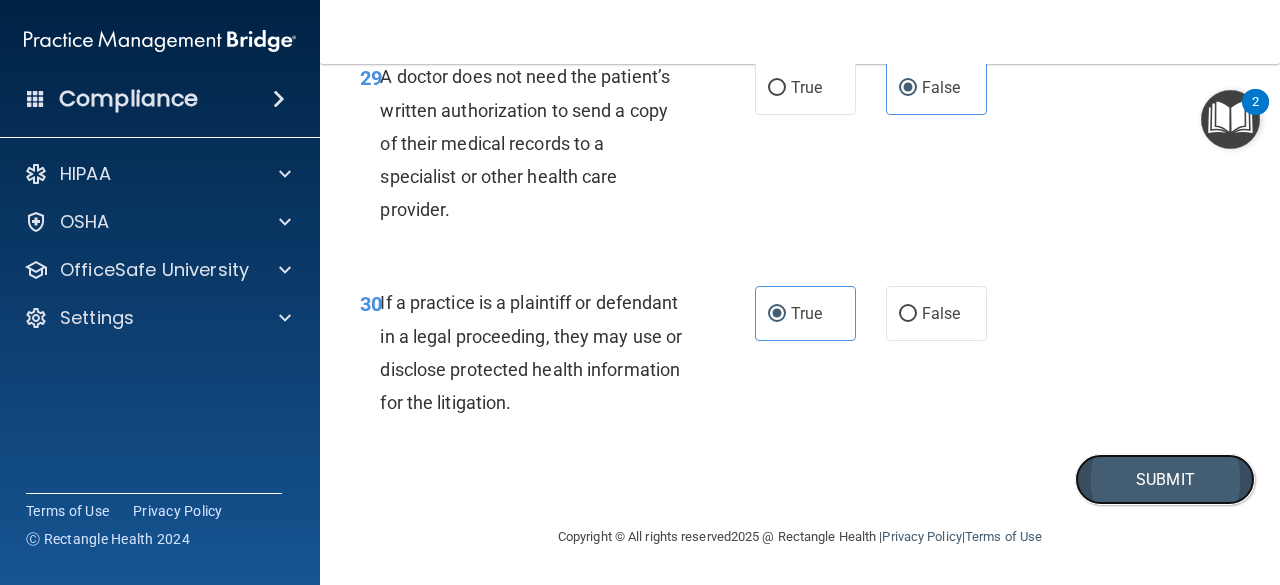 click on "Submit" at bounding box center [1165, 479] 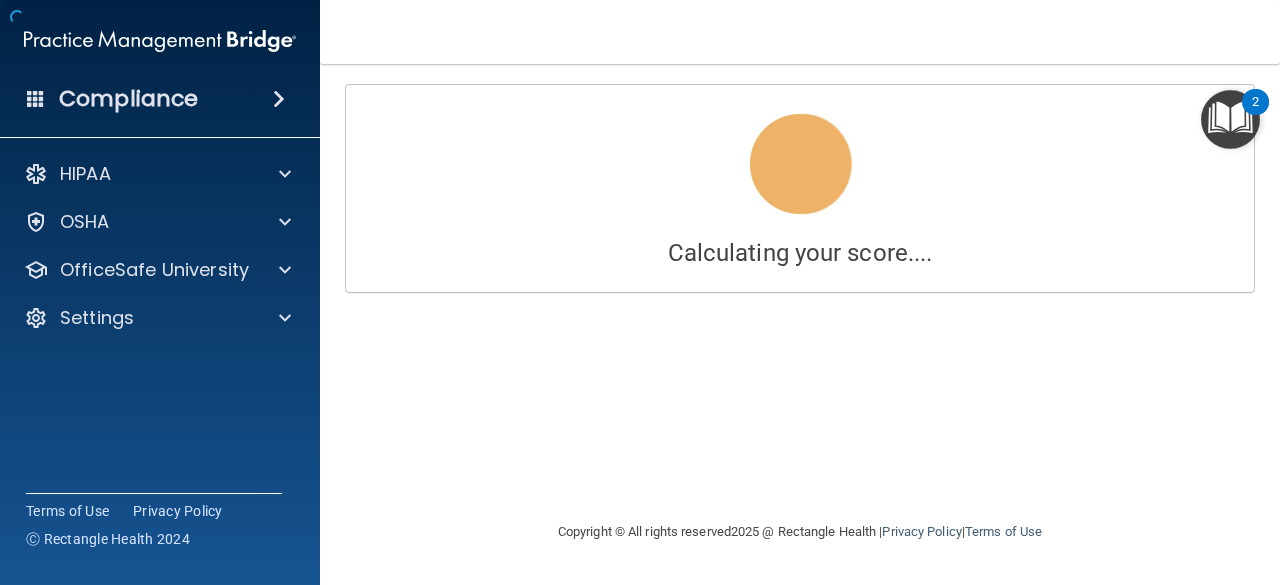 scroll, scrollTop: 0, scrollLeft: 0, axis: both 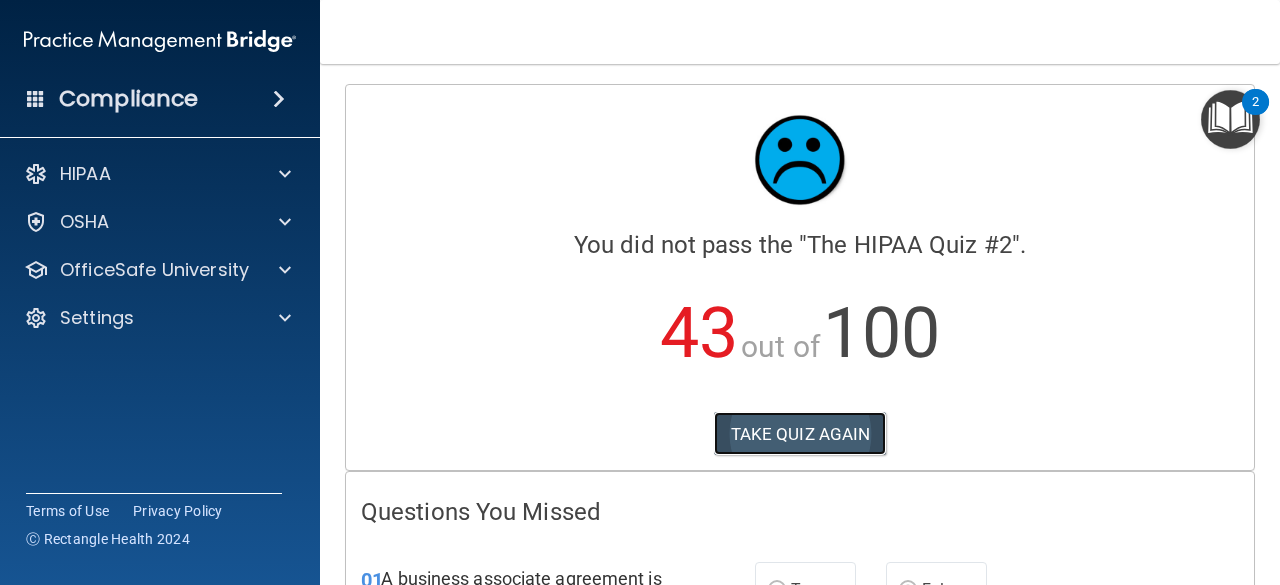 click on "TAKE QUIZ AGAIN" at bounding box center (800, 434) 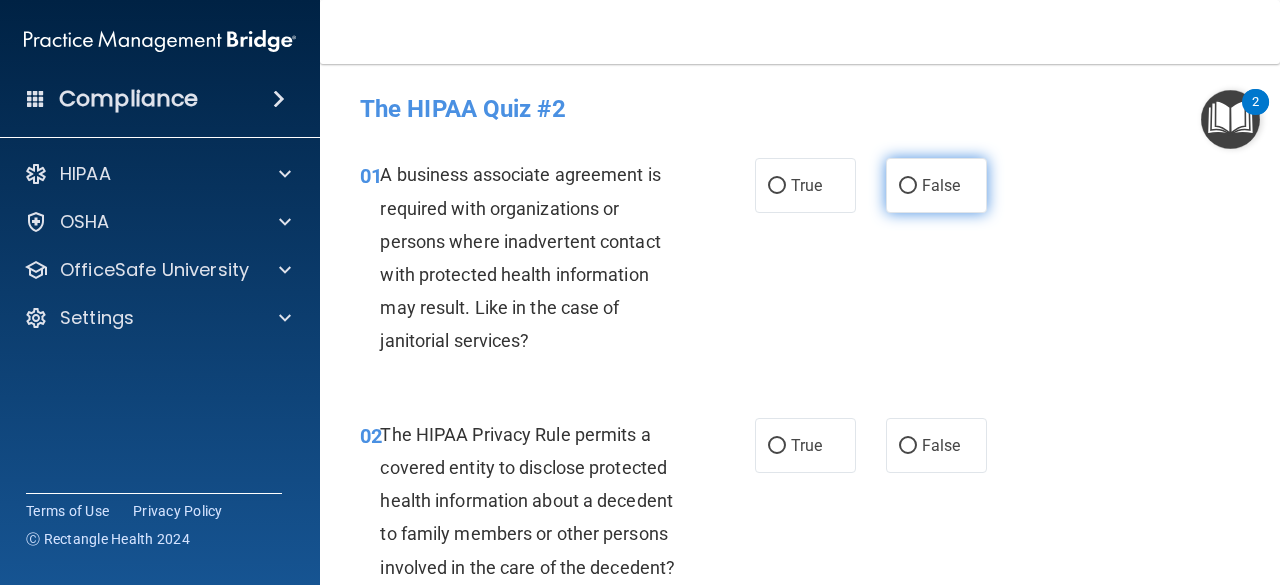 click on "False" at bounding box center (936, 185) 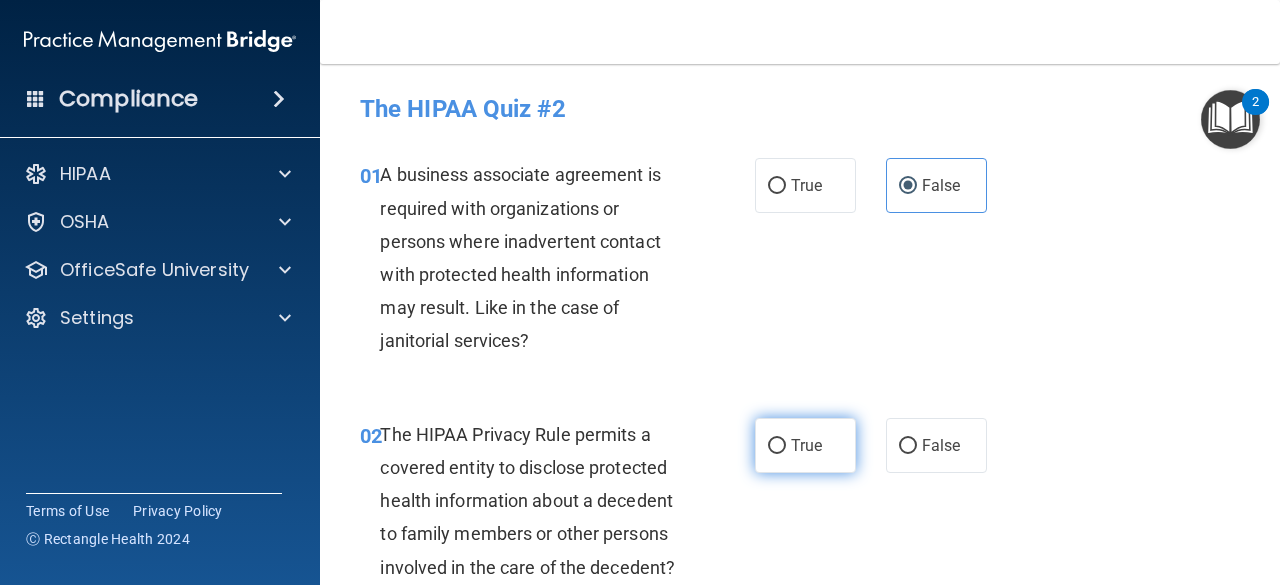 click on "True" at bounding box center [806, 445] 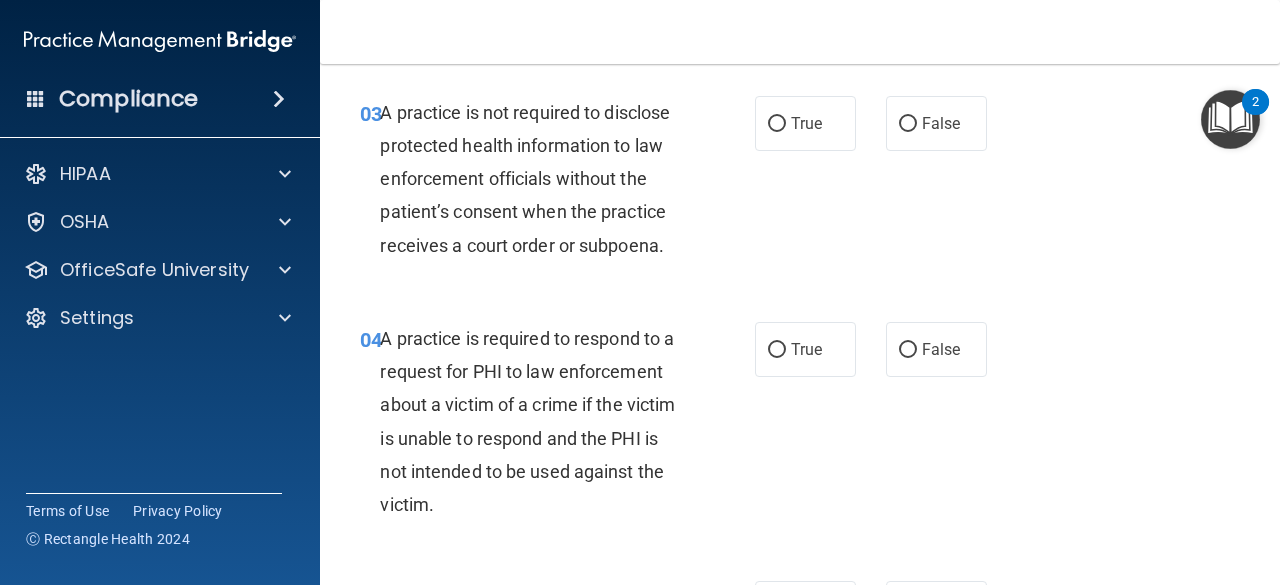 scroll, scrollTop: 574, scrollLeft: 0, axis: vertical 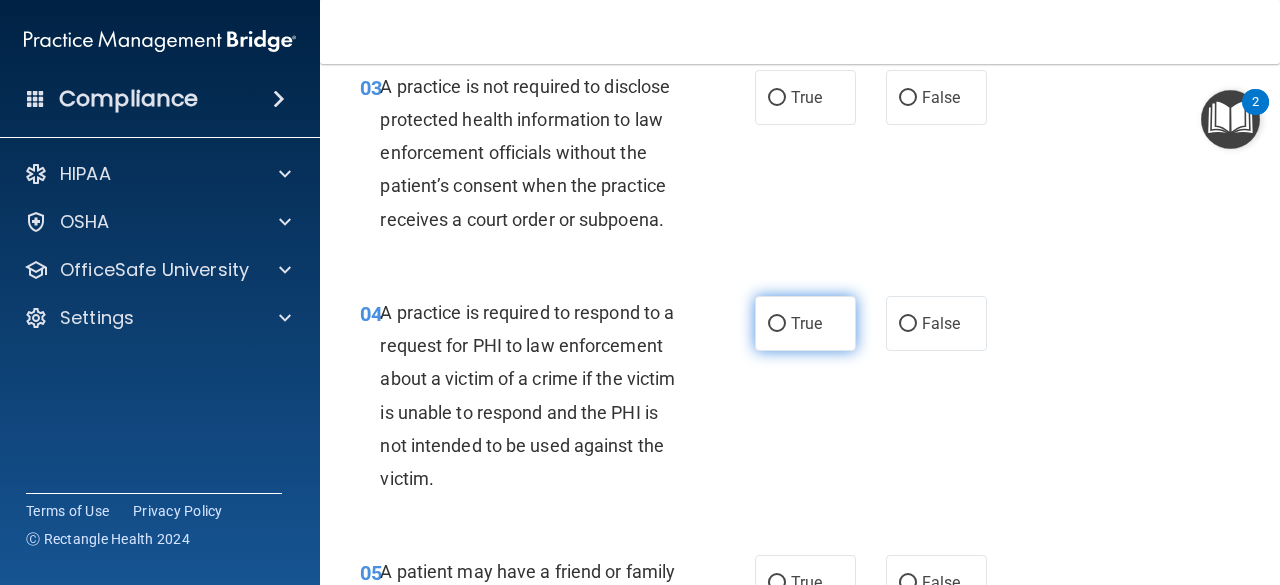 click on "True" at bounding box center (805, 323) 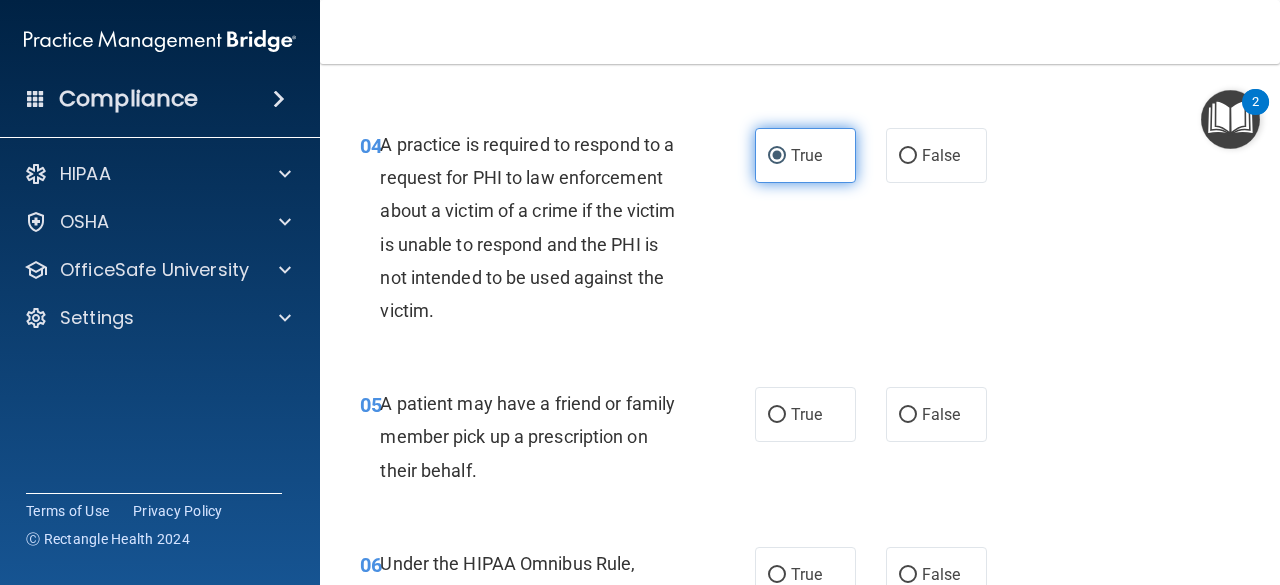 scroll, scrollTop: 746, scrollLeft: 0, axis: vertical 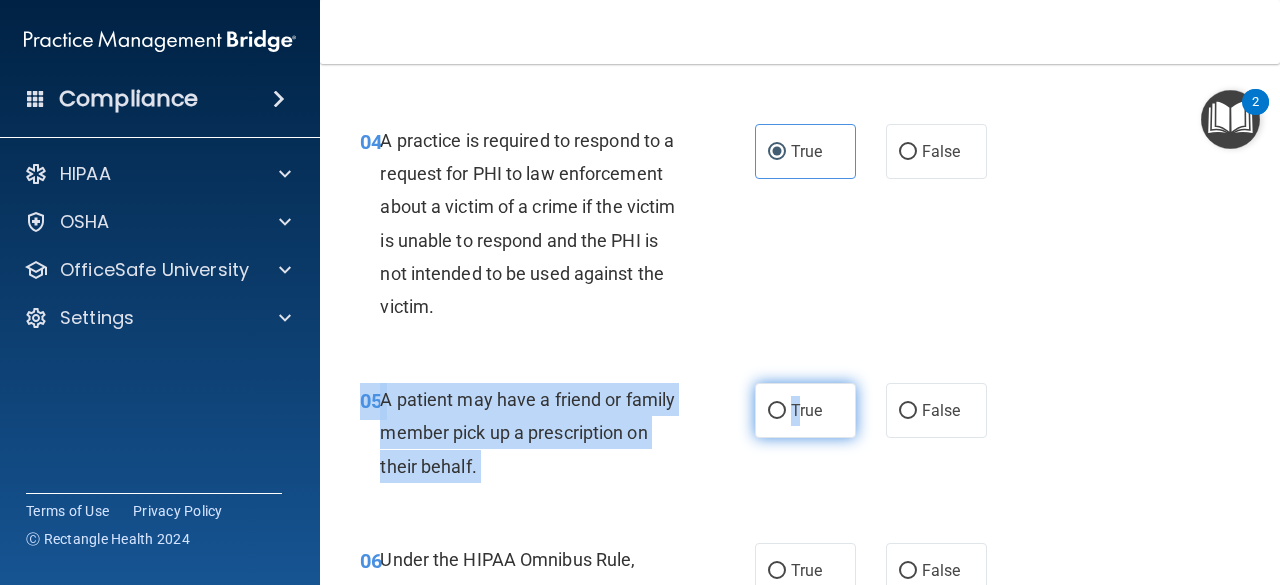 drag, startPoint x: 793, startPoint y: 496, endPoint x: 792, endPoint y: 422, distance: 74.00676 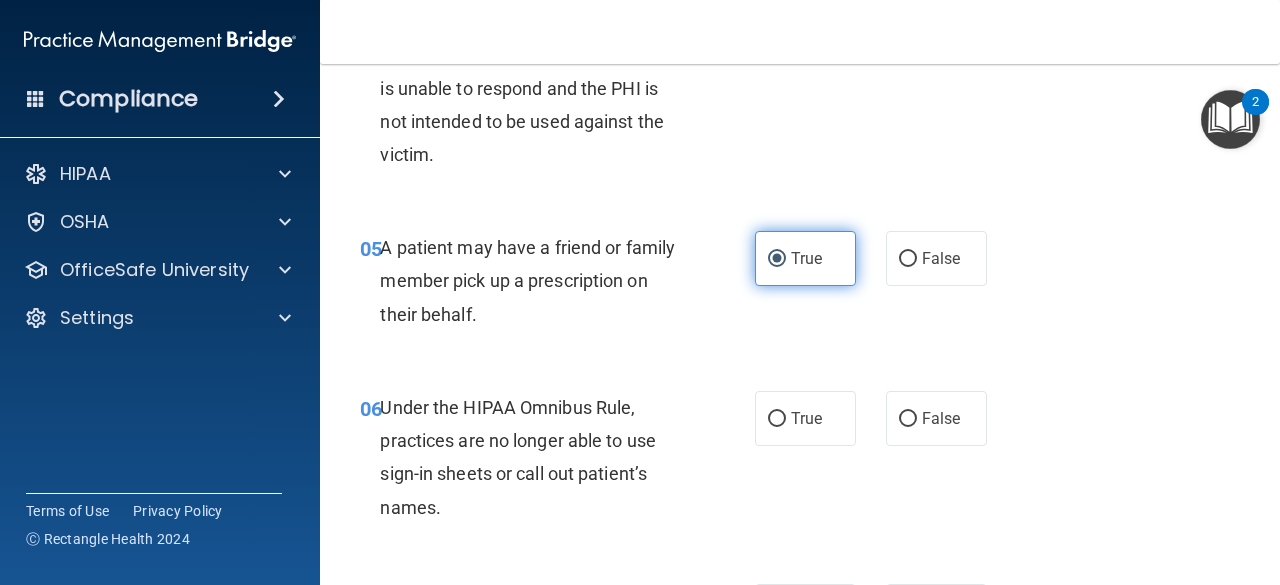 scroll, scrollTop: 896, scrollLeft: 0, axis: vertical 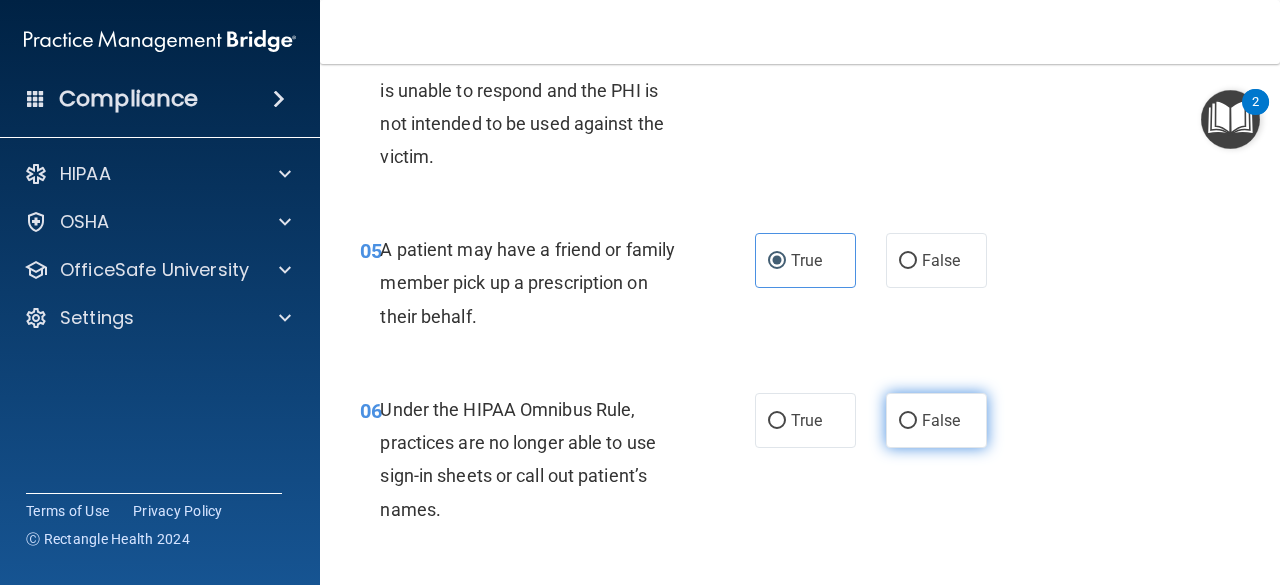 click on "False" at bounding box center (936, 420) 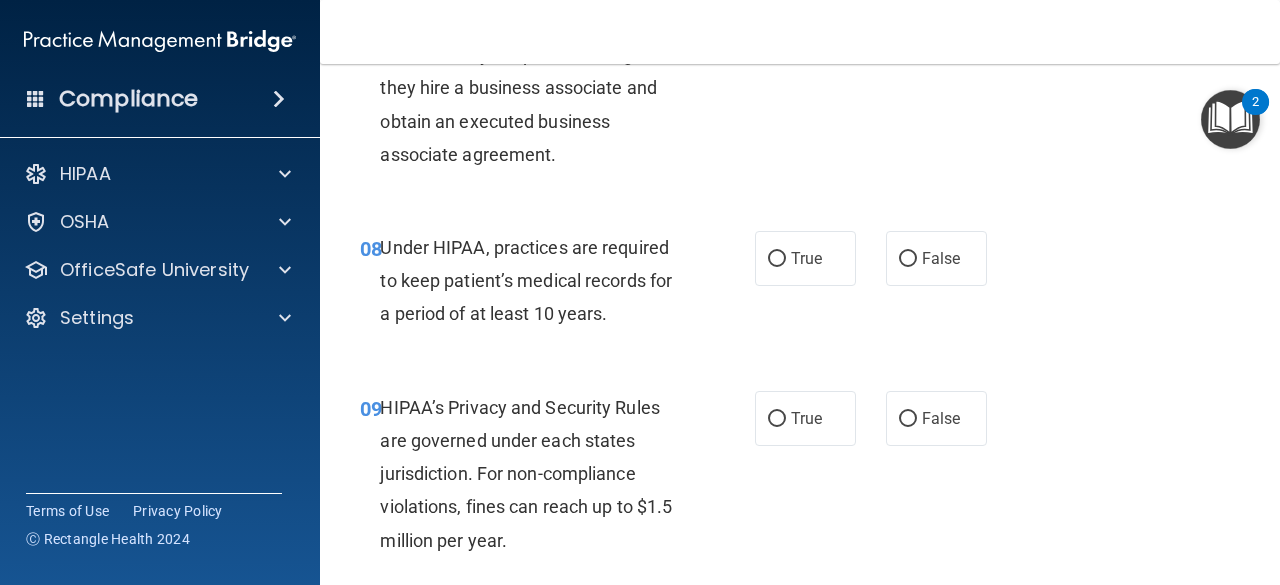 scroll, scrollTop: 1501, scrollLeft: 0, axis: vertical 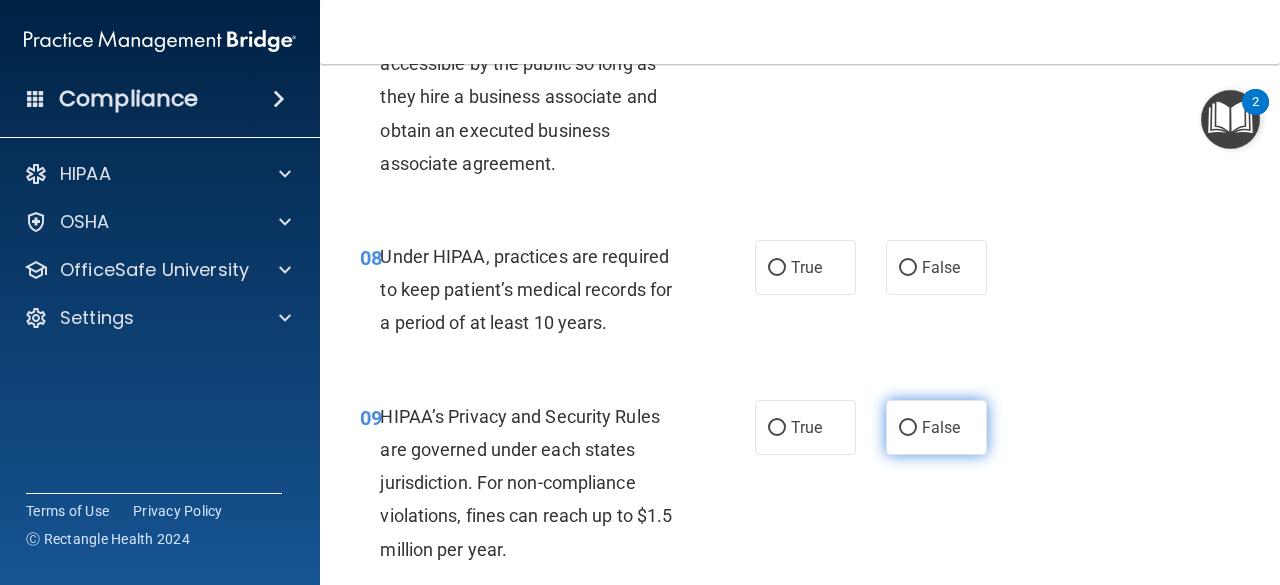 click on "False" at bounding box center (936, 427) 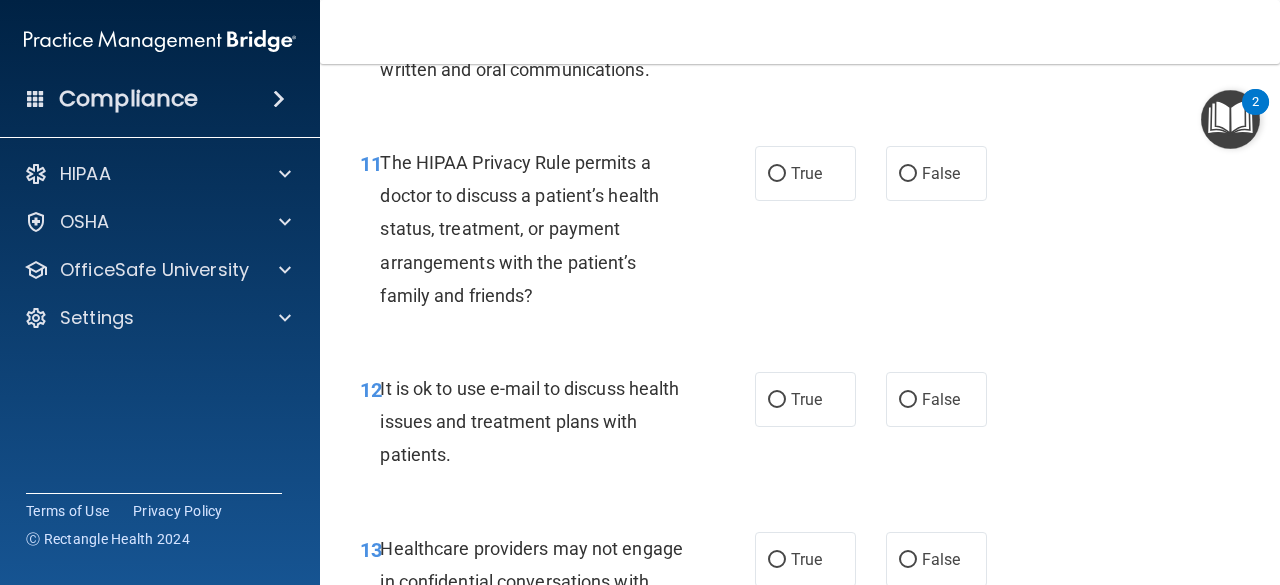 scroll, scrollTop: 2205, scrollLeft: 0, axis: vertical 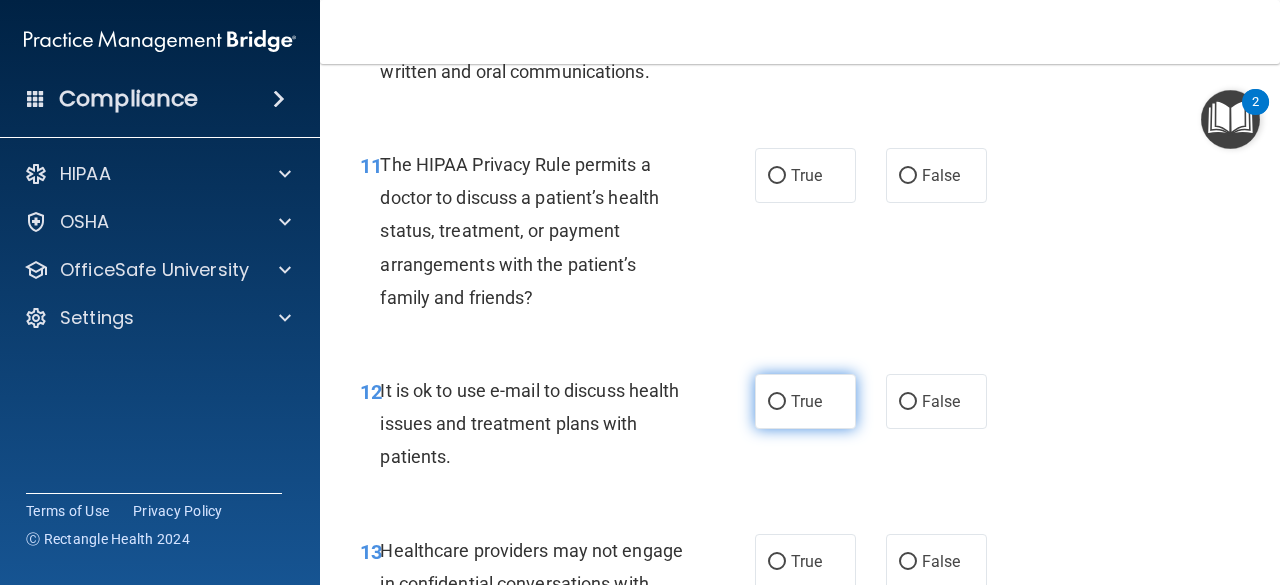 click on "True" at bounding box center (805, 401) 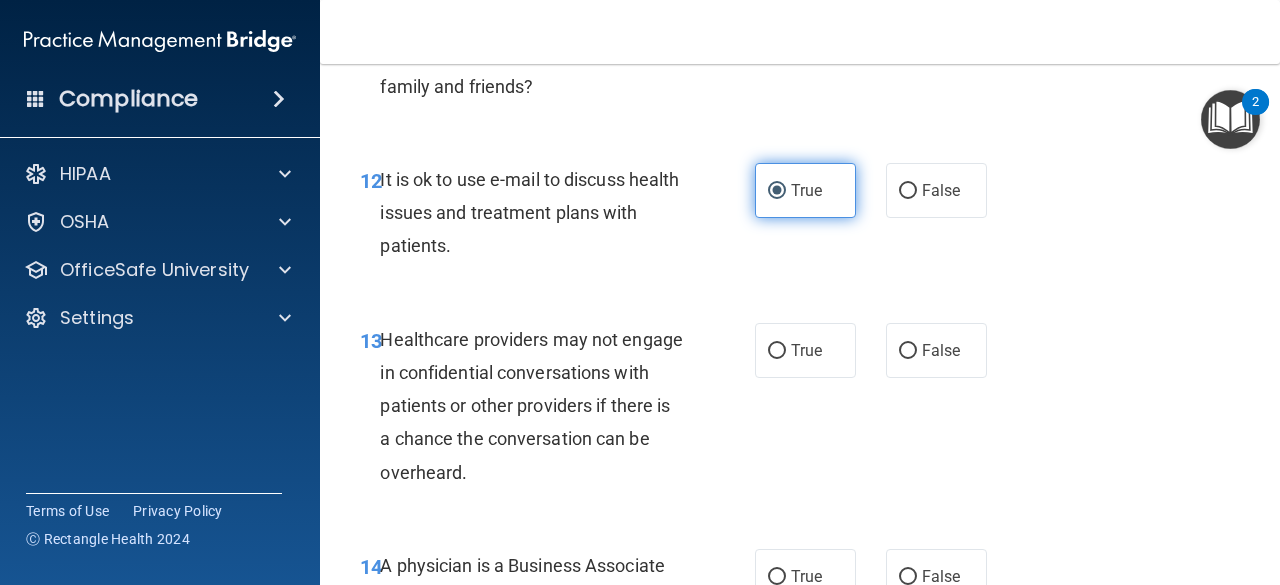 scroll, scrollTop: 2415, scrollLeft: 0, axis: vertical 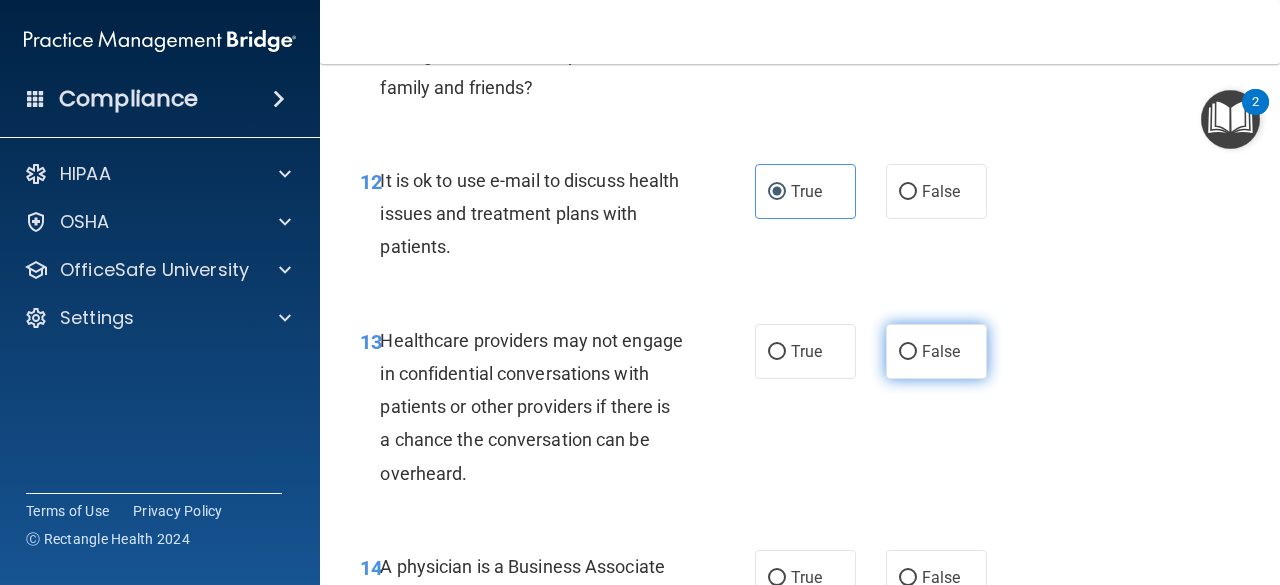 click on "False" at bounding box center [941, 351] 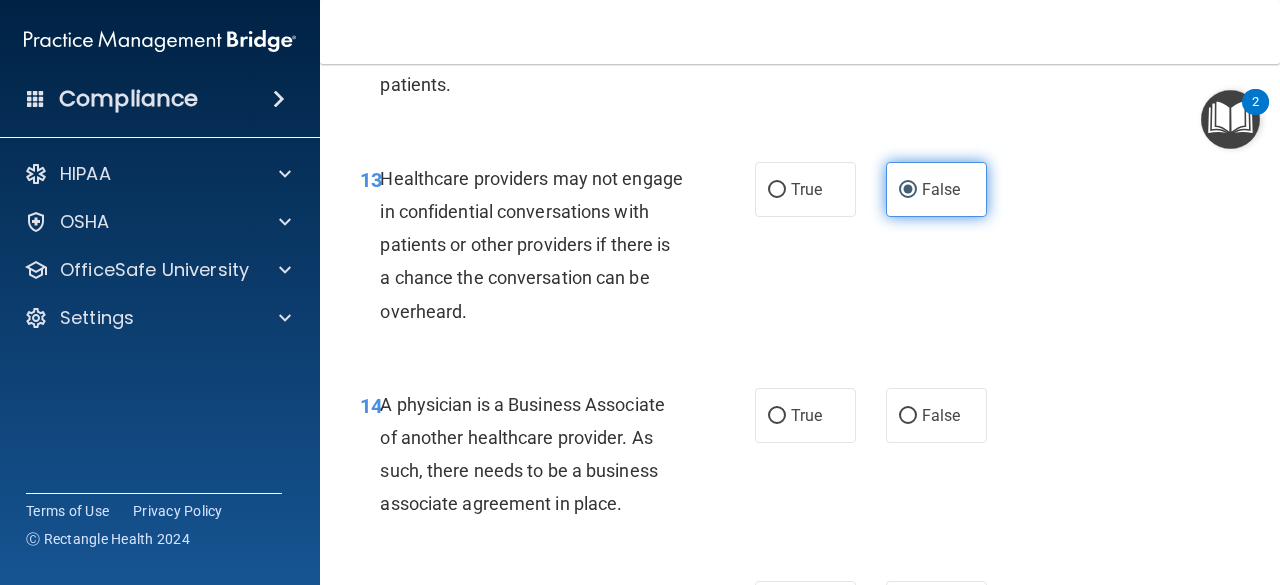 scroll, scrollTop: 2576, scrollLeft: 0, axis: vertical 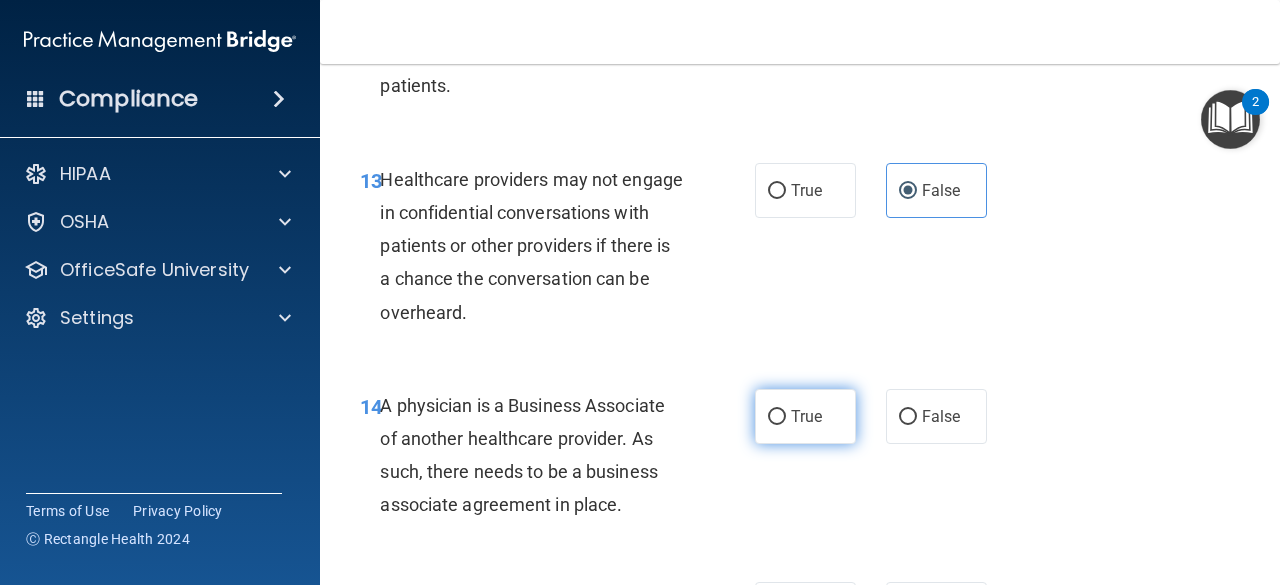 click on "True" at bounding box center (805, 416) 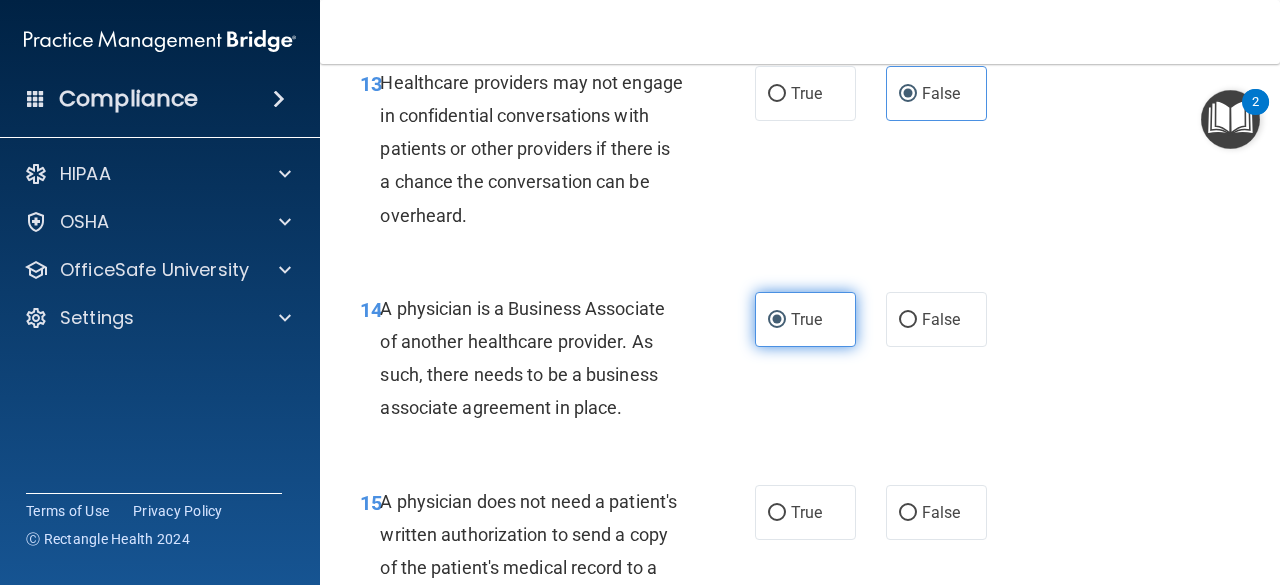 scroll, scrollTop: 2770, scrollLeft: 0, axis: vertical 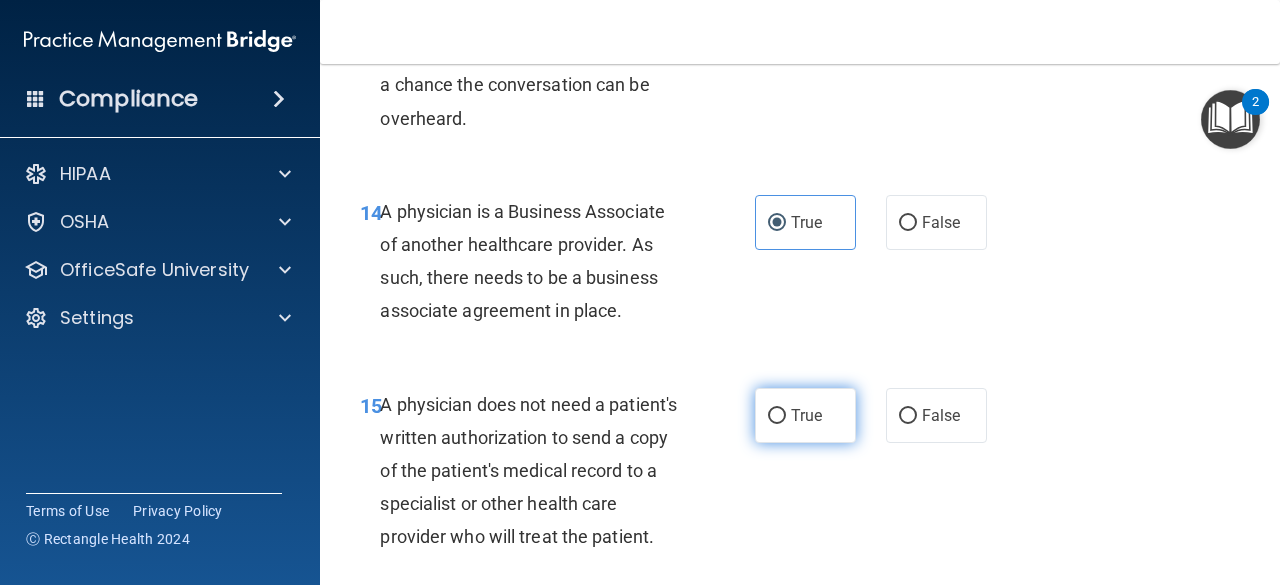 click on "True" at bounding box center [806, 415] 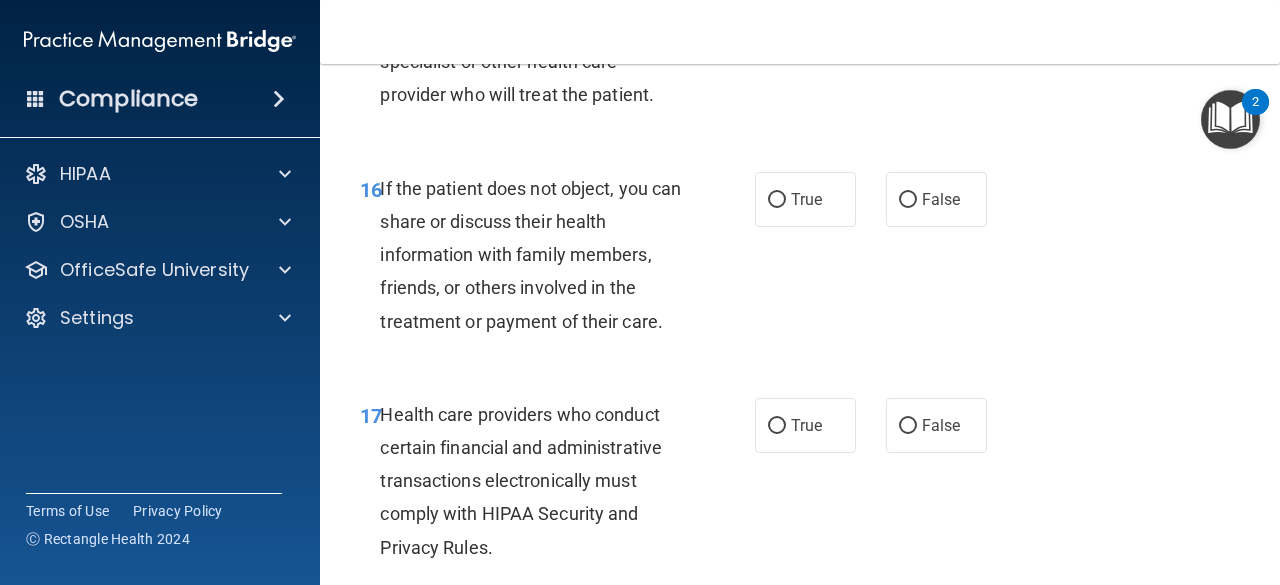 scroll, scrollTop: 3213, scrollLeft: 0, axis: vertical 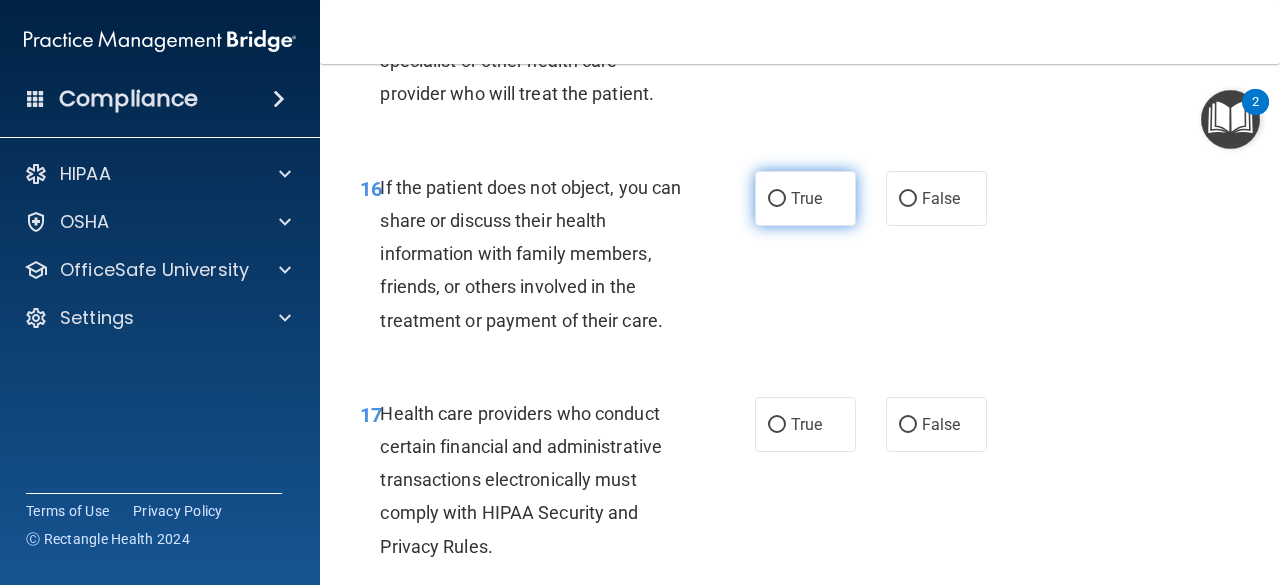 click on "True" at bounding box center (805, 198) 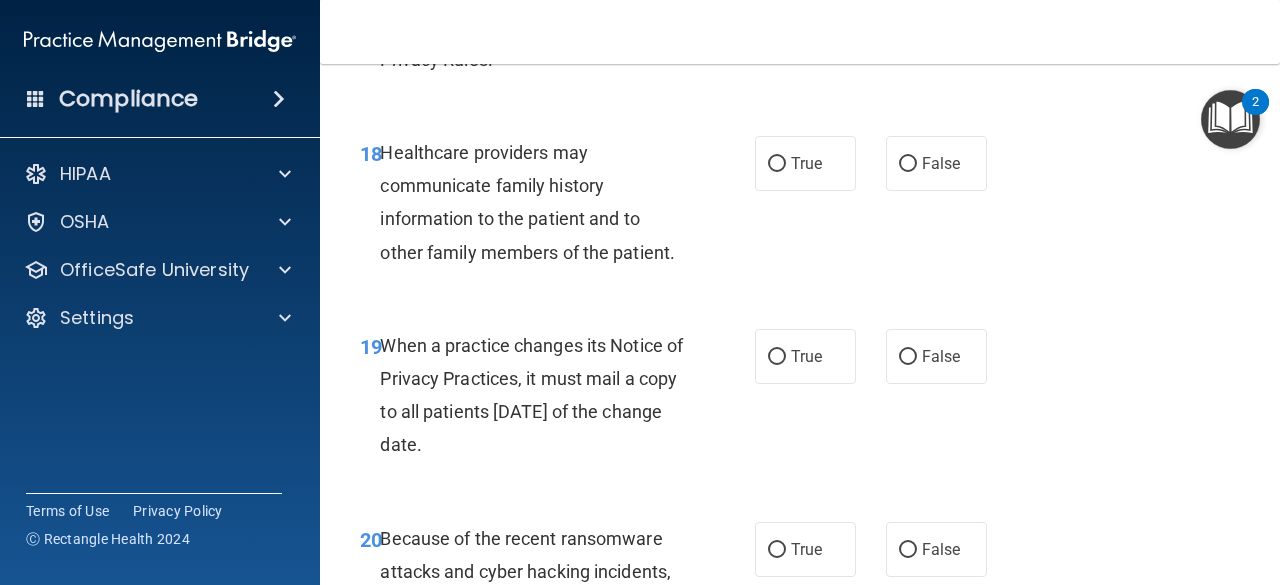 scroll, scrollTop: 3702, scrollLeft: 0, axis: vertical 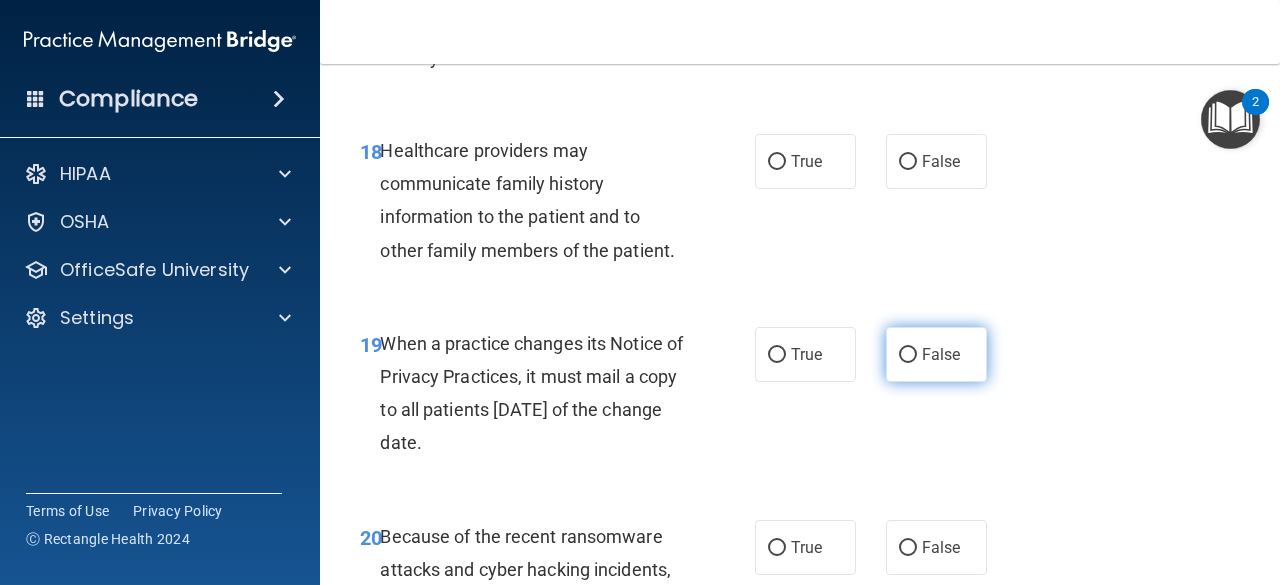 click on "False" at bounding box center [936, 354] 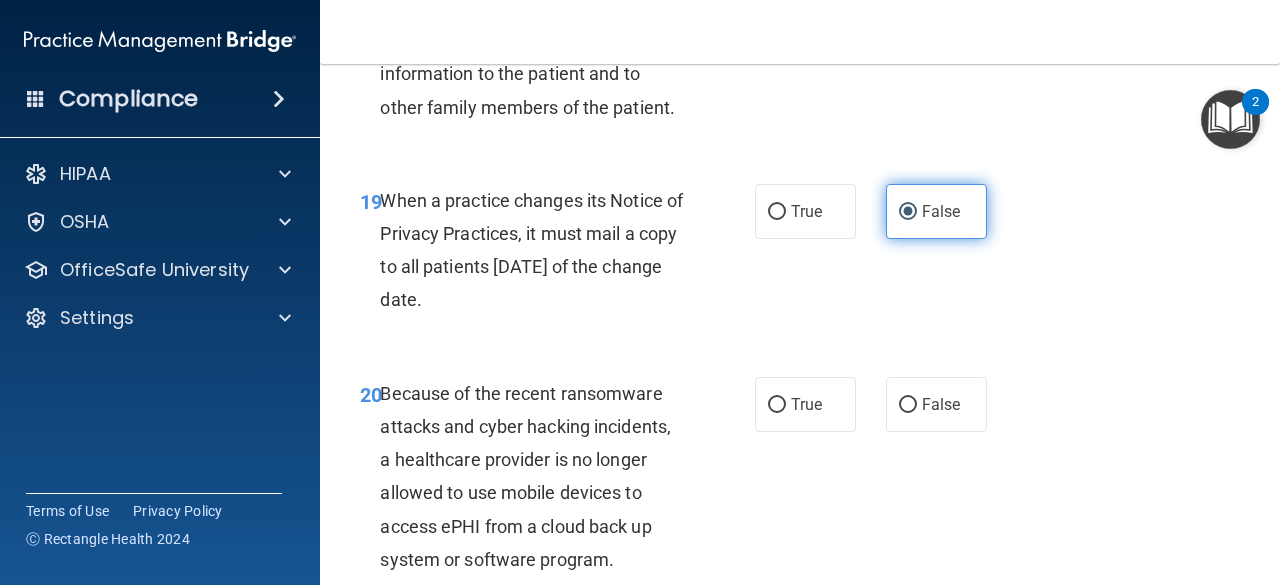 scroll, scrollTop: 3844, scrollLeft: 0, axis: vertical 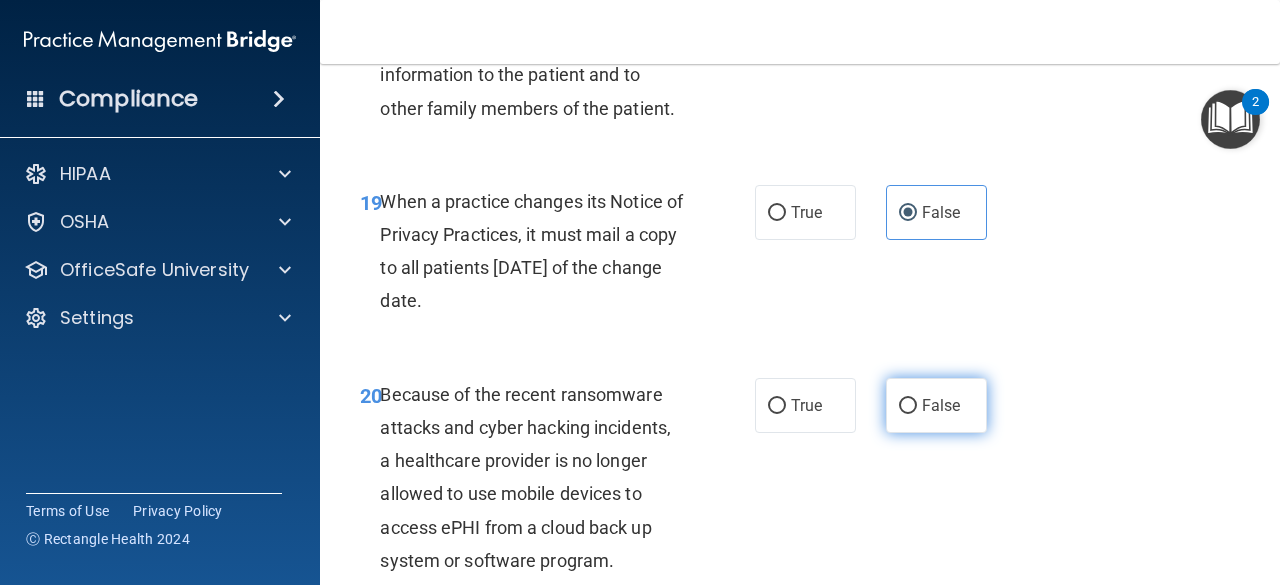 click on "False" at bounding box center [936, 405] 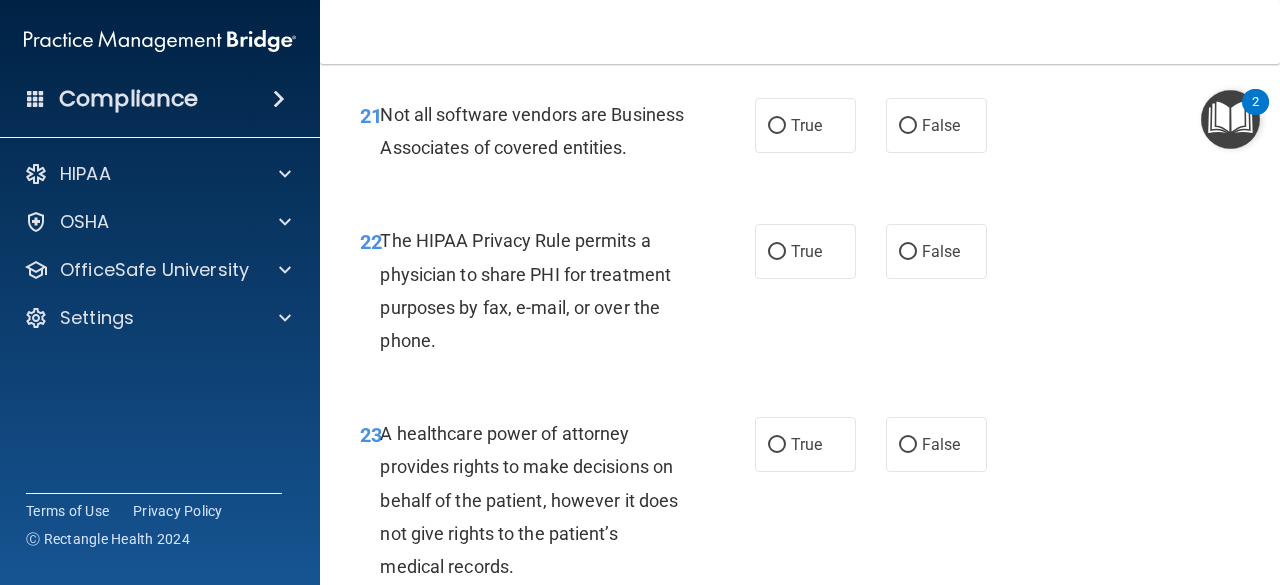 scroll, scrollTop: 4386, scrollLeft: 0, axis: vertical 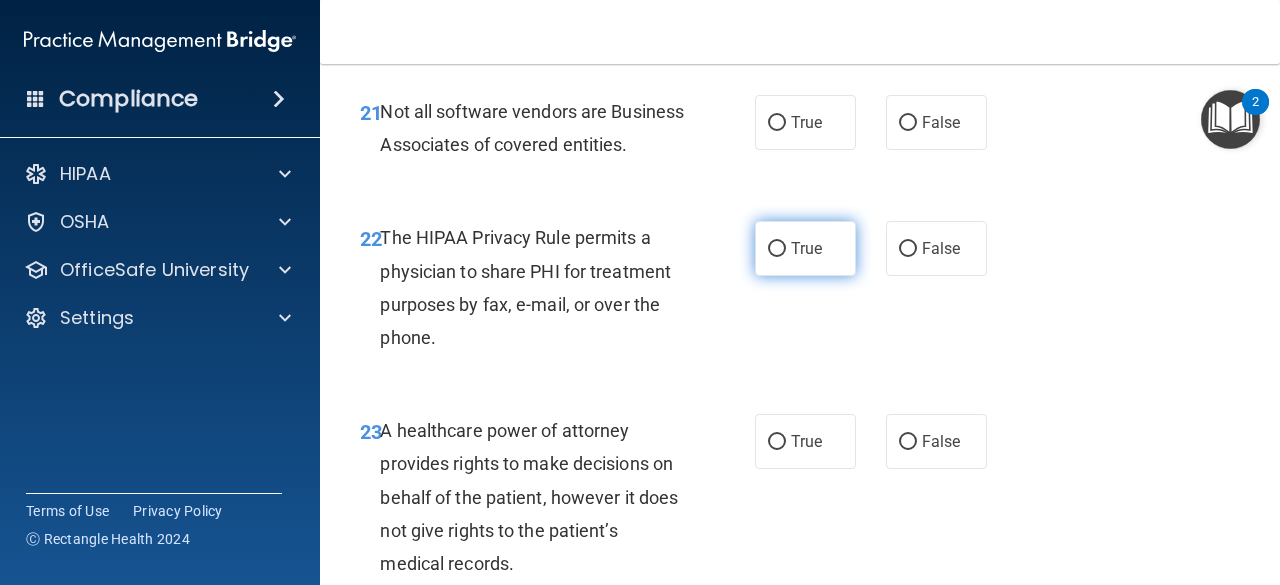 click on "True" at bounding box center [806, 248] 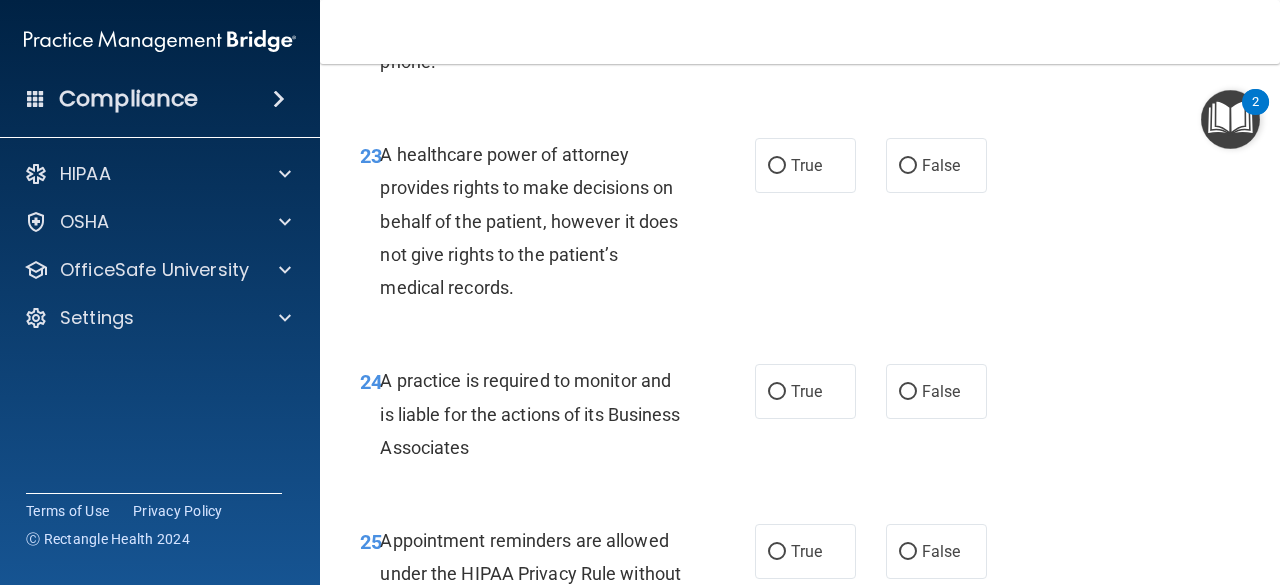 scroll, scrollTop: 4684, scrollLeft: 0, axis: vertical 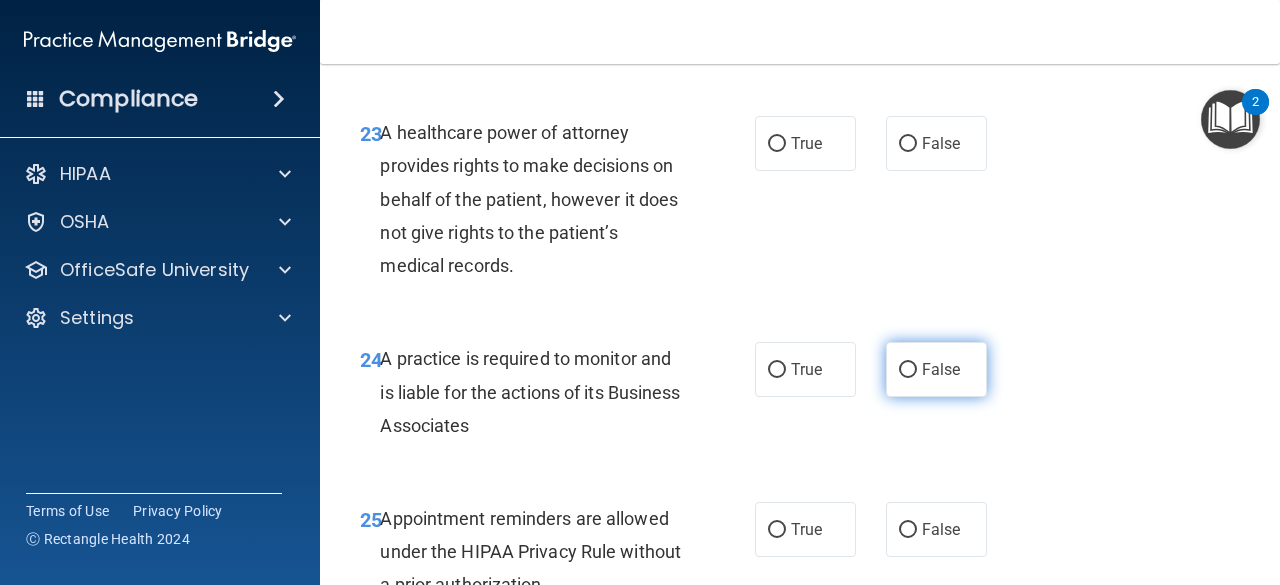 click on "False" at bounding box center [936, 369] 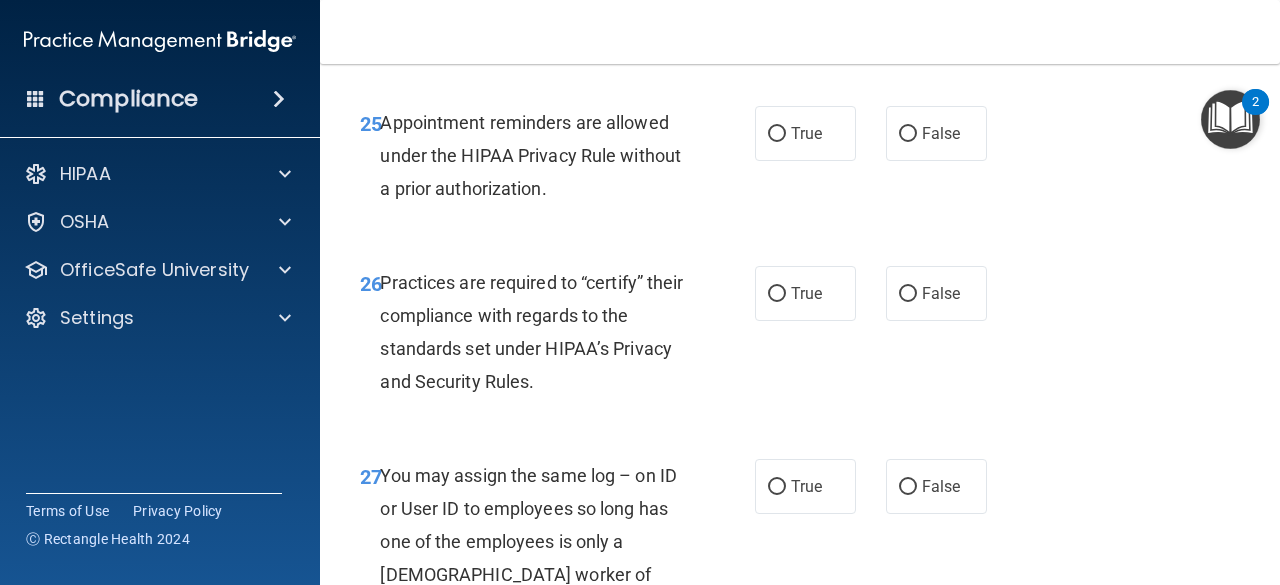 scroll, scrollTop: 5084, scrollLeft: 0, axis: vertical 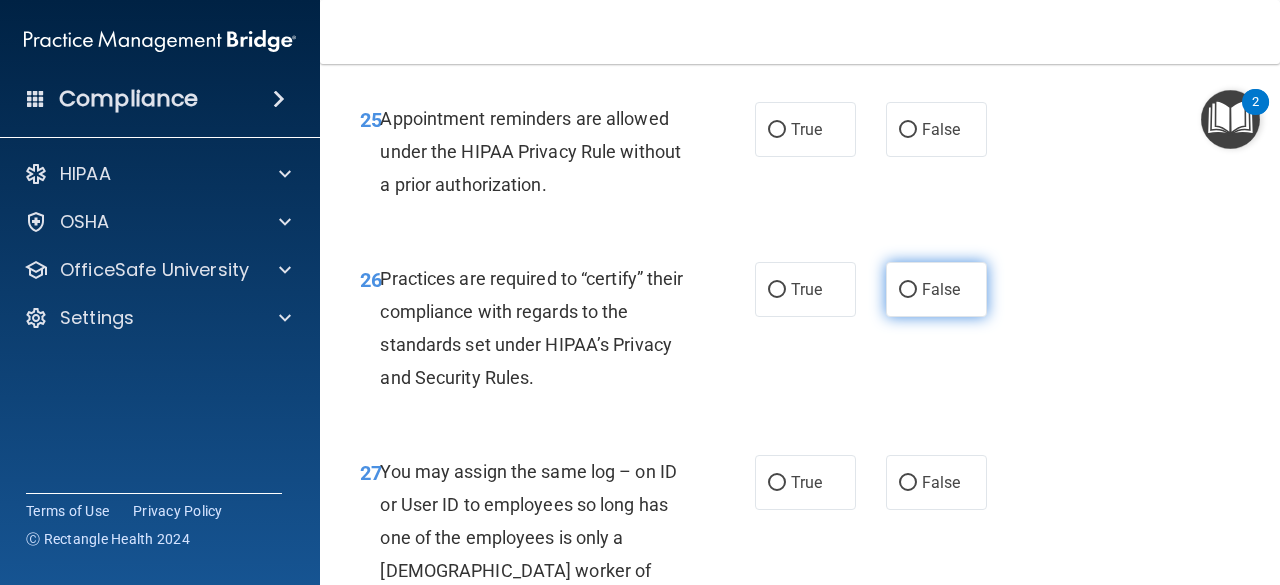 click on "False" at bounding box center (908, 290) 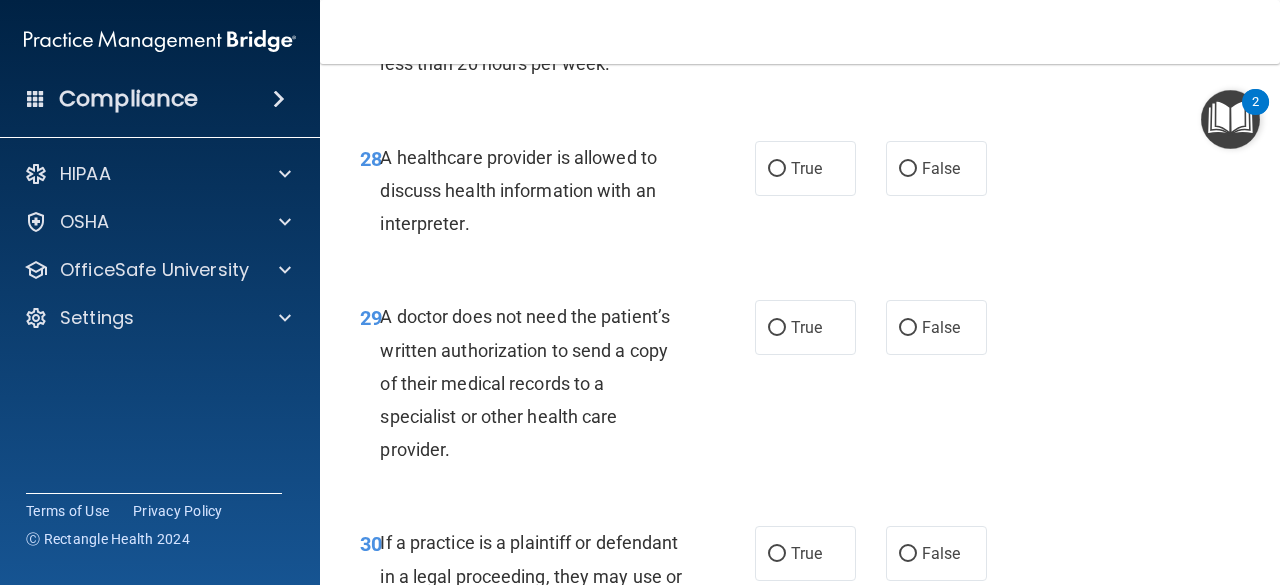scroll, scrollTop: 5626, scrollLeft: 0, axis: vertical 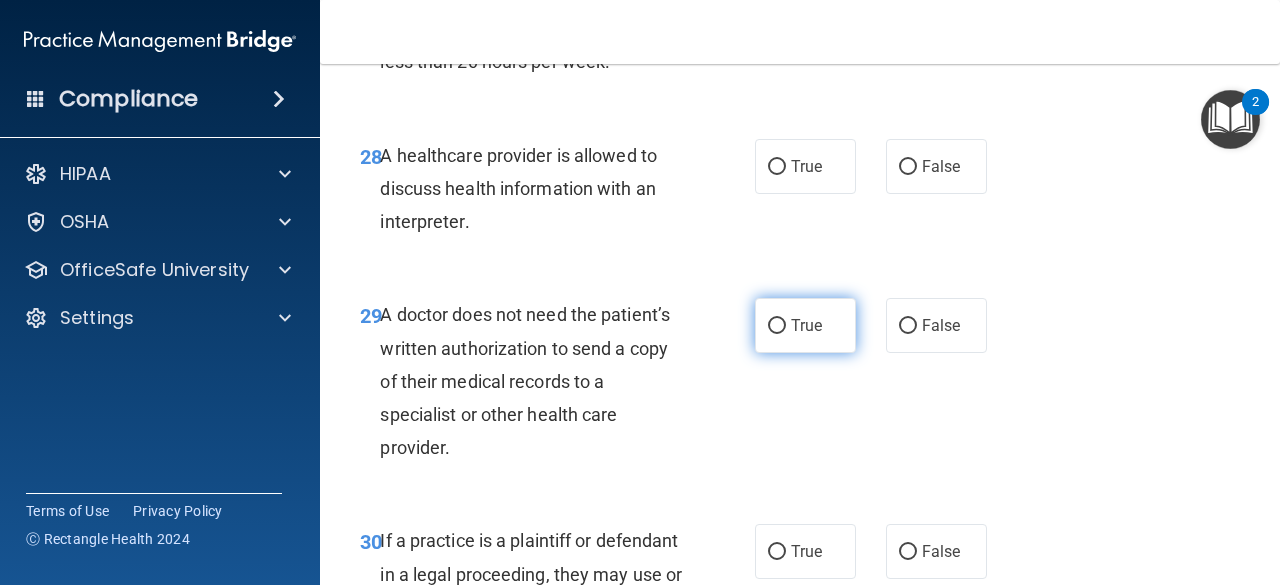 click on "True" at bounding box center [806, 325] 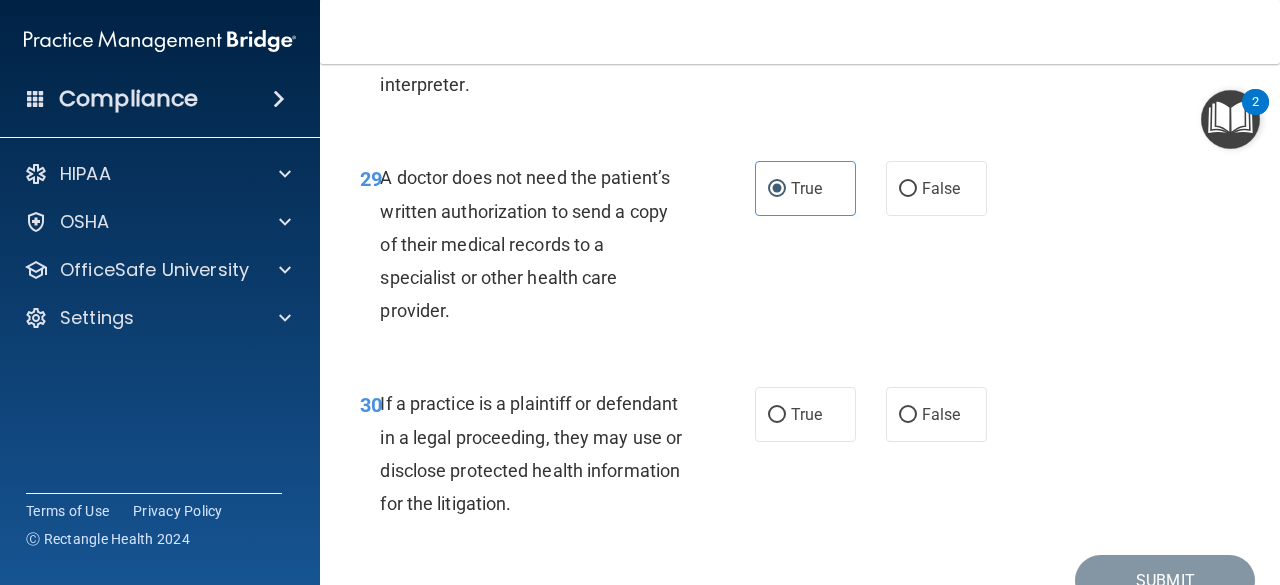 scroll, scrollTop: 5929, scrollLeft: 0, axis: vertical 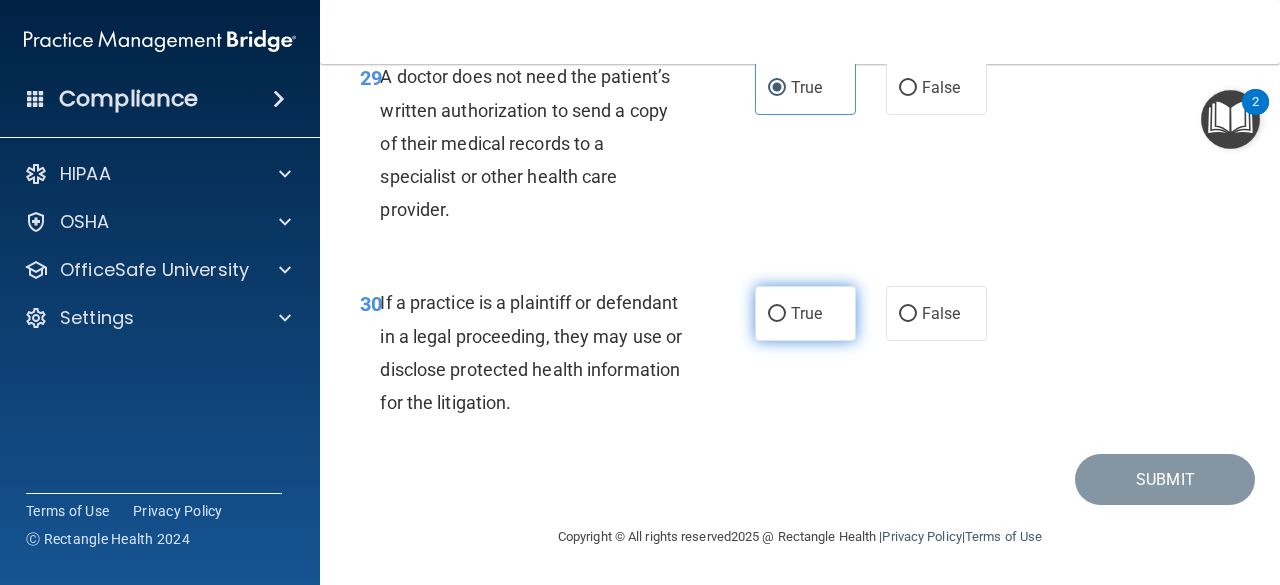 click on "True" at bounding box center (805, 313) 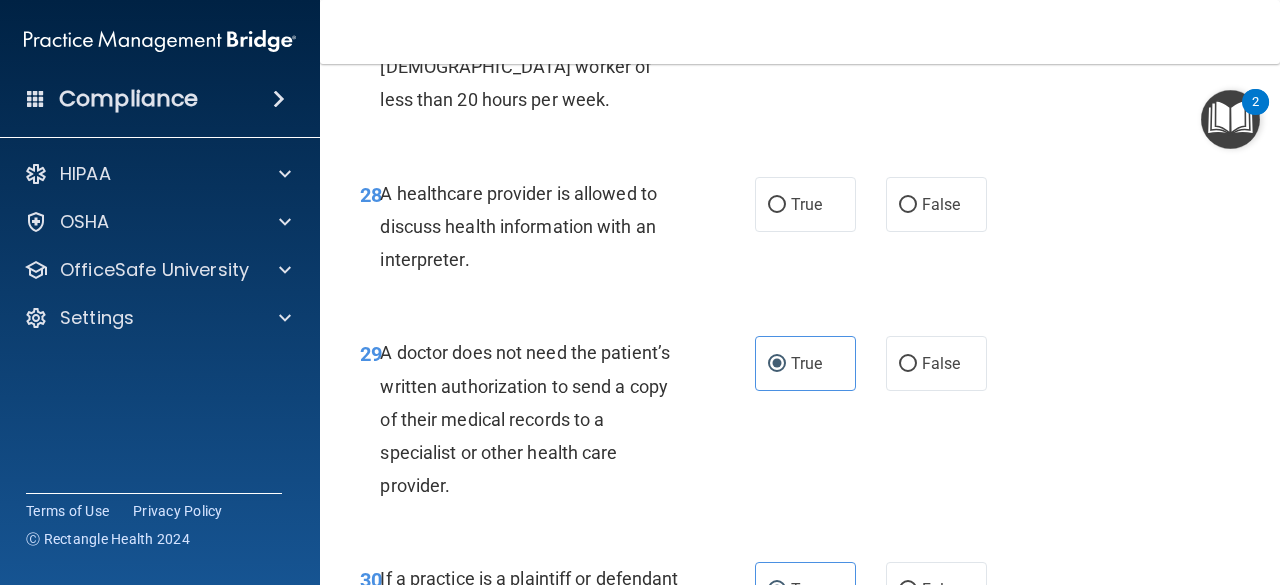 scroll, scrollTop: 5596, scrollLeft: 0, axis: vertical 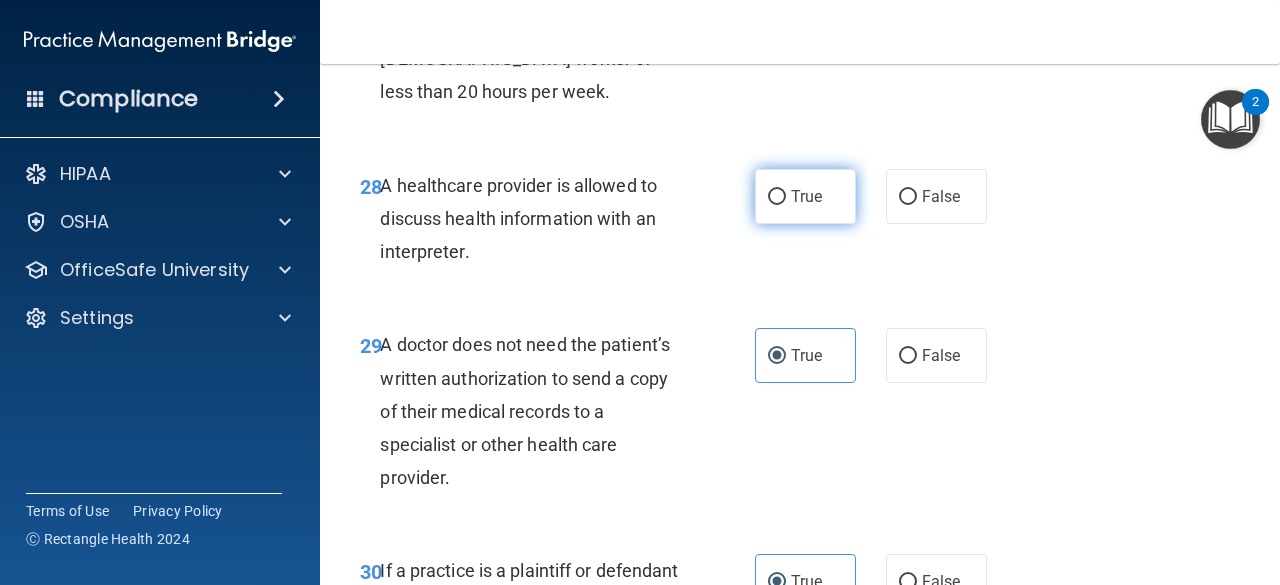 click on "True" at bounding box center (806, 196) 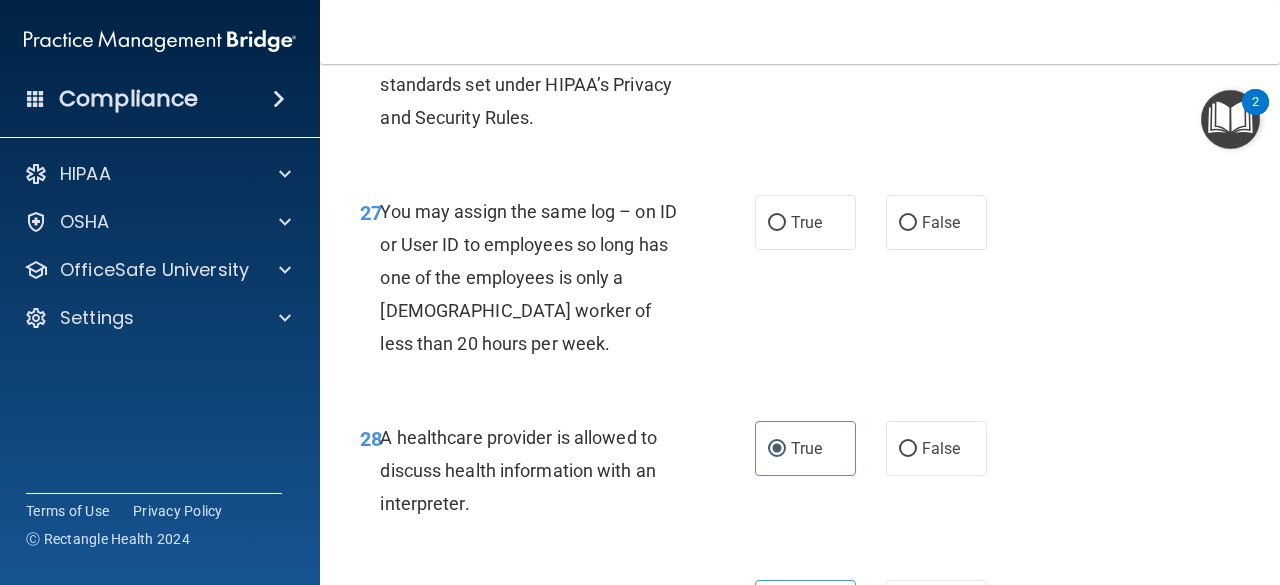 scroll, scrollTop: 5335, scrollLeft: 0, axis: vertical 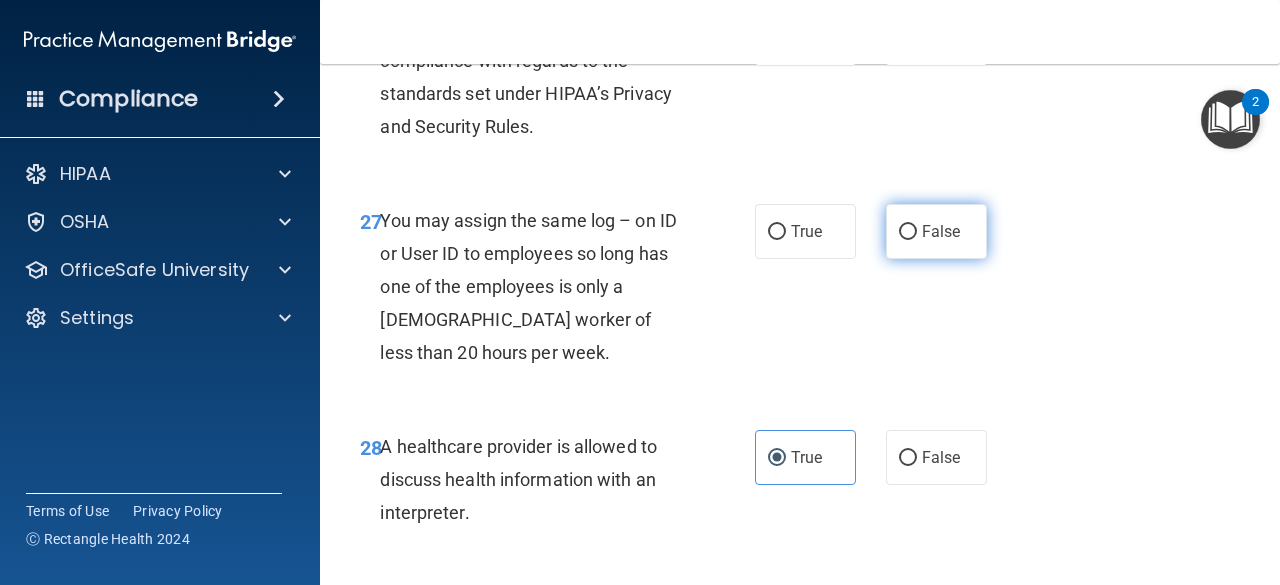 click on "False" at bounding box center [936, 231] 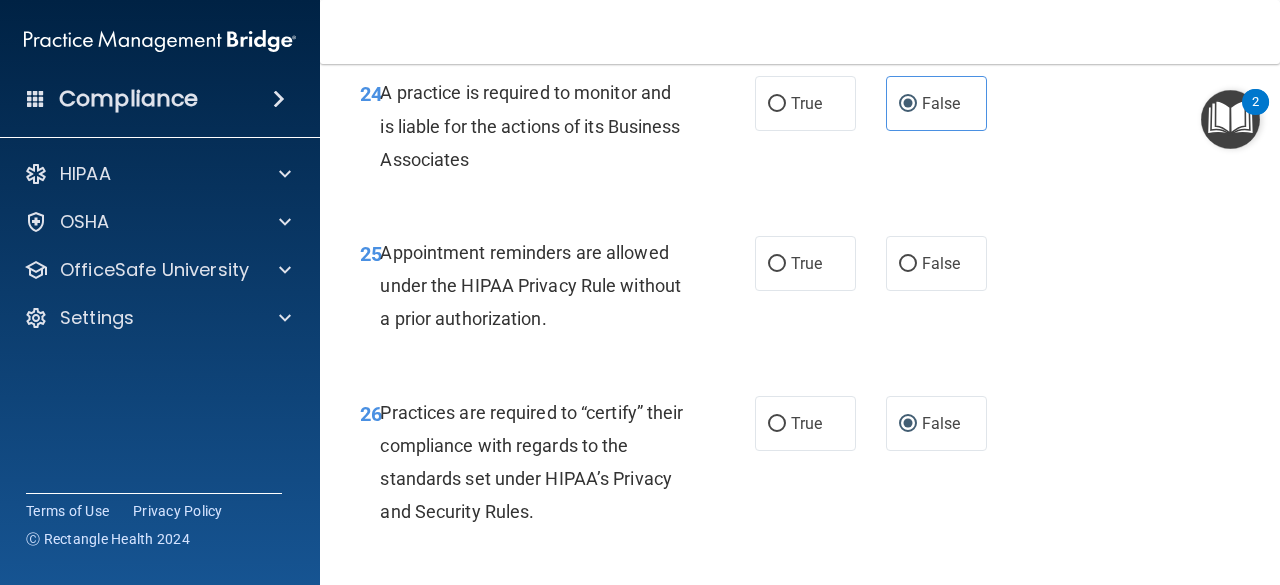 scroll, scrollTop: 4958, scrollLeft: 0, axis: vertical 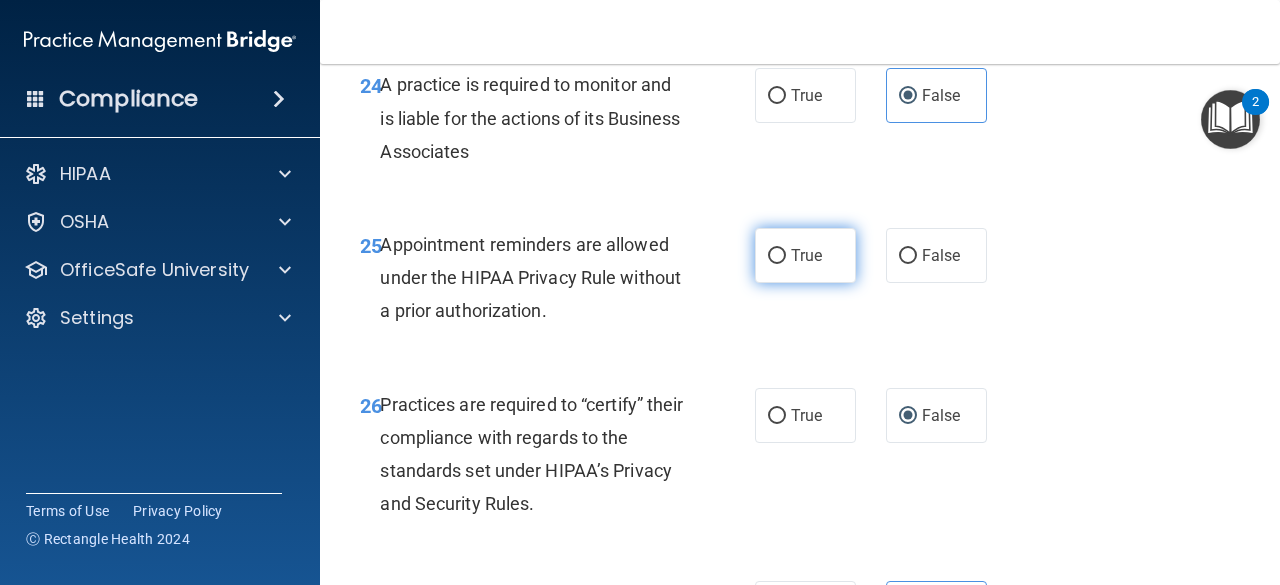 click on "True" at bounding box center (806, 255) 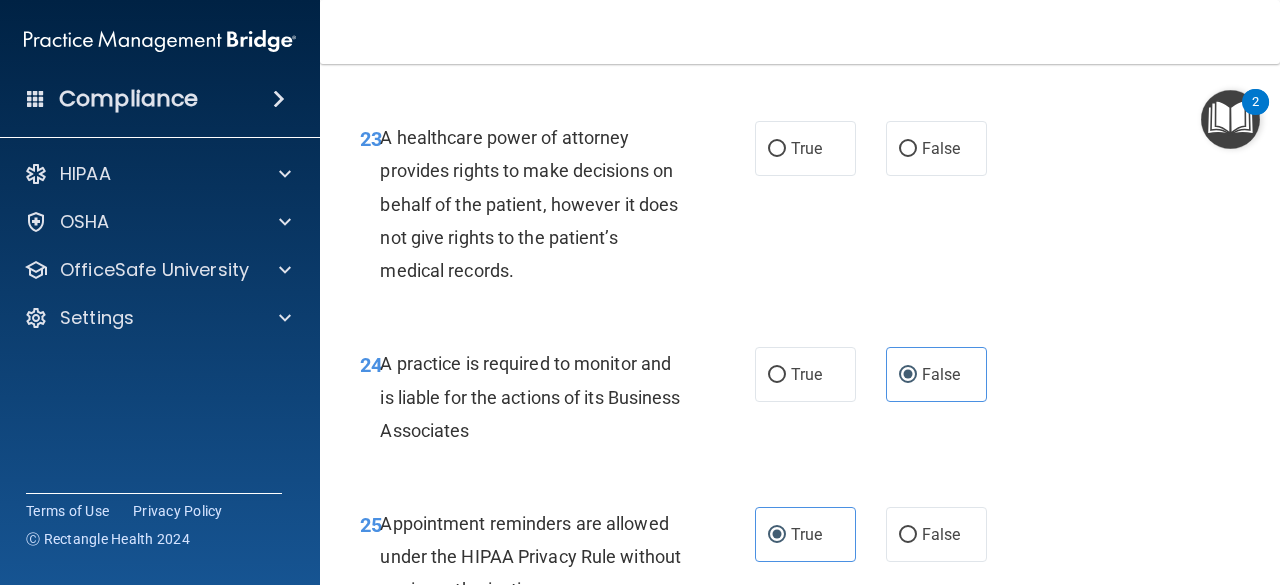 scroll, scrollTop: 4617, scrollLeft: 0, axis: vertical 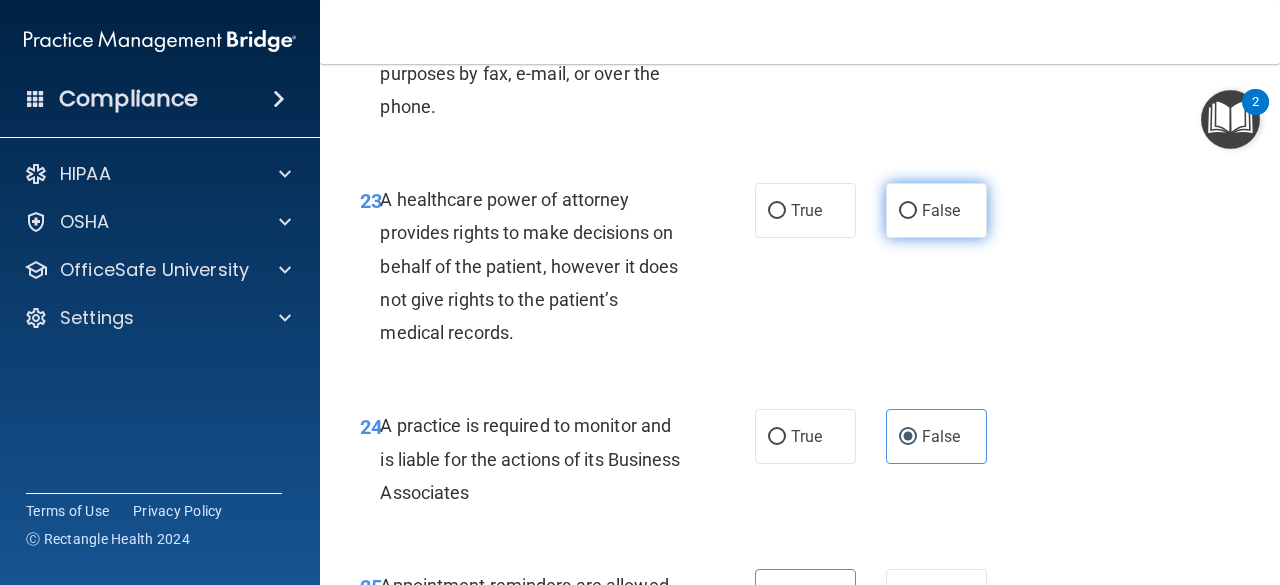 click on "False" at bounding box center [941, 210] 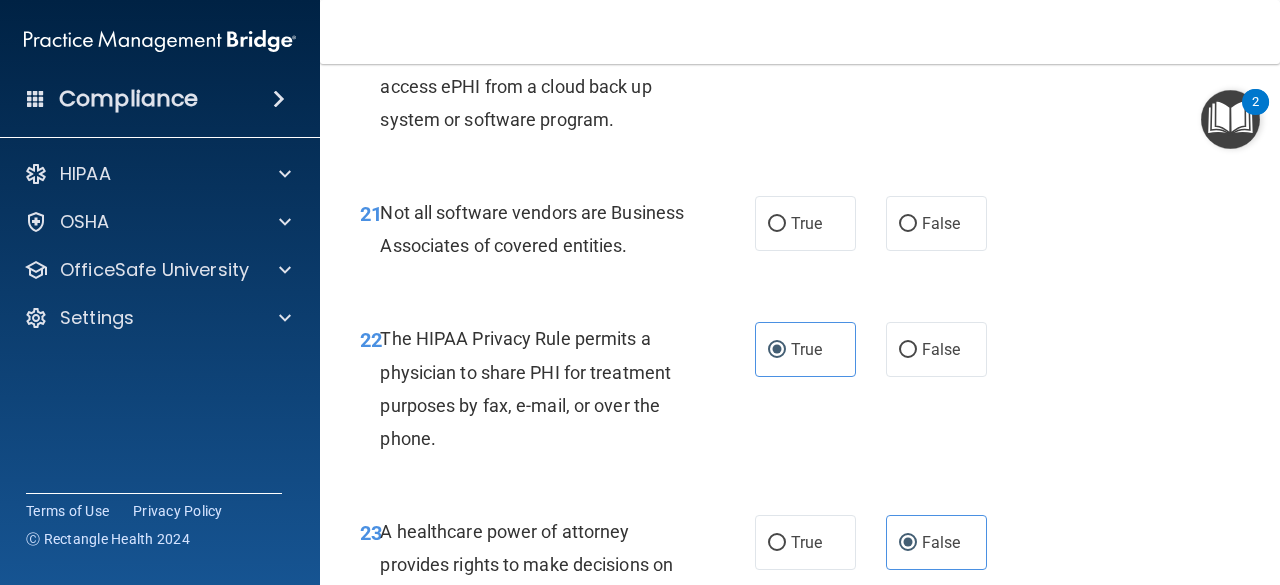 scroll, scrollTop: 4267, scrollLeft: 0, axis: vertical 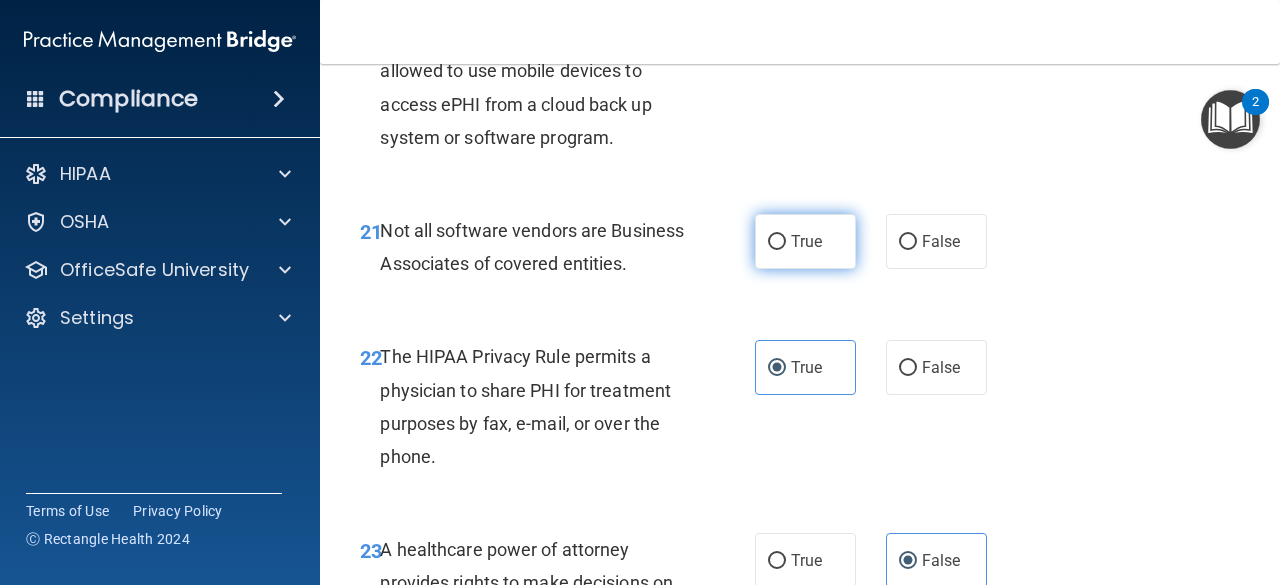 click on "True" at bounding box center (805, 241) 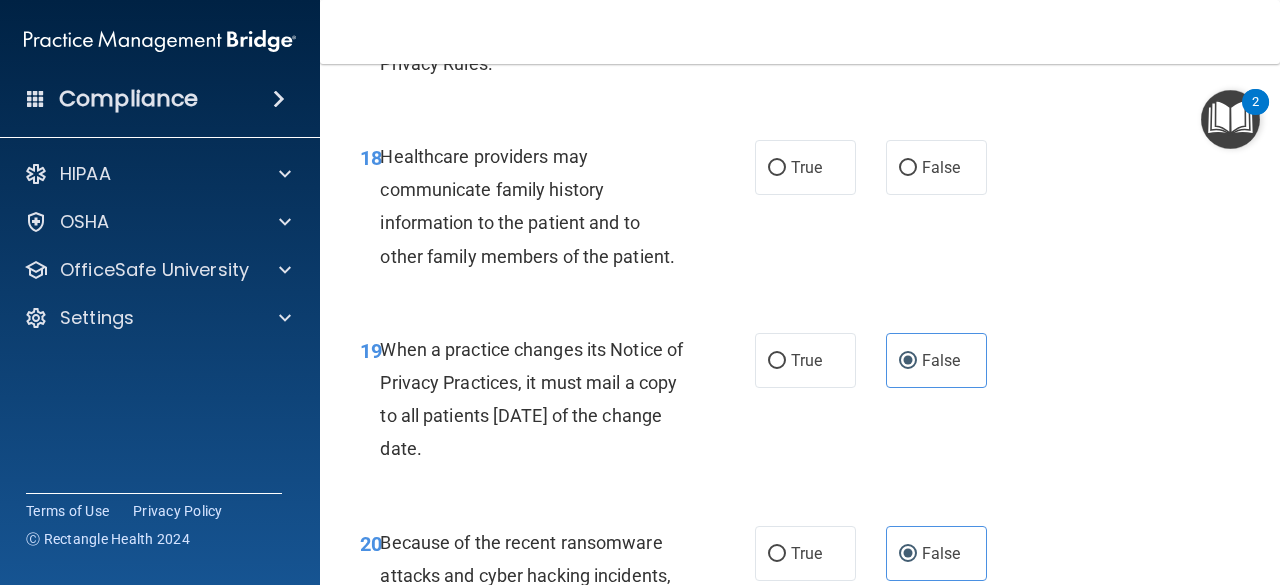 scroll, scrollTop: 3678, scrollLeft: 0, axis: vertical 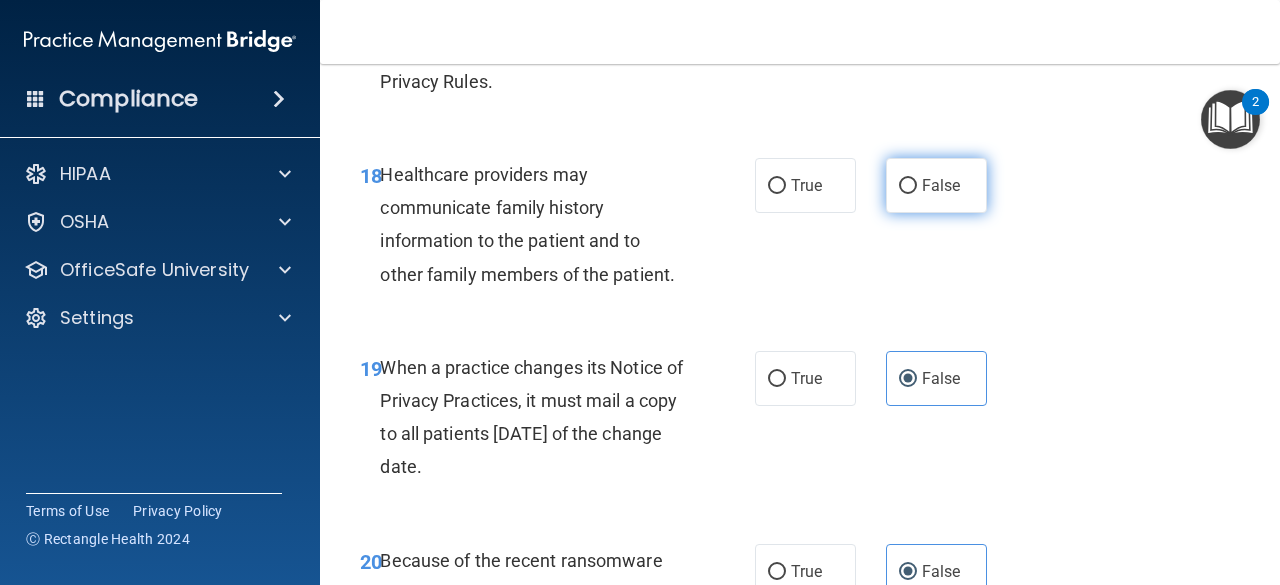 click on "False" at bounding box center [908, 186] 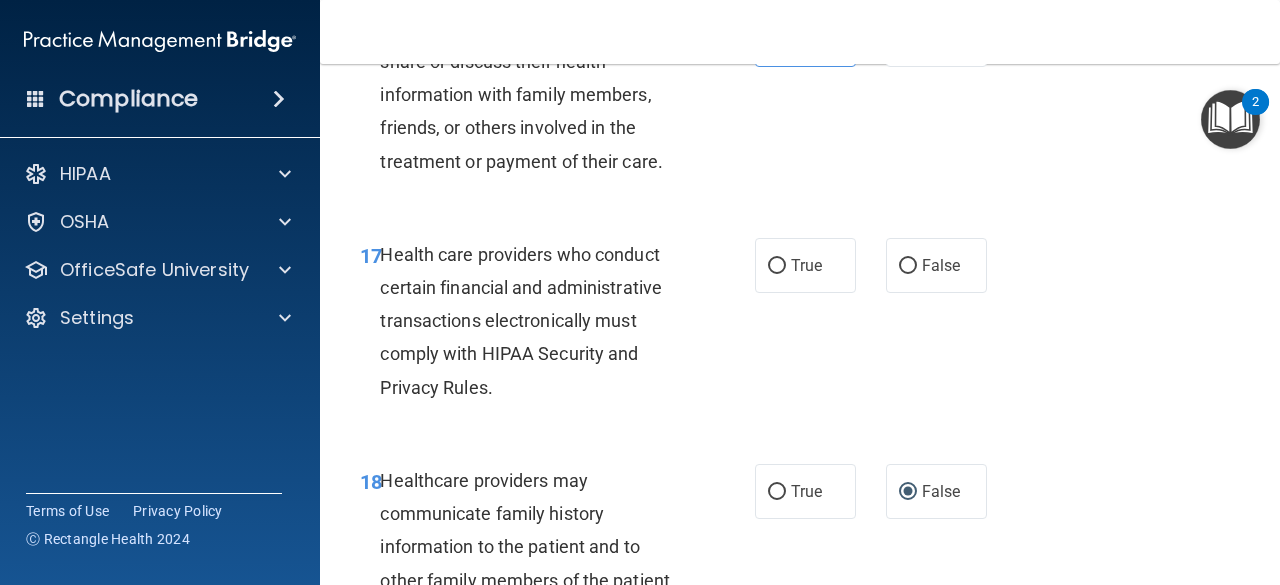 scroll, scrollTop: 3398, scrollLeft: 0, axis: vertical 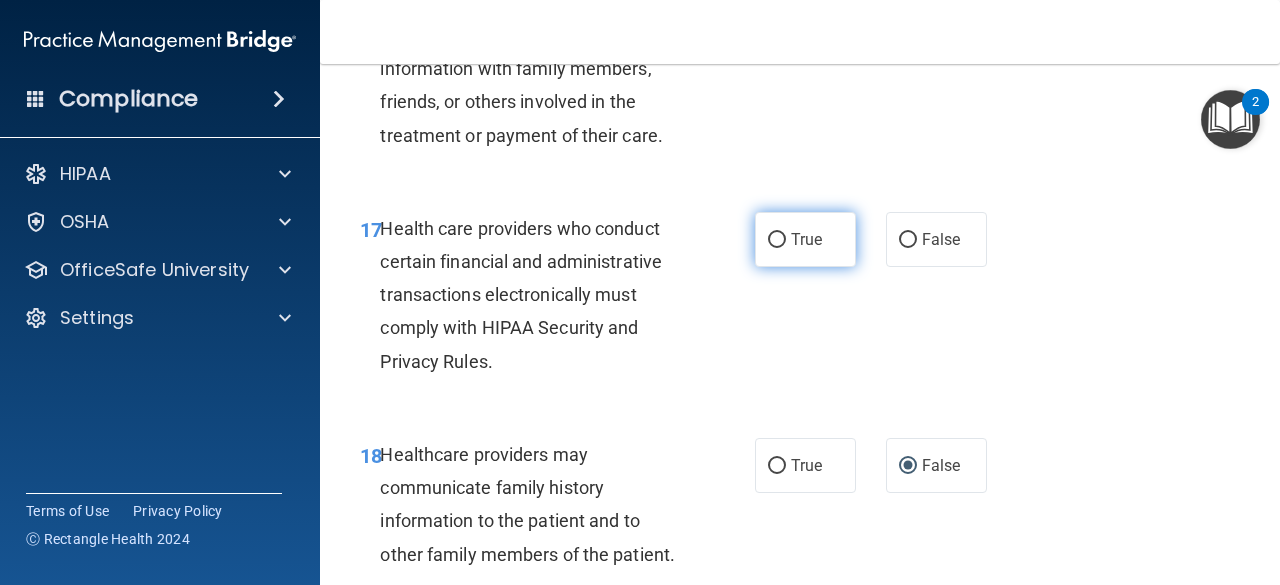 click on "True" at bounding box center (806, 239) 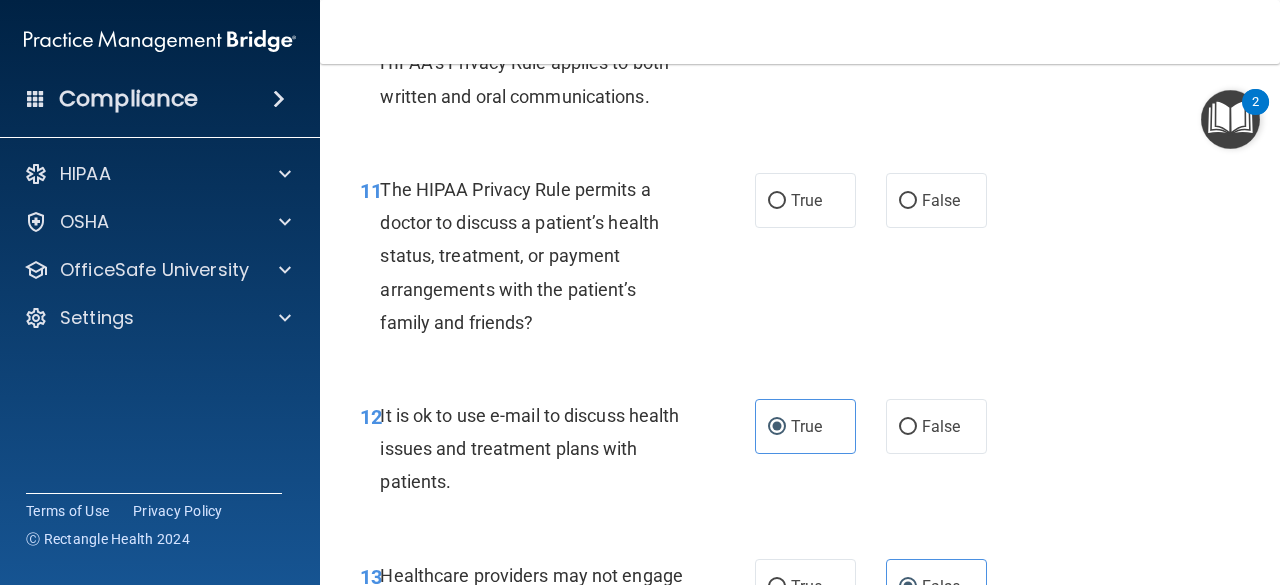 scroll, scrollTop: 2154, scrollLeft: 0, axis: vertical 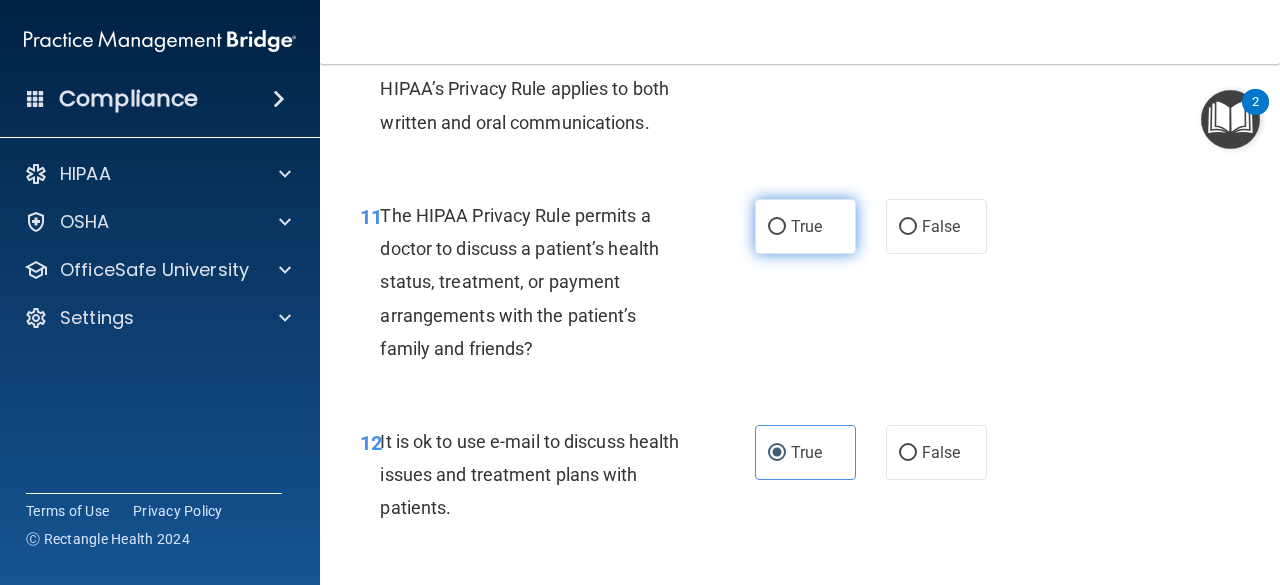 click on "True" at bounding box center [806, 226] 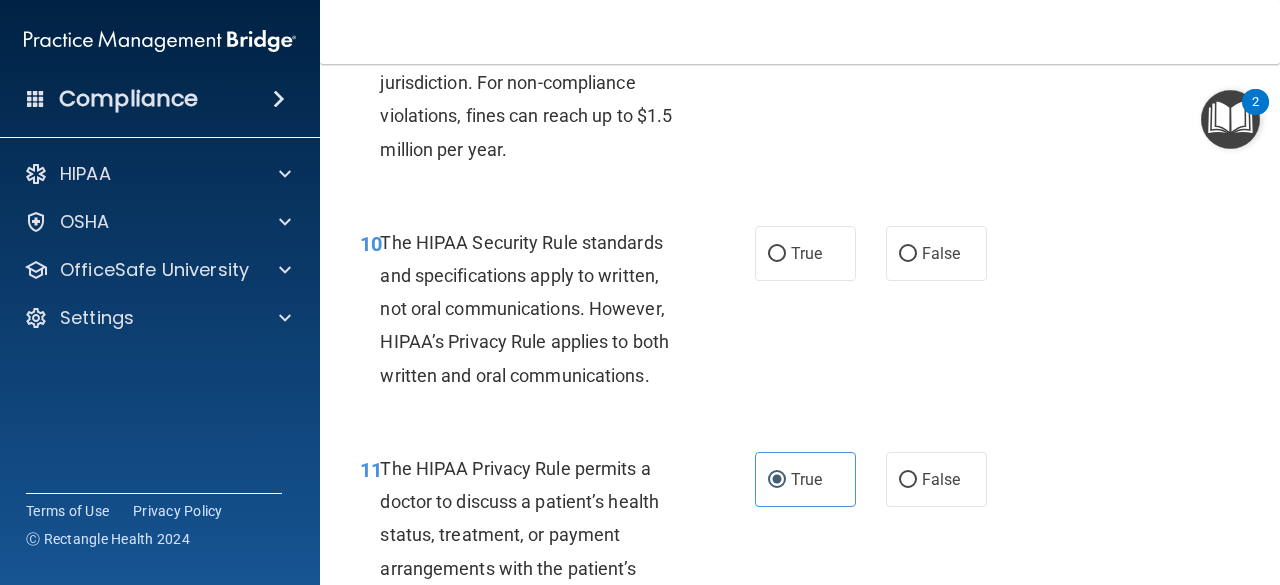 scroll, scrollTop: 1910, scrollLeft: 0, axis: vertical 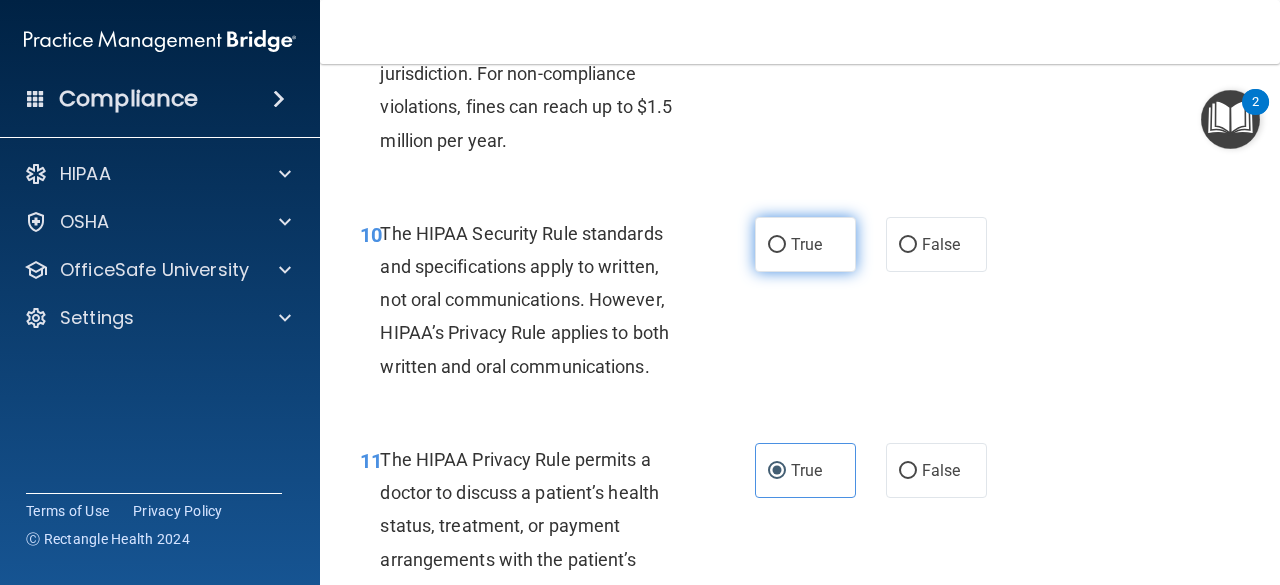 click on "True" at bounding box center [805, 244] 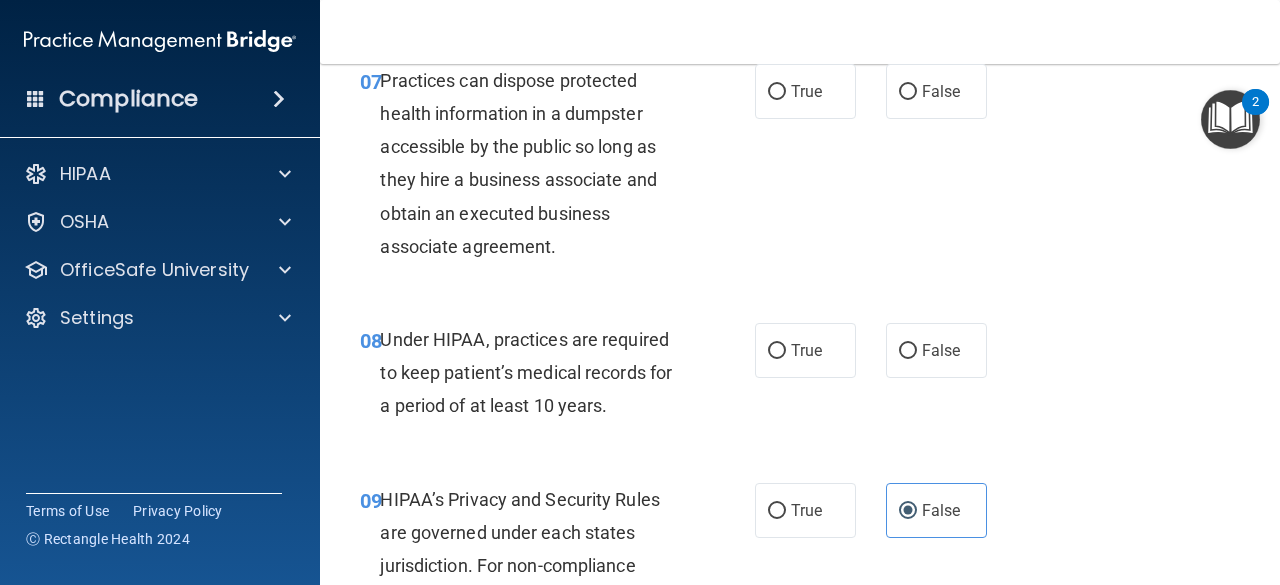 scroll, scrollTop: 1409, scrollLeft: 0, axis: vertical 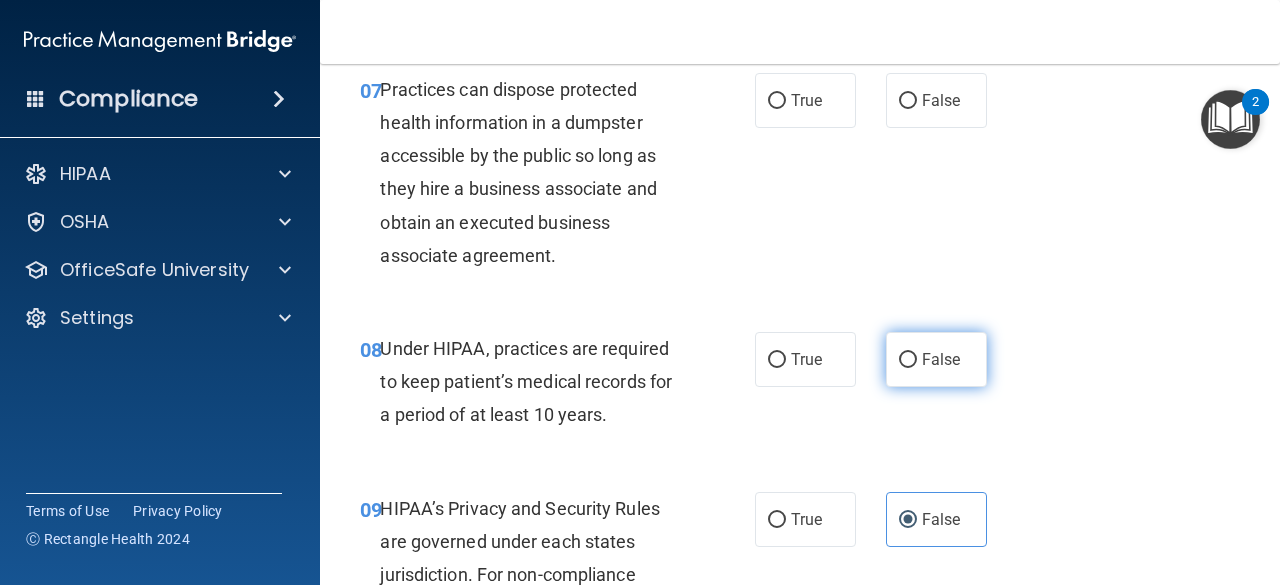 click on "False" at bounding box center [941, 359] 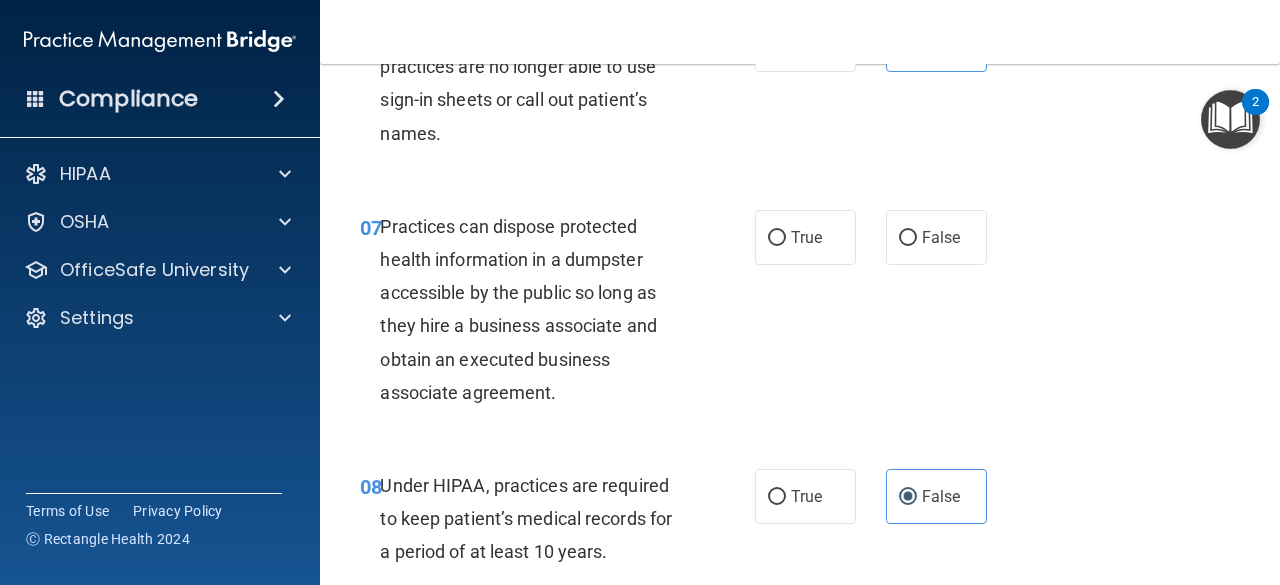 scroll, scrollTop: 1236, scrollLeft: 0, axis: vertical 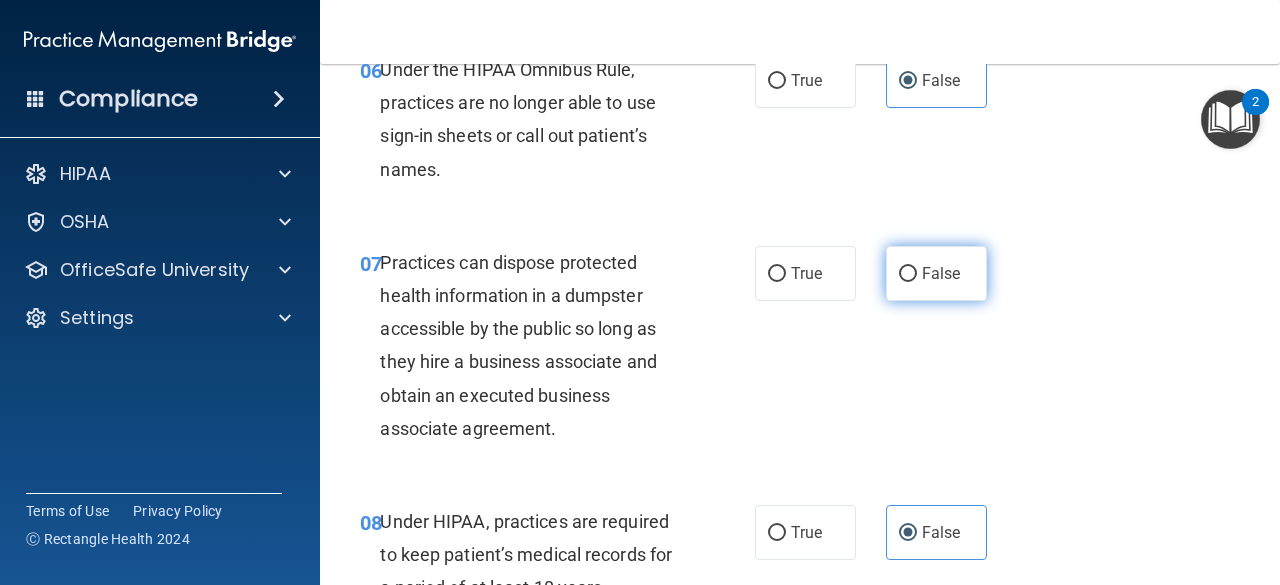 click on "False" at bounding box center [908, 274] 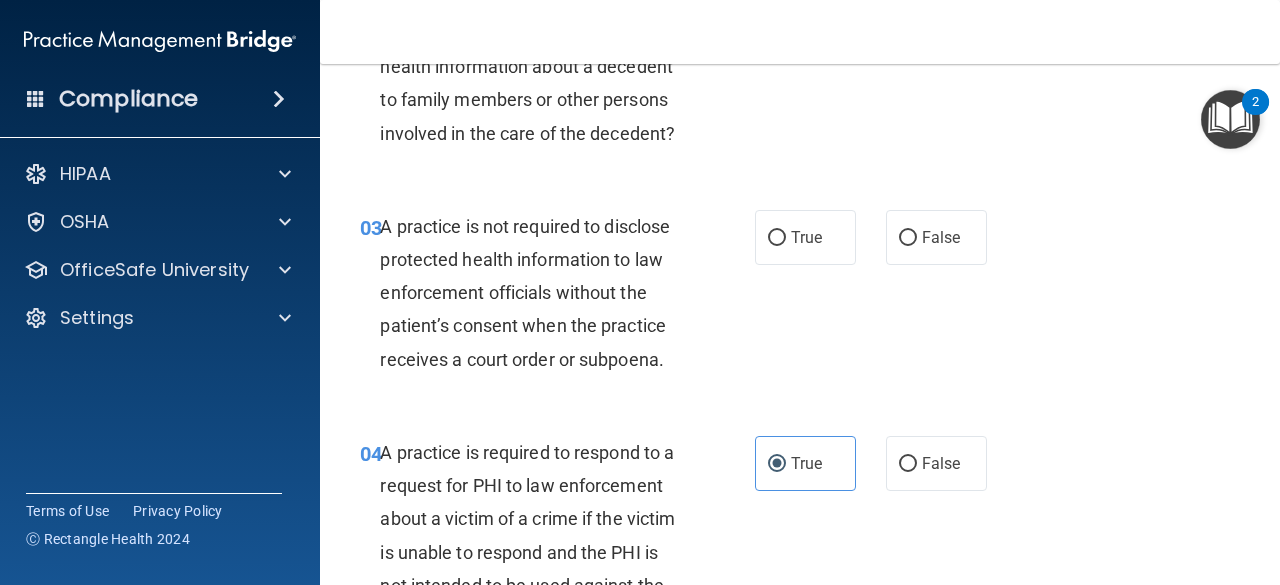 scroll, scrollTop: 319, scrollLeft: 0, axis: vertical 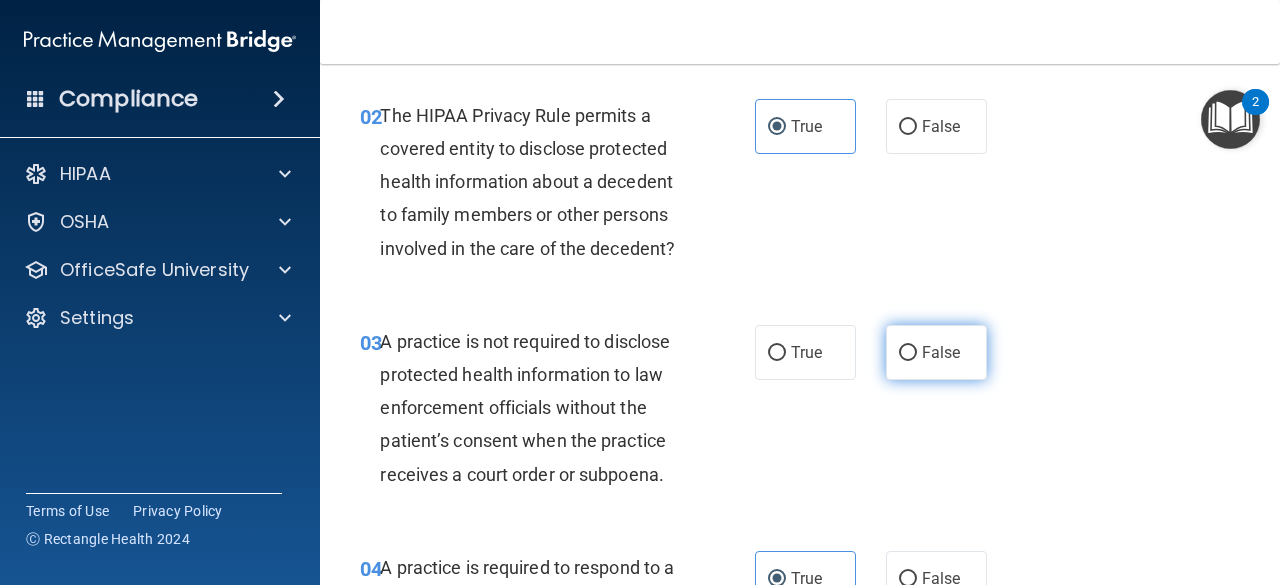 click on "False" at bounding box center [936, 352] 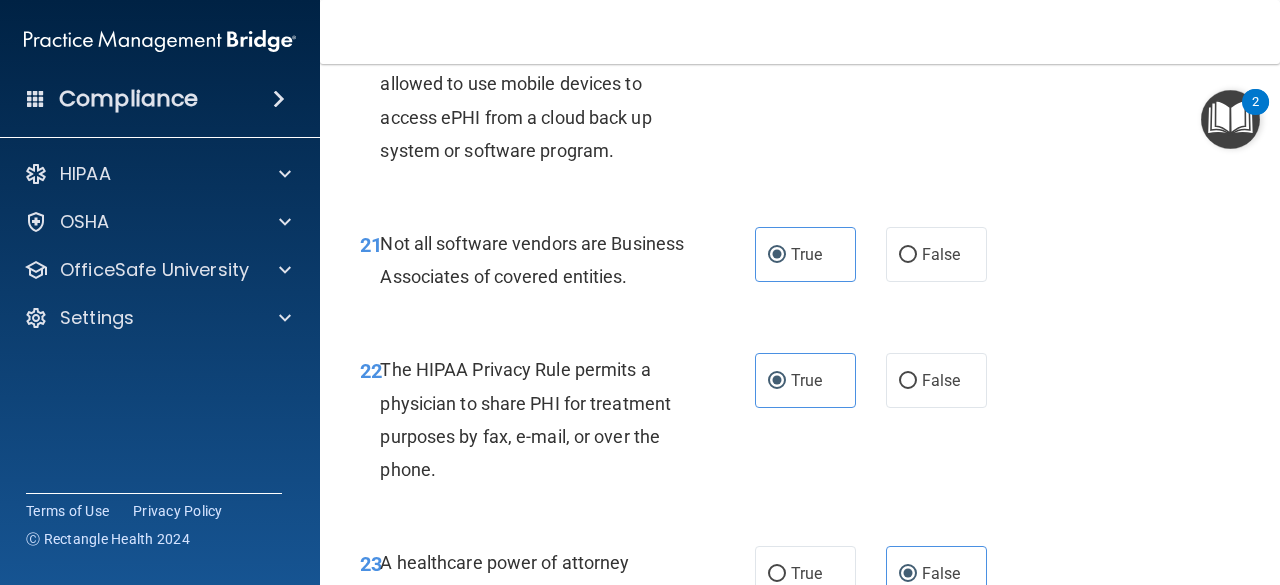 scroll, scrollTop: 5929, scrollLeft: 0, axis: vertical 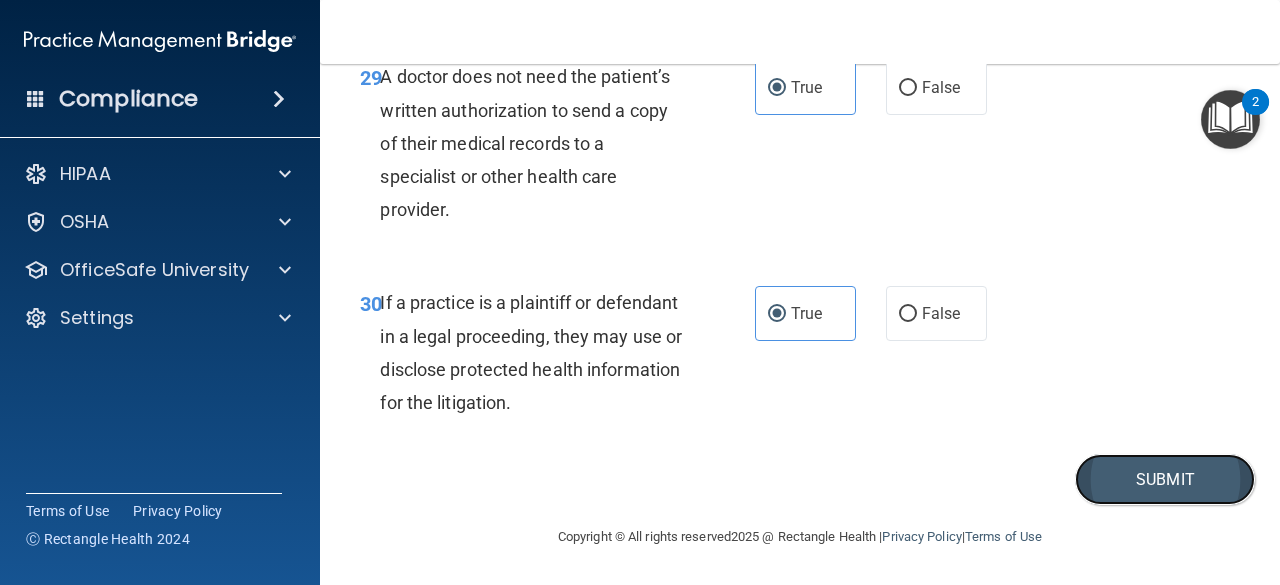 click on "Submit" at bounding box center [1165, 479] 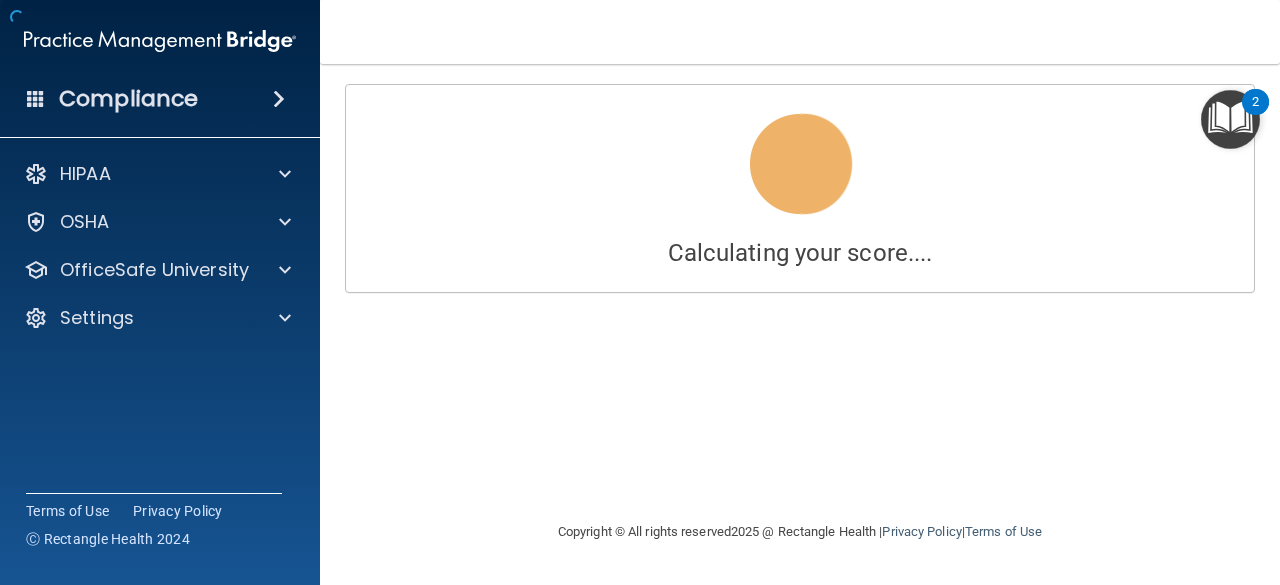 scroll, scrollTop: 0, scrollLeft: 0, axis: both 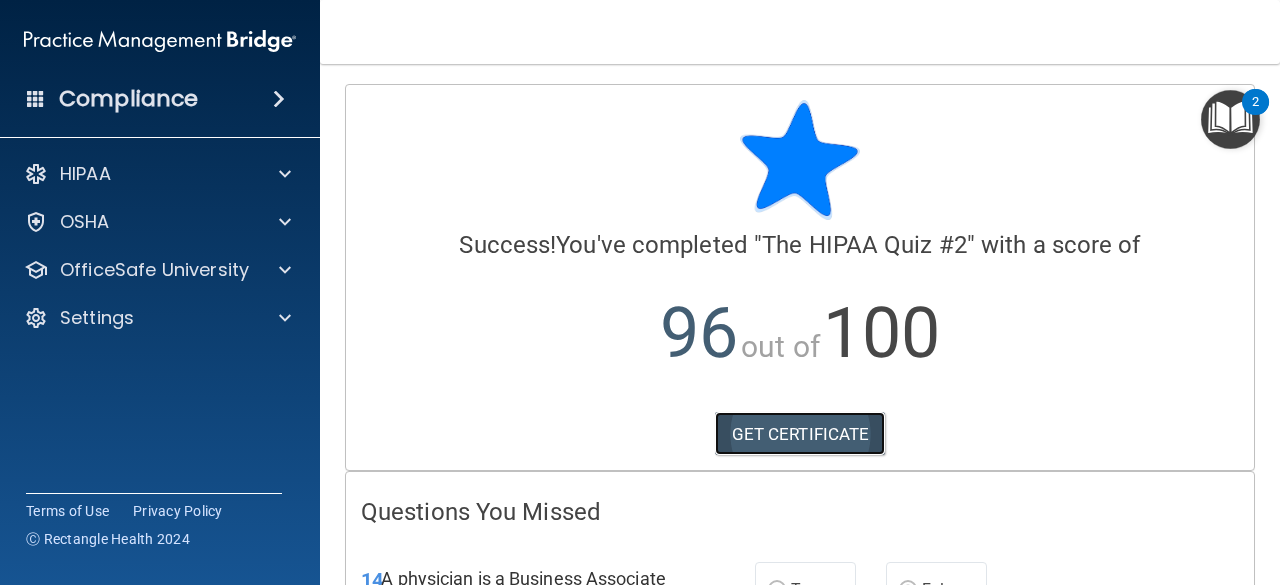 click on "GET CERTIFICATE" at bounding box center [800, 434] 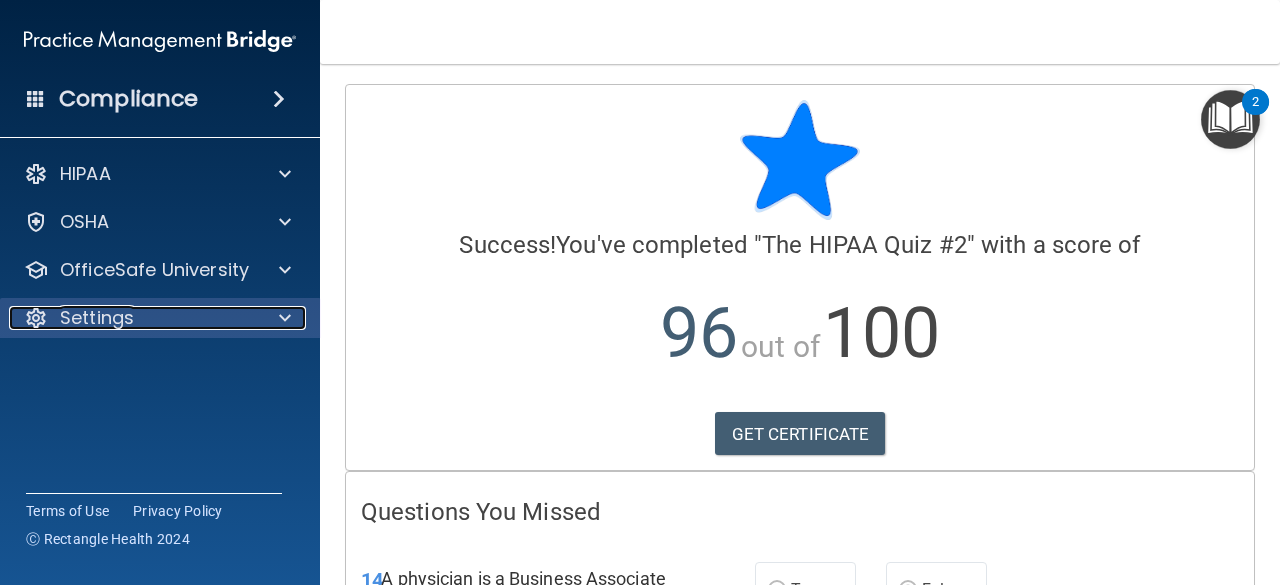 click on "Settings" at bounding box center (133, 318) 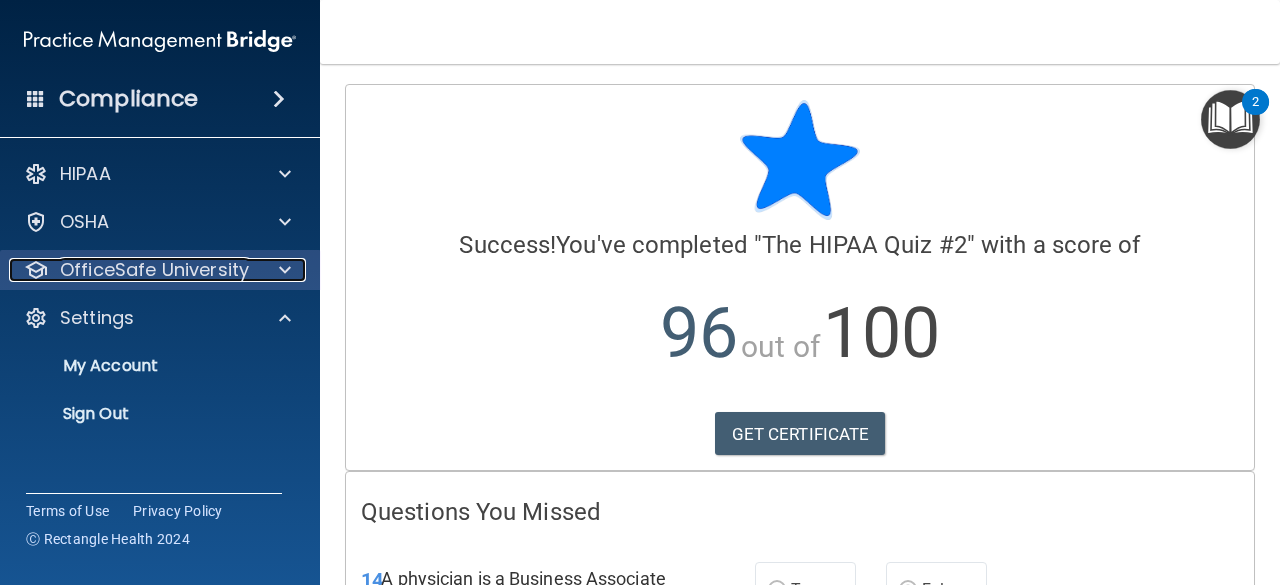 click on "OfficeSafe University" at bounding box center (154, 270) 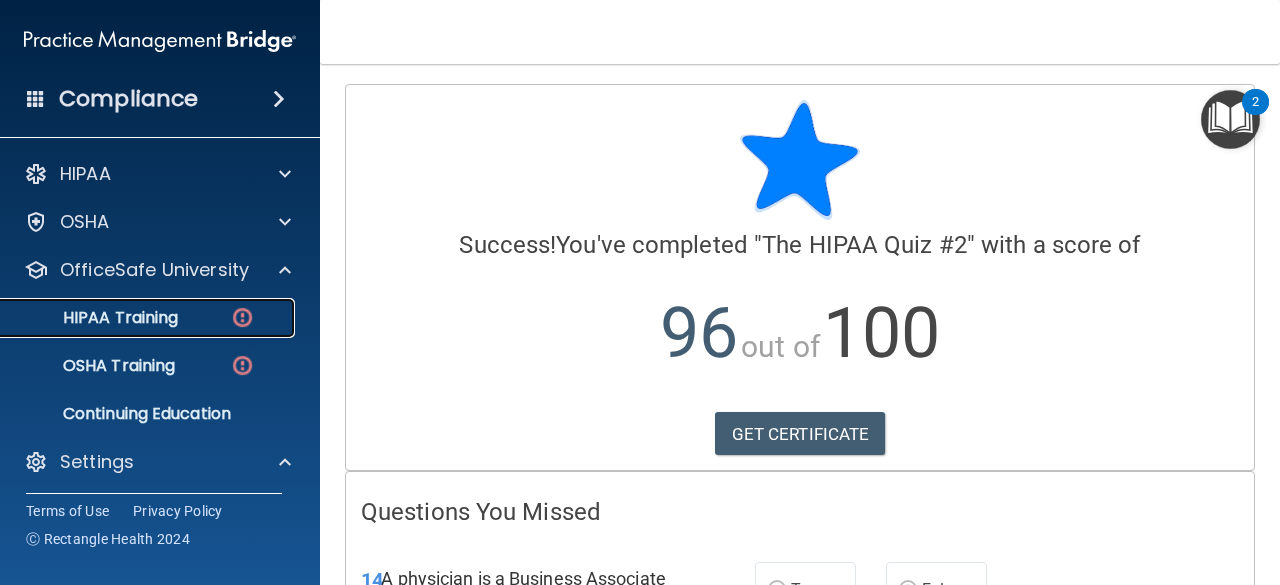 click on "HIPAA Training" at bounding box center (137, 318) 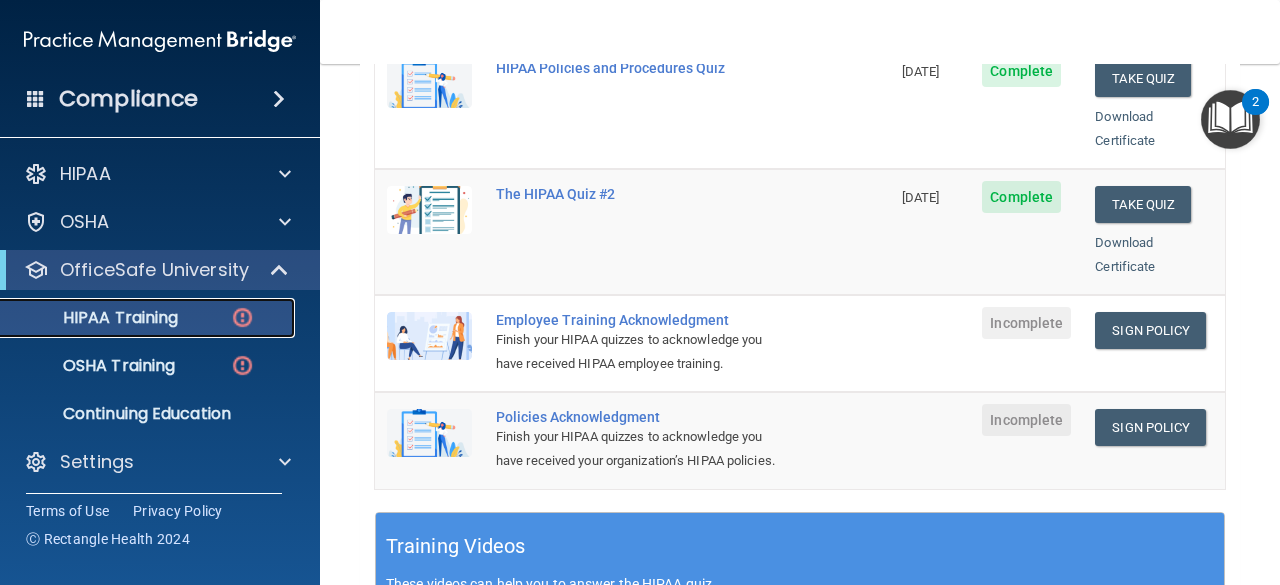 scroll, scrollTop: 461, scrollLeft: 0, axis: vertical 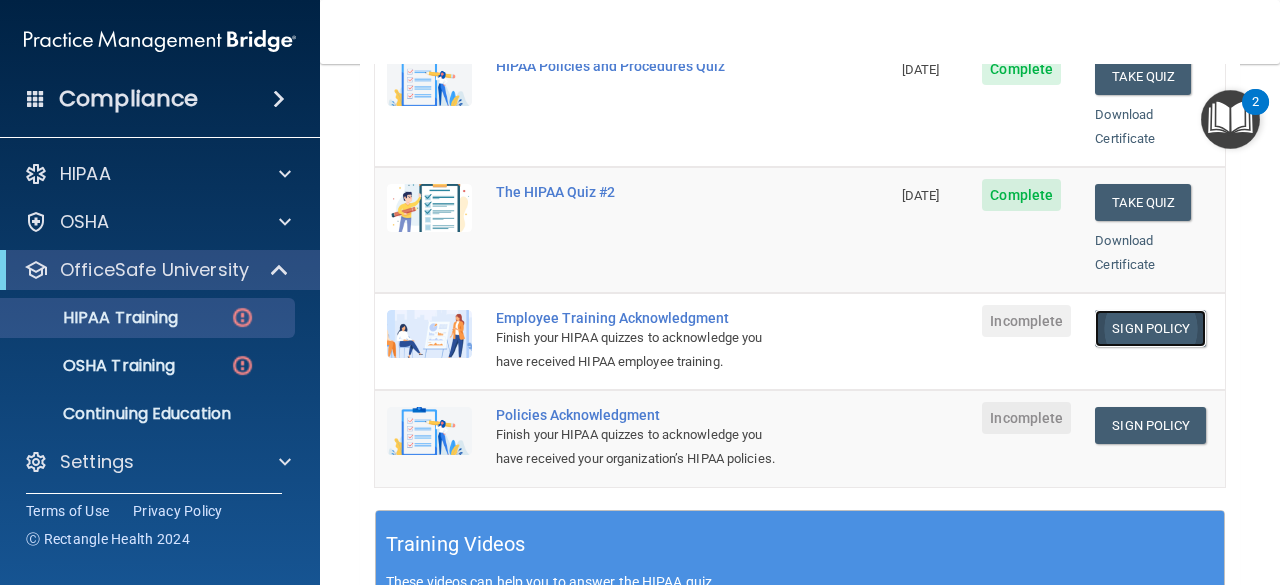 click on "Sign Policy" at bounding box center (1150, 328) 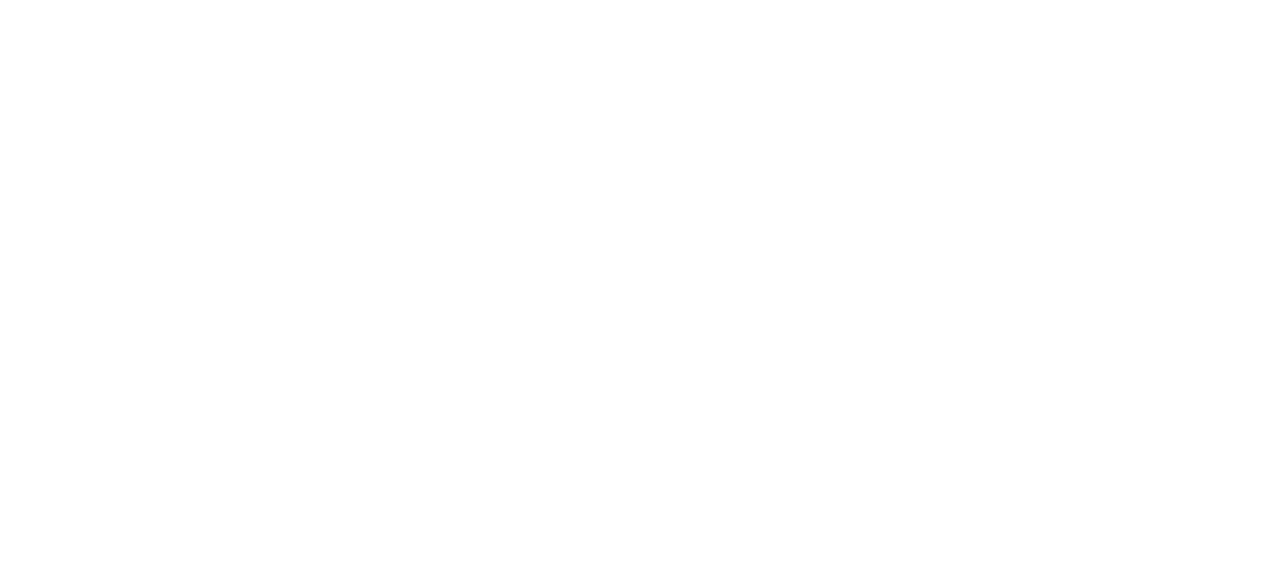 scroll, scrollTop: 0, scrollLeft: 0, axis: both 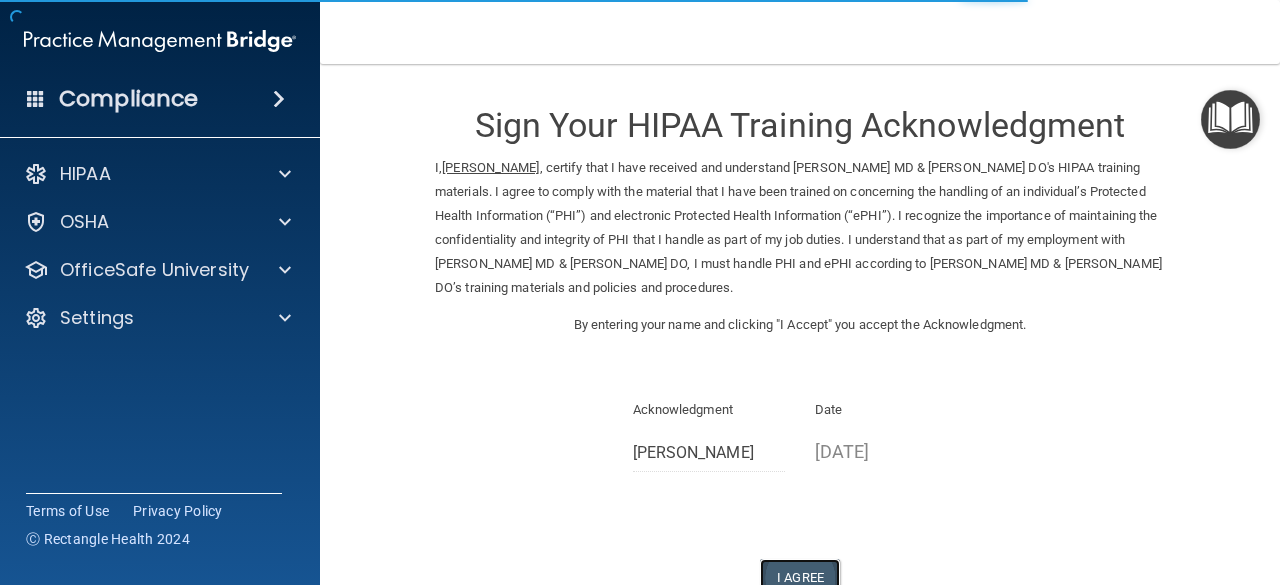 click on "I Agree" at bounding box center (800, 577) 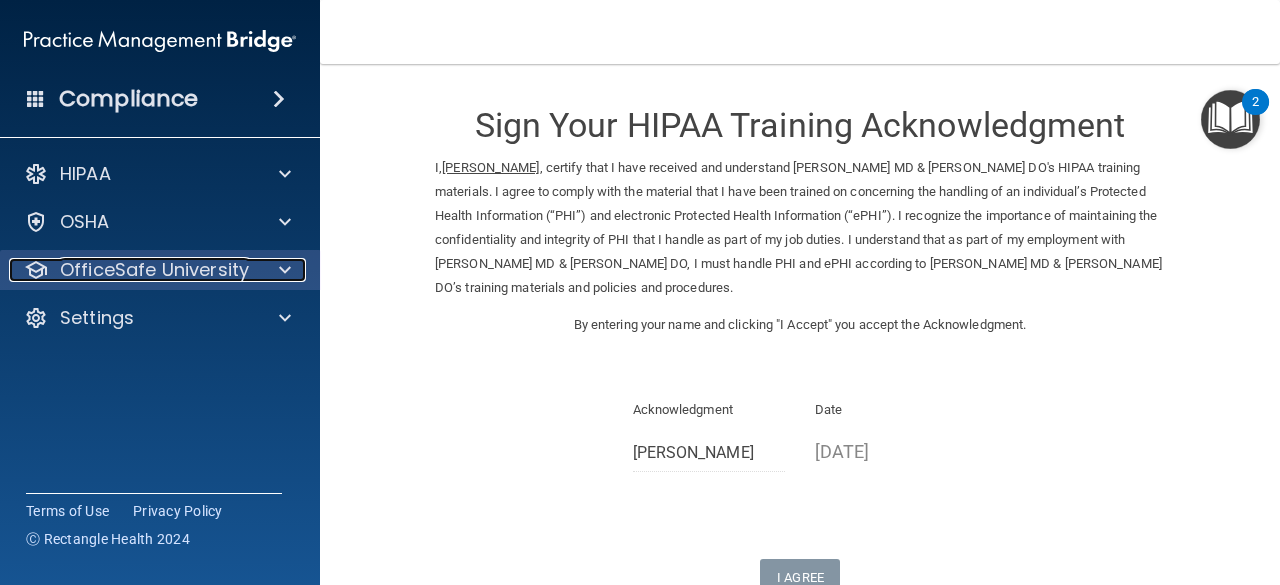 click at bounding box center [282, 270] 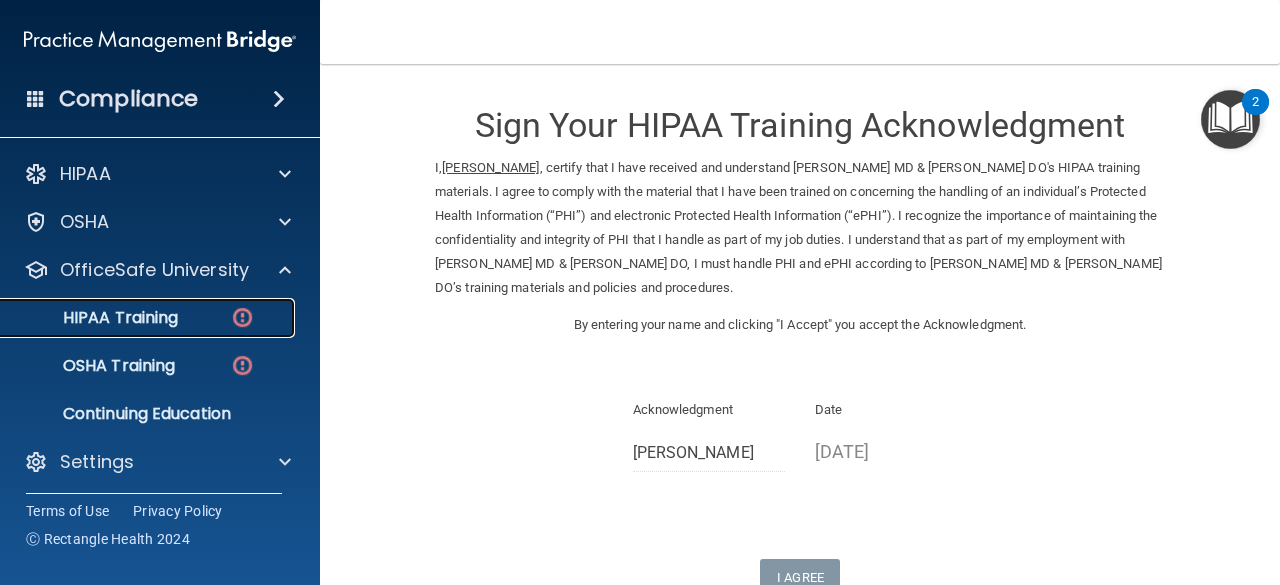 click on "HIPAA Training" at bounding box center (149, 318) 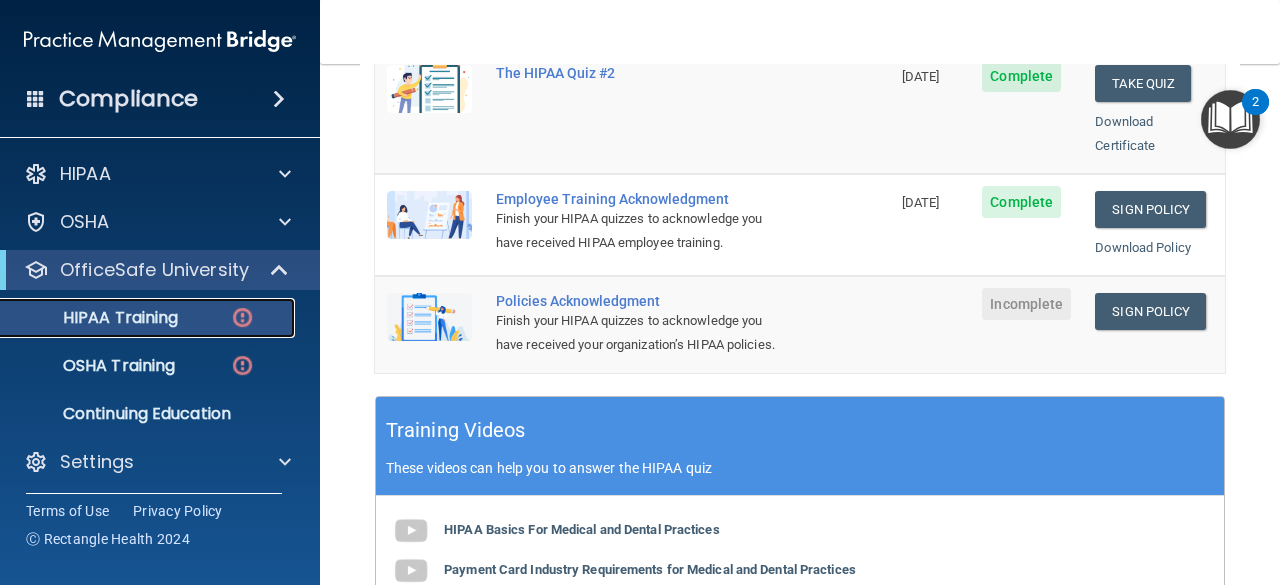 scroll, scrollTop: 594, scrollLeft: 0, axis: vertical 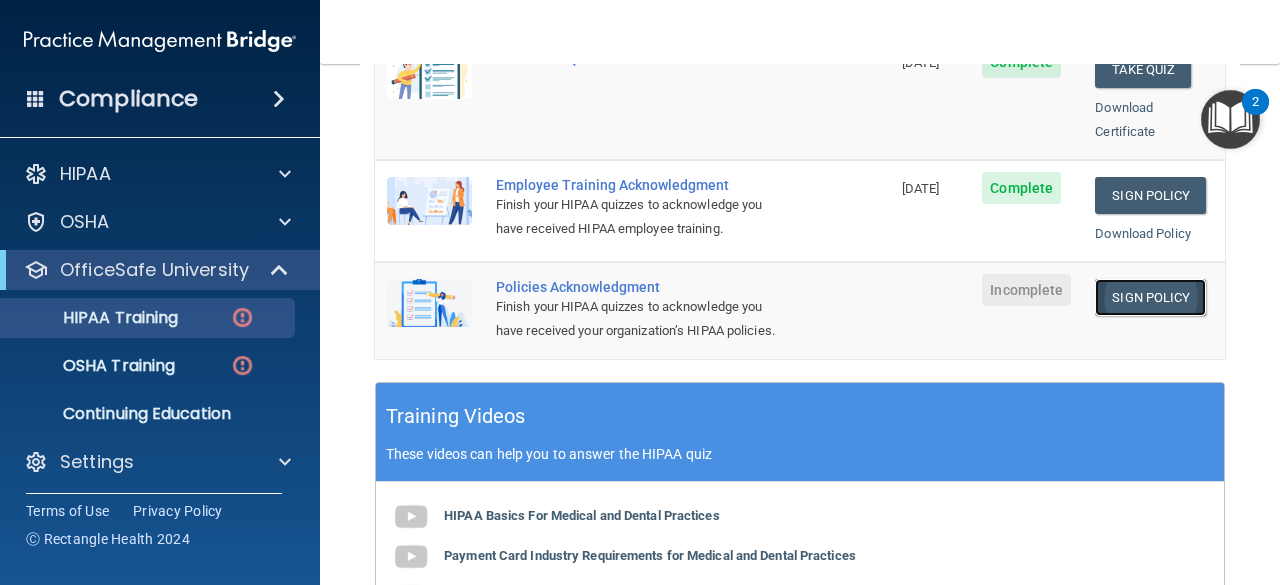 click on "Sign Policy" at bounding box center [1150, 297] 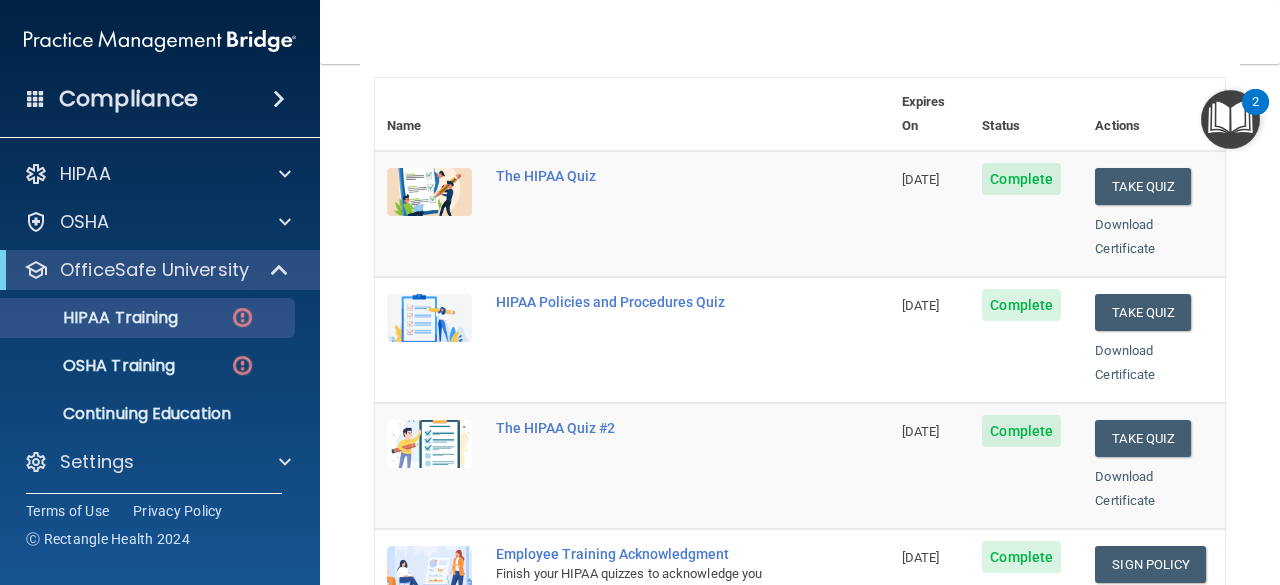 scroll, scrollTop: 200, scrollLeft: 0, axis: vertical 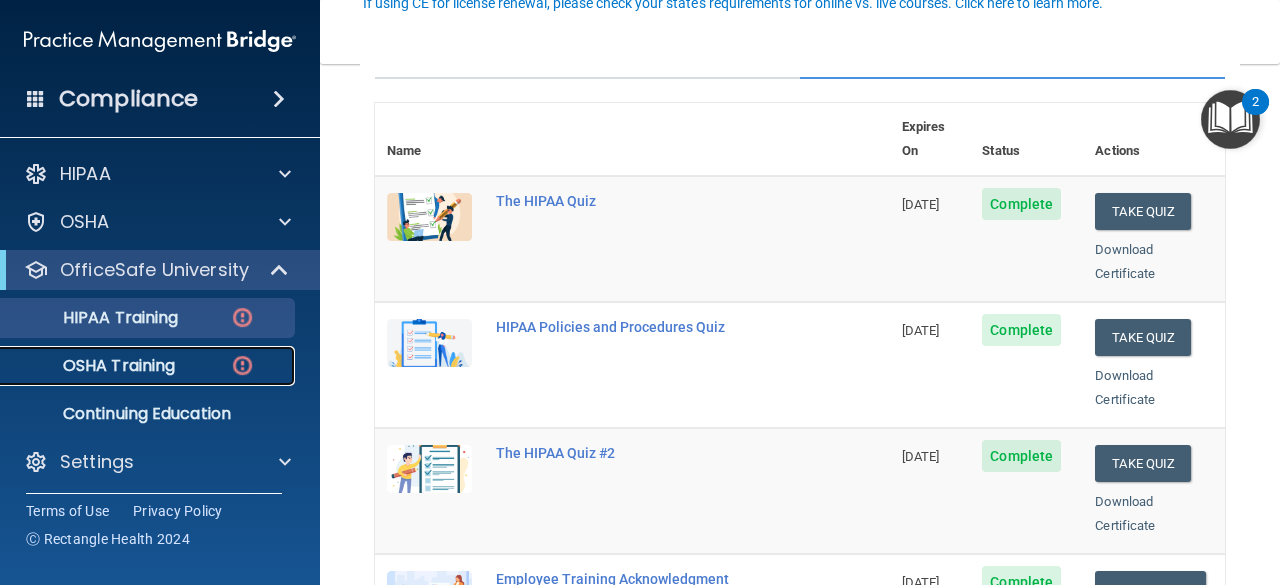 click on "OSHA Training" at bounding box center (149, 366) 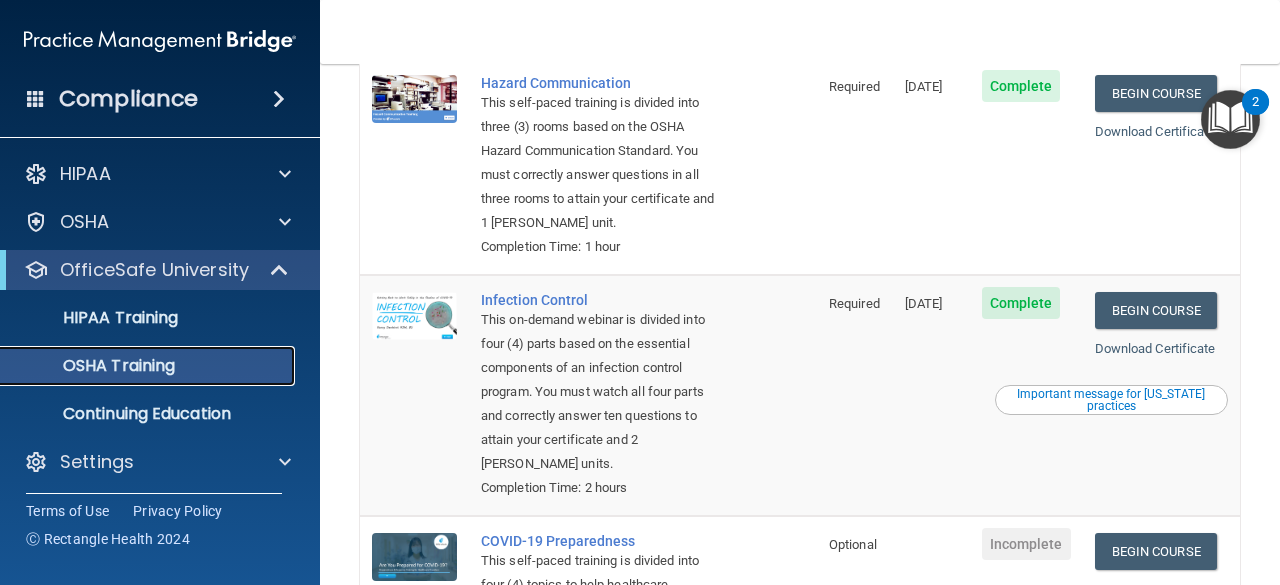 scroll, scrollTop: 707, scrollLeft: 0, axis: vertical 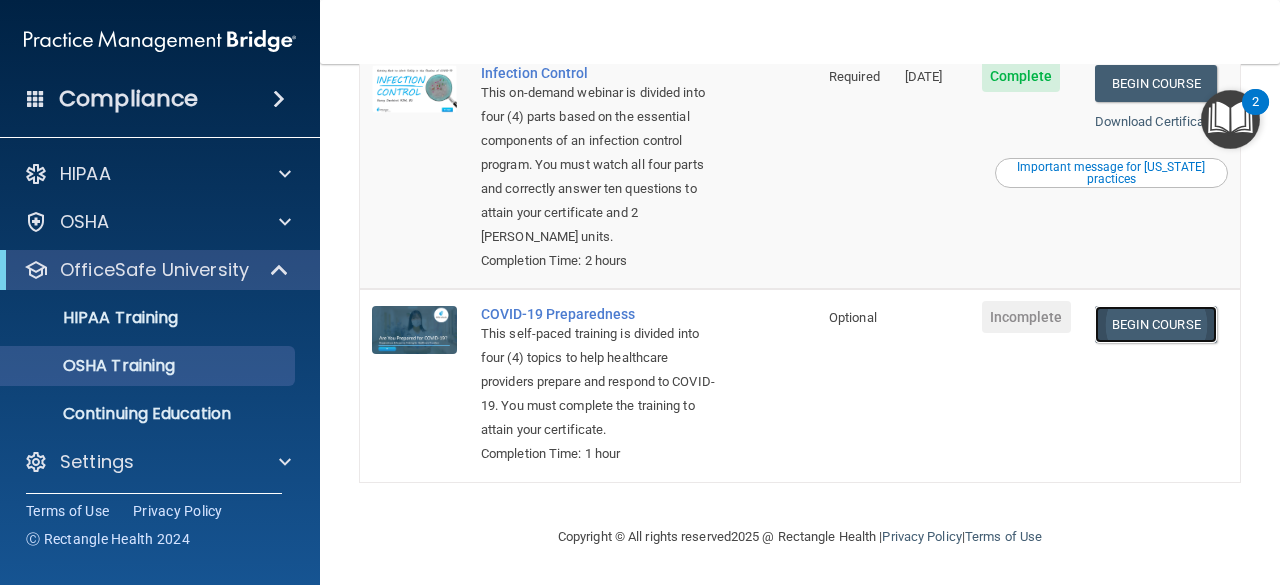click on "Begin Course" at bounding box center (1156, 324) 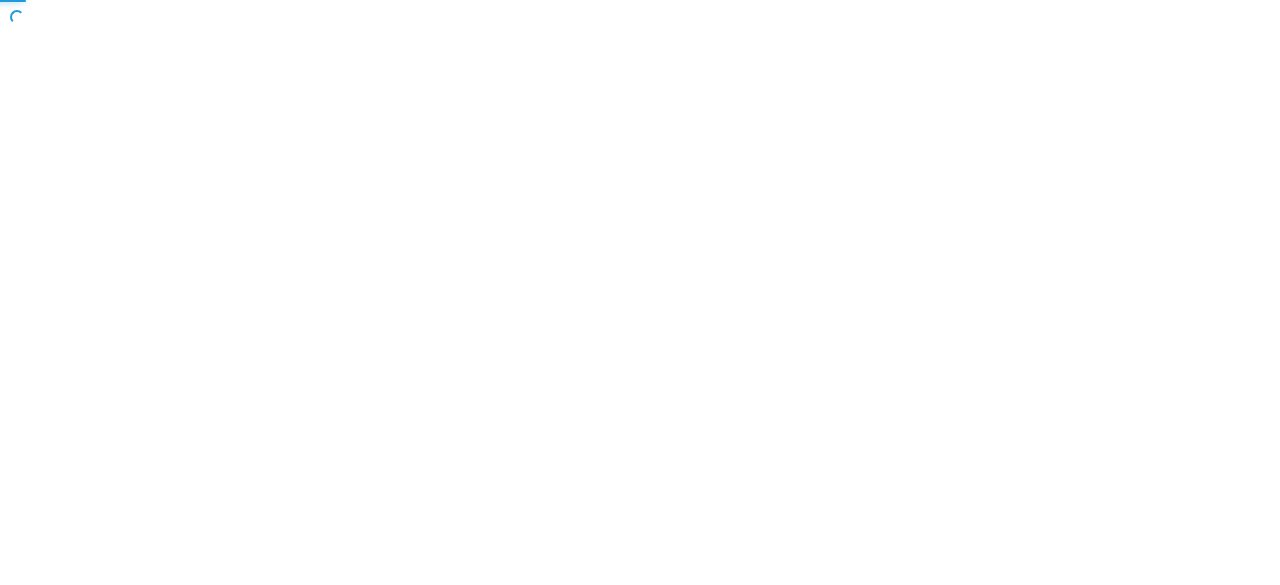scroll, scrollTop: 0, scrollLeft: 0, axis: both 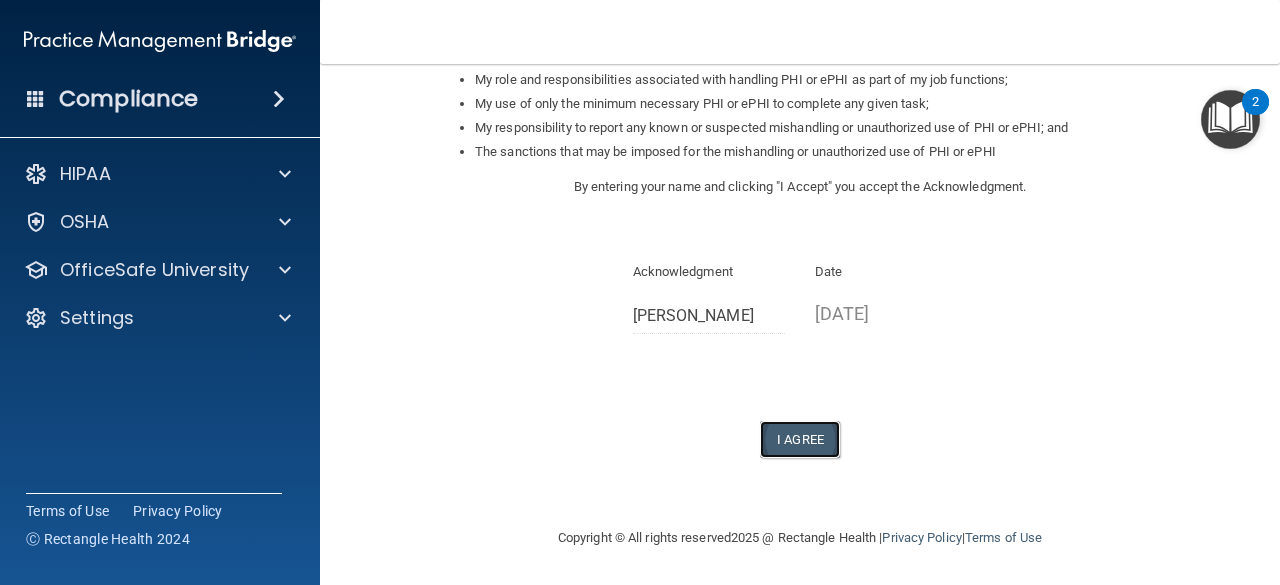 click on "I Agree" at bounding box center [800, 439] 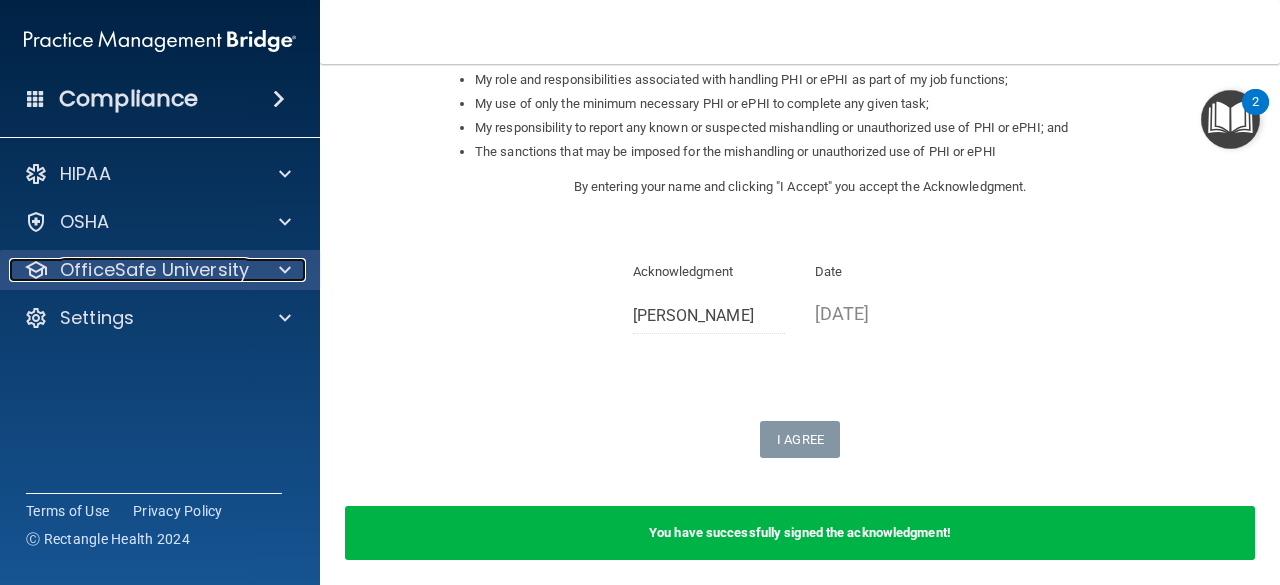 click on "OfficeSafe University" at bounding box center [133, 270] 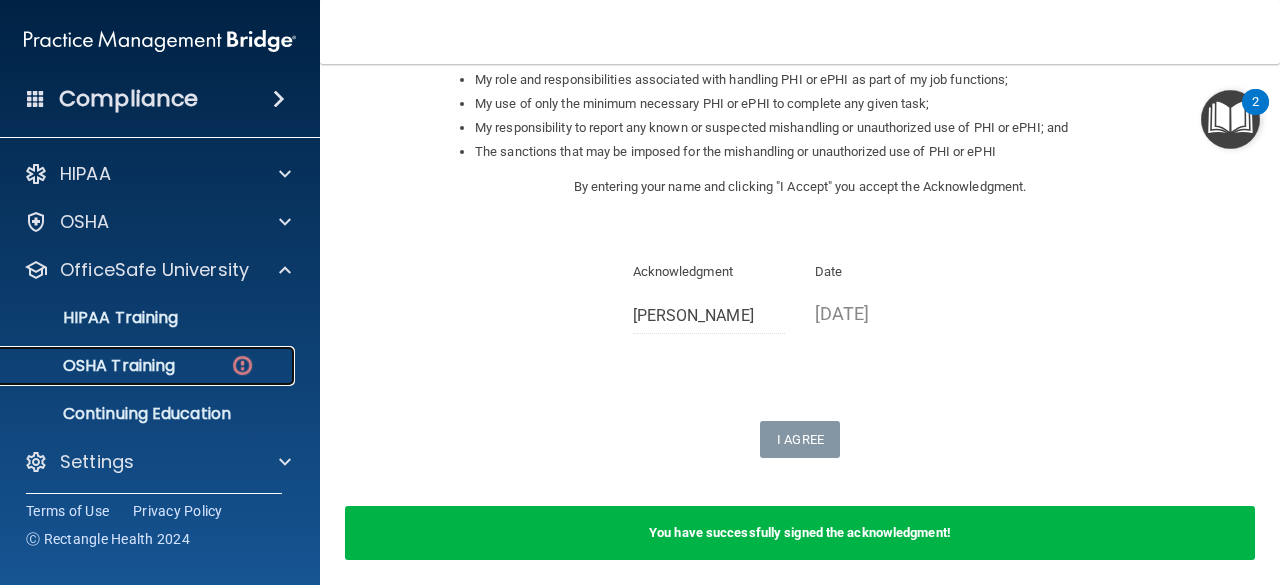 click on "OSHA Training" at bounding box center (149, 366) 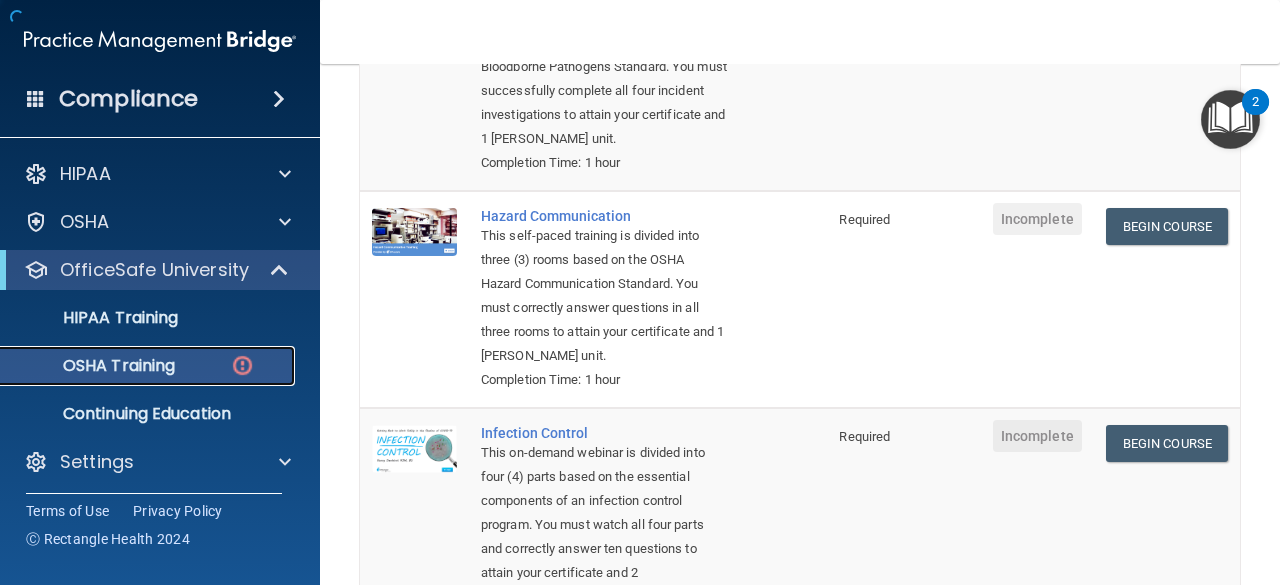 scroll, scrollTop: 638, scrollLeft: 0, axis: vertical 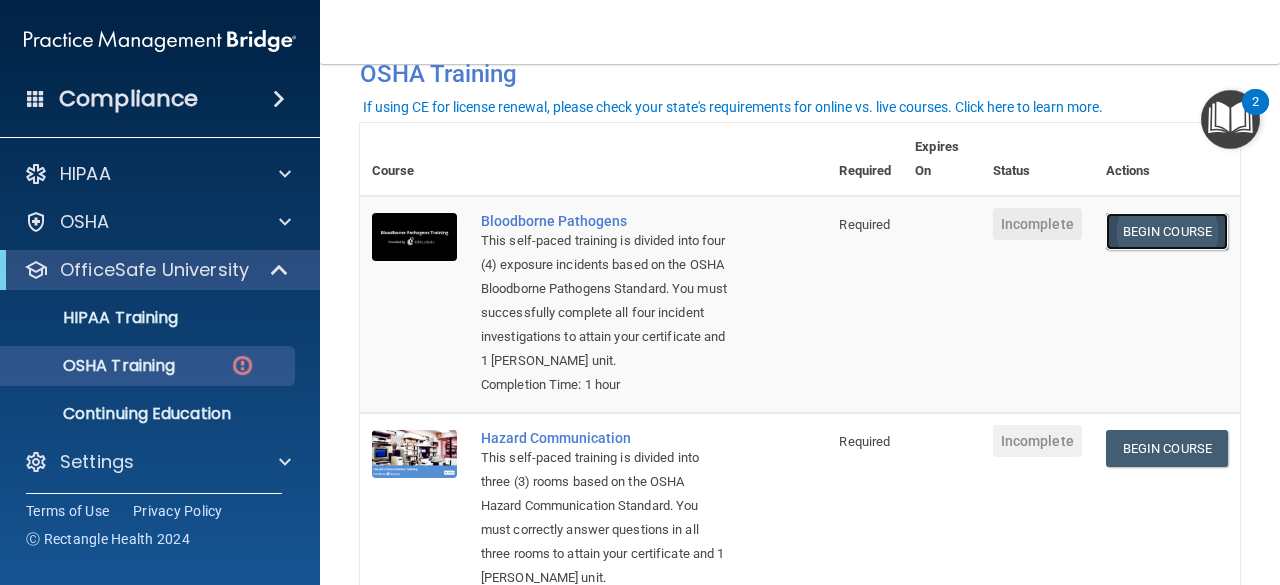 click on "Begin Course" at bounding box center [1167, 231] 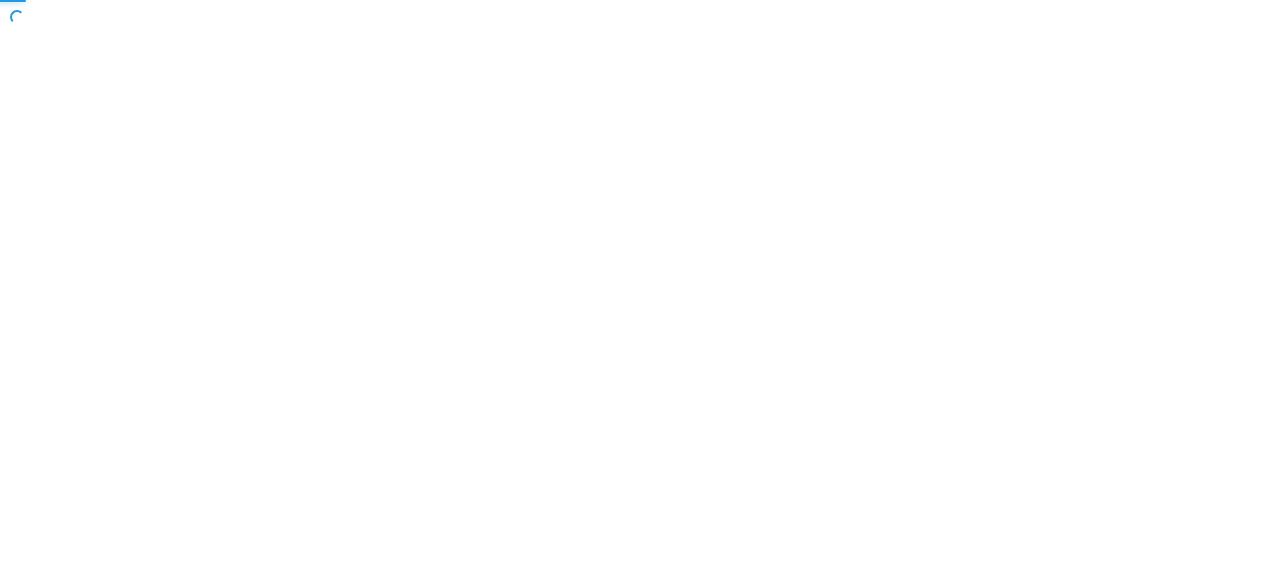 scroll, scrollTop: 0, scrollLeft: 0, axis: both 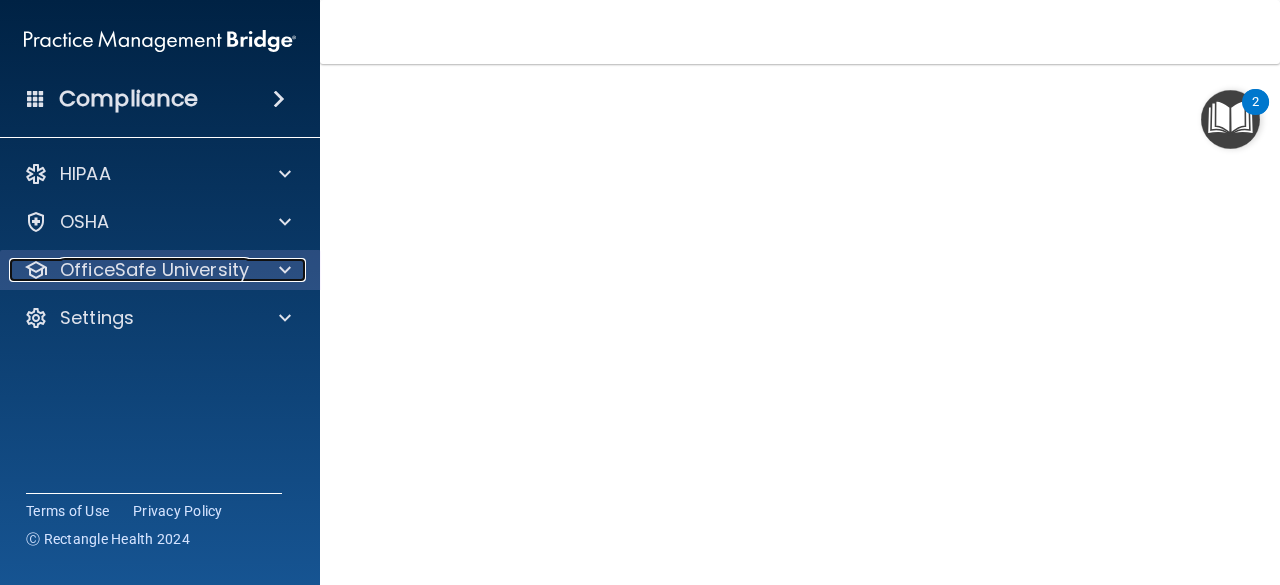 click at bounding box center [282, 270] 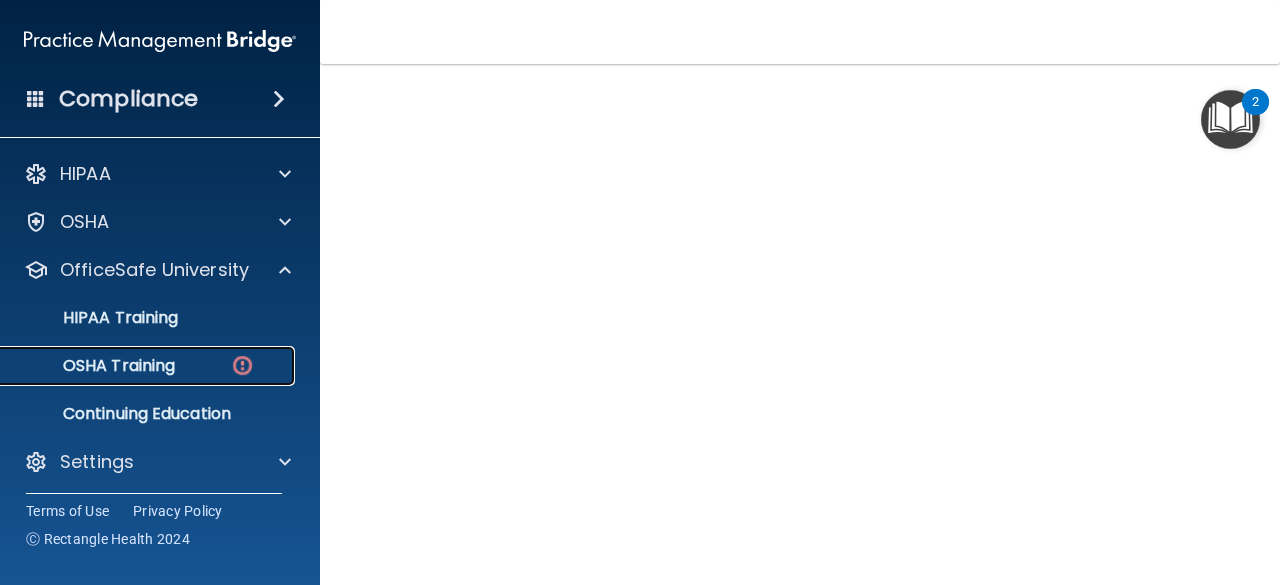 click at bounding box center [242, 365] 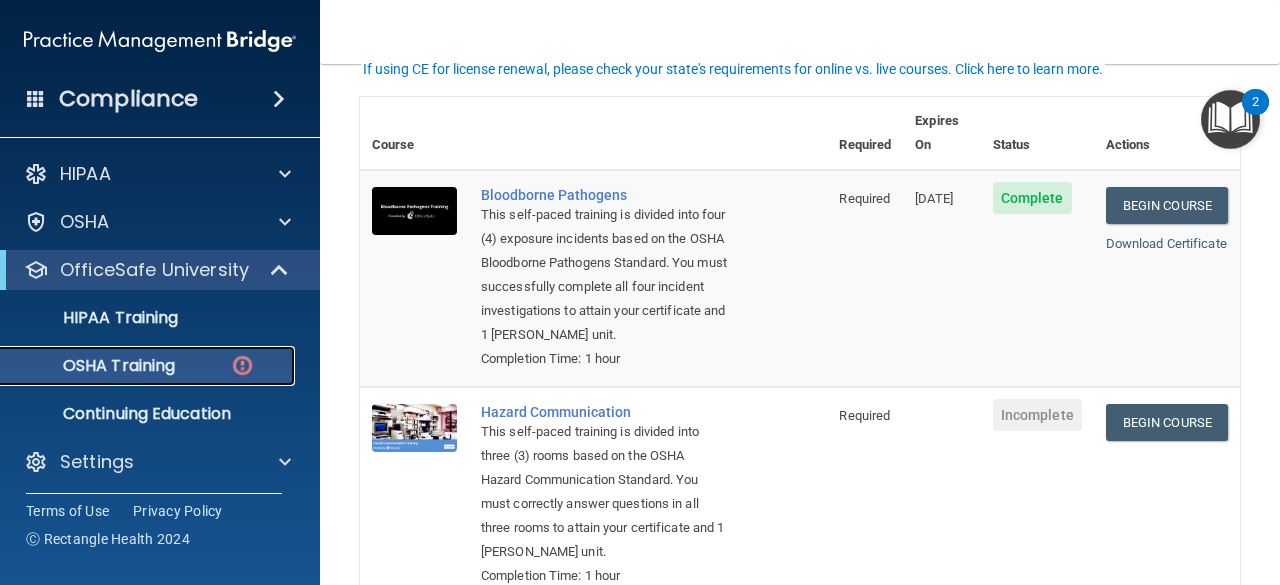 scroll, scrollTop: 131, scrollLeft: 0, axis: vertical 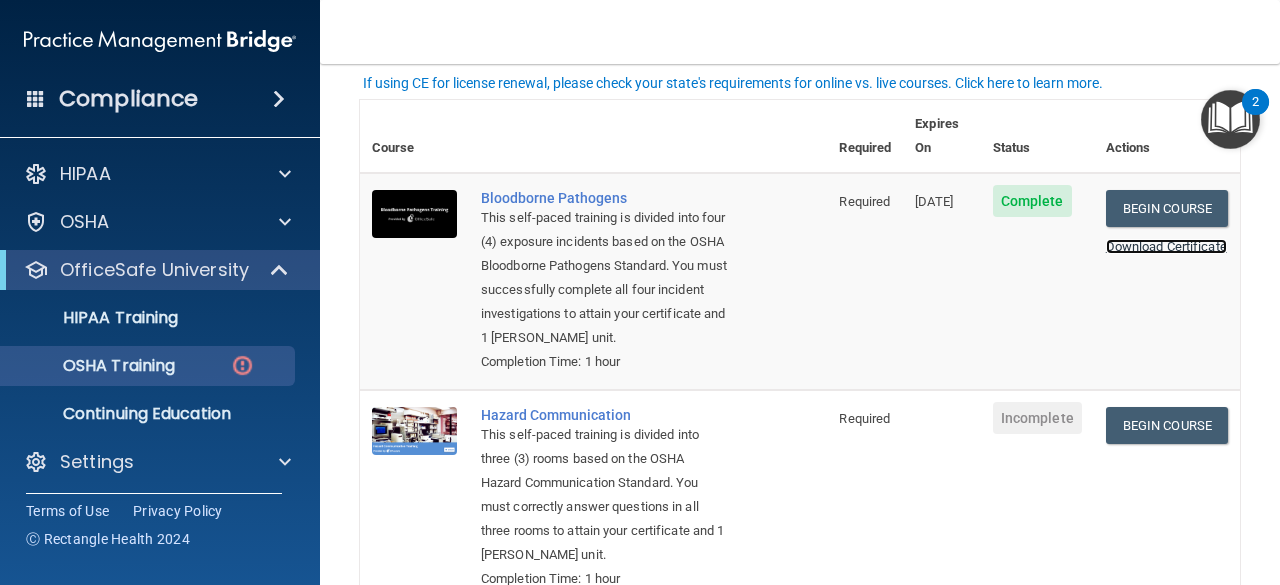click on "Download Certificate" at bounding box center (1166, 246) 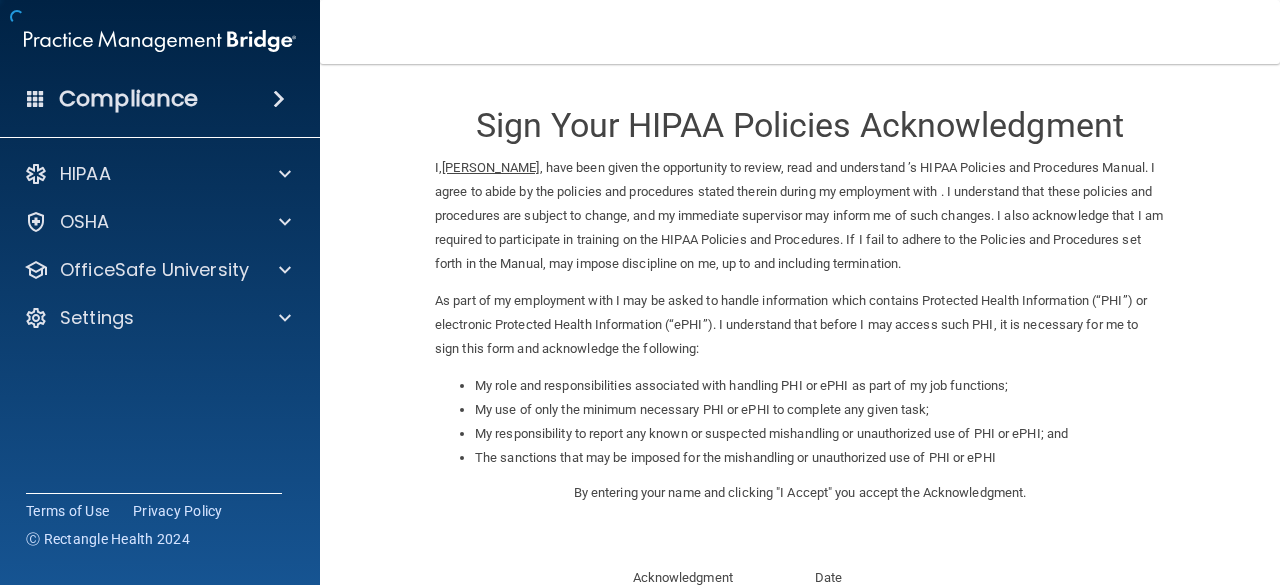 scroll, scrollTop: 0, scrollLeft: 0, axis: both 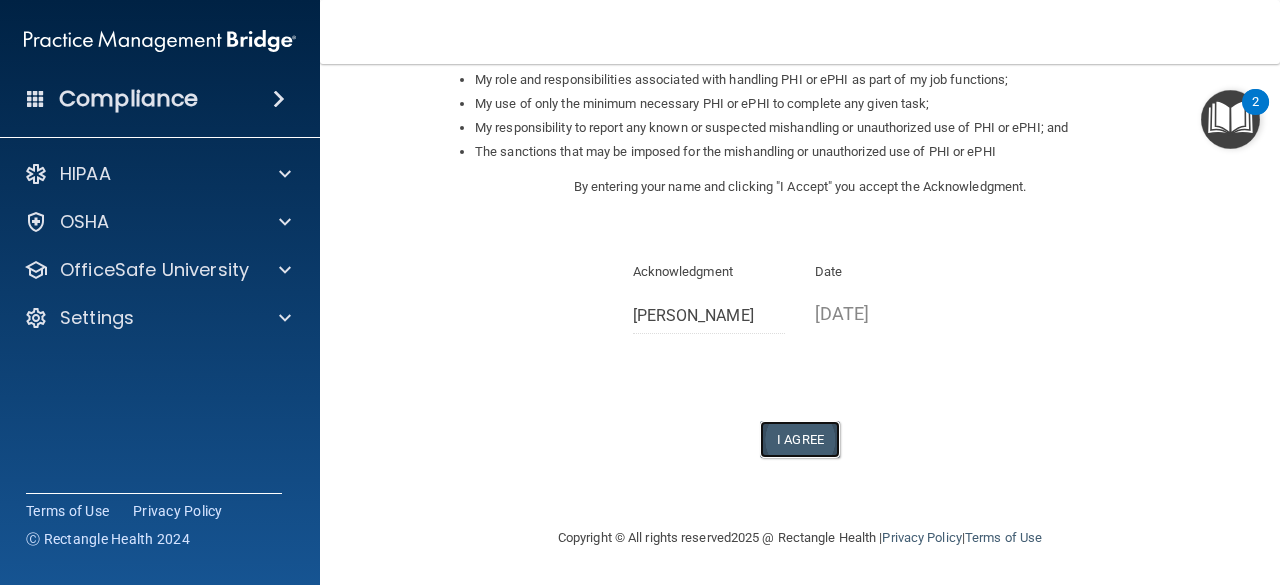 click on "I Agree" at bounding box center (800, 439) 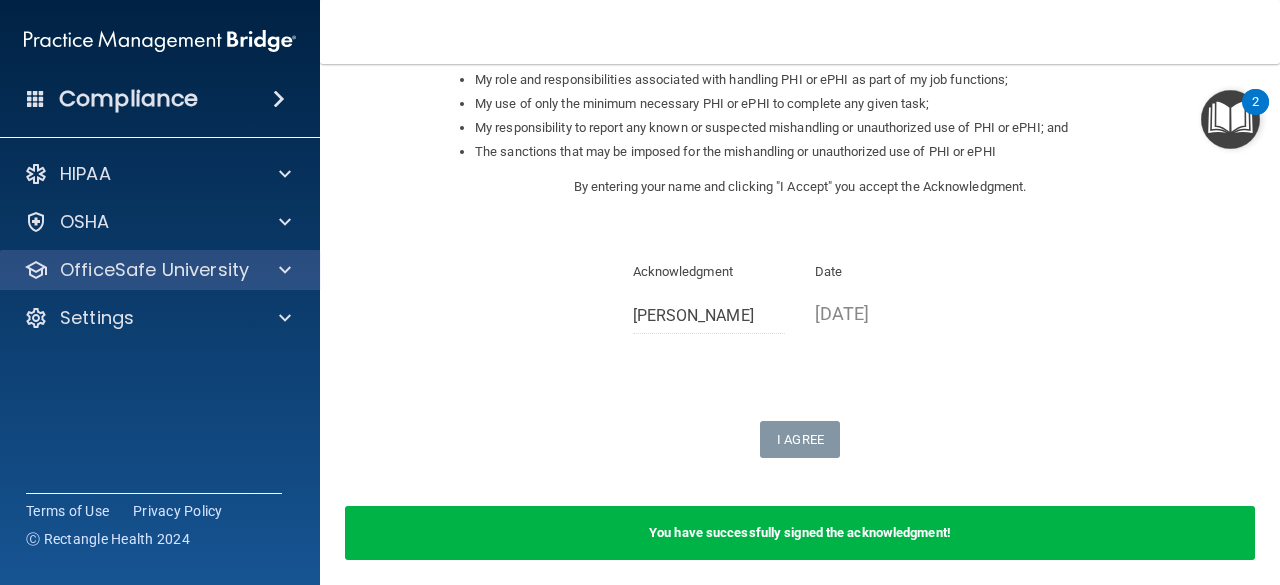 click on "OfficeSafe University" at bounding box center (160, 270) 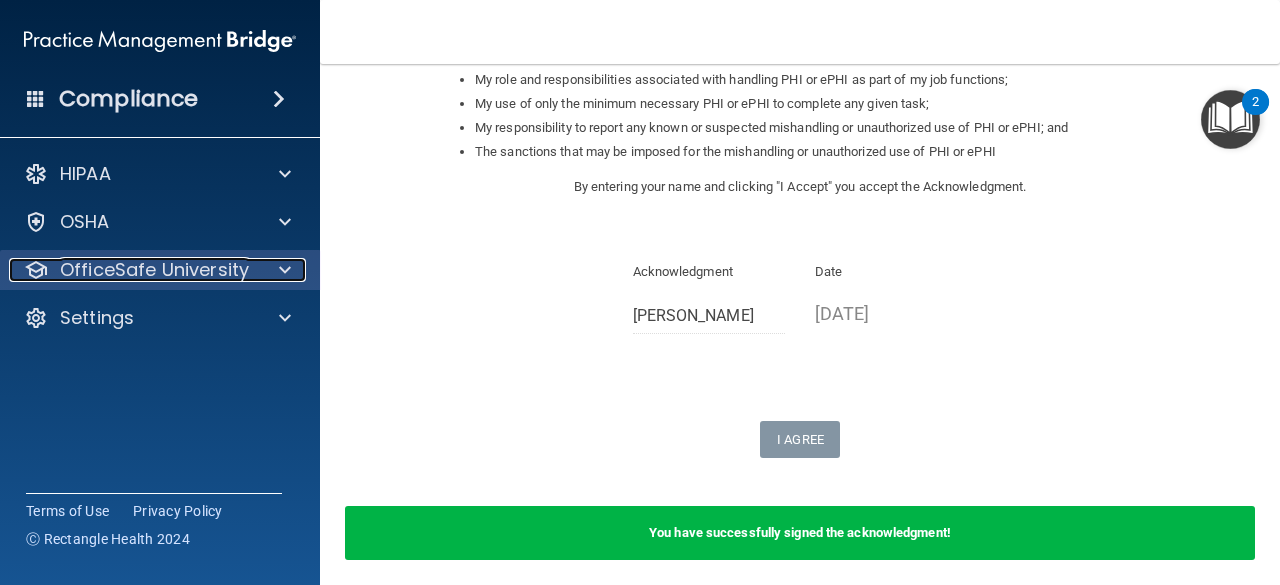 click at bounding box center (282, 270) 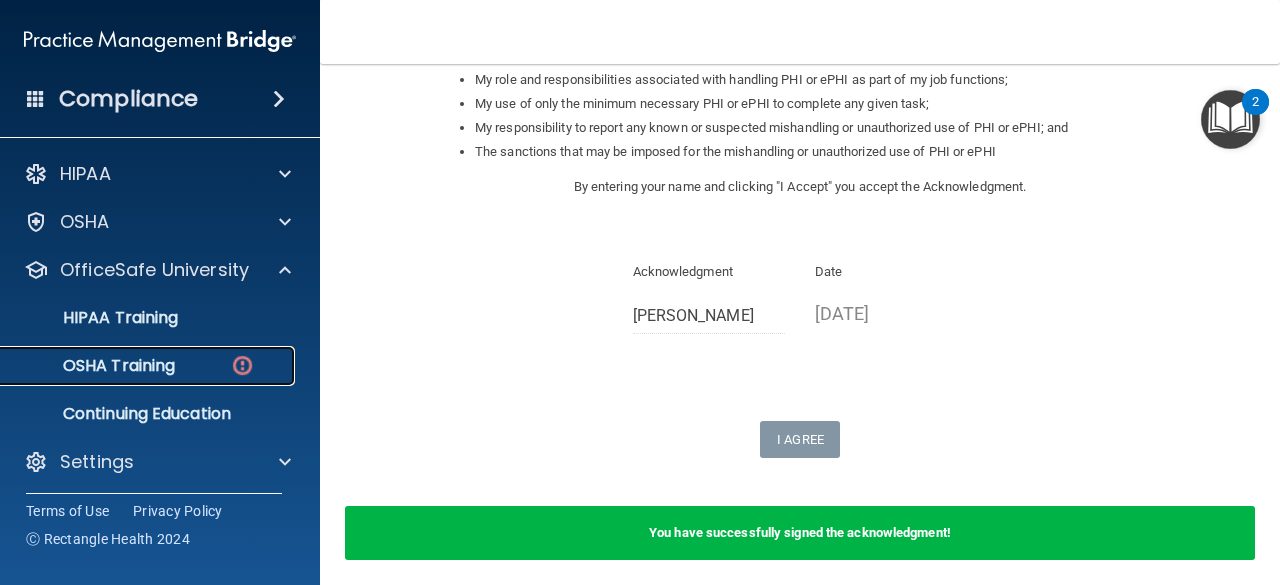 click on "OSHA Training" at bounding box center [149, 366] 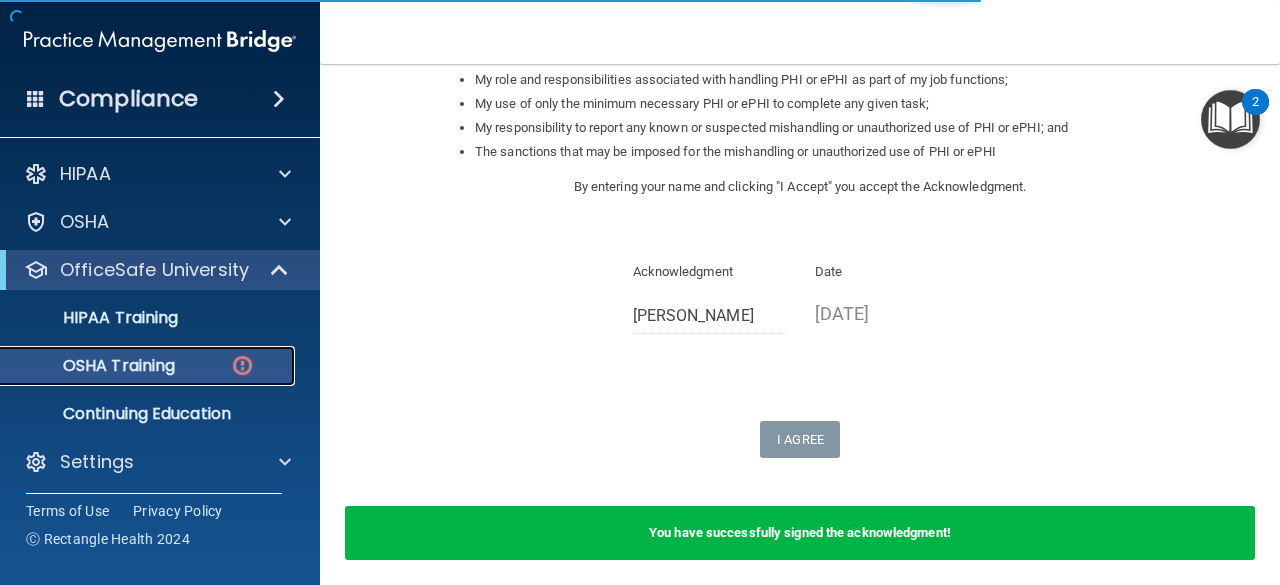 scroll, scrollTop: 685, scrollLeft: 0, axis: vertical 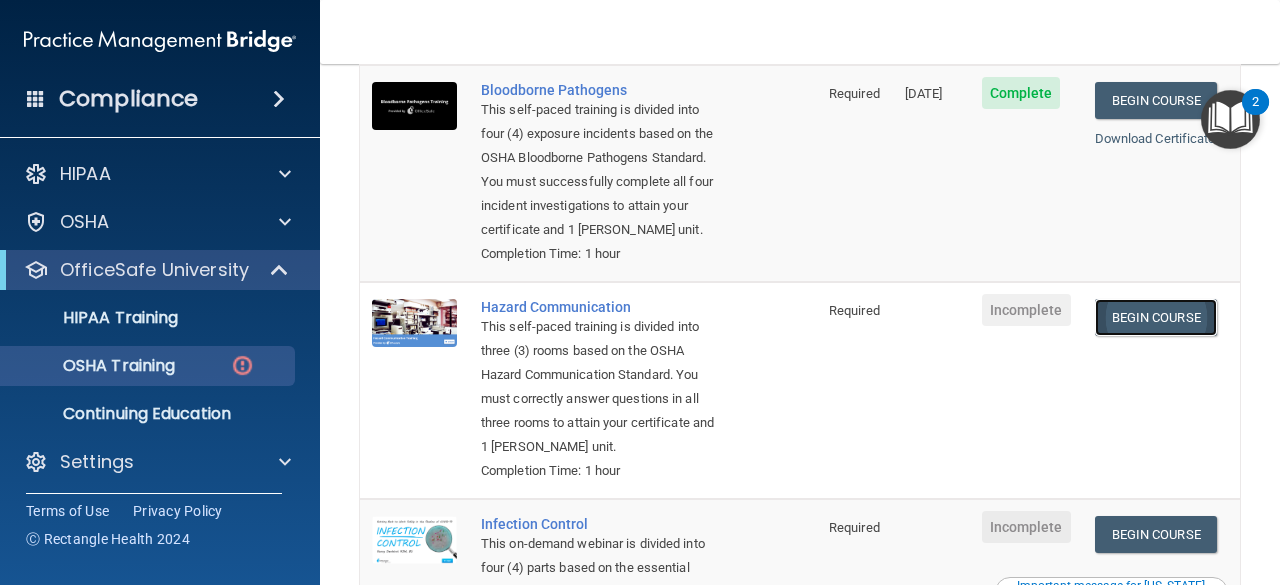 click on "Begin Course" at bounding box center (1156, 317) 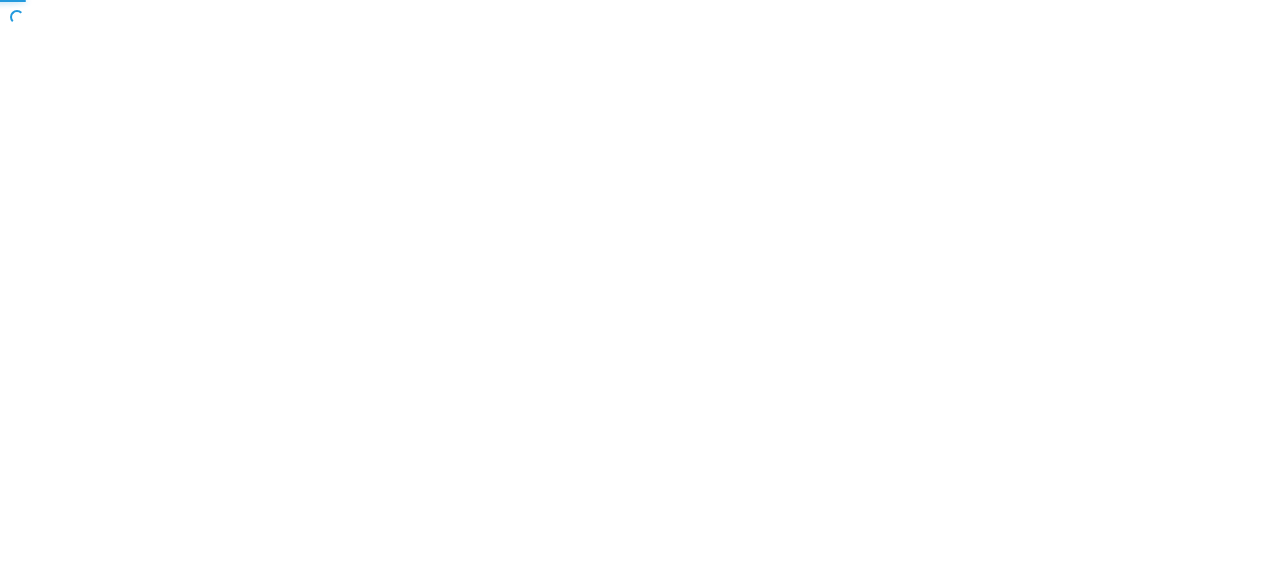 scroll, scrollTop: 0, scrollLeft: 0, axis: both 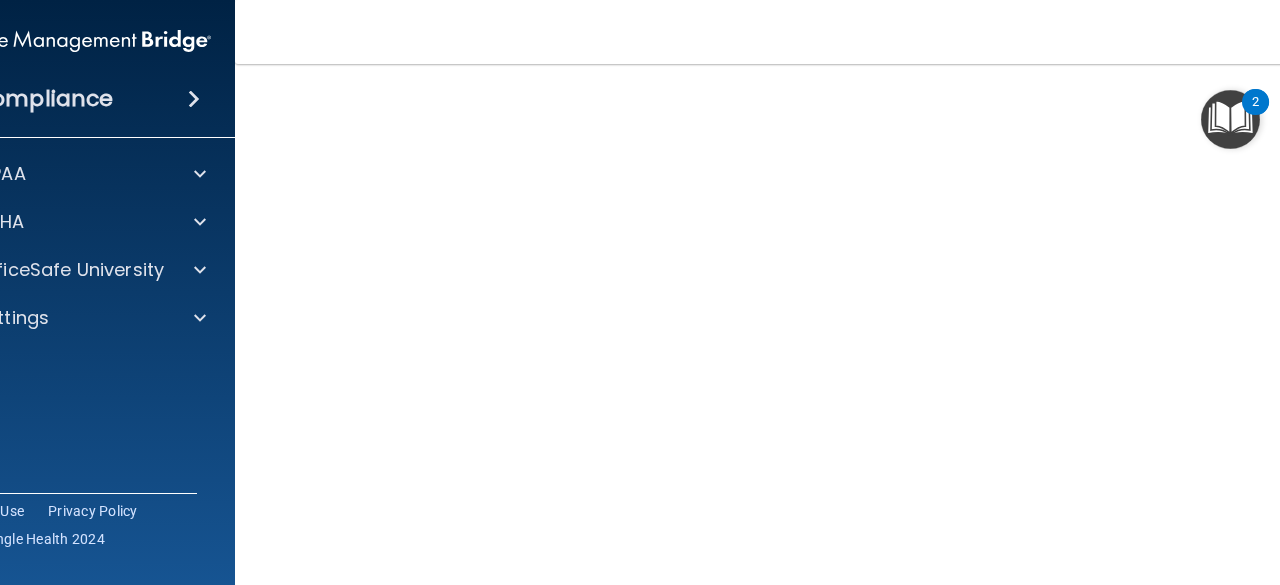 click on "Toggle navigation                                                                                                     [PERSON_NAME]   [EMAIL_ADDRESS][DOMAIN_NAME]                            Manage My Enterprise              [PERSON_NAME] MD & [PERSON_NAME] DO     Manage My Location" at bounding box center [800, 32] 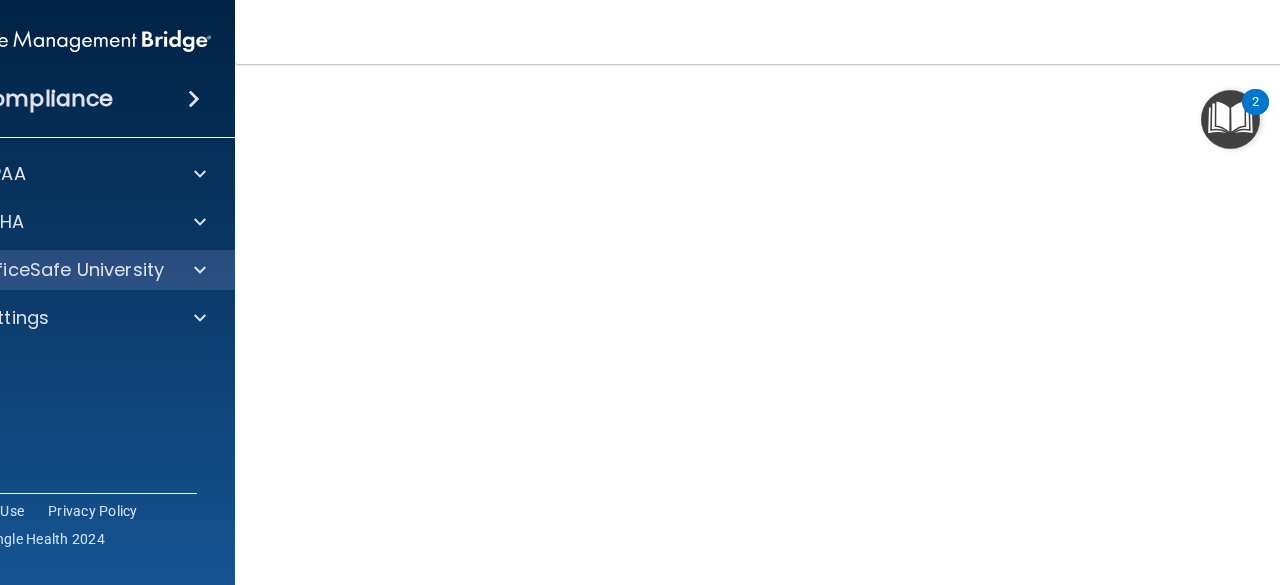 click on "OfficeSafe University" at bounding box center (75, 270) 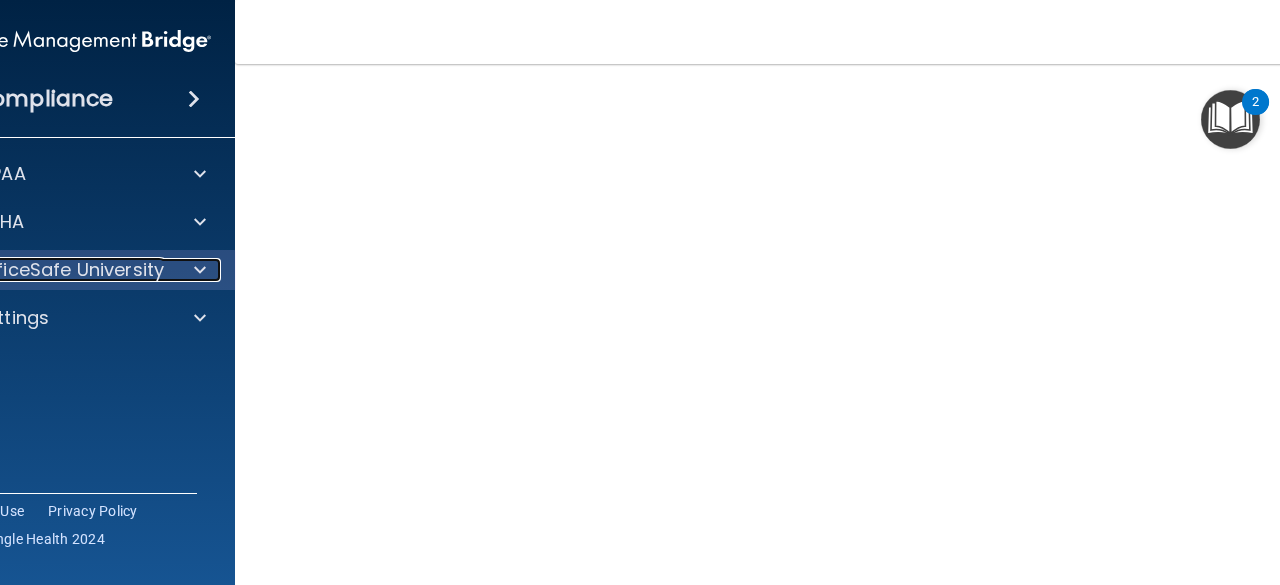 click at bounding box center [200, 270] 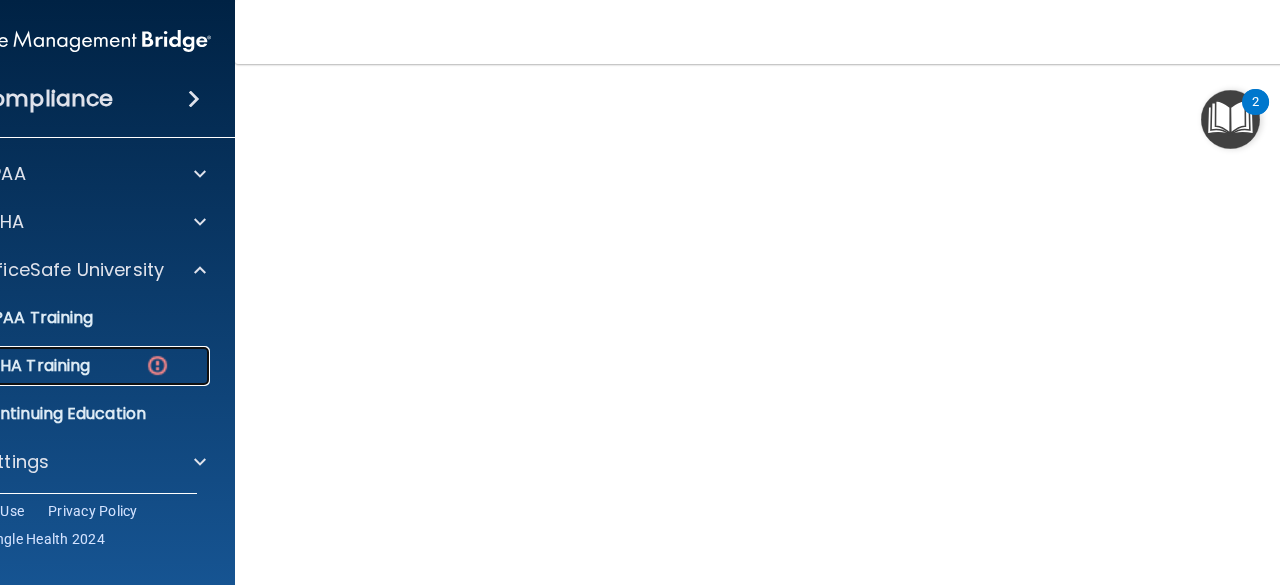 click on "OSHA Training" at bounding box center [64, 366] 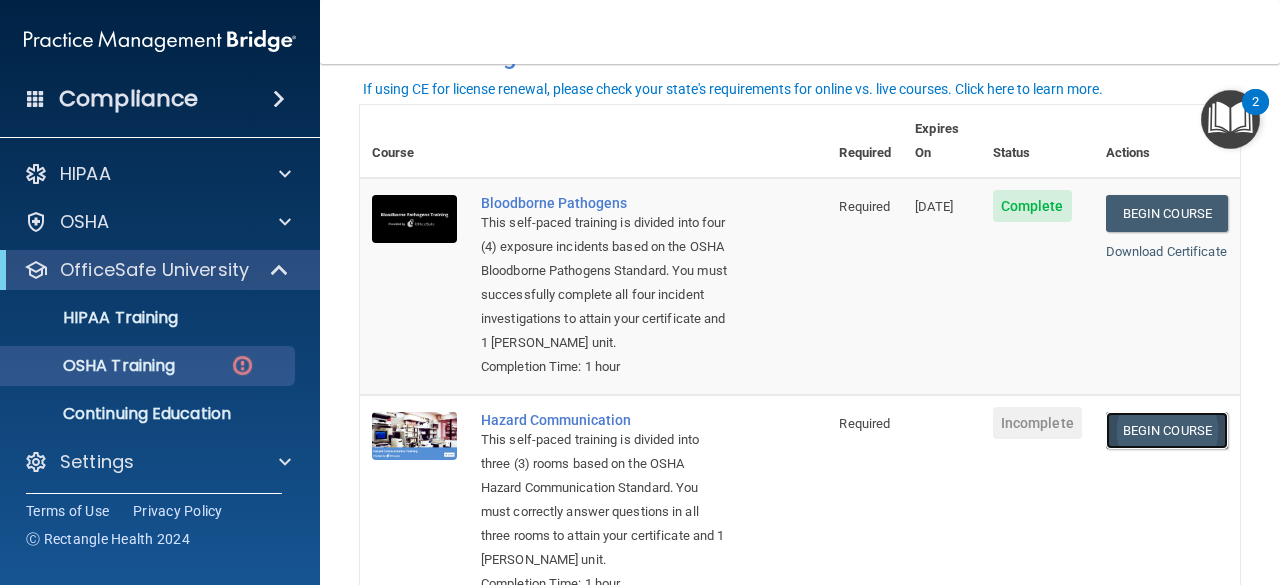 click on "Begin Course" at bounding box center [1167, 430] 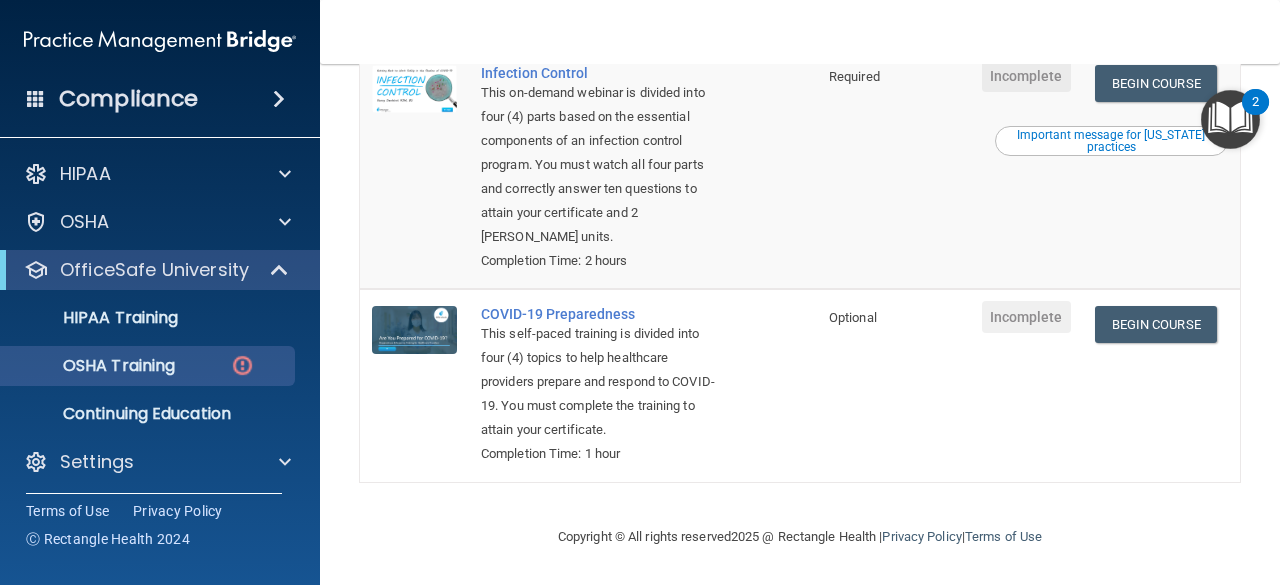 scroll, scrollTop: 463, scrollLeft: 0, axis: vertical 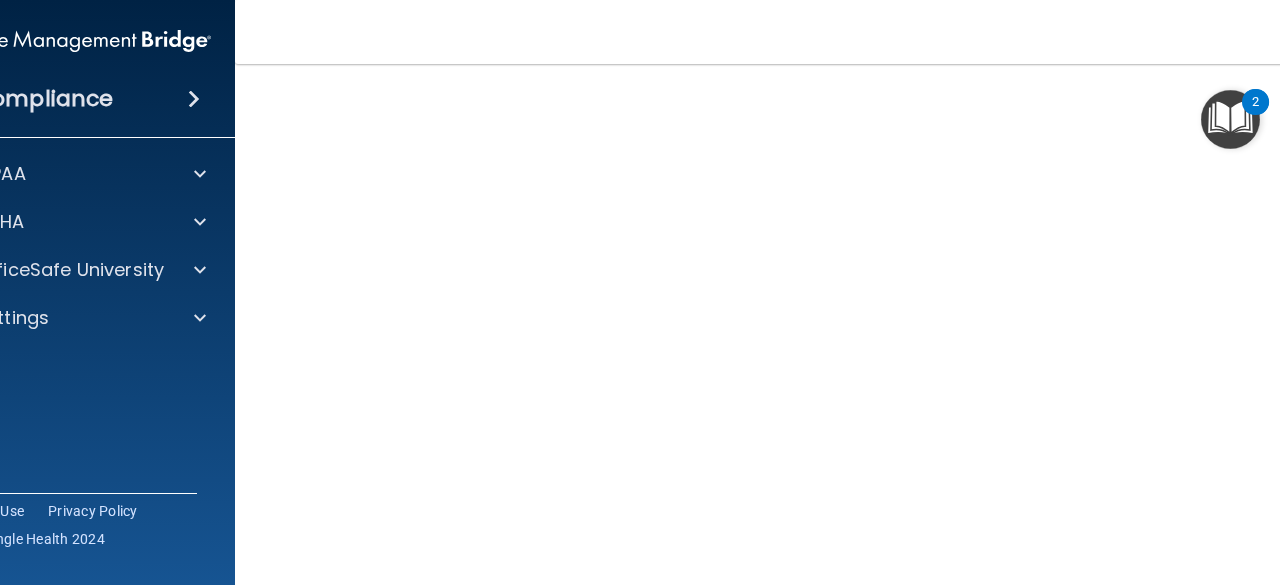 click on "Compliance
HIPAA
Documents and Policies                 Report an Incident               Business Associates               Emergency Planning               Resources                 HIPAA Risk Assessment
[GEOGRAPHIC_DATA]
Documents               Safety Data Sheets               Self-Assessment                Injury and Illness Report                Resources
PCI
PCI Compliance                Merchant Savings Calculator
[GEOGRAPHIC_DATA]
HIPAA Training                   OSHA Training                   Continuing Education
Settings
My Account               My Users" at bounding box center [75, 292] 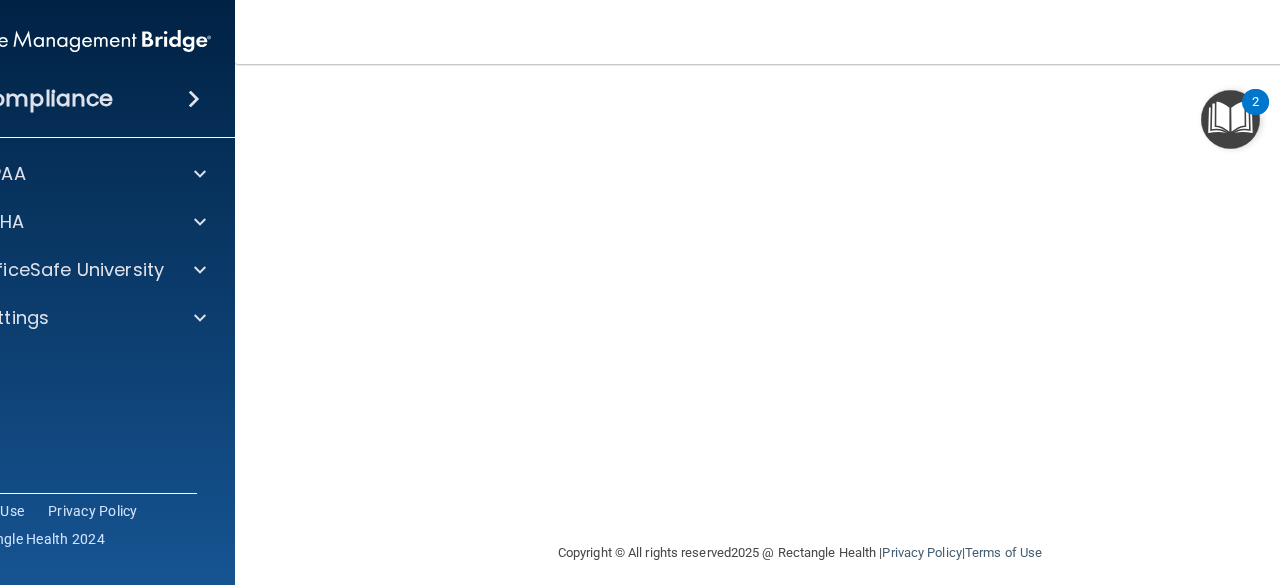 scroll, scrollTop: 316, scrollLeft: 0, axis: vertical 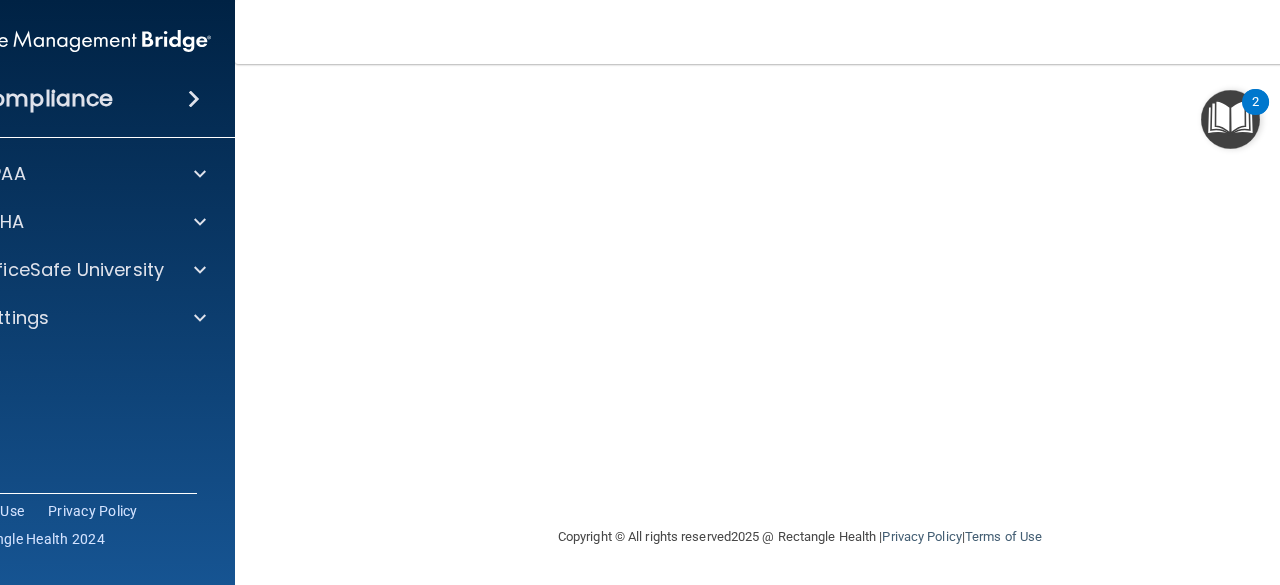 click at bounding box center [1230, 119] 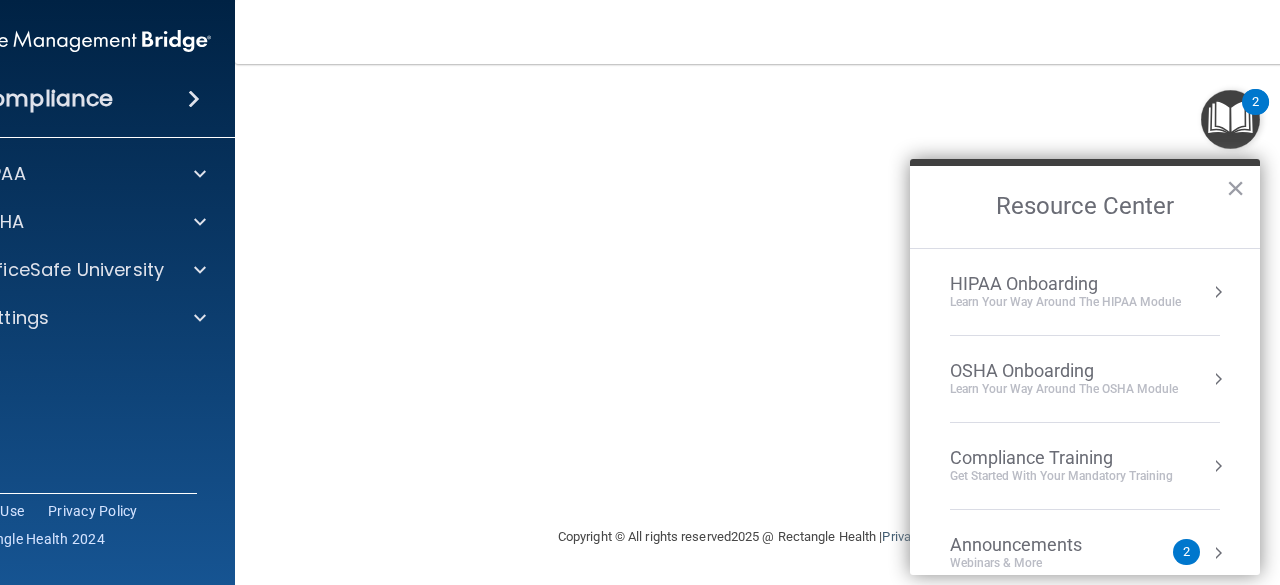 click at bounding box center (1230, 119) 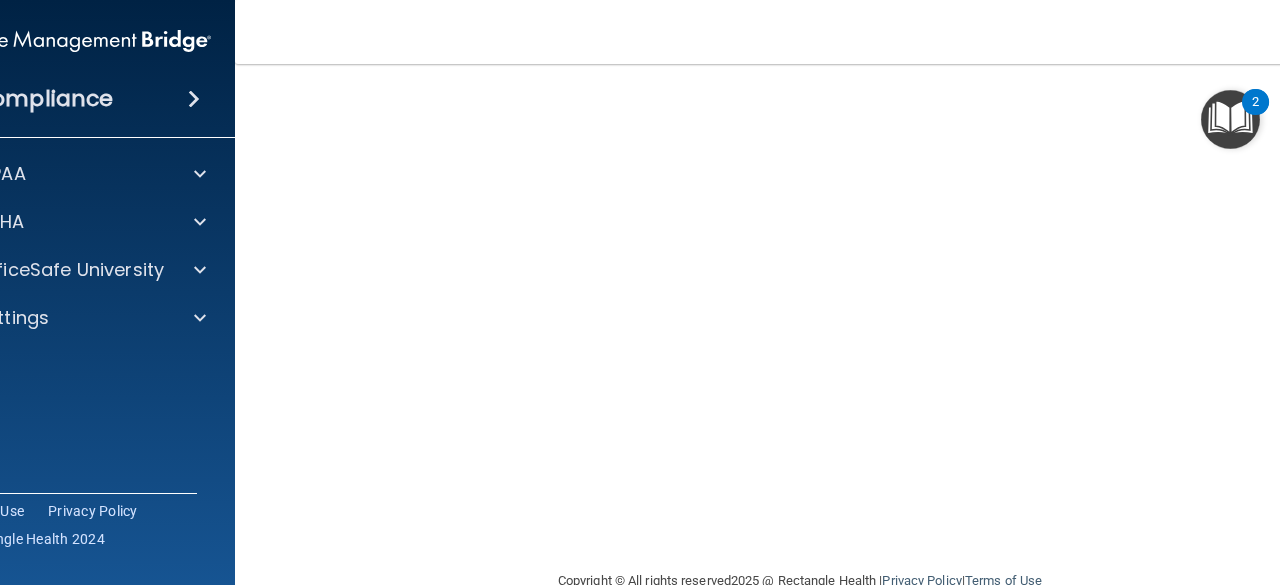 scroll, scrollTop: 316, scrollLeft: 0, axis: vertical 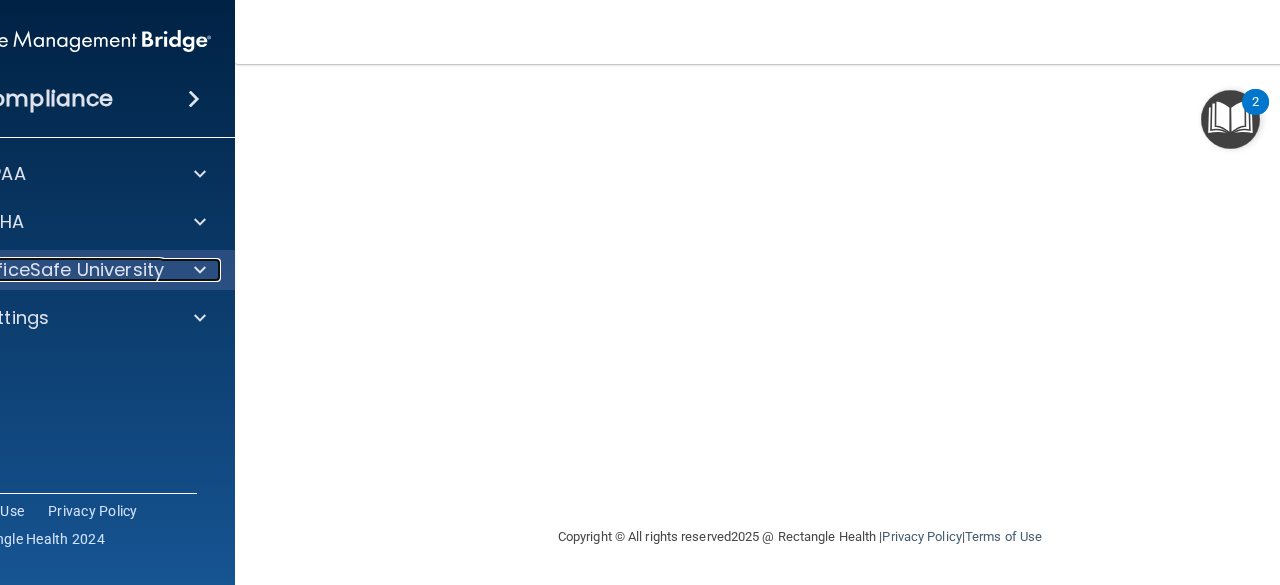 click at bounding box center [200, 270] 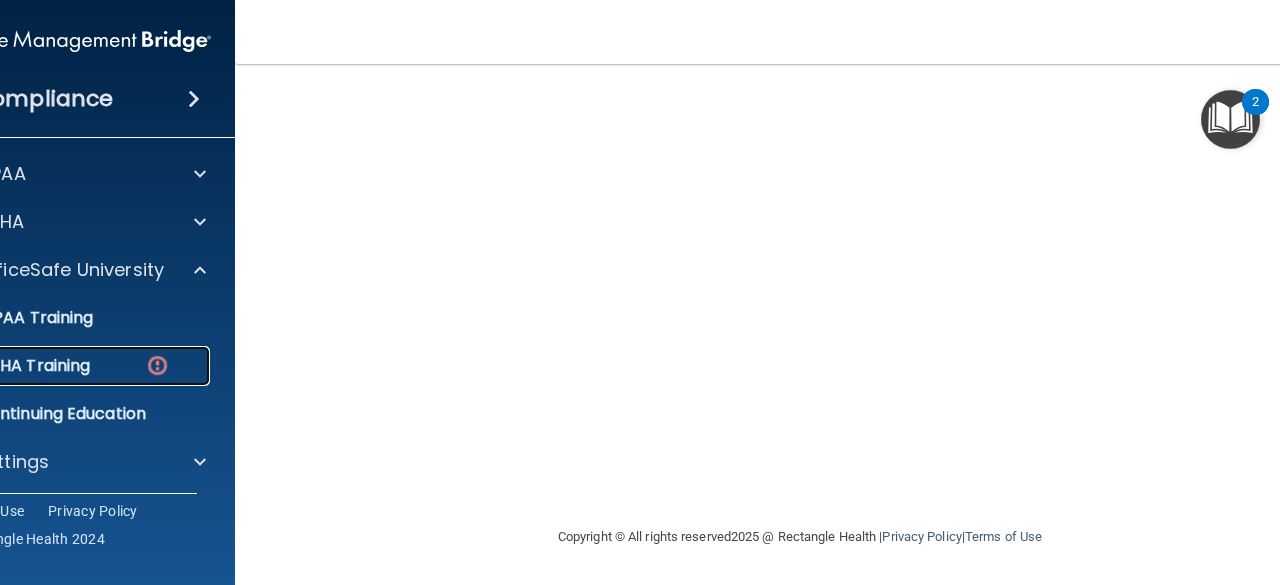 click on "OSHA Training" at bounding box center [9, 366] 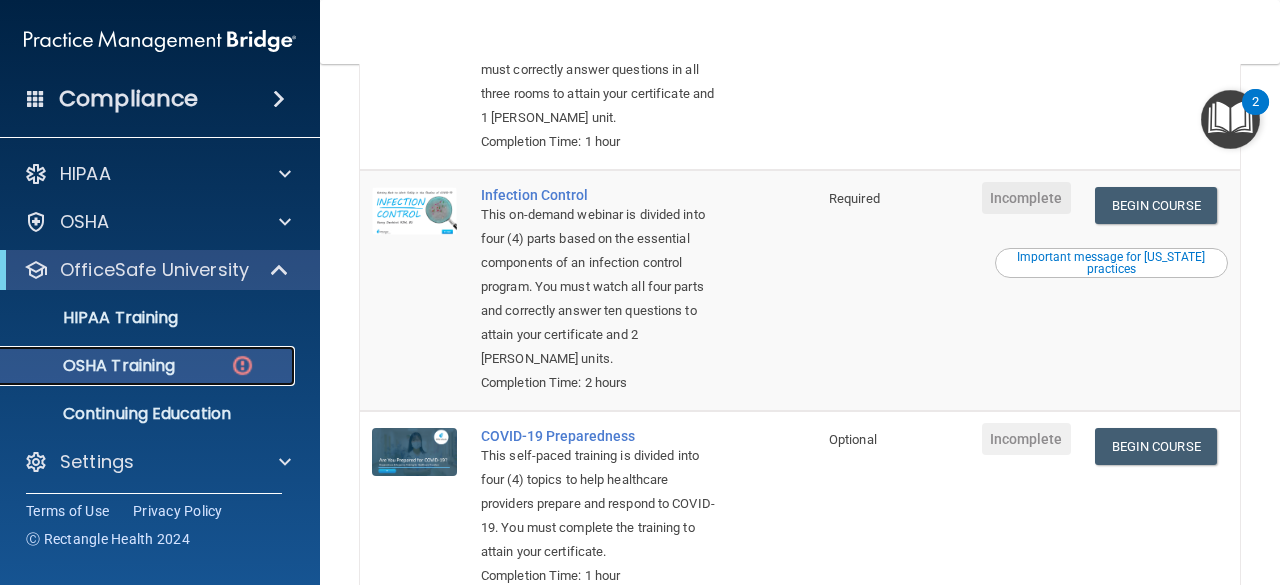 scroll, scrollTop: 600, scrollLeft: 0, axis: vertical 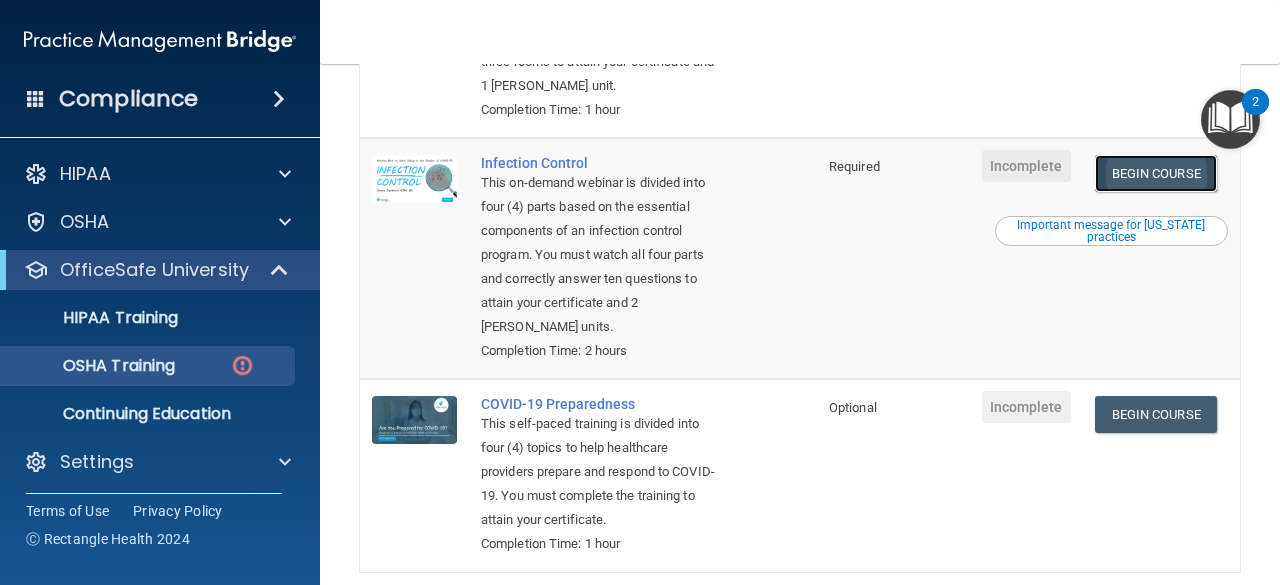 click on "Begin Course" at bounding box center [1156, 173] 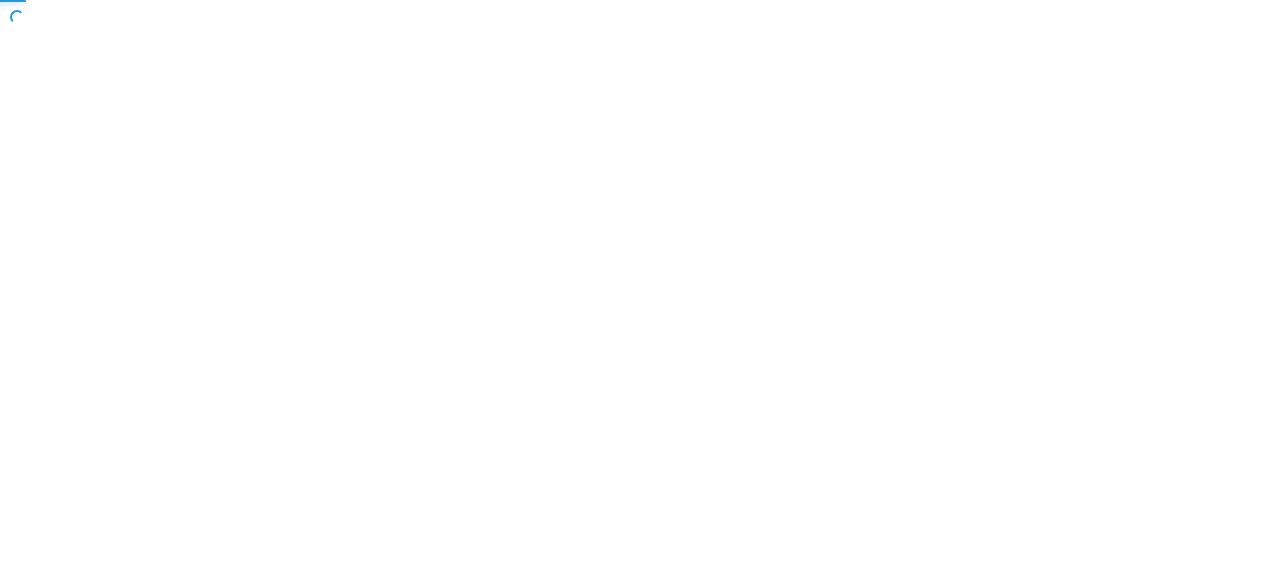 scroll, scrollTop: 0, scrollLeft: 0, axis: both 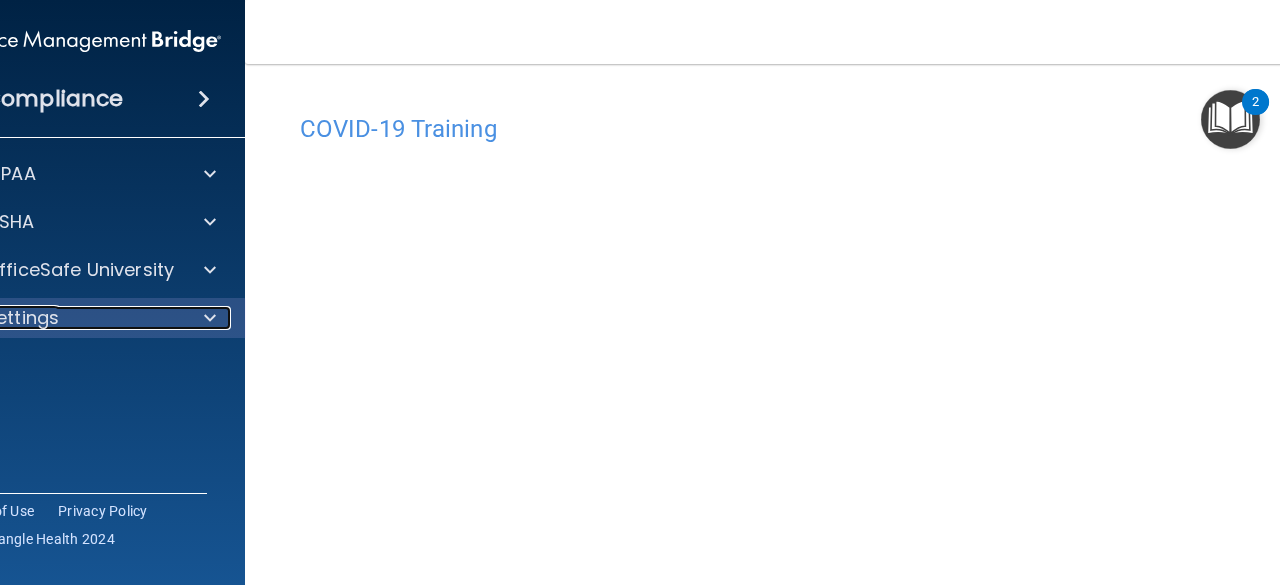 click at bounding box center [210, 318] 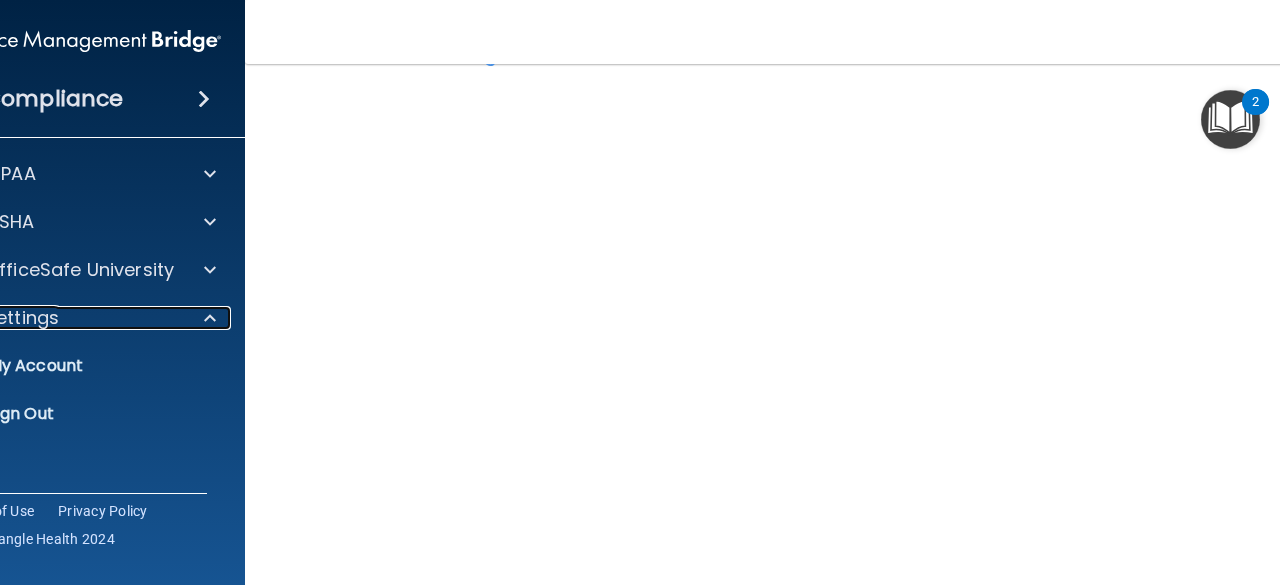 scroll, scrollTop: 0, scrollLeft: 0, axis: both 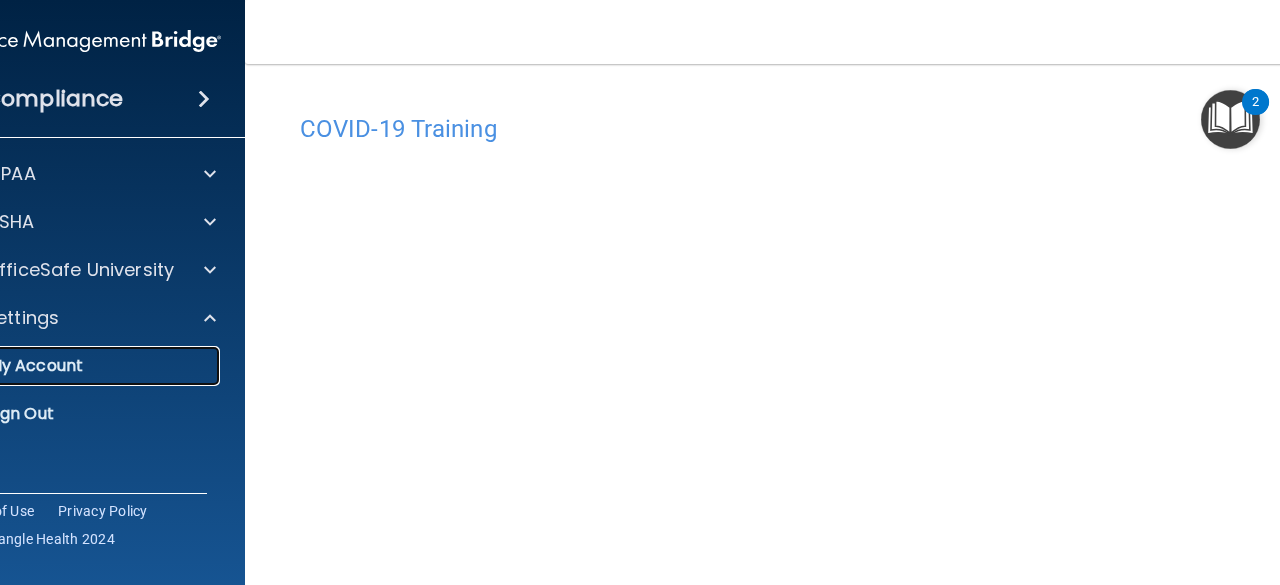 click on "My Account" at bounding box center [74, 366] 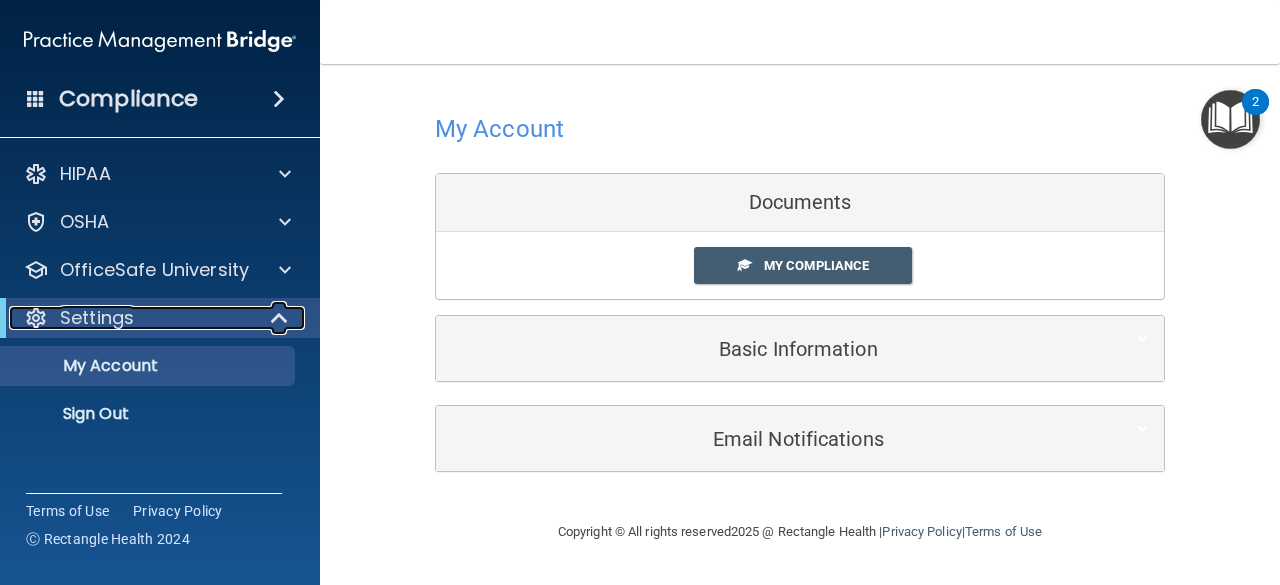 click at bounding box center (281, 318) 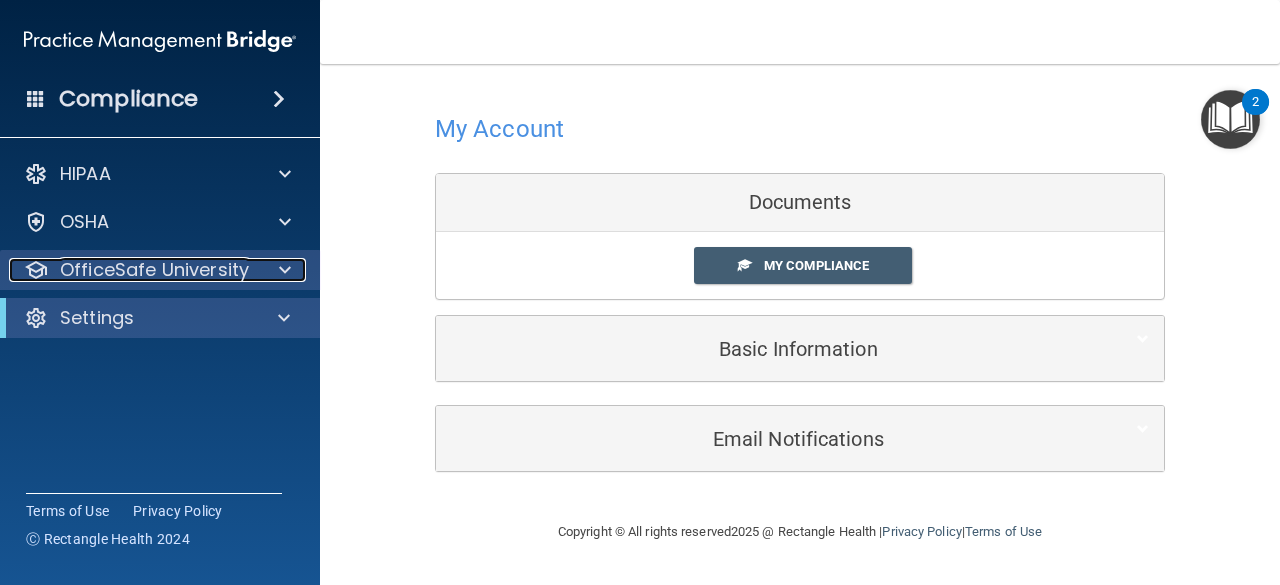 click at bounding box center [285, 270] 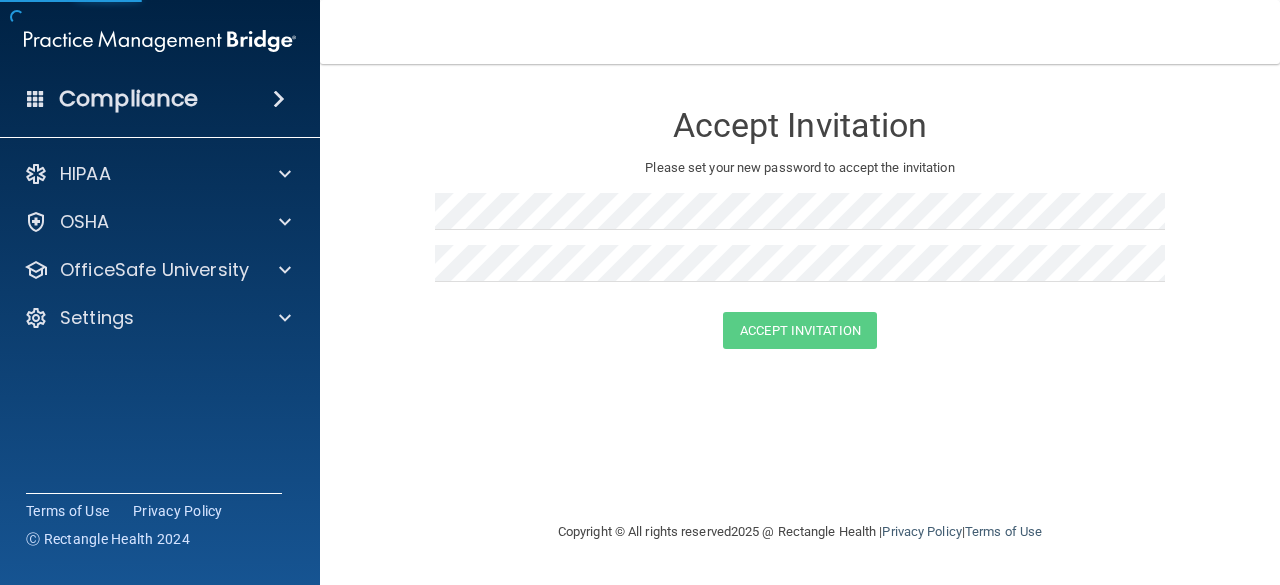 scroll, scrollTop: 0, scrollLeft: 0, axis: both 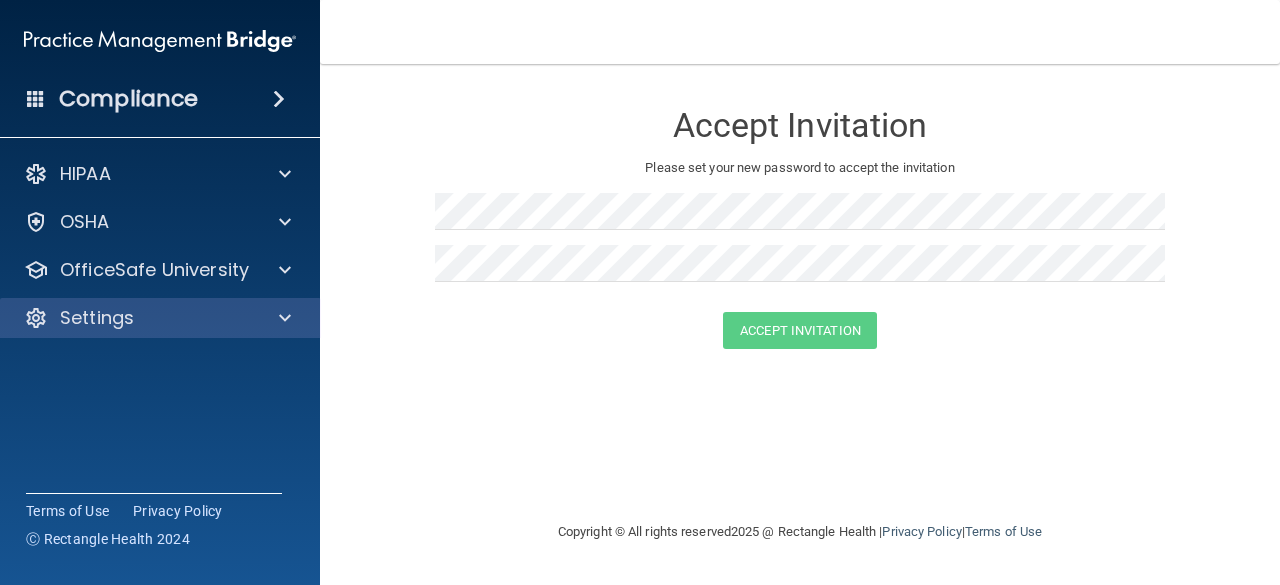 click on "Settings" at bounding box center [160, 318] 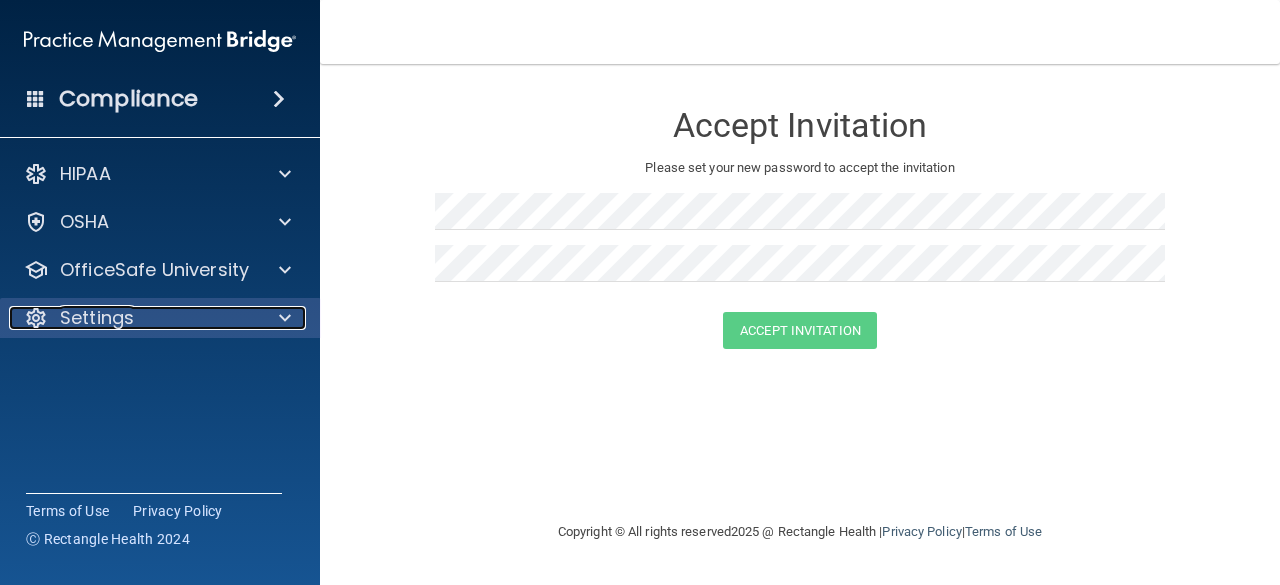 click at bounding box center [285, 318] 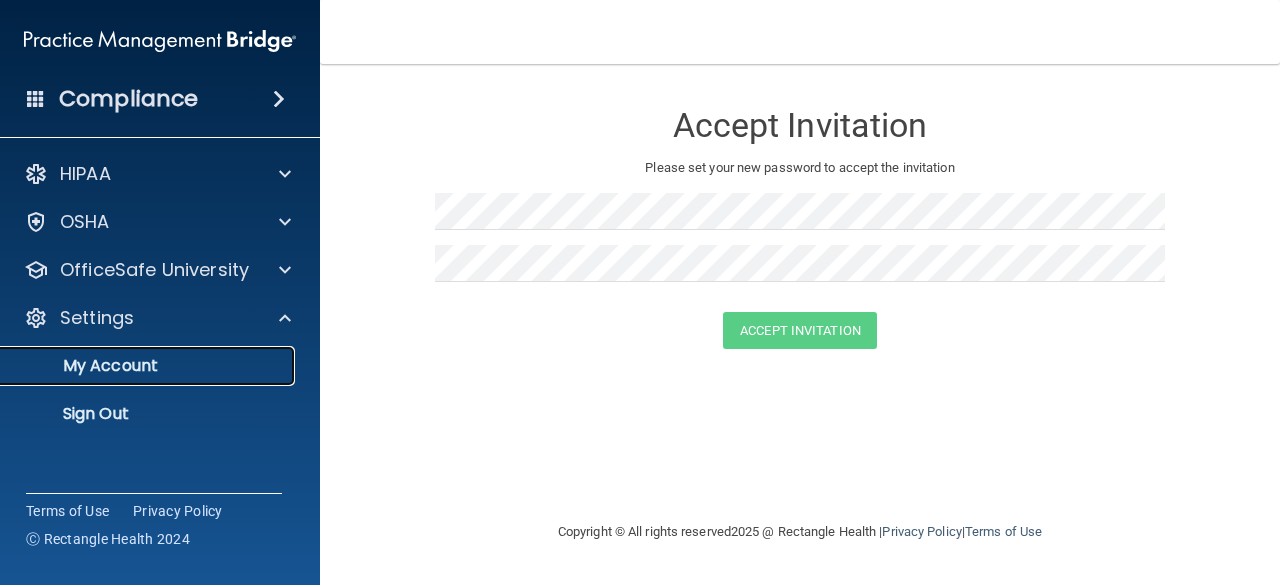 click on "My Account" at bounding box center [149, 366] 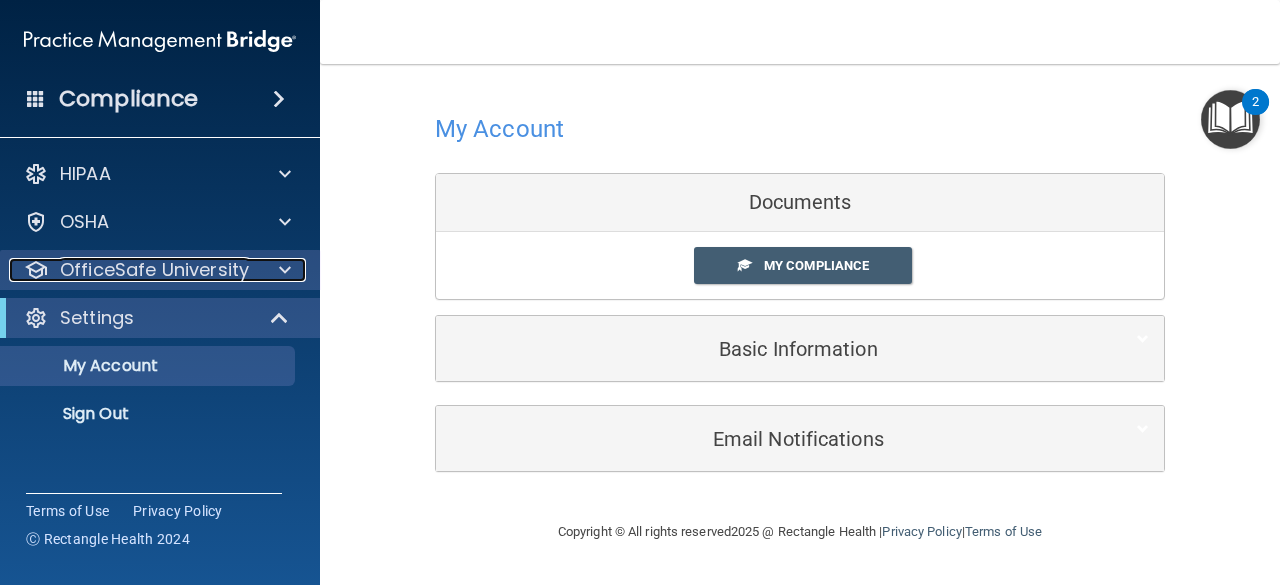 click at bounding box center (285, 270) 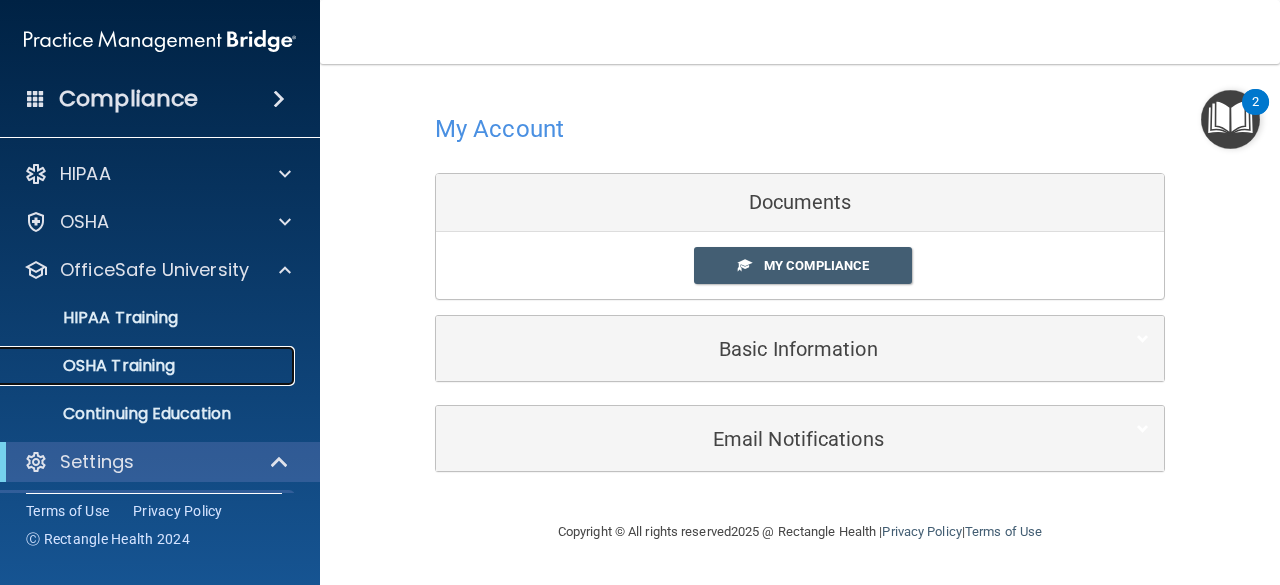 click on "OSHA Training" at bounding box center (149, 366) 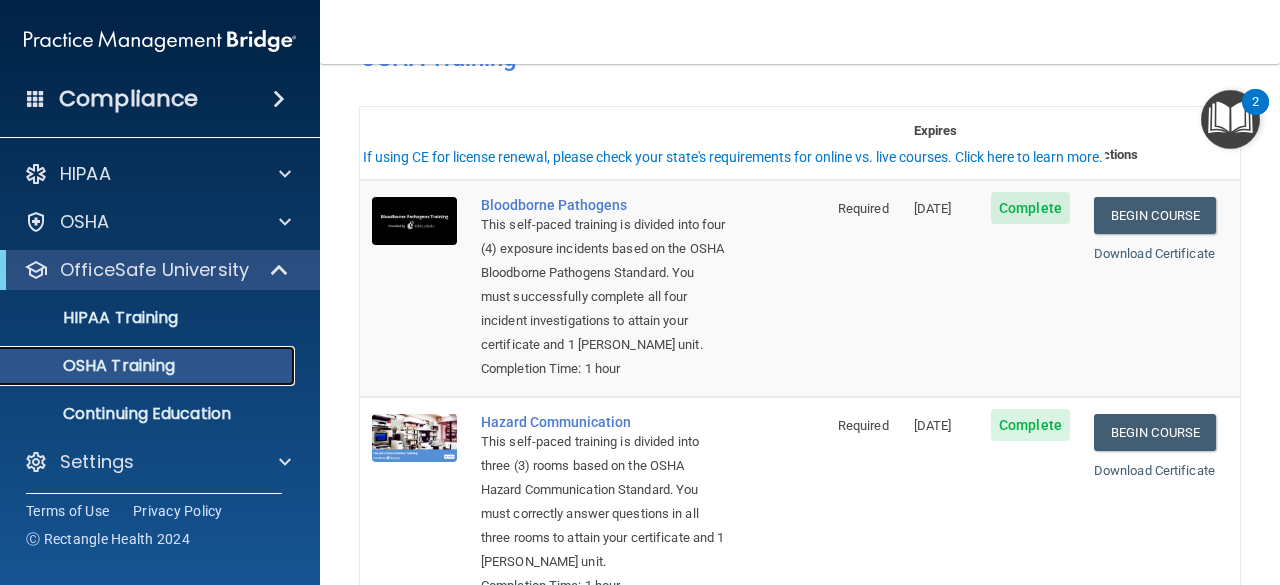 scroll, scrollTop: 0, scrollLeft: 0, axis: both 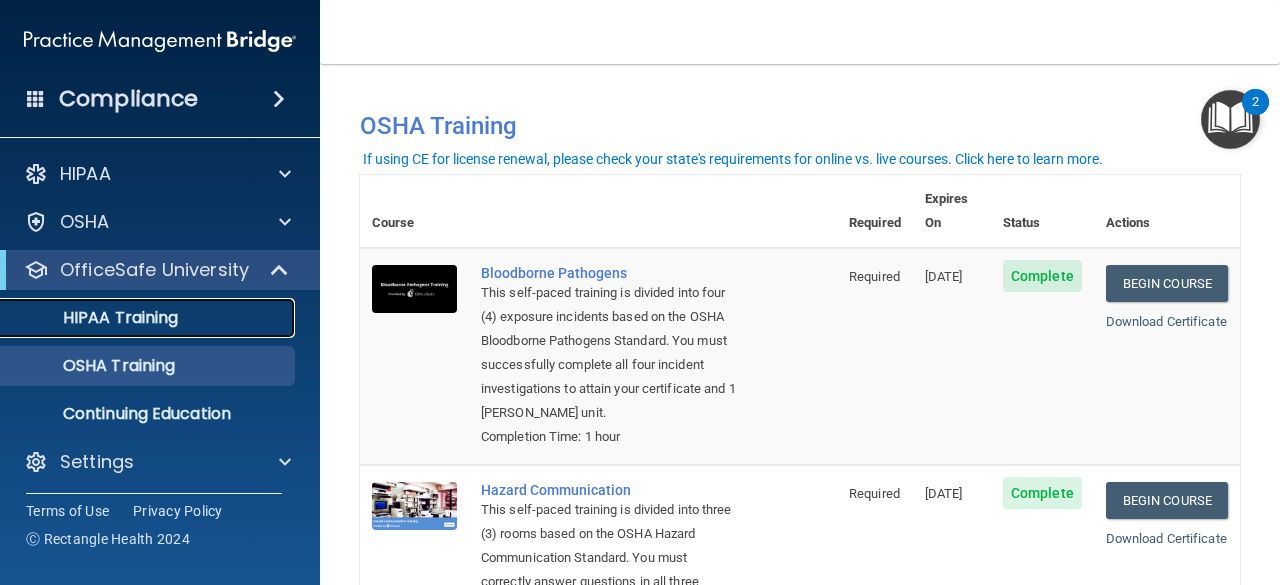 click on "HIPAA Training" at bounding box center (149, 318) 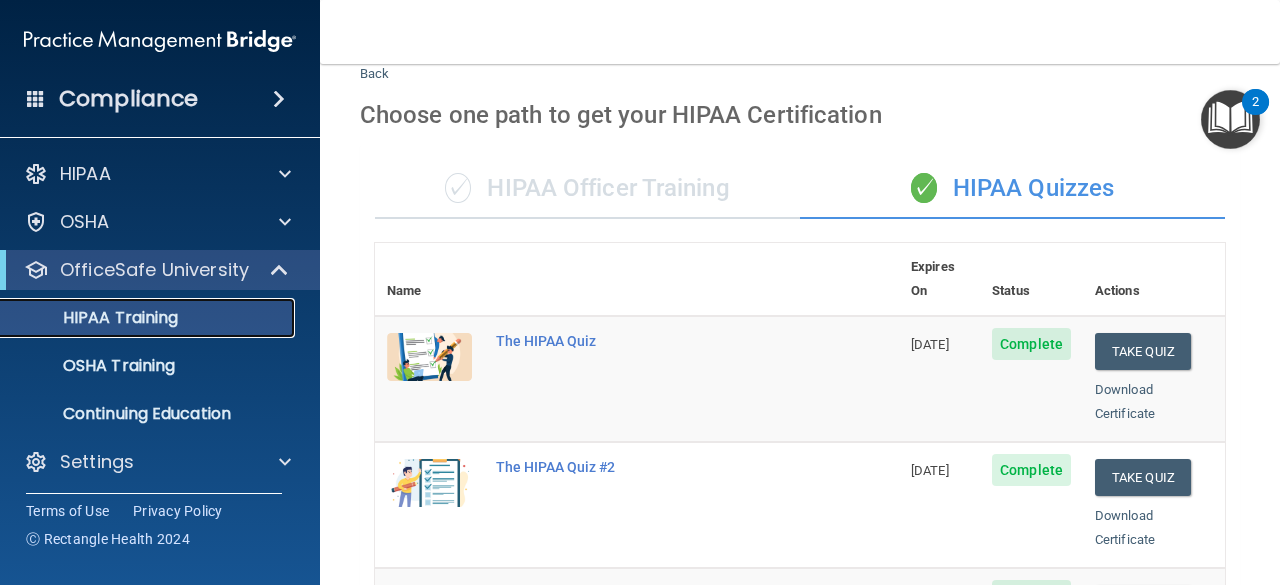 scroll, scrollTop: 0, scrollLeft: 0, axis: both 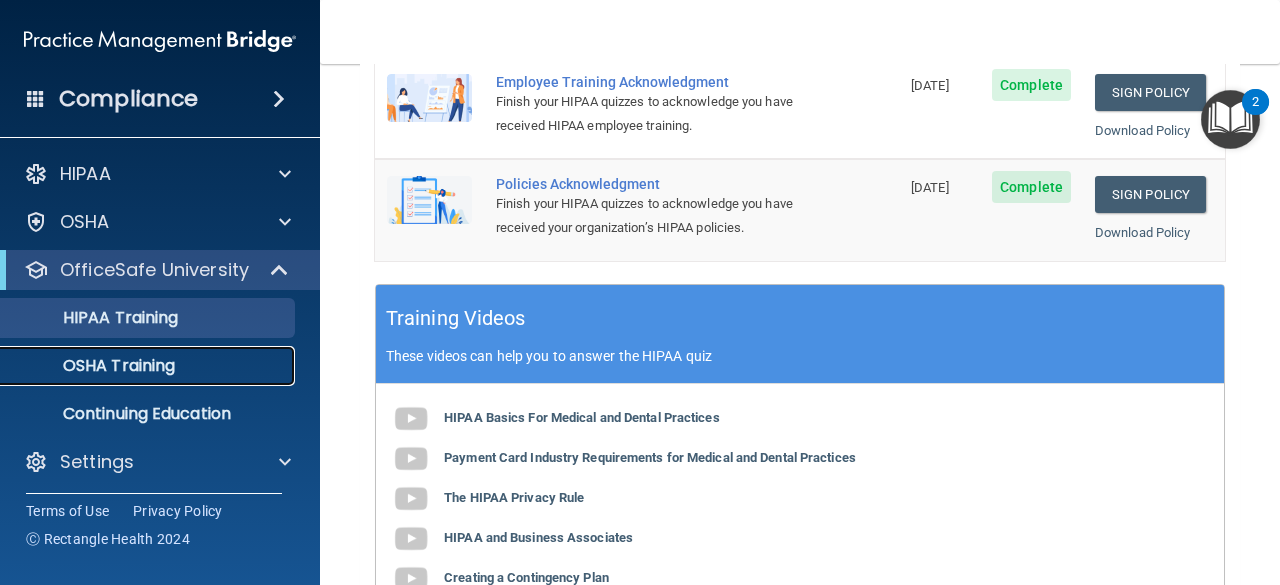 click on "OSHA Training" at bounding box center (94, 366) 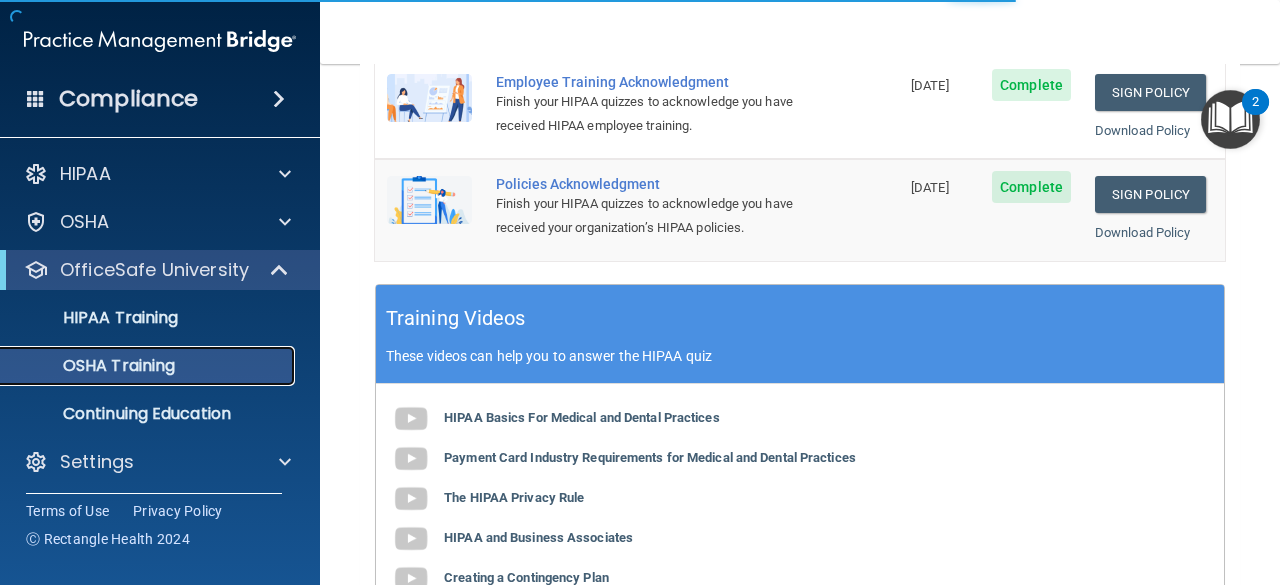 scroll, scrollTop: 636, scrollLeft: 0, axis: vertical 